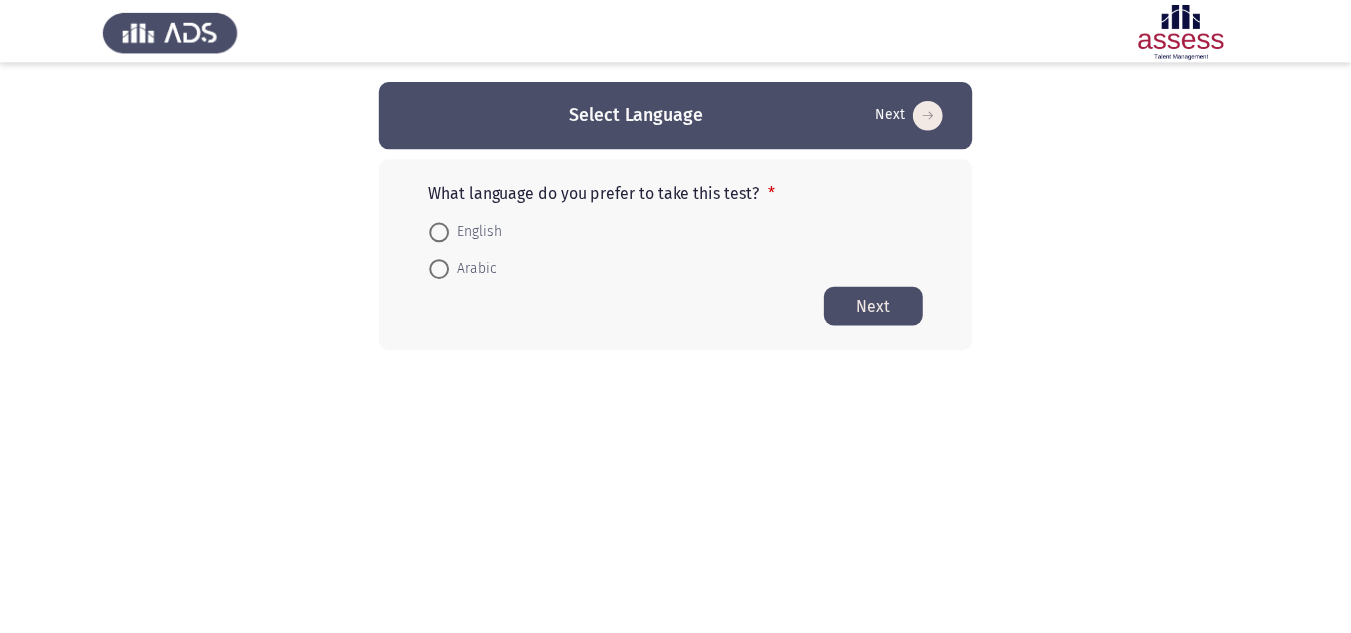 scroll, scrollTop: 0, scrollLeft: 0, axis: both 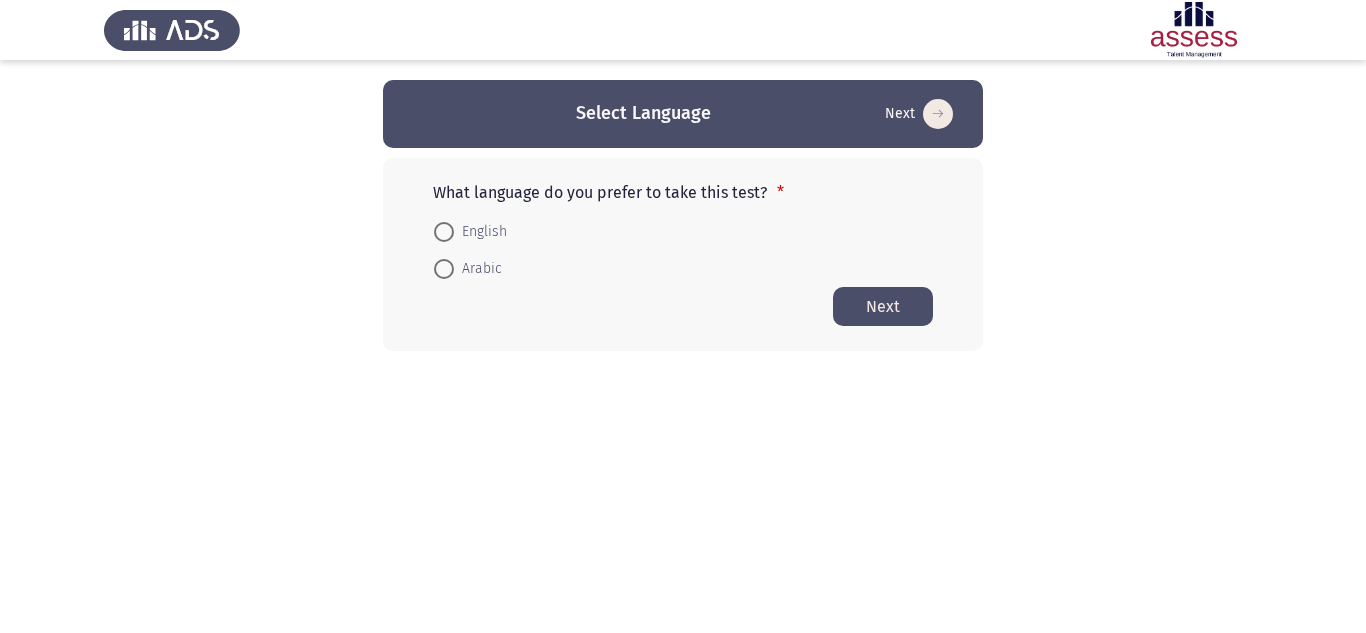 click at bounding box center [444, 269] 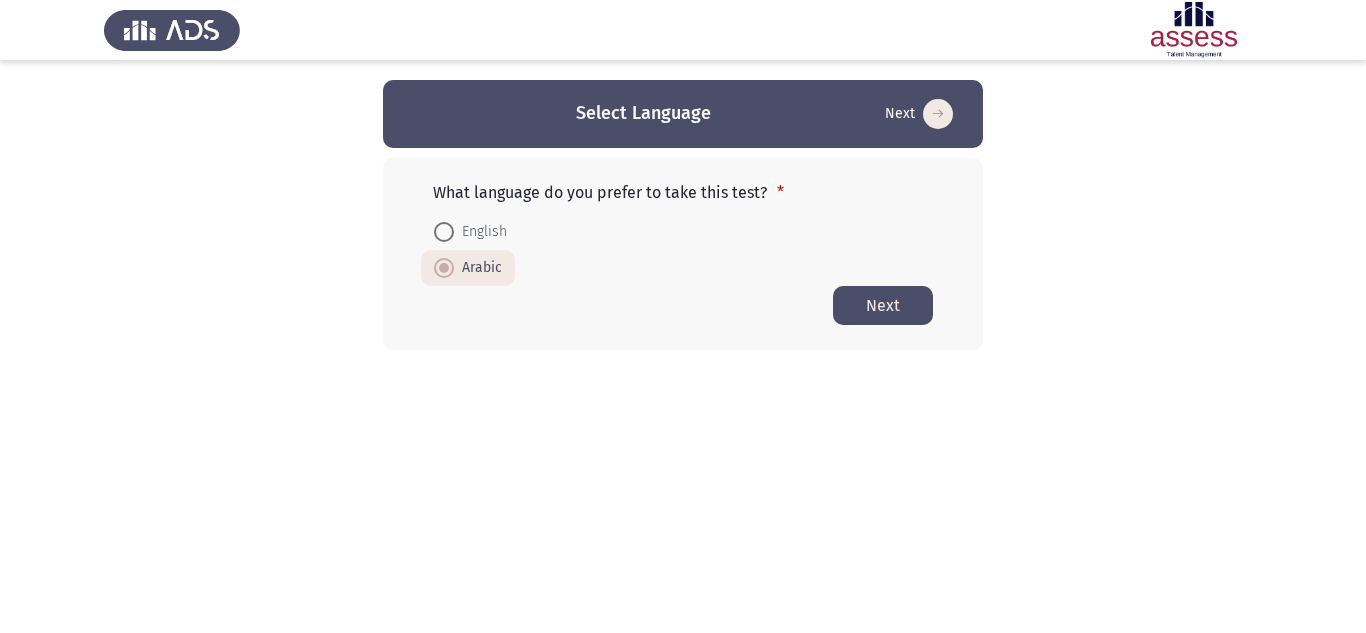 click on "Next" 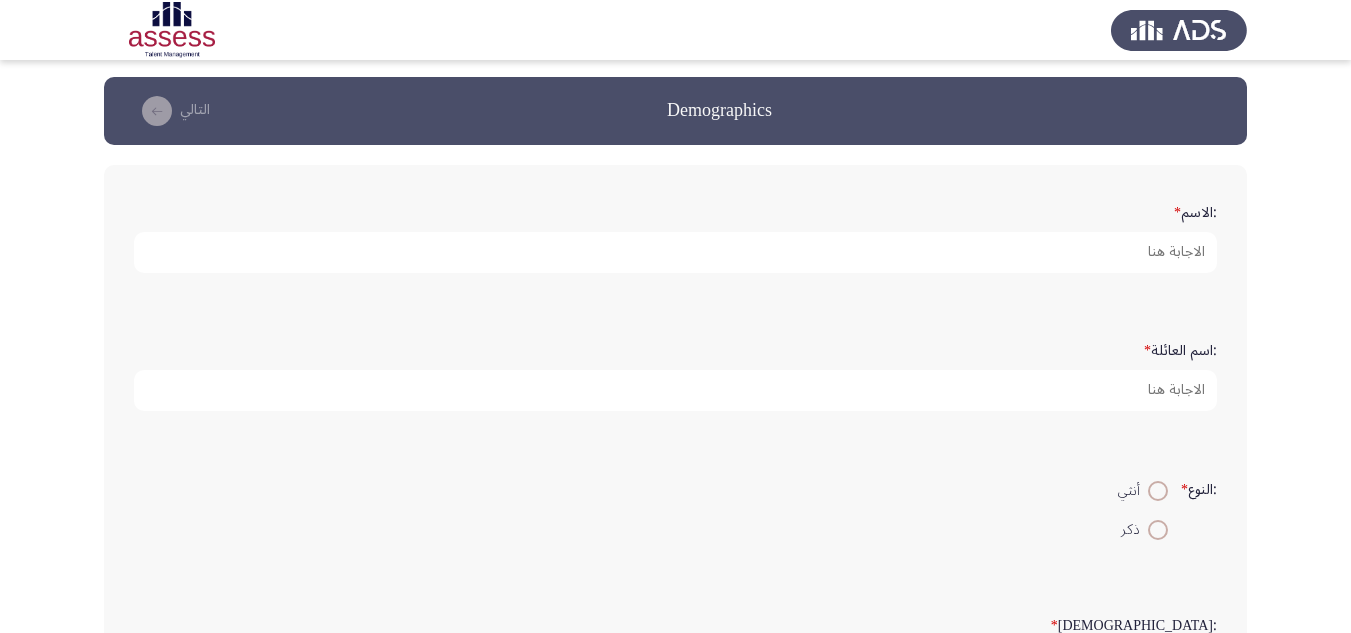scroll, scrollTop: 0, scrollLeft: 0, axis: both 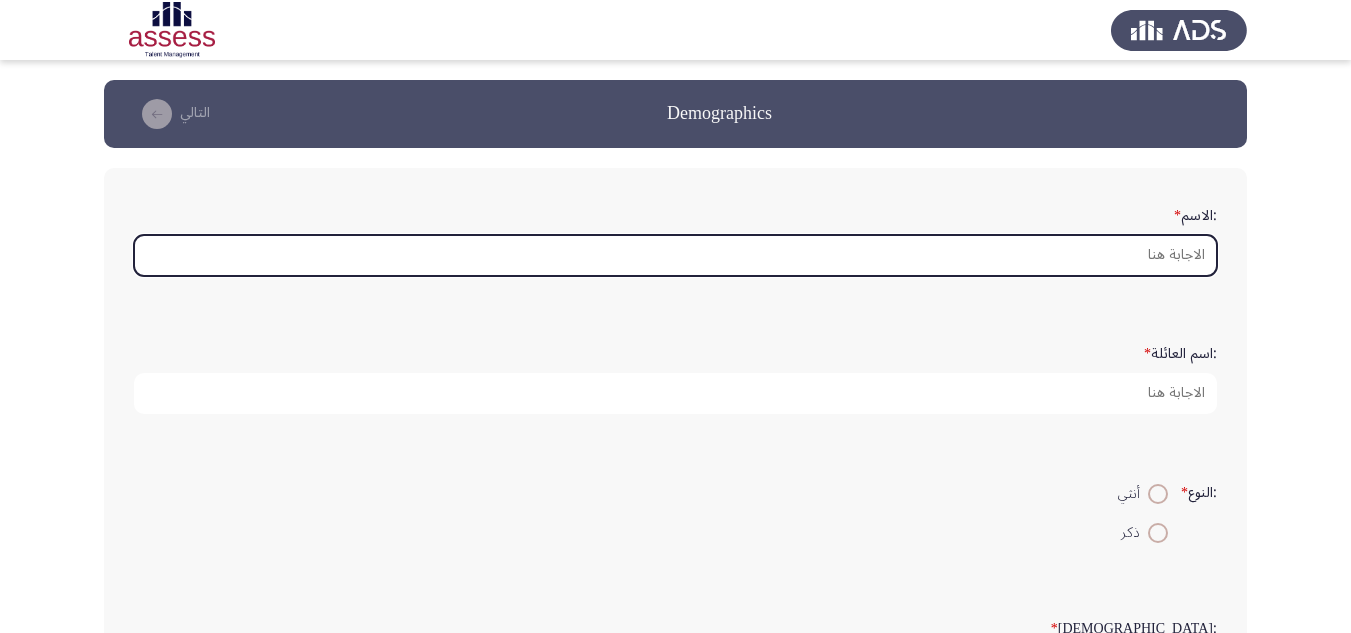 click on ":الاسم   *" at bounding box center (675, 255) 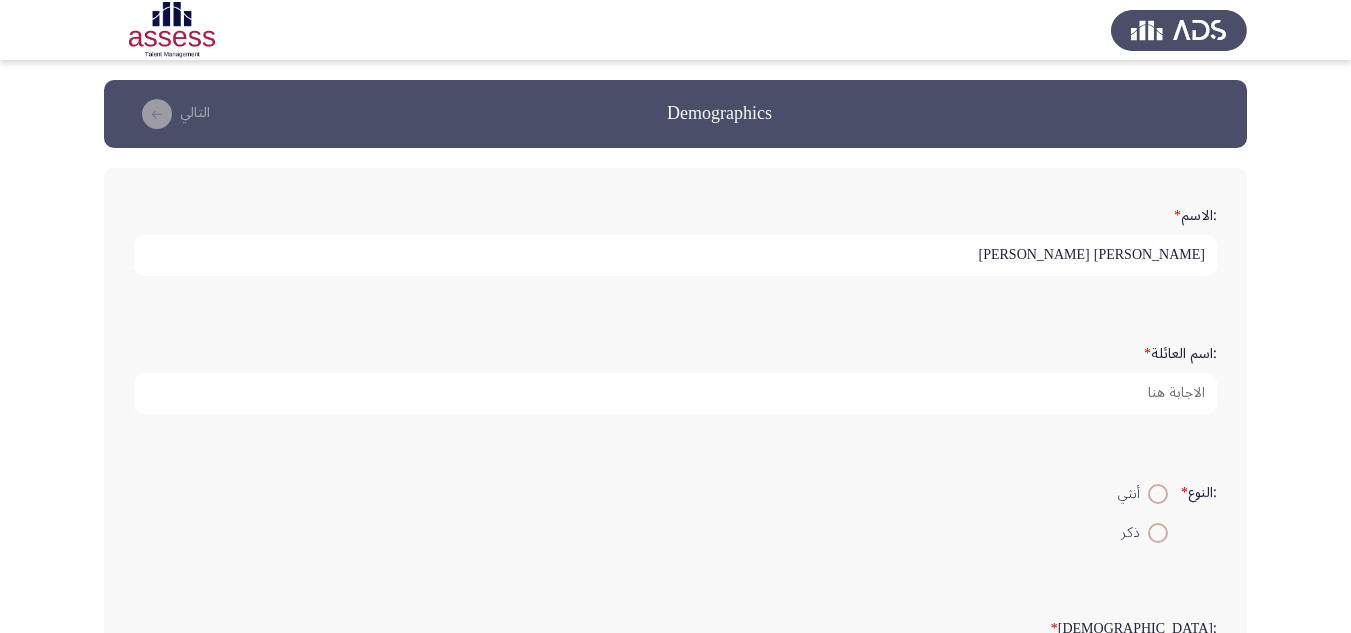 type on "[PERSON_NAME] [PERSON_NAME]" 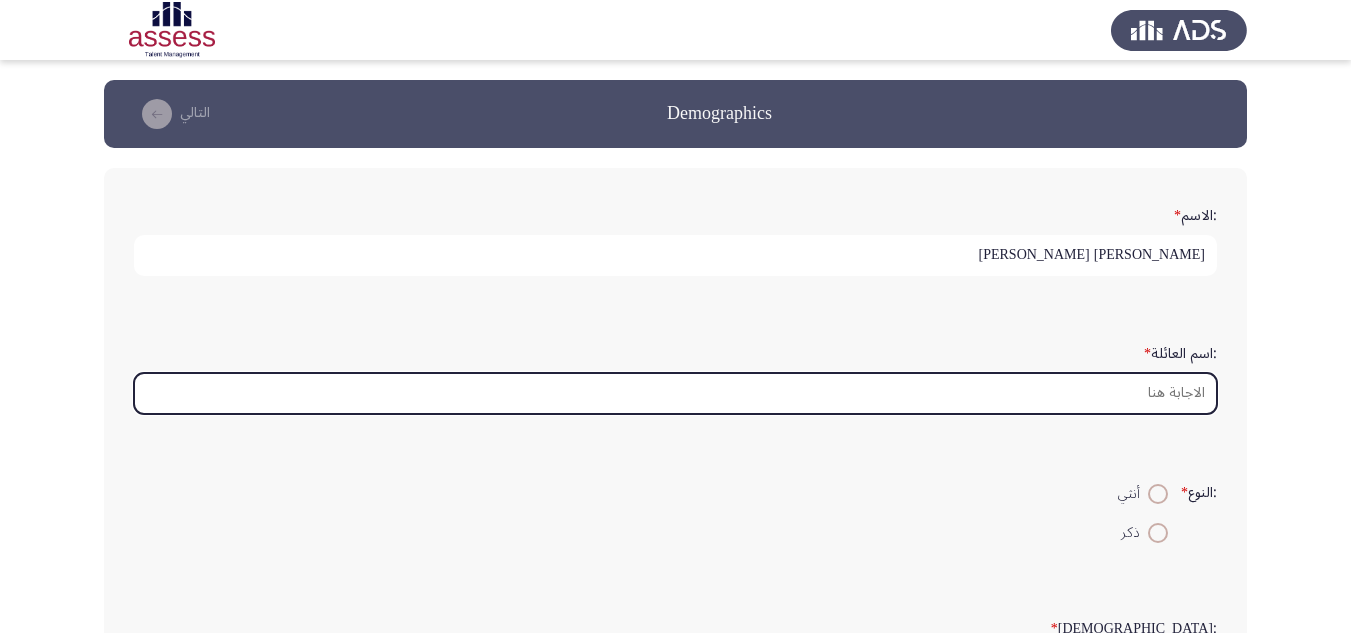 click on ":اسم العائلة   *" at bounding box center [675, 393] 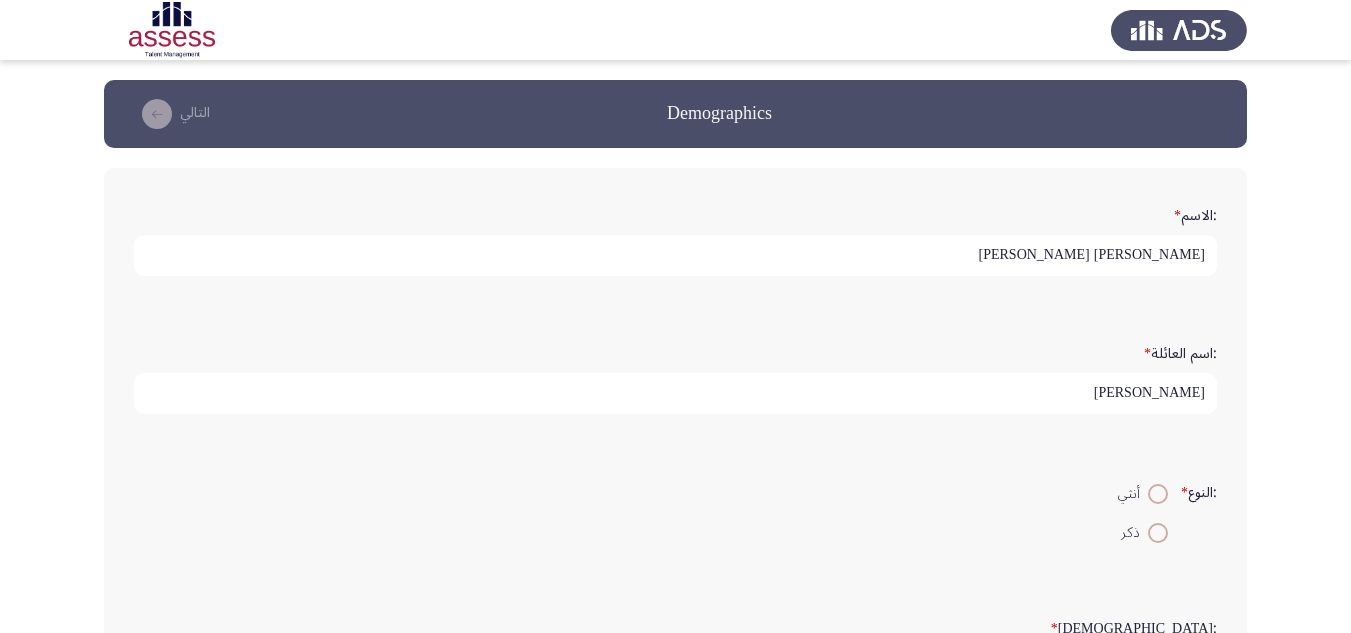 type on "[PERSON_NAME]" 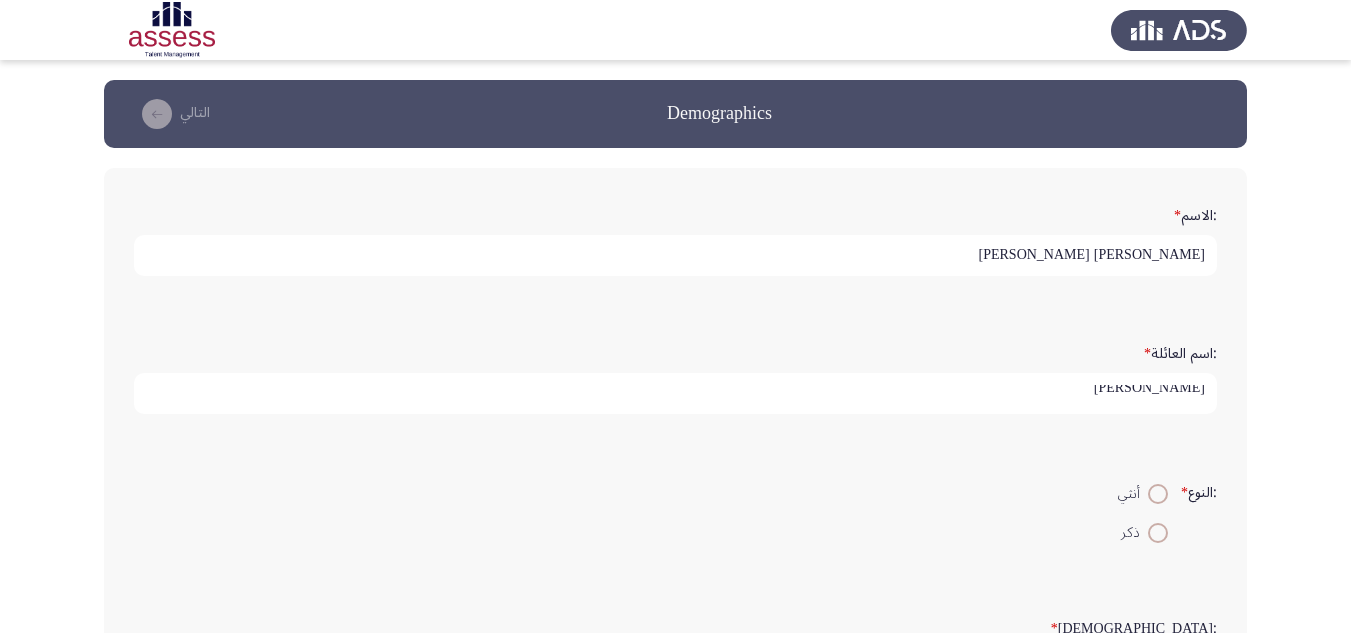 drag, startPoint x: 1050, startPoint y: 394, endPoint x: 1263, endPoint y: 405, distance: 213.28384 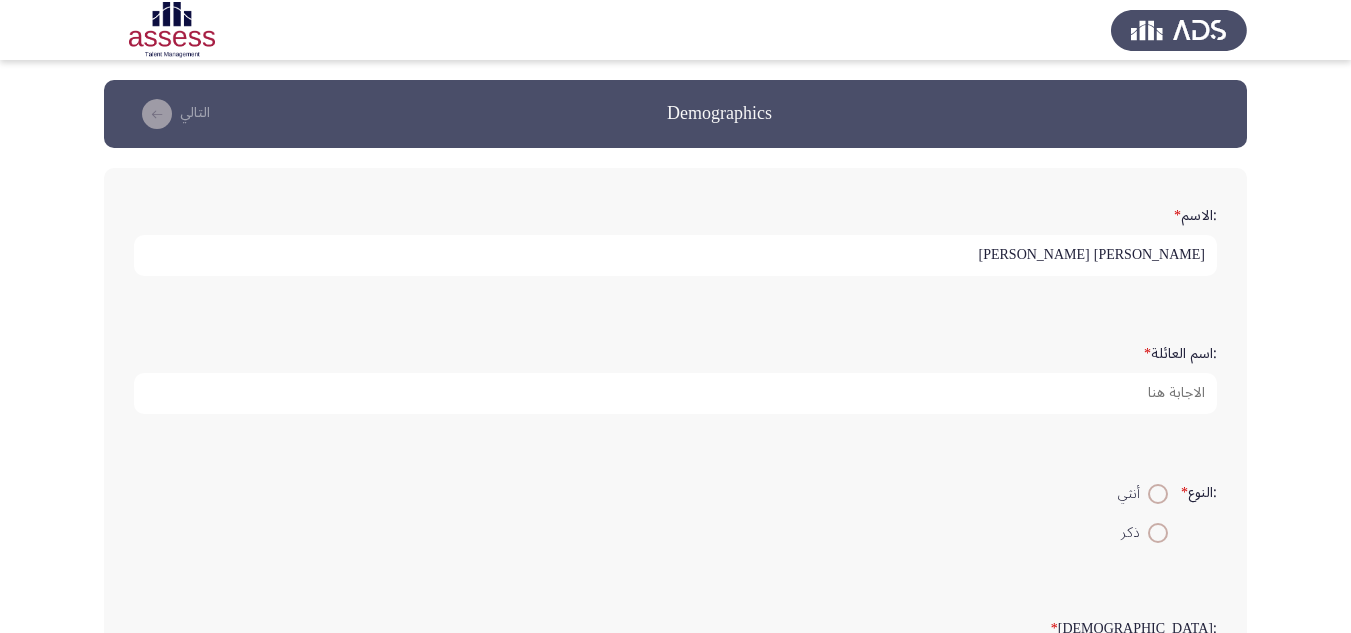 scroll, scrollTop: 0, scrollLeft: 0, axis: both 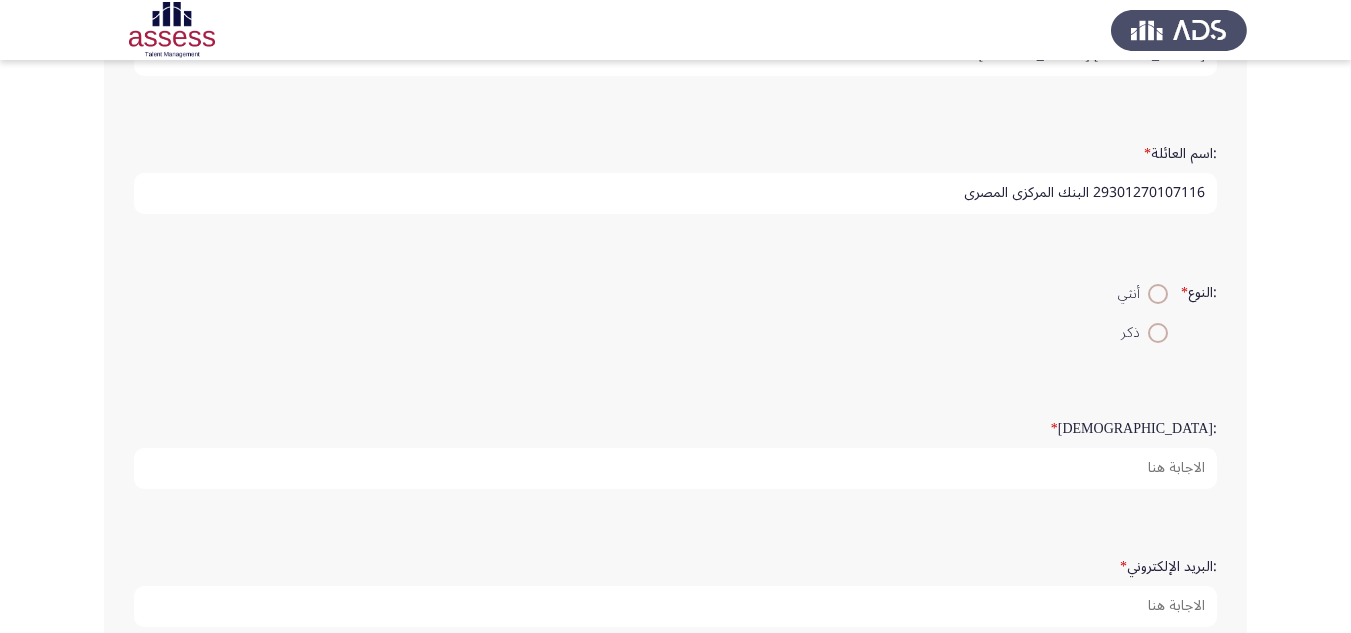 type on "29301270107116 البنك المركزي المصري" 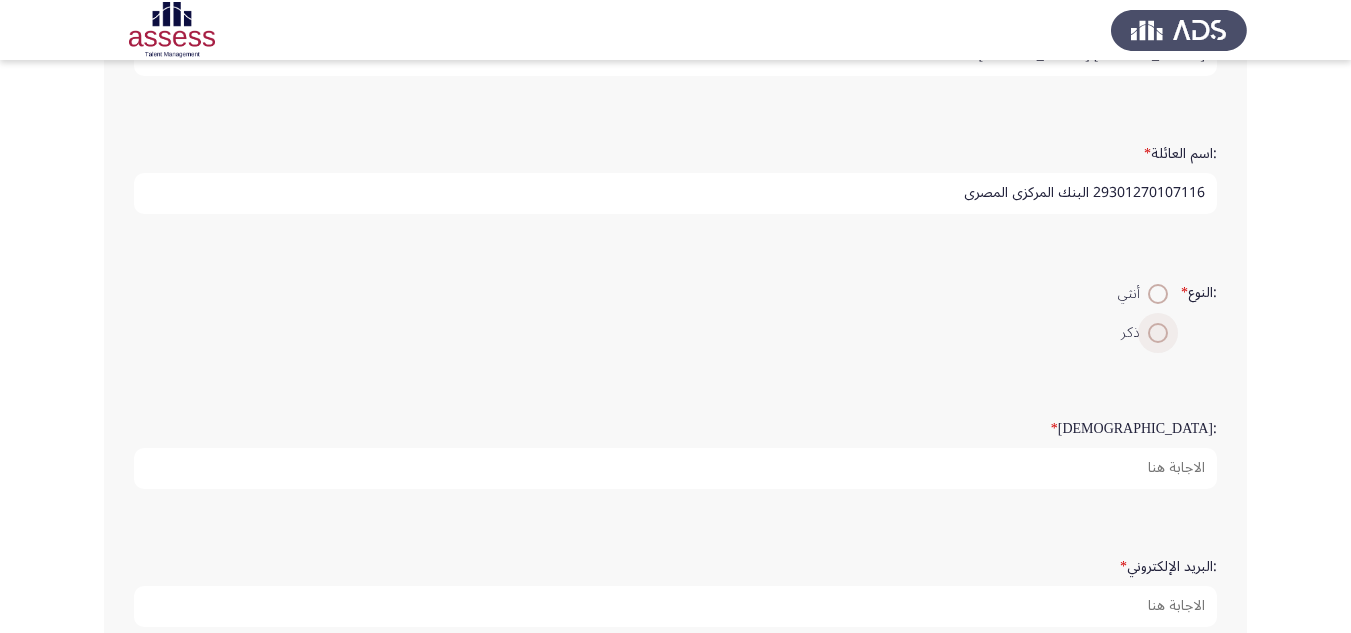 click at bounding box center (1158, 333) 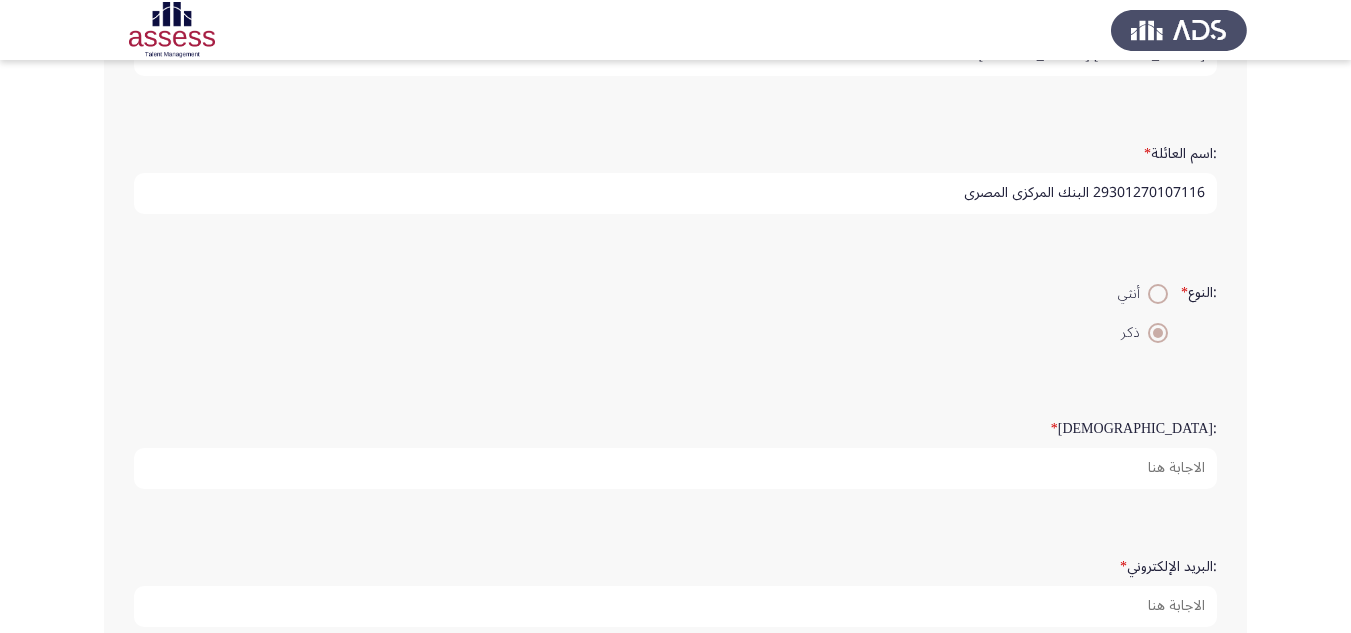 scroll, scrollTop: 300, scrollLeft: 0, axis: vertical 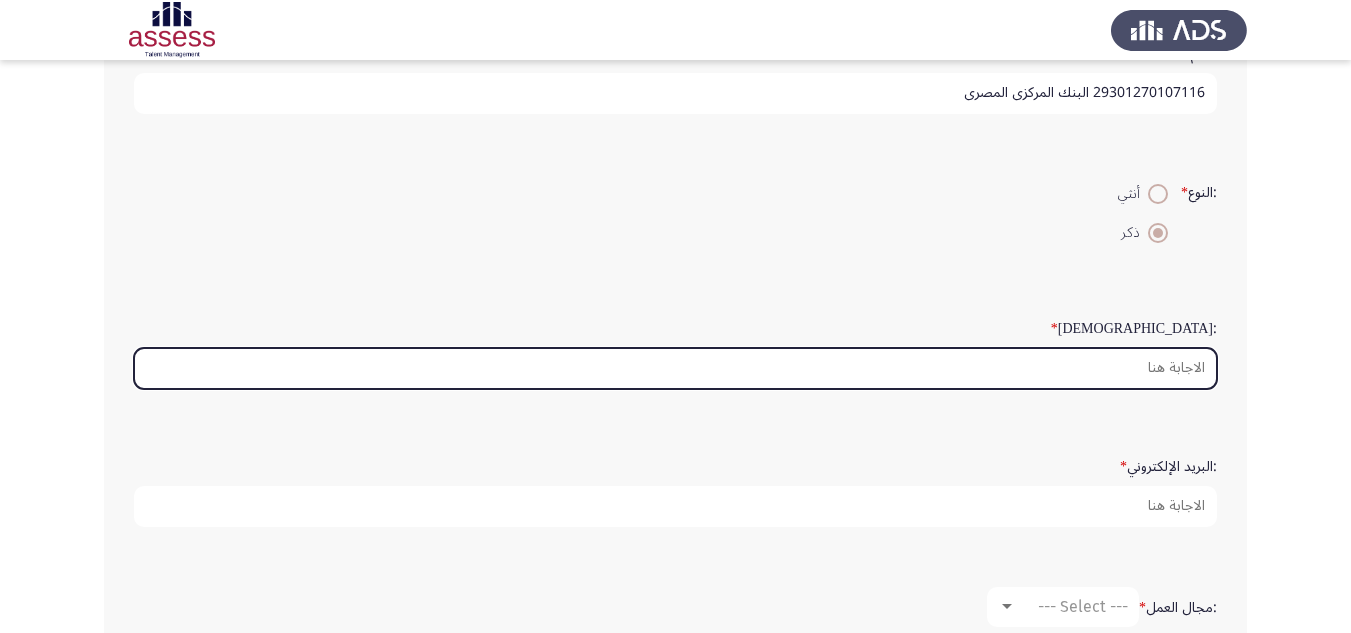 click on ":السن   *" at bounding box center (675, 368) 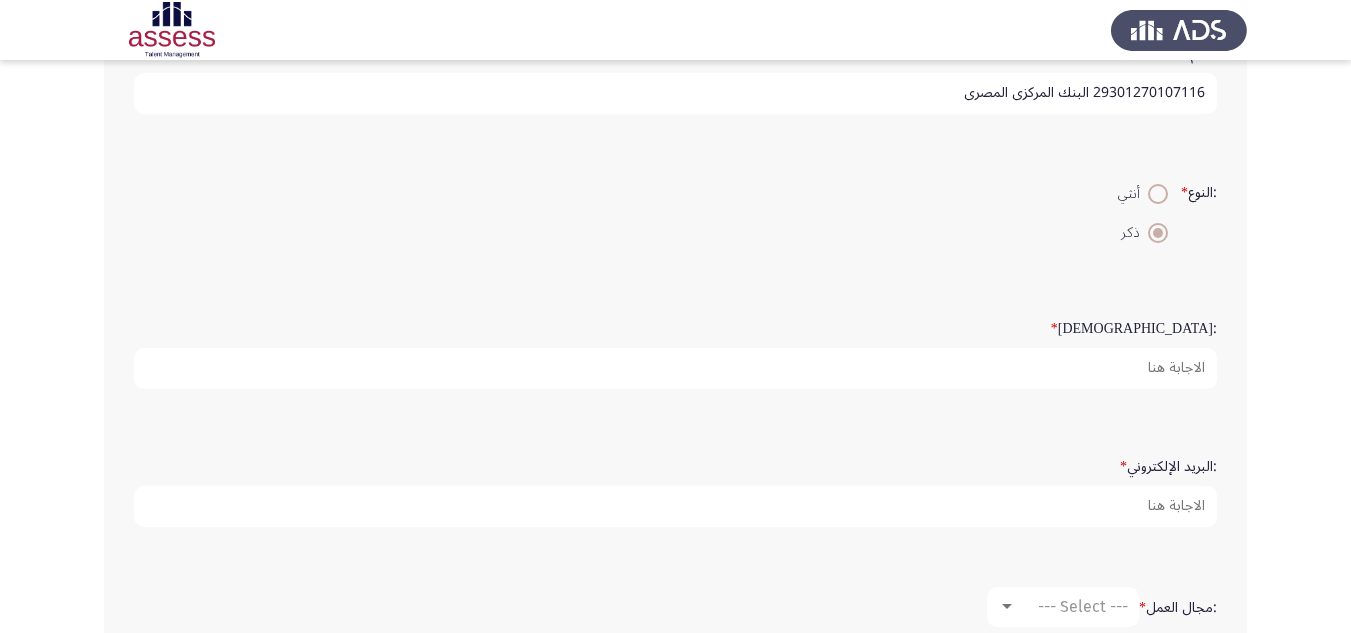 click on ":النوع   *    أنثي     ذكر" 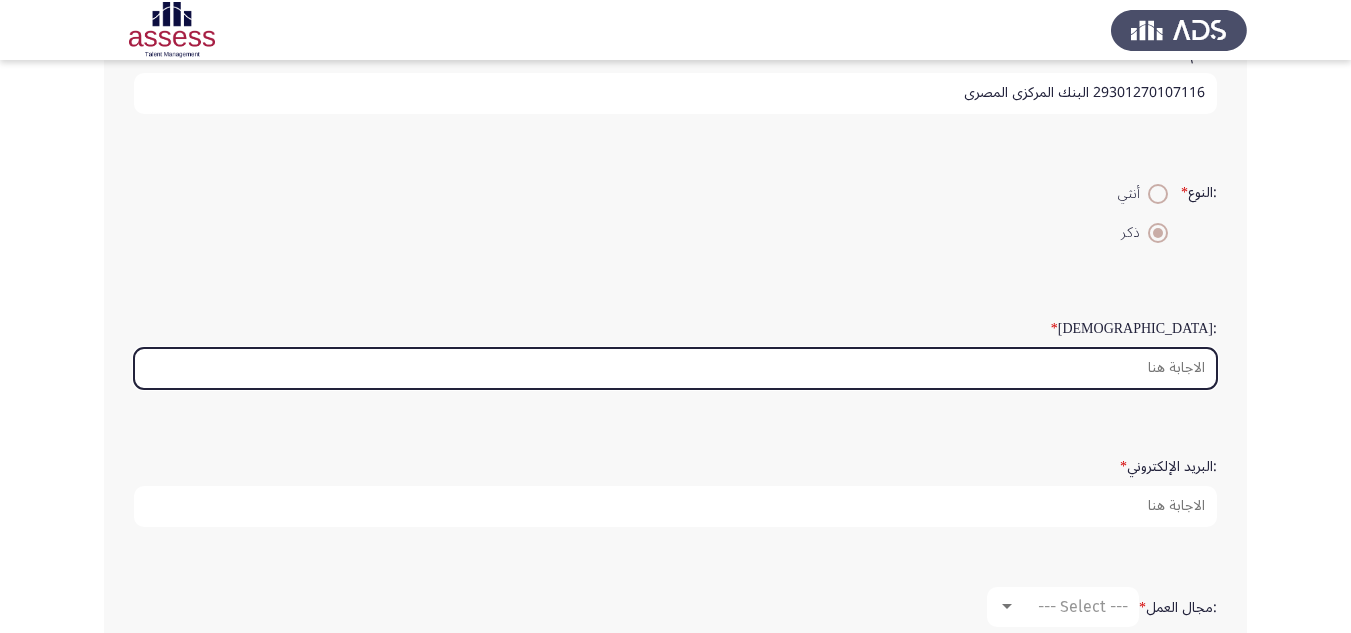 click on ":السن   *" at bounding box center (675, 368) 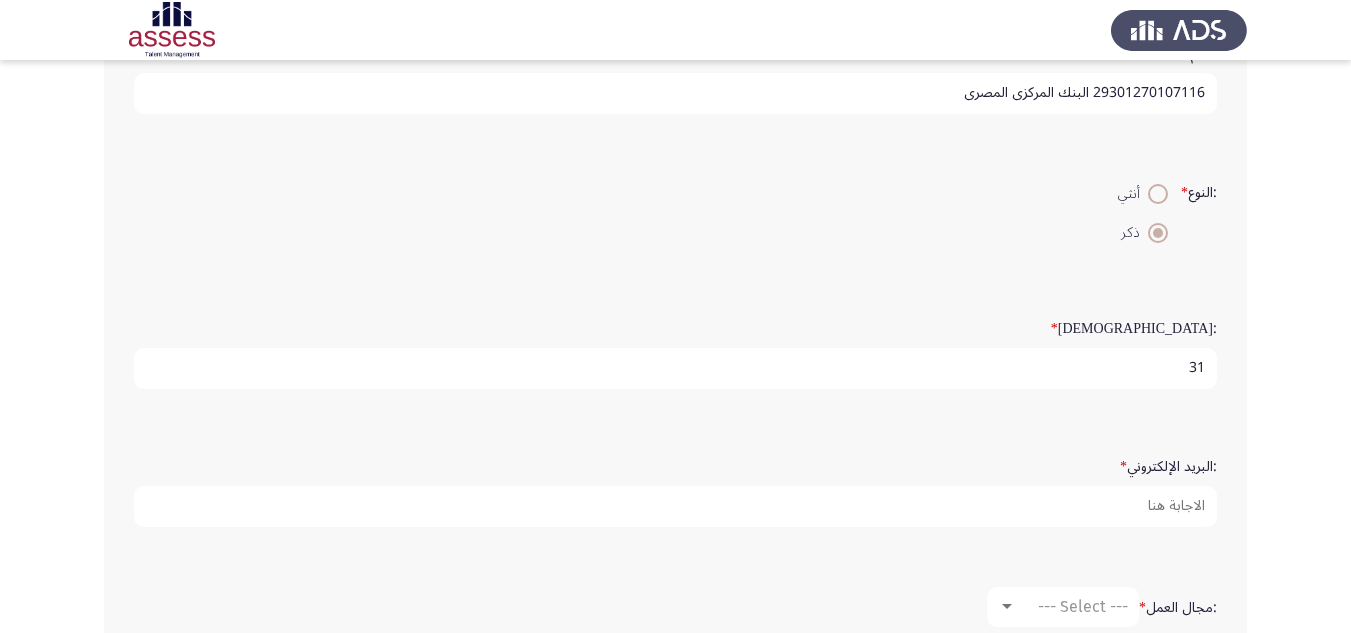 type on "31" 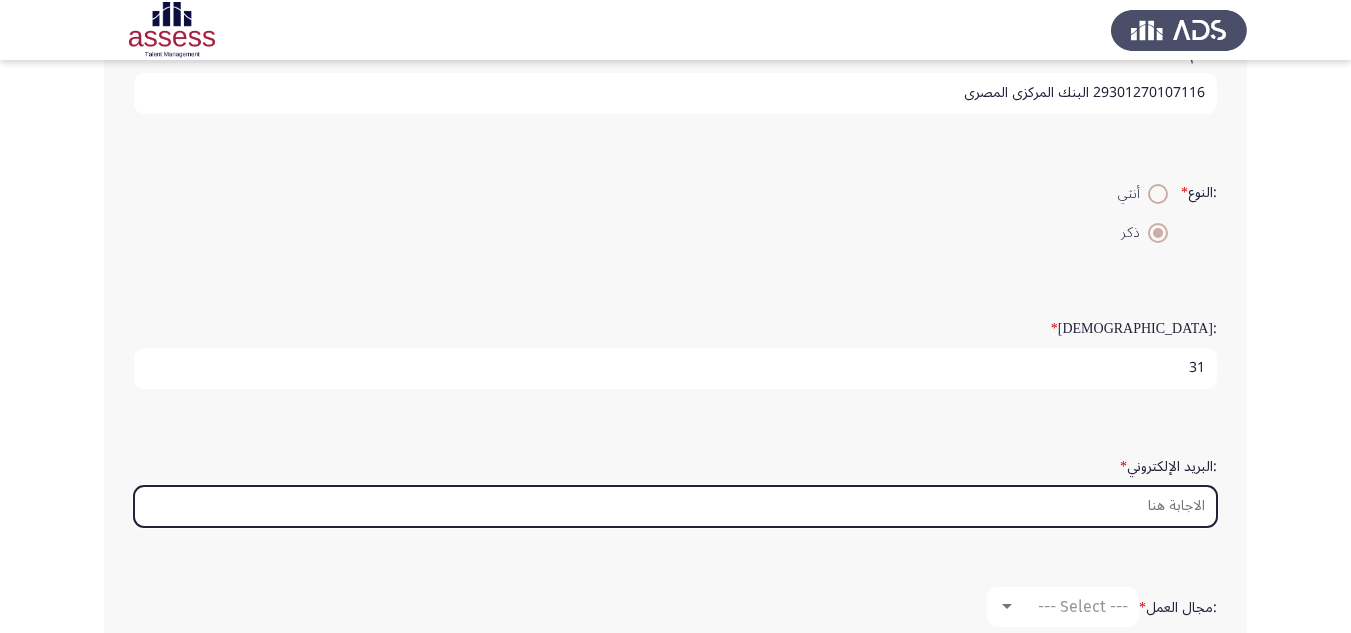 click on ":البريد الإلكتروني   *" at bounding box center (675, 506) 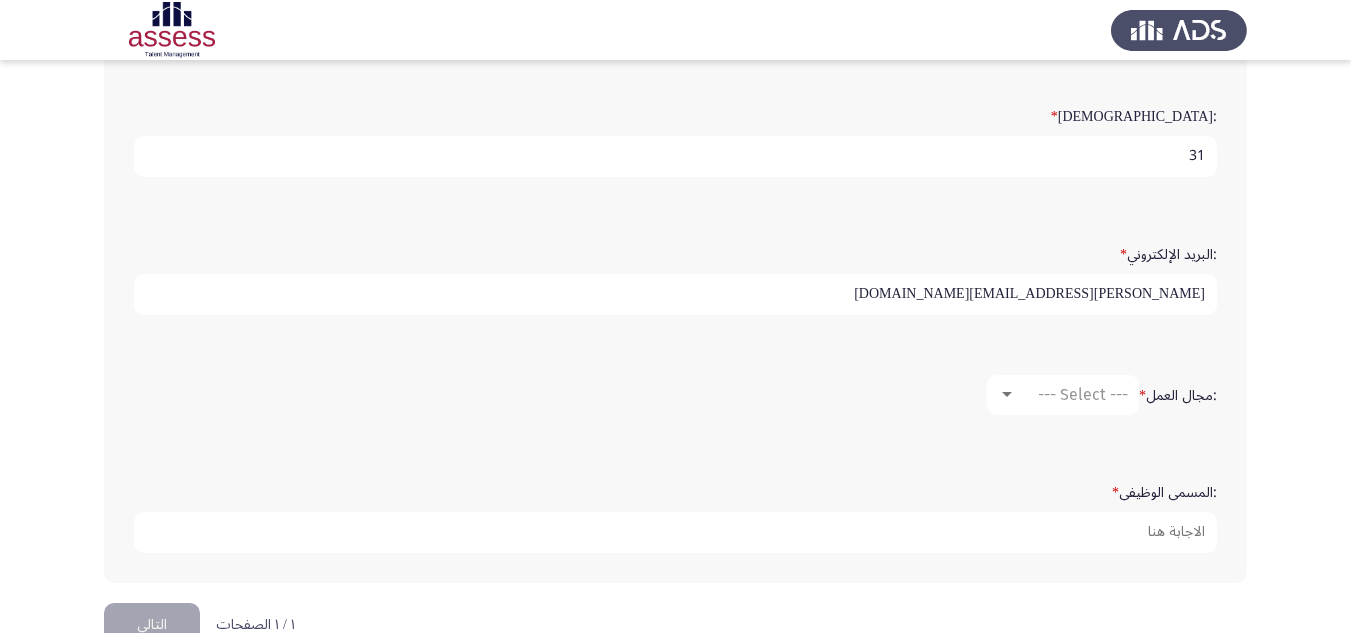 scroll, scrollTop: 562, scrollLeft: 0, axis: vertical 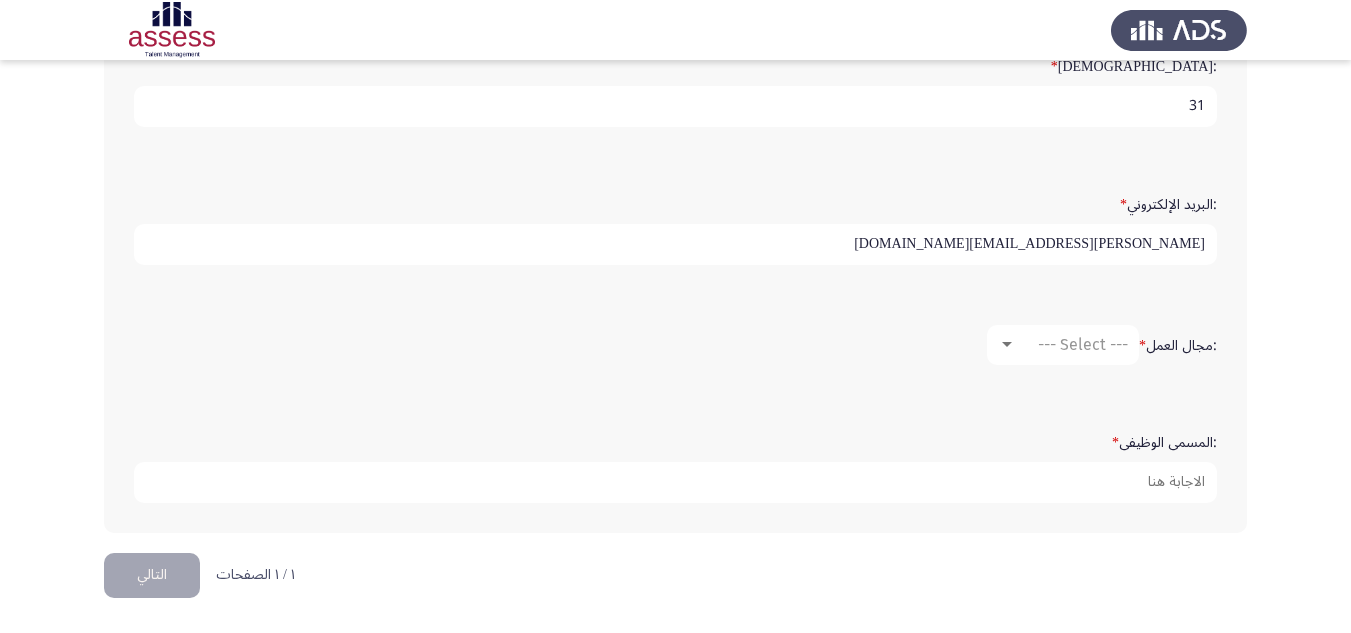 type on "[PERSON_NAME][EMAIL_ADDRESS][DOMAIN_NAME]" 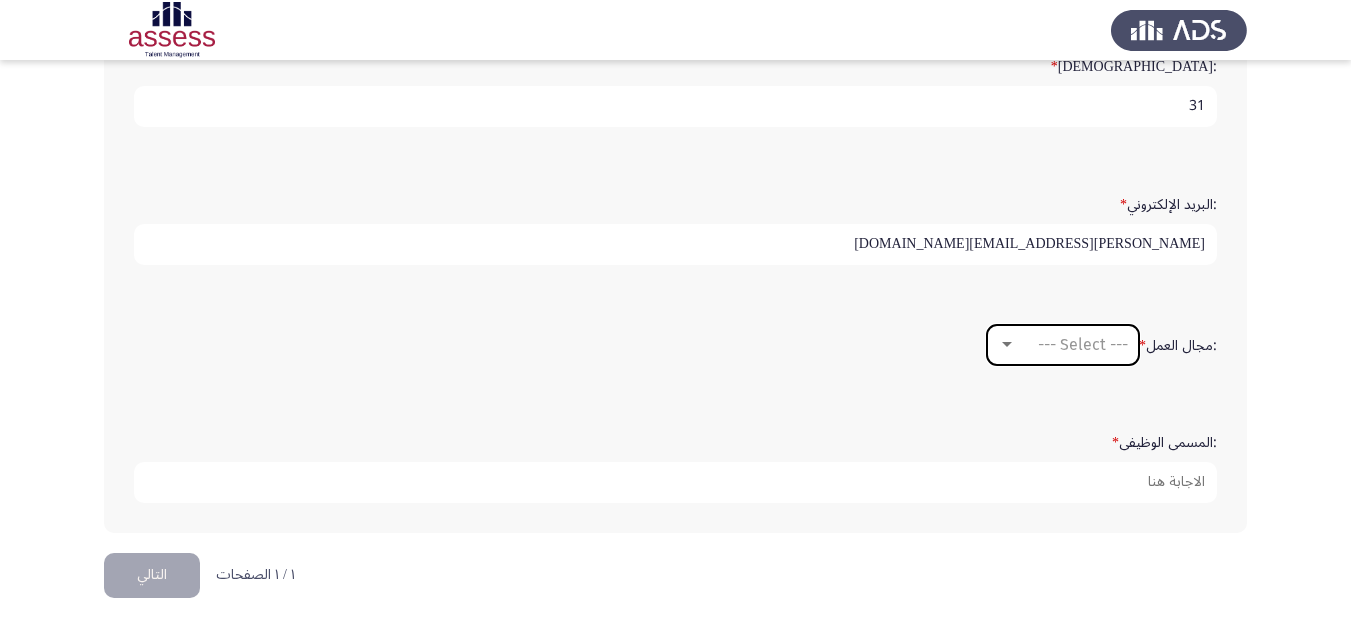 click at bounding box center [1007, 345] 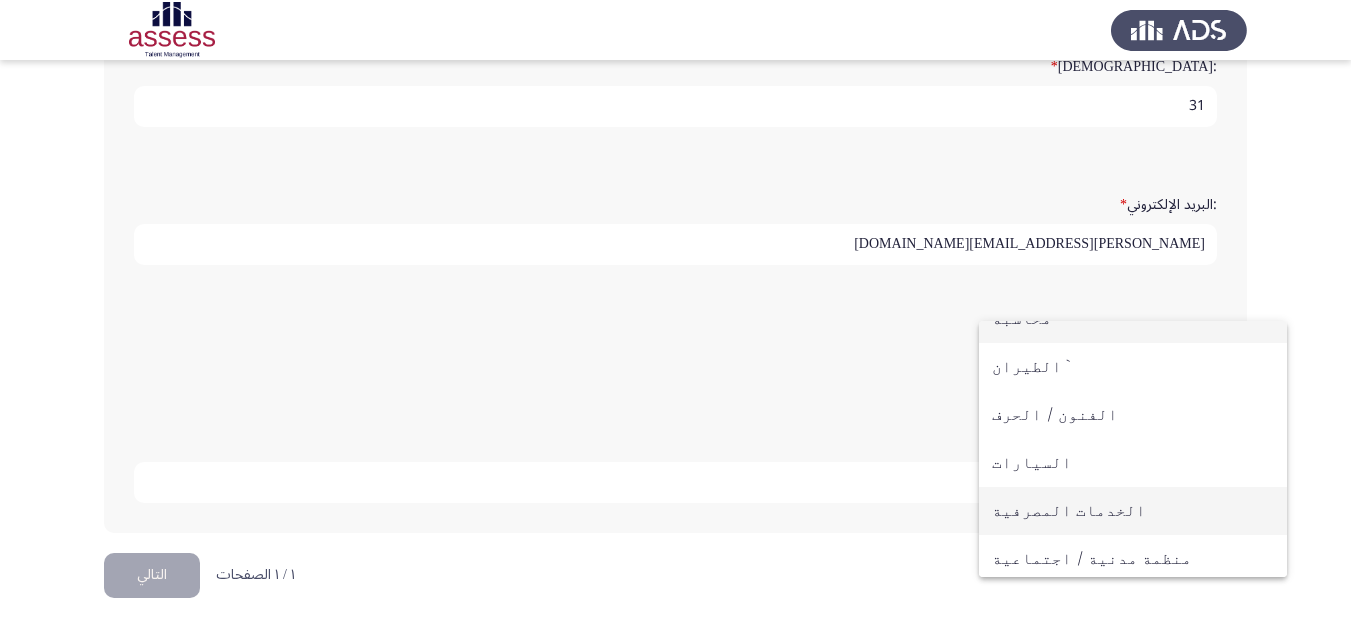 scroll, scrollTop: 0, scrollLeft: 0, axis: both 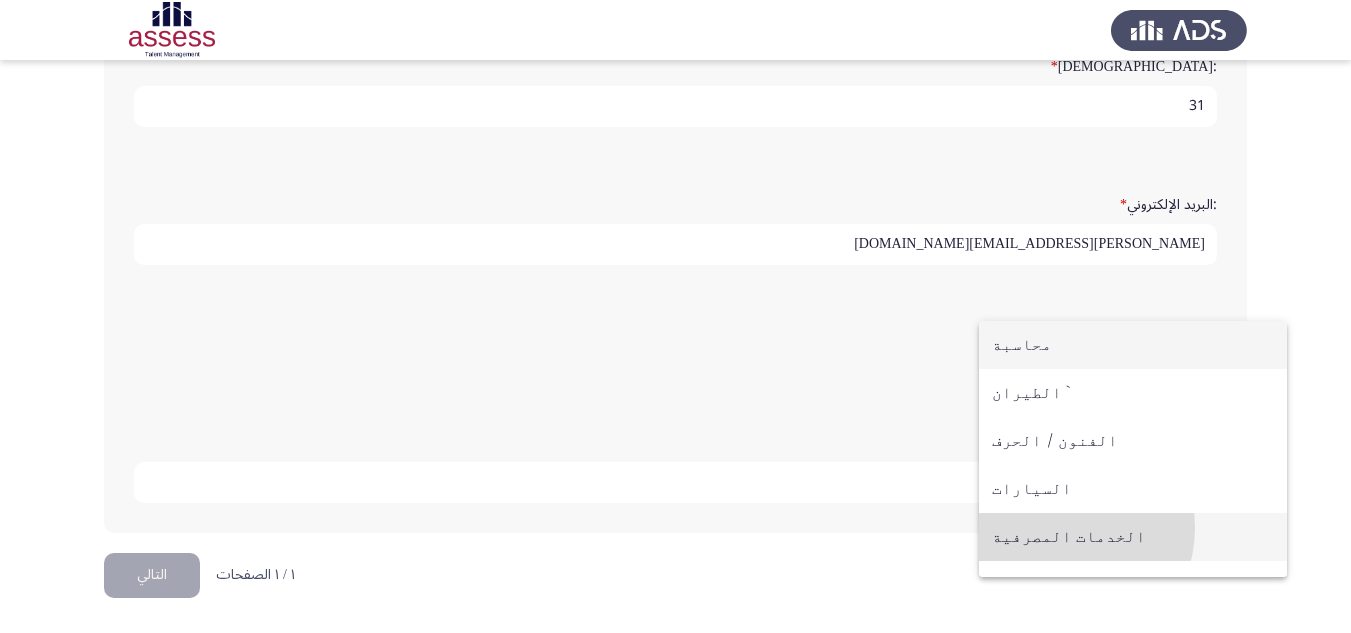 click on "الخدمات المصرفية" at bounding box center (1133, 537) 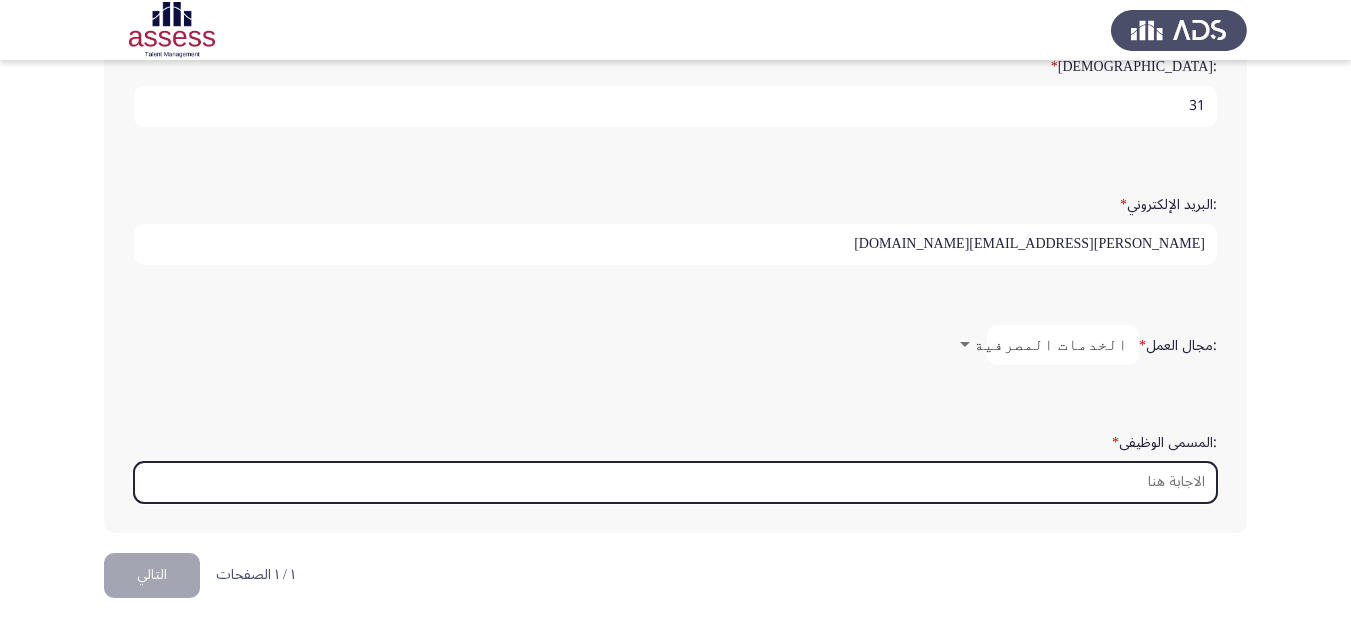 click on ":المسمى الوظيفى   *" at bounding box center (675, 482) 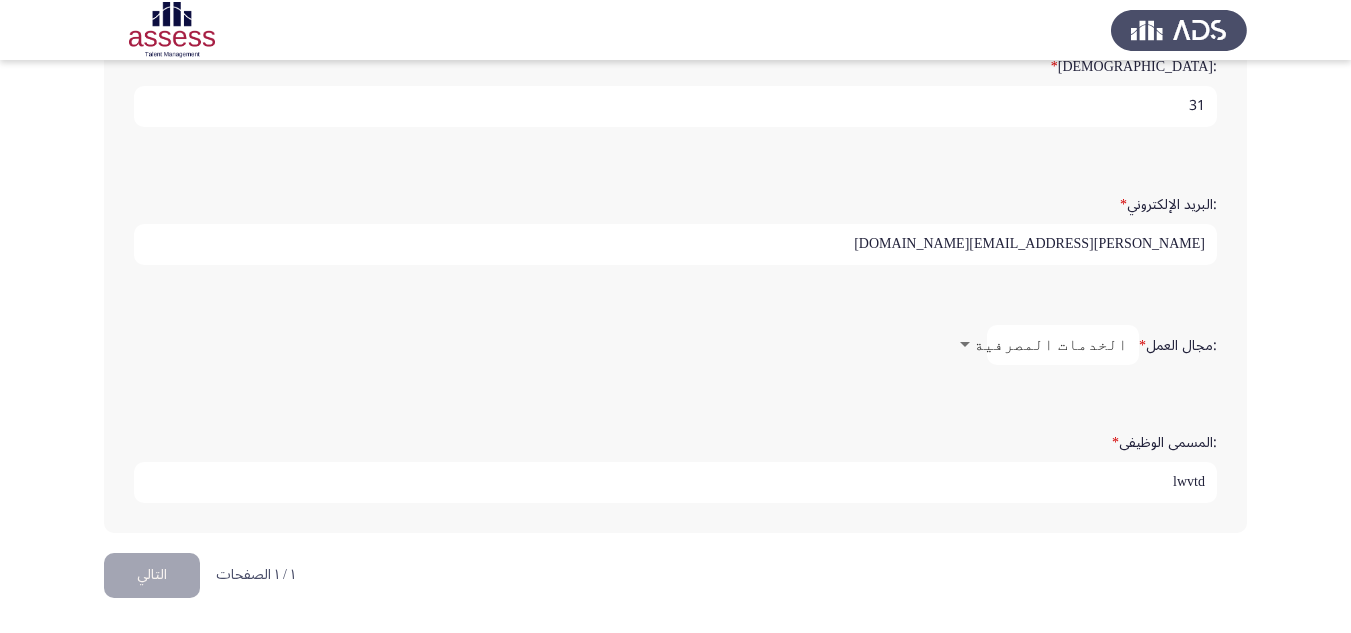 type on "lwvtd" 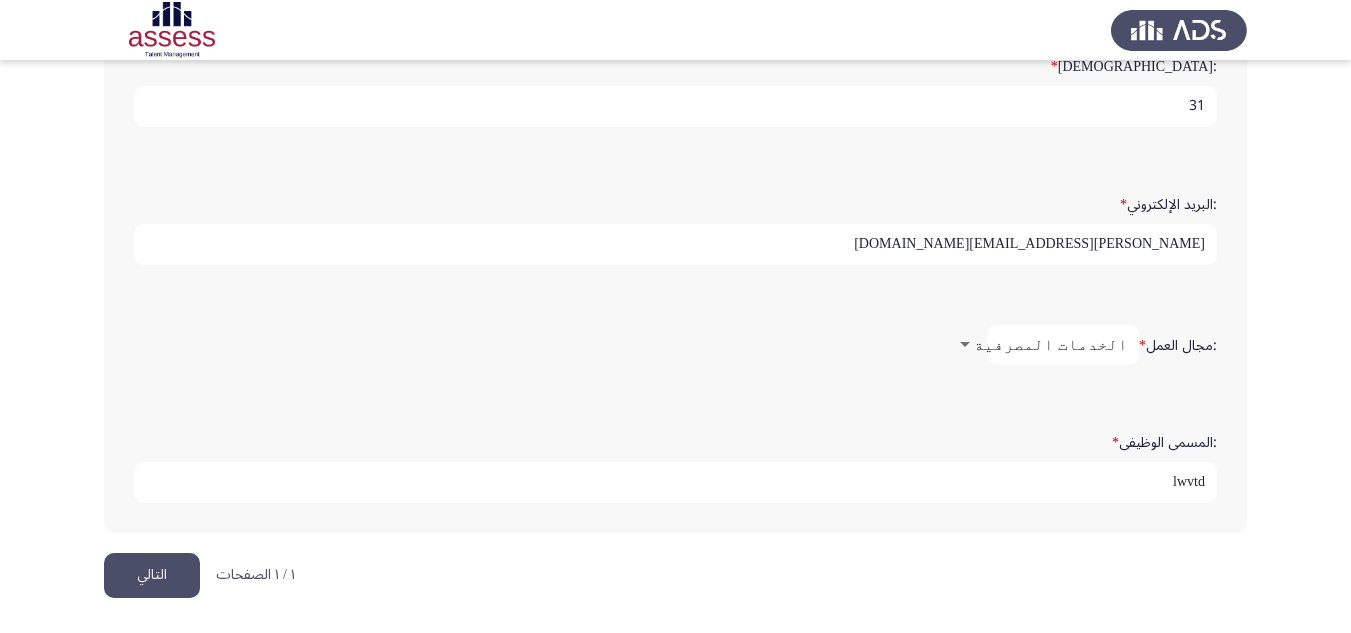 click on "lwvtd" at bounding box center (675, 482) 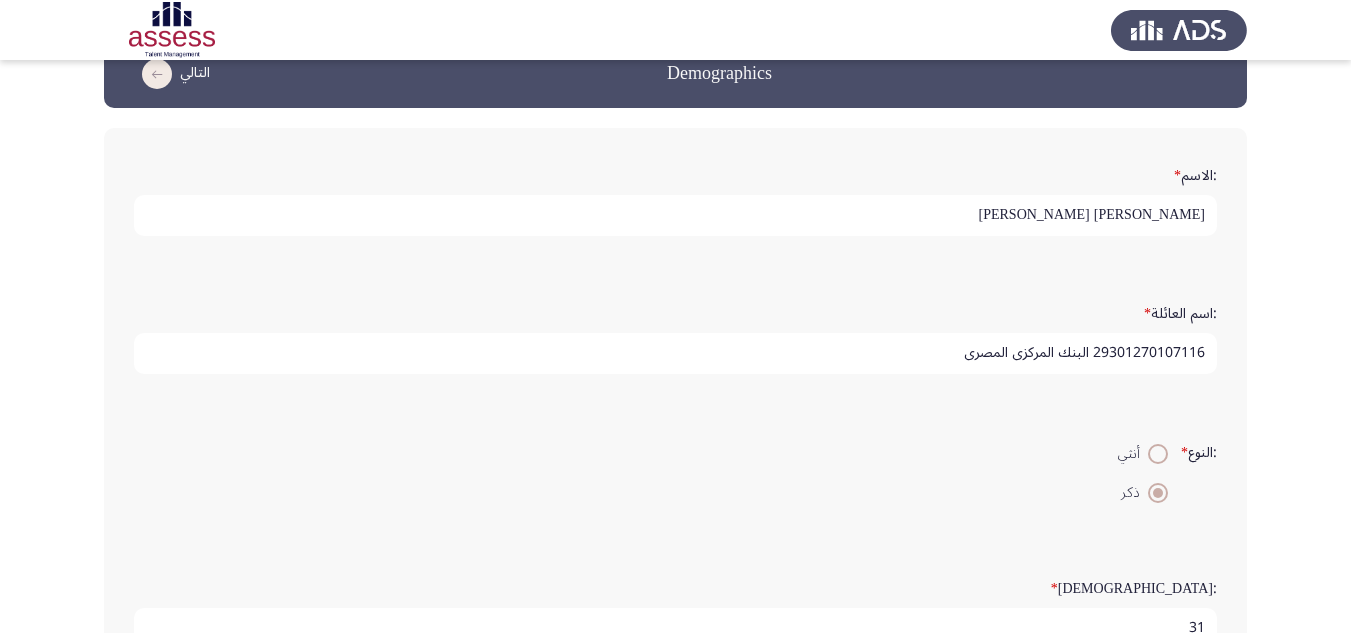 scroll, scrollTop: 0, scrollLeft: 0, axis: both 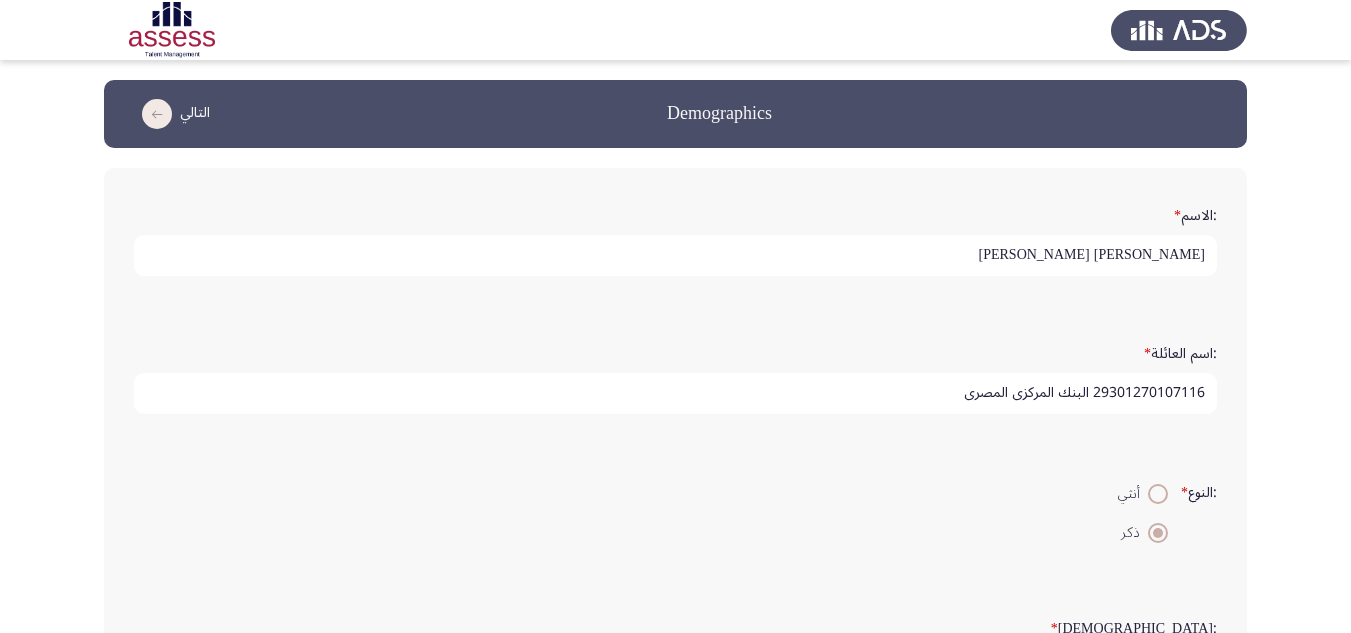 type on "مصرفي أ" 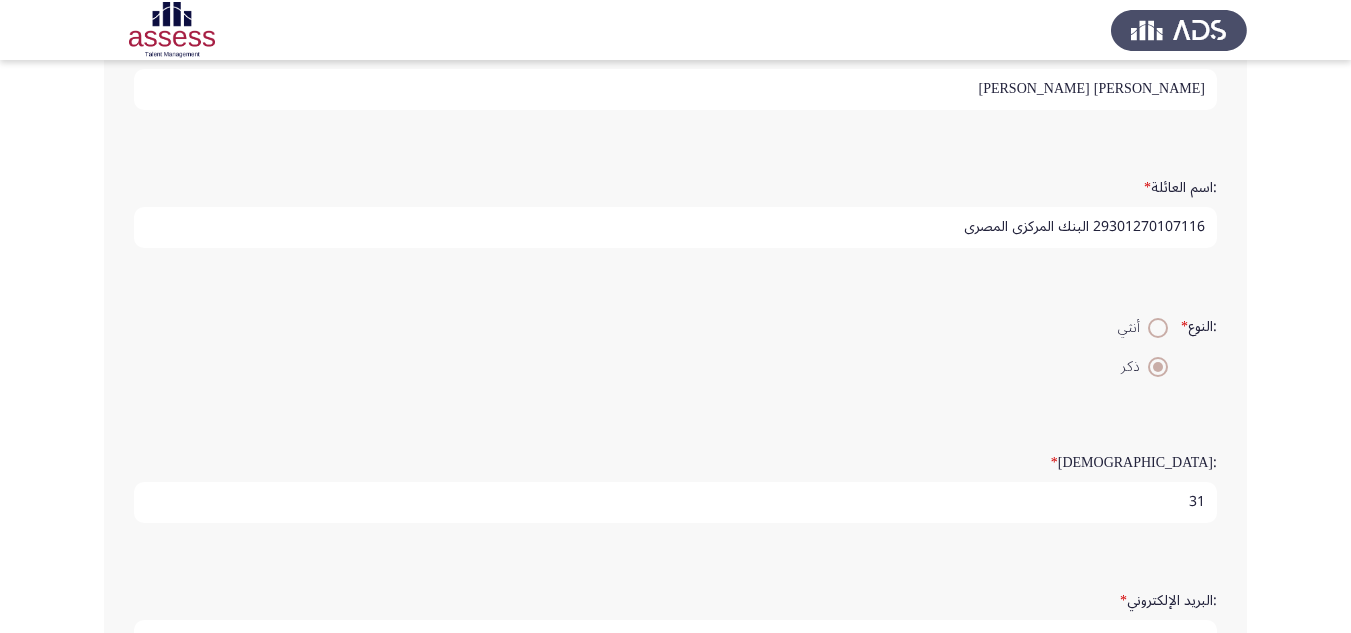 scroll, scrollTop: 200, scrollLeft: 0, axis: vertical 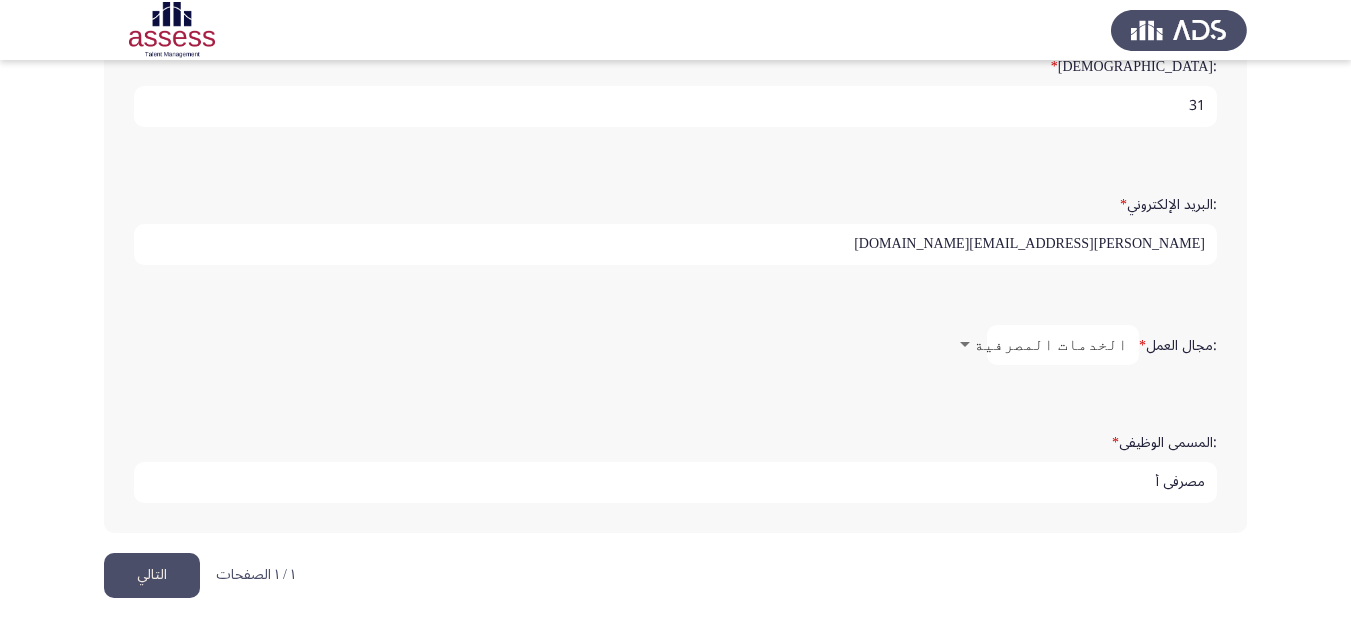 click on "التالي" 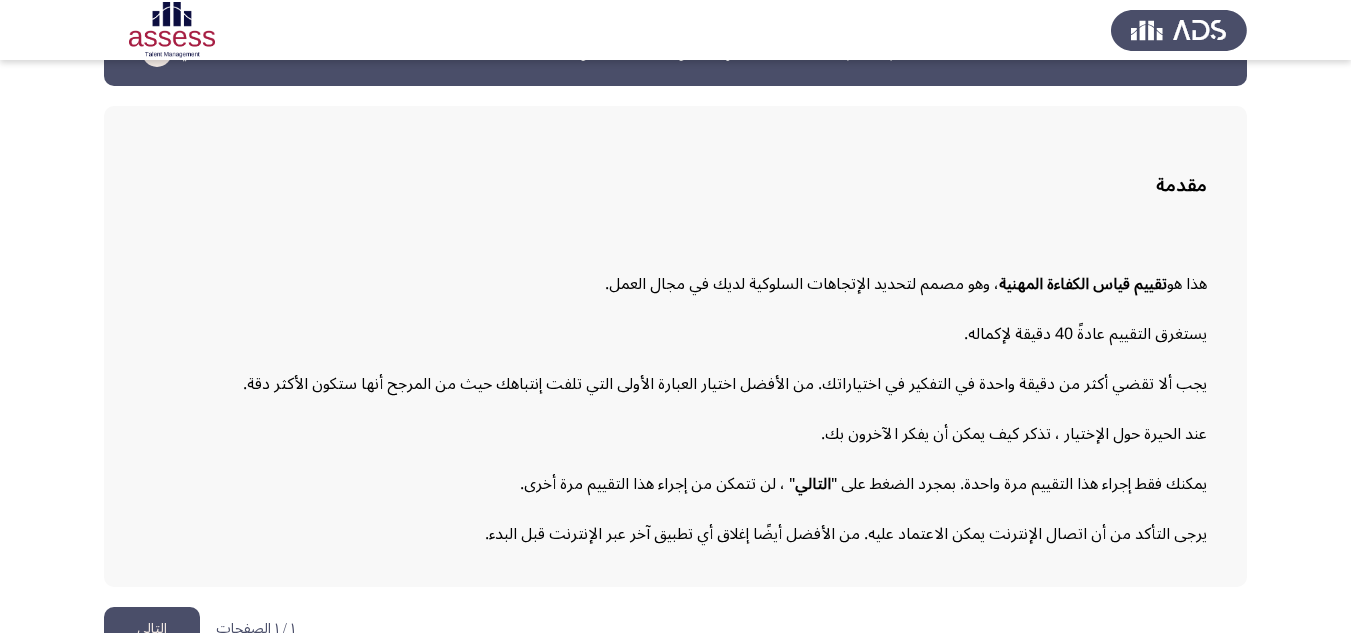 scroll, scrollTop: 101, scrollLeft: 0, axis: vertical 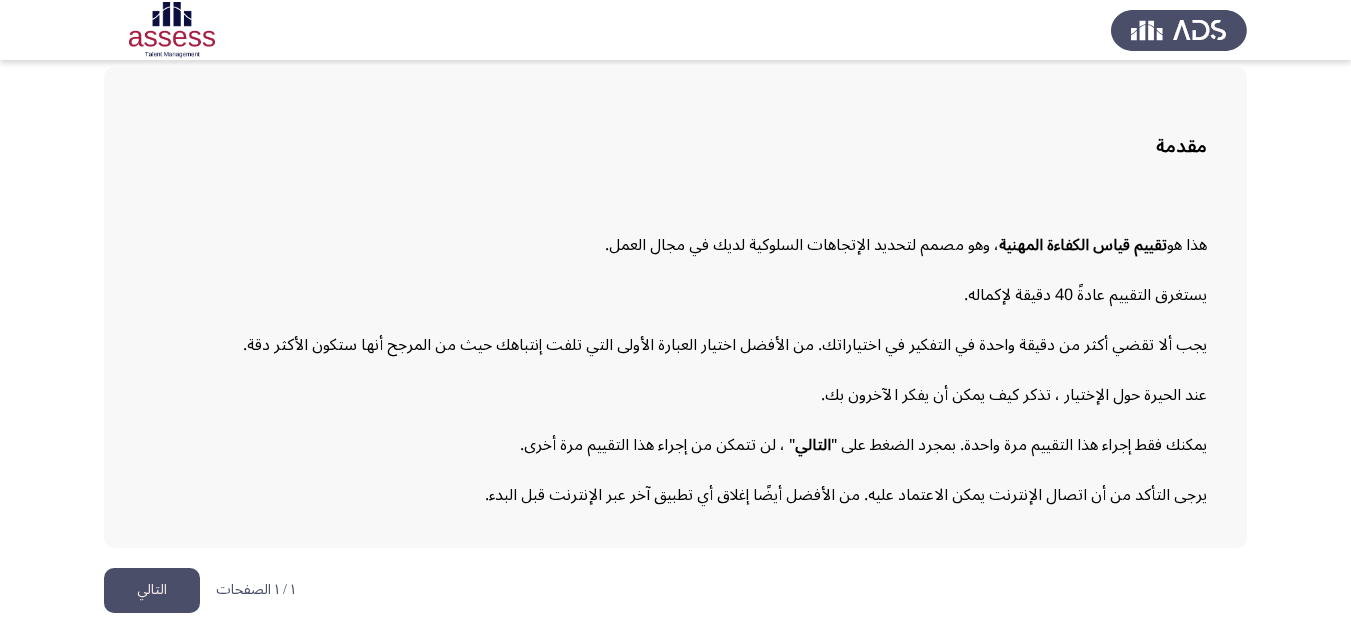 click on "التالي" 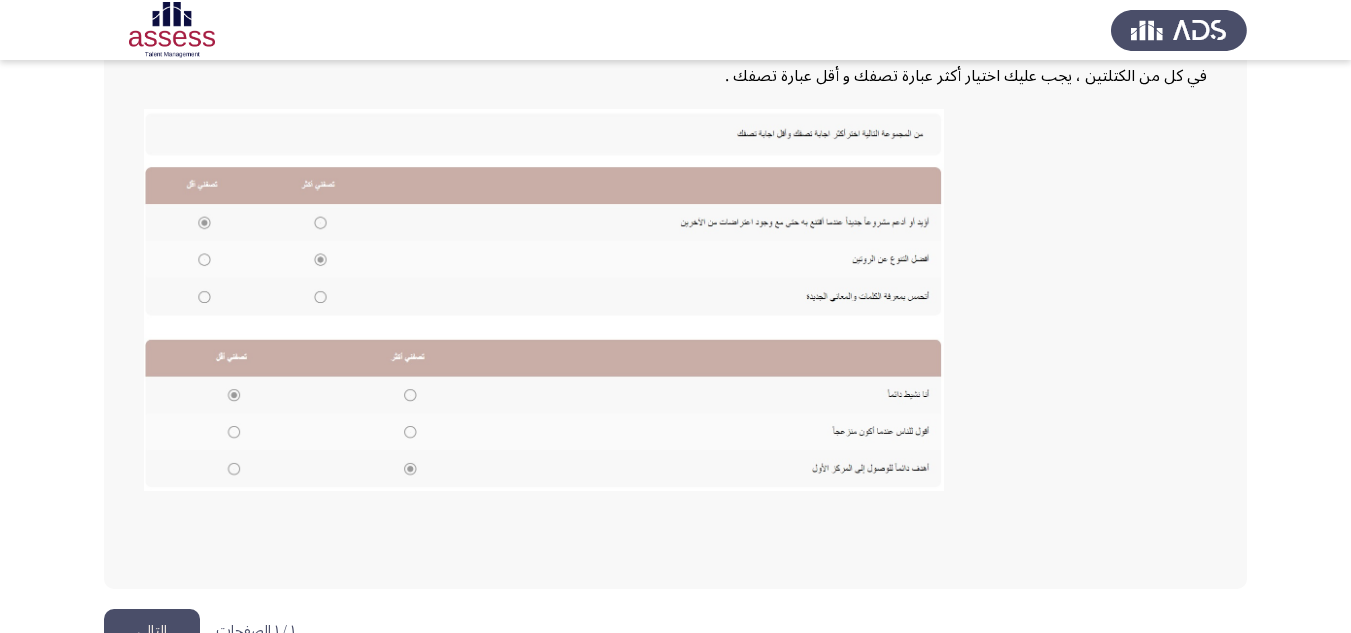scroll, scrollTop: 443, scrollLeft: 0, axis: vertical 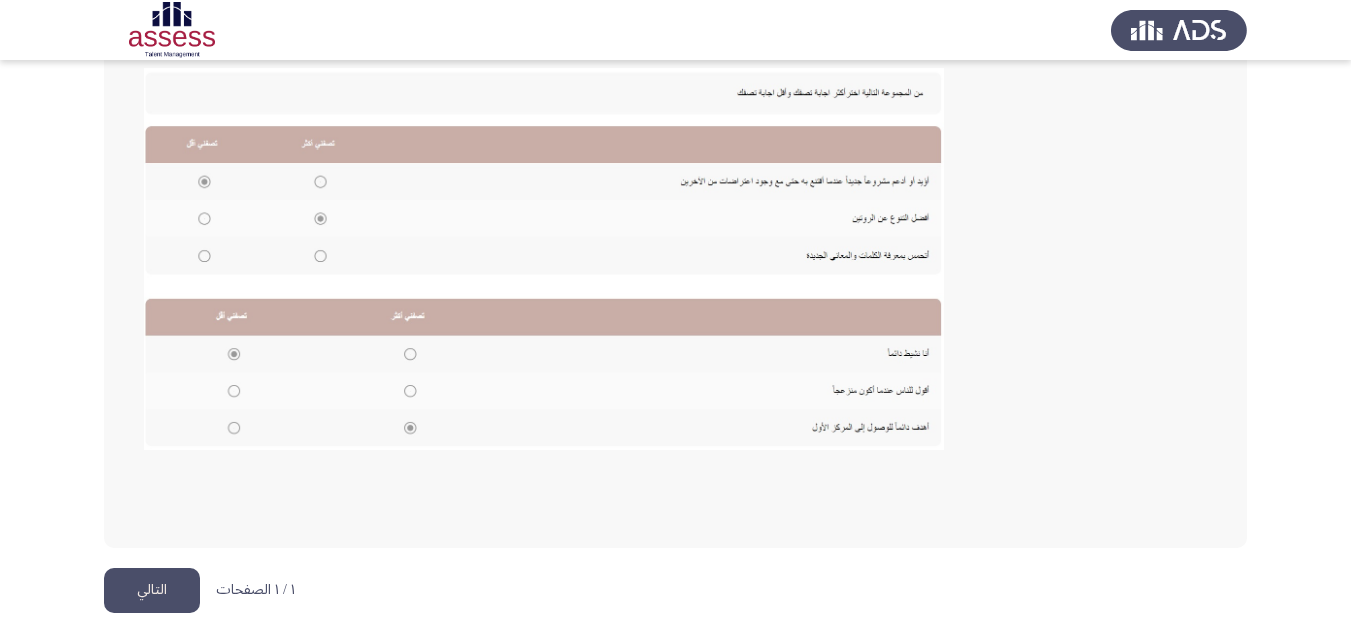 click on "التالي" 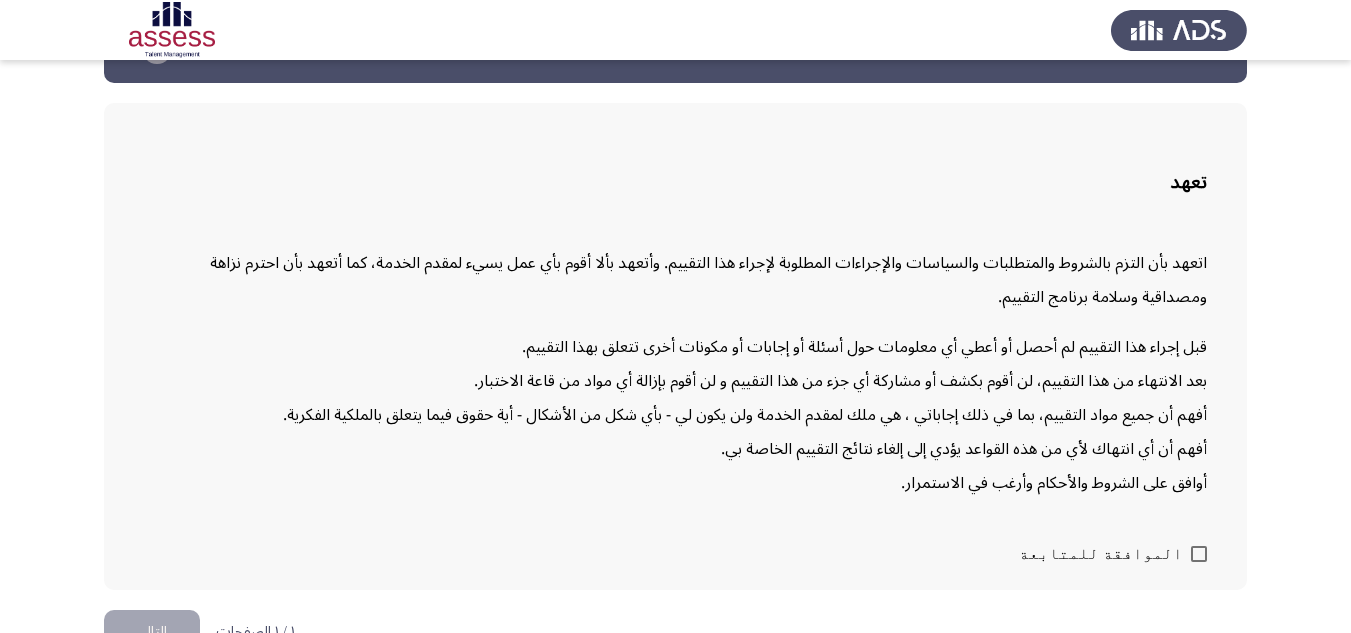 scroll, scrollTop: 107, scrollLeft: 0, axis: vertical 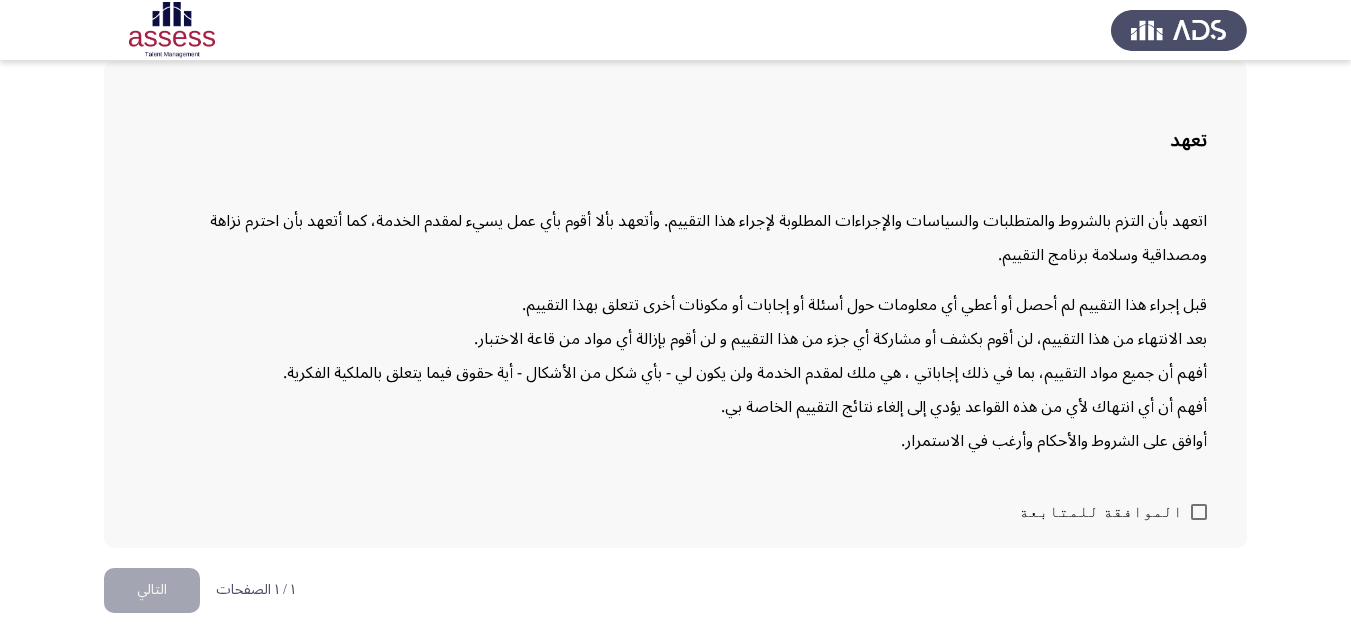 click at bounding box center (1199, 512) 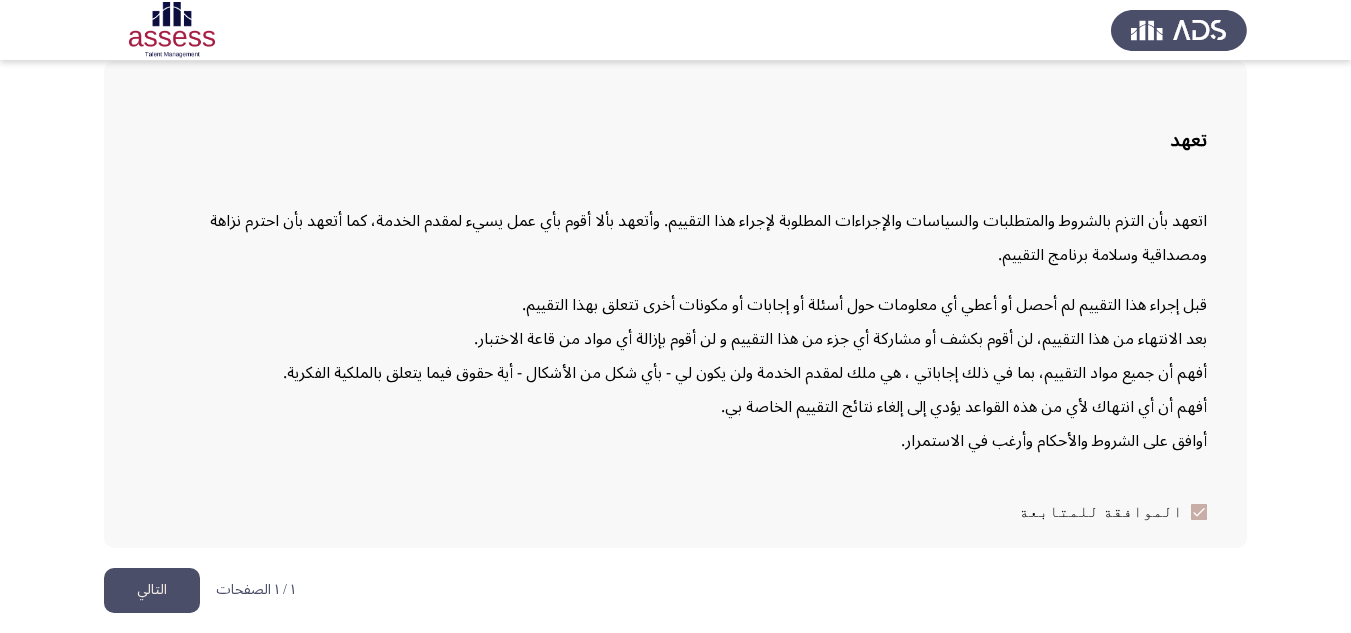 click on "التالي" 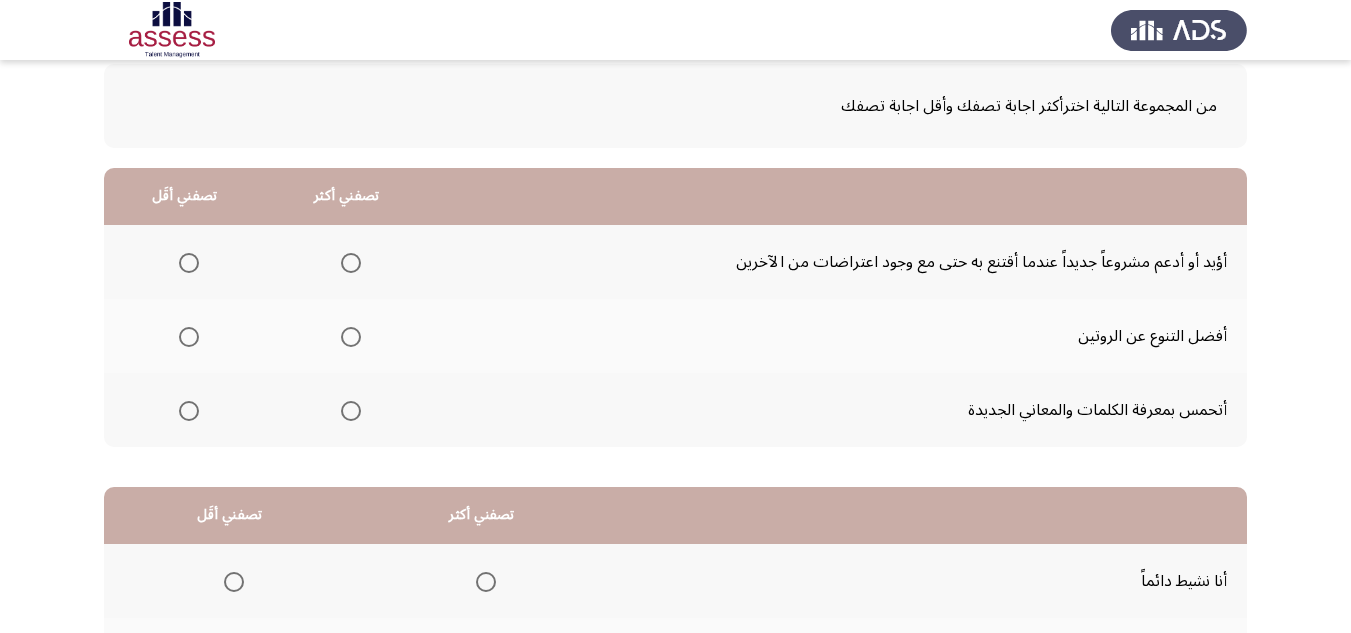 scroll, scrollTop: 77, scrollLeft: 0, axis: vertical 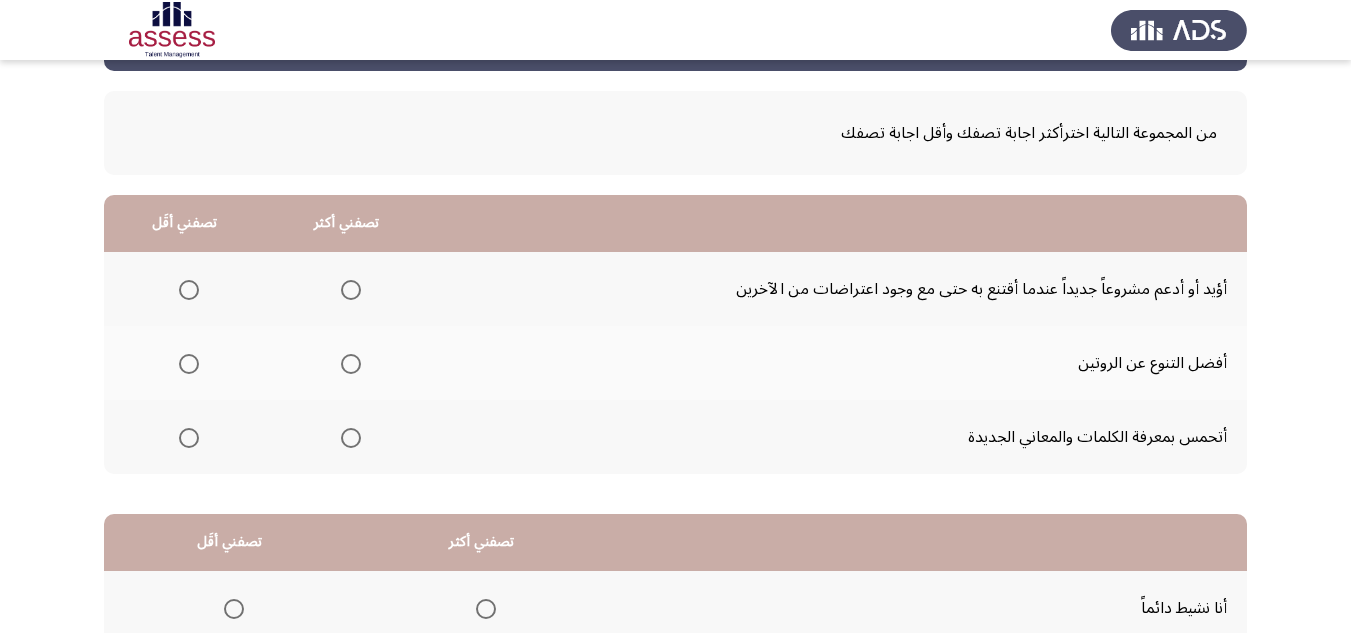 click at bounding box center (351, 290) 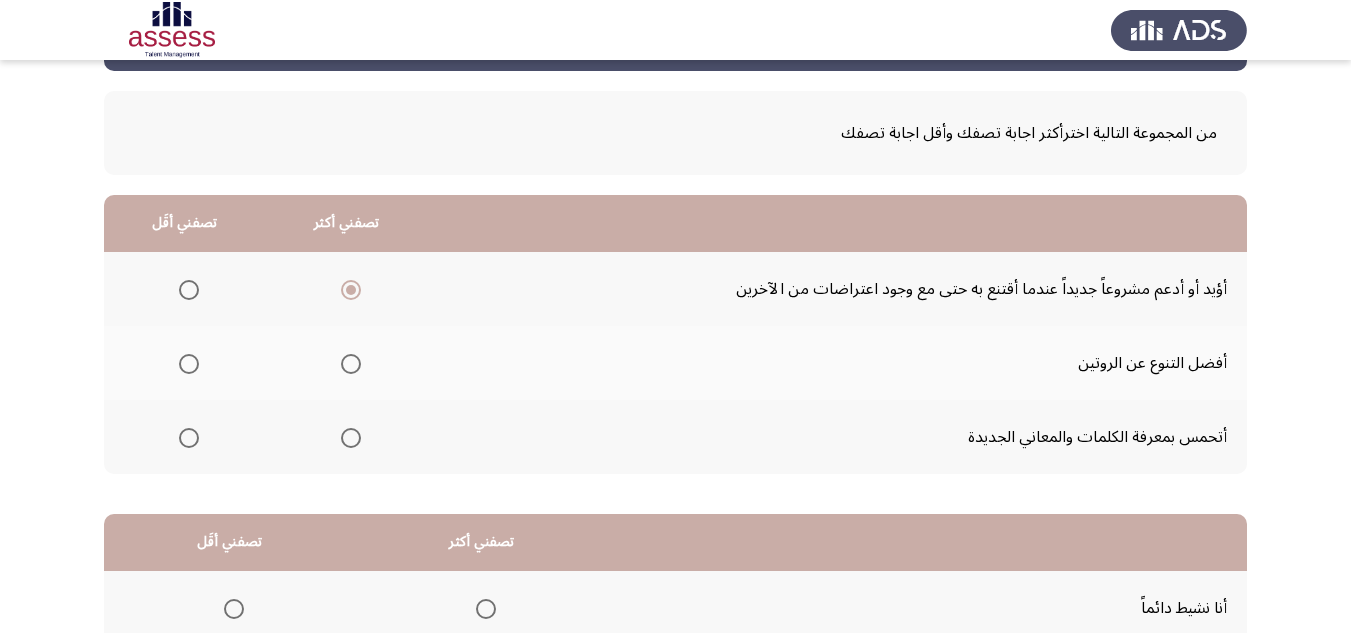 click at bounding box center (189, 364) 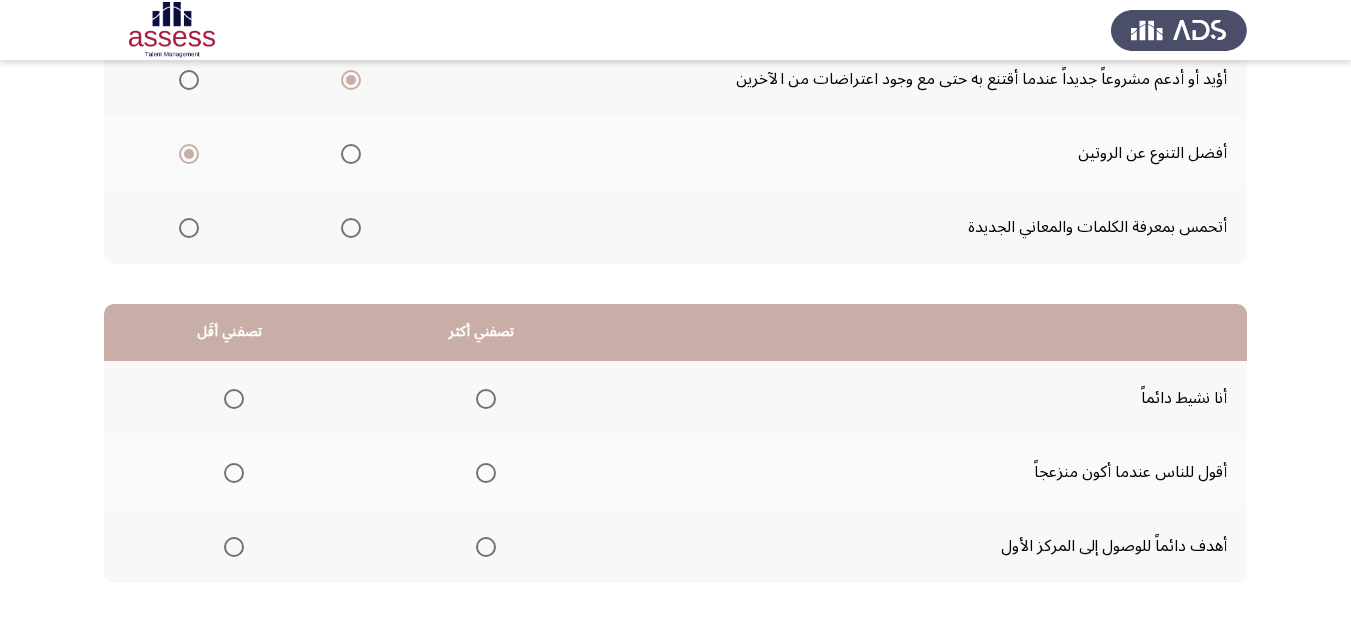 scroll, scrollTop: 77, scrollLeft: 0, axis: vertical 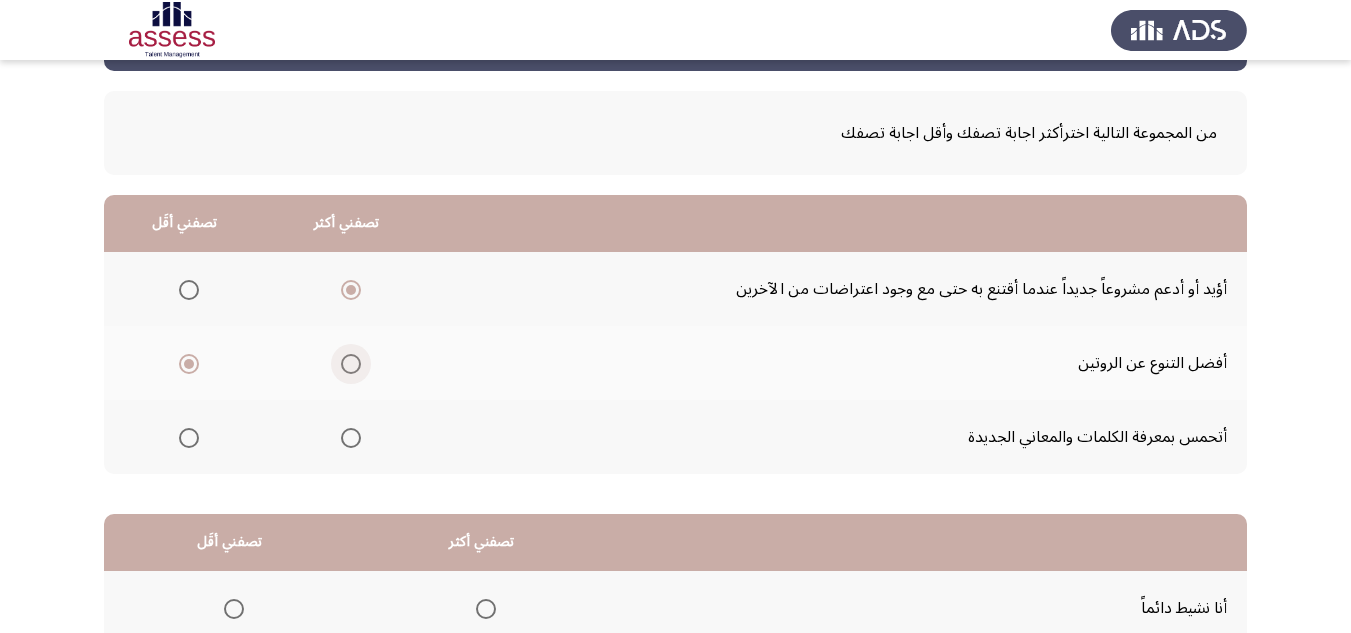 click at bounding box center [351, 364] 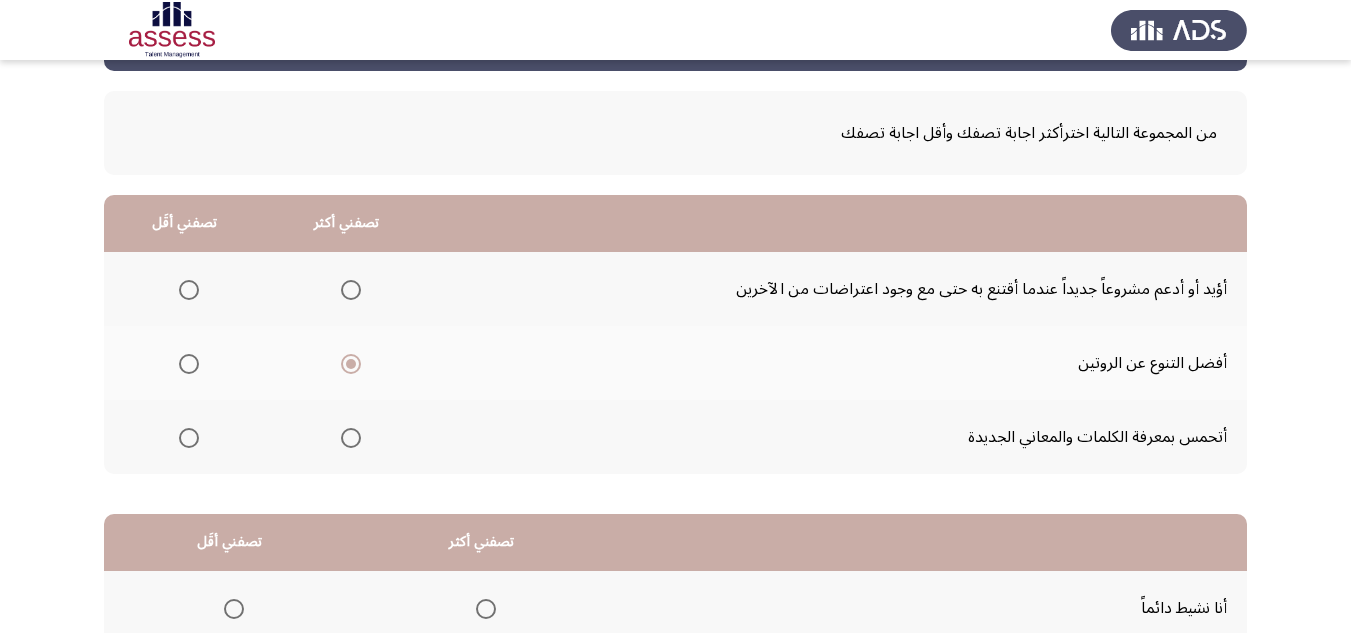 click at bounding box center (189, 364) 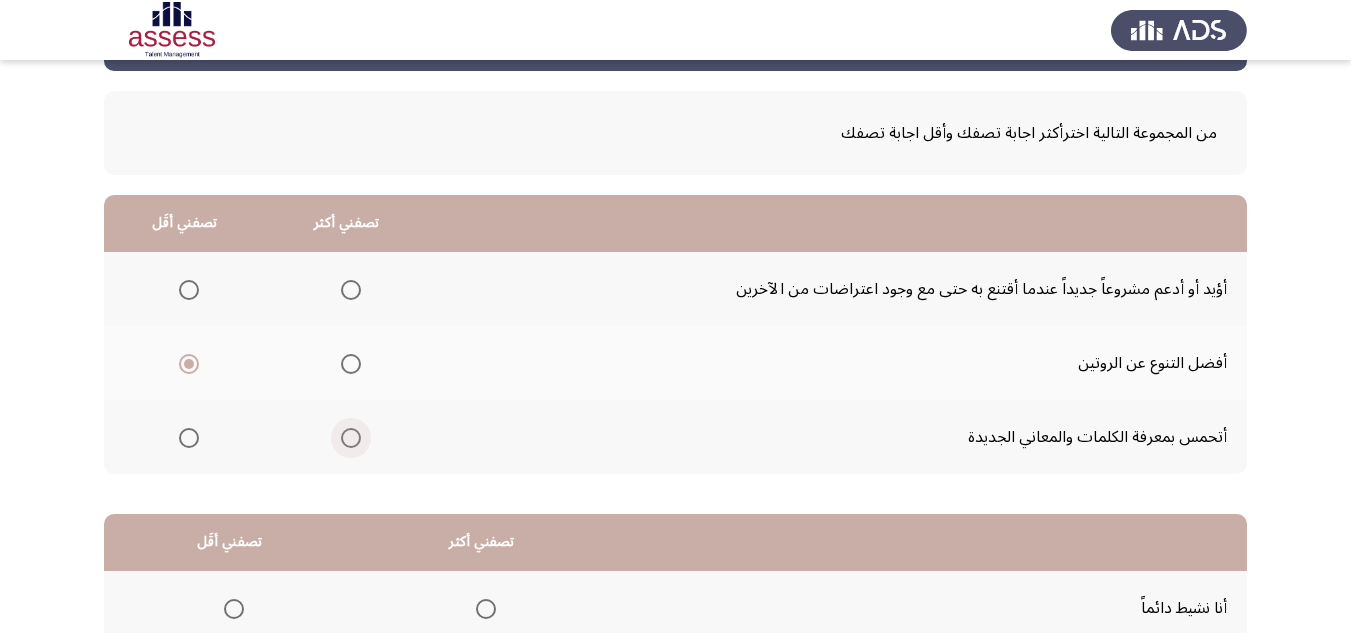 click at bounding box center (351, 438) 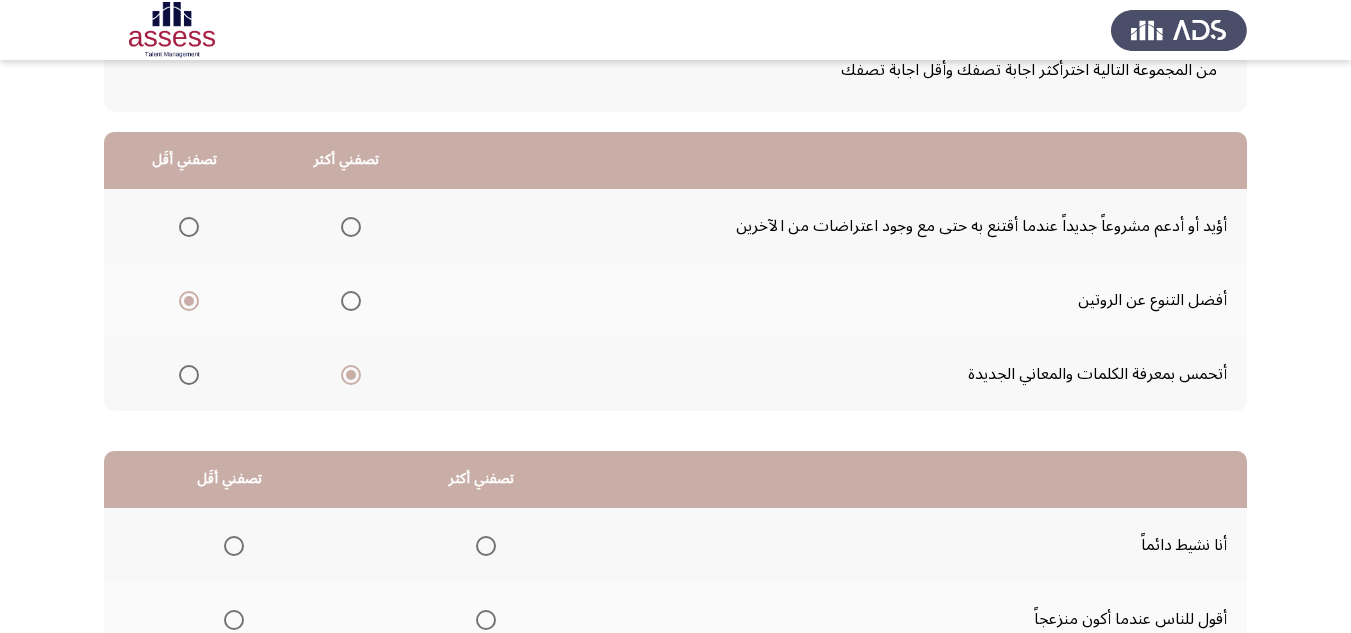 scroll, scrollTop: 77, scrollLeft: 0, axis: vertical 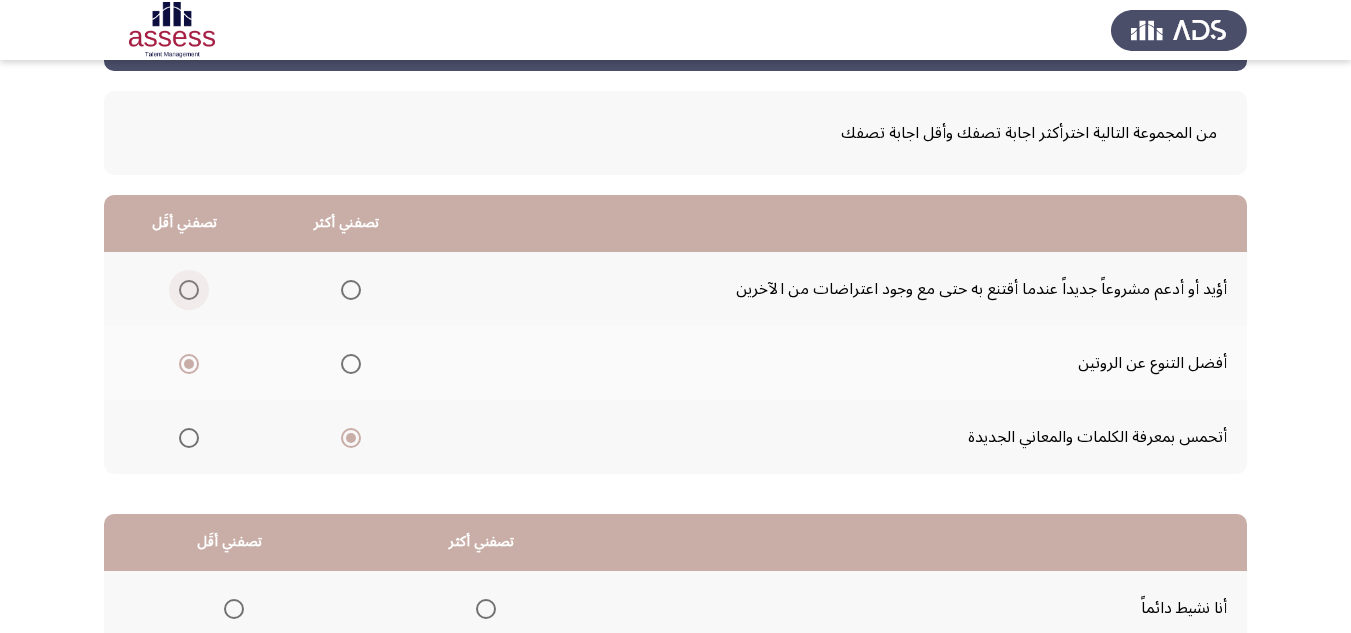click at bounding box center (189, 290) 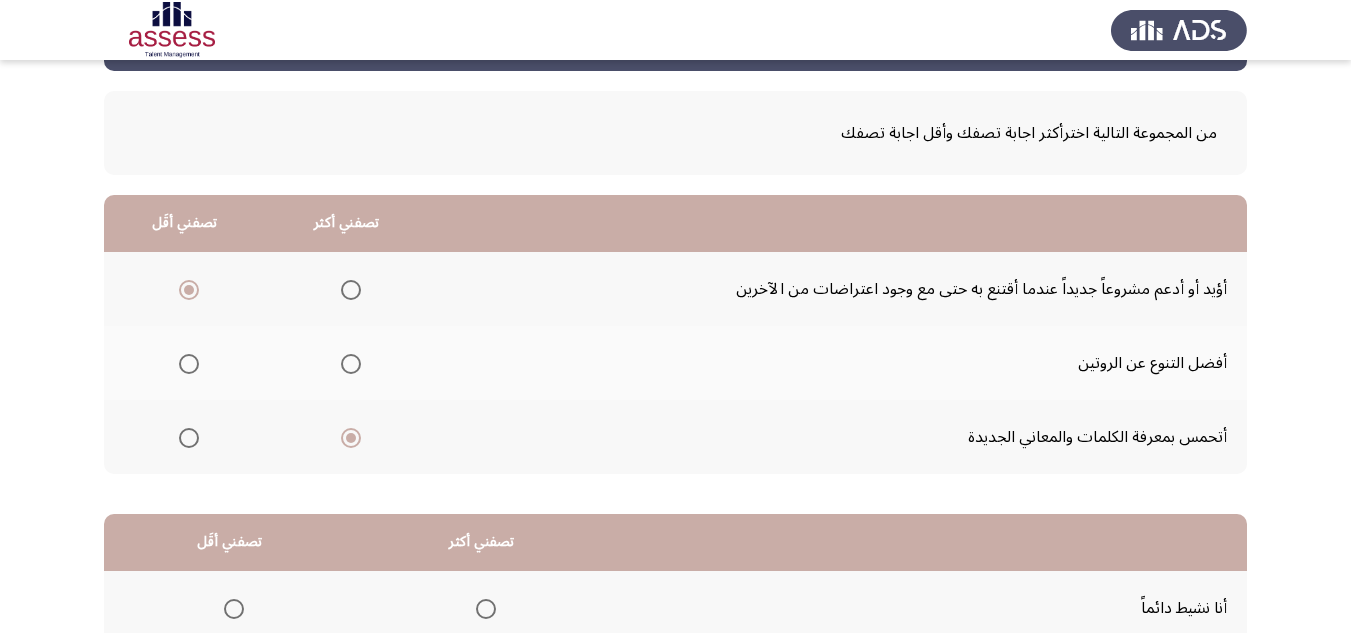 click on "أؤيد أو أدعم مشروعاً جديداً عندما أقتنع به حتى مع وجود اعتراضات من الآخرين" 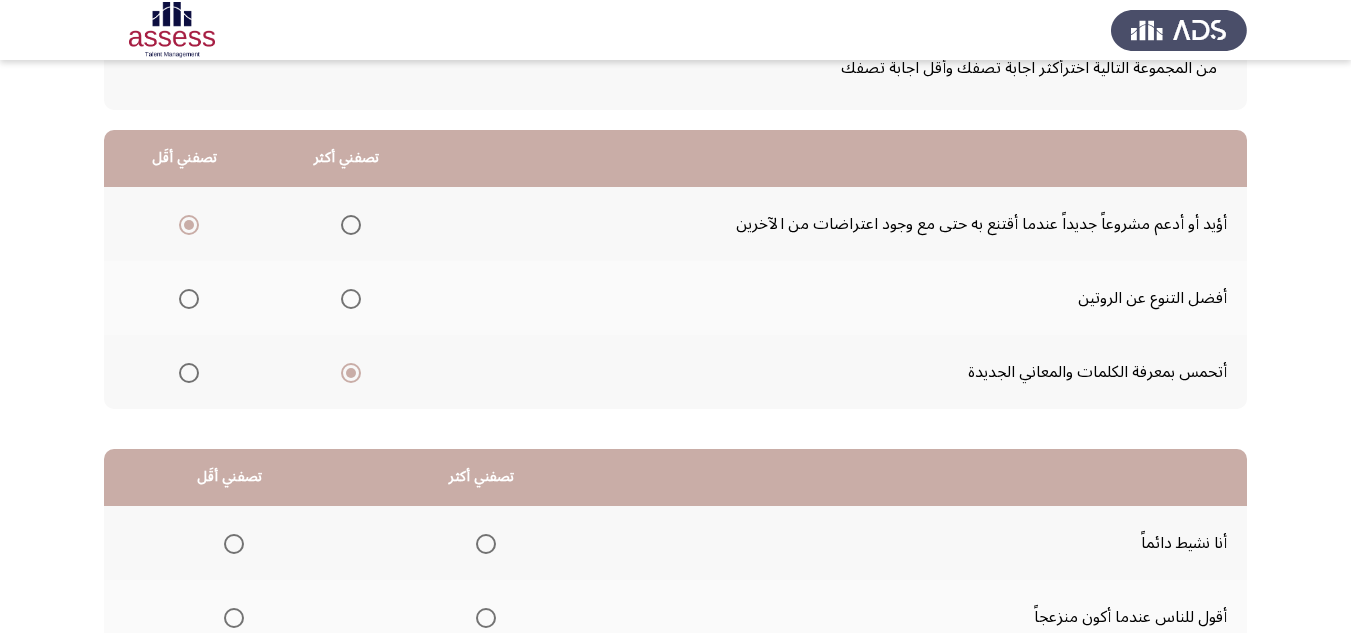 scroll, scrollTop: 177, scrollLeft: 0, axis: vertical 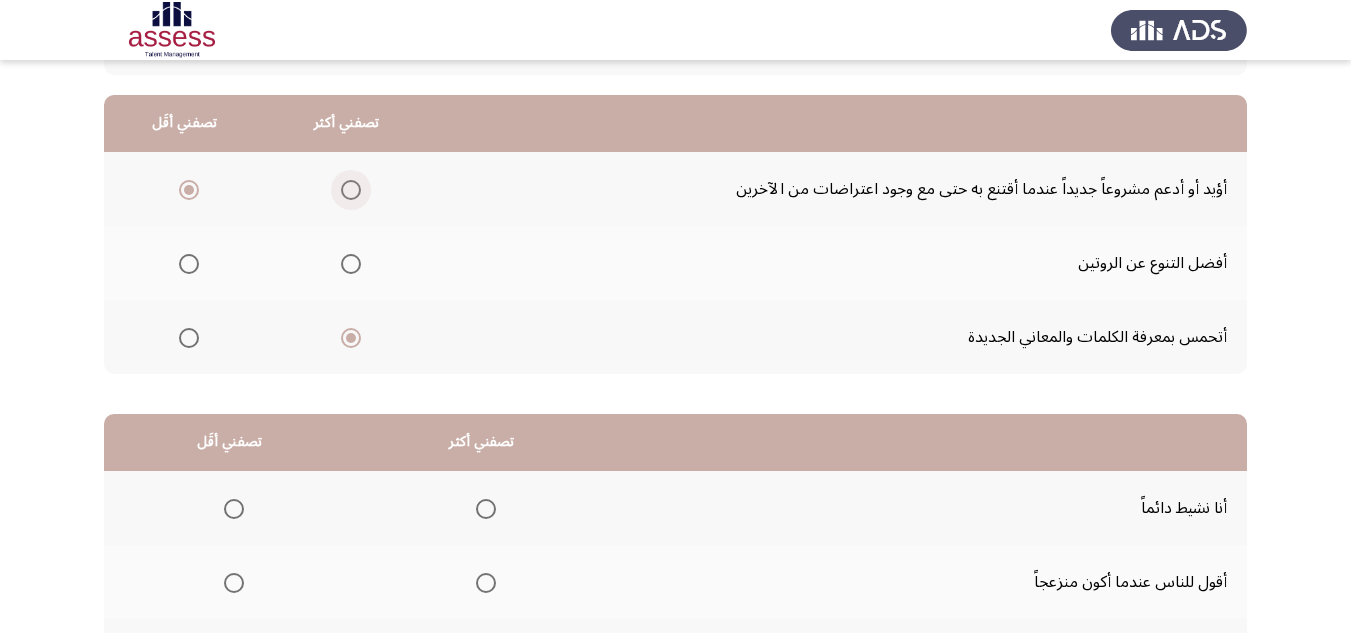 click at bounding box center [351, 190] 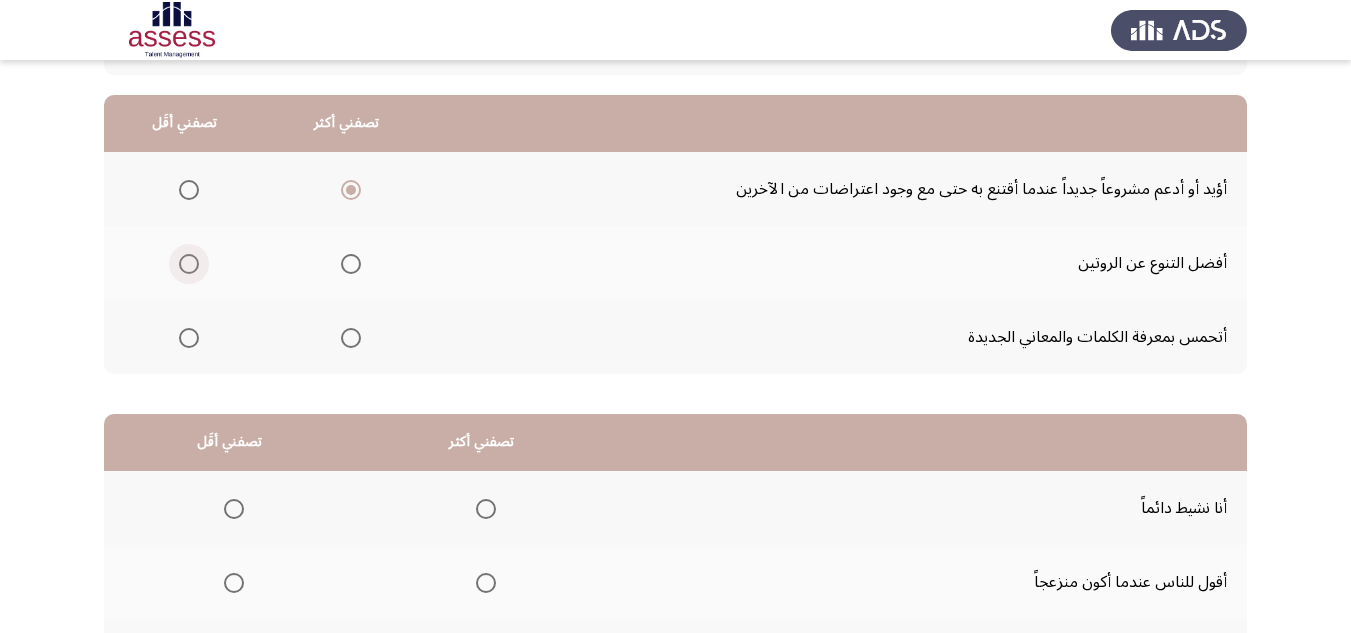 click at bounding box center [189, 264] 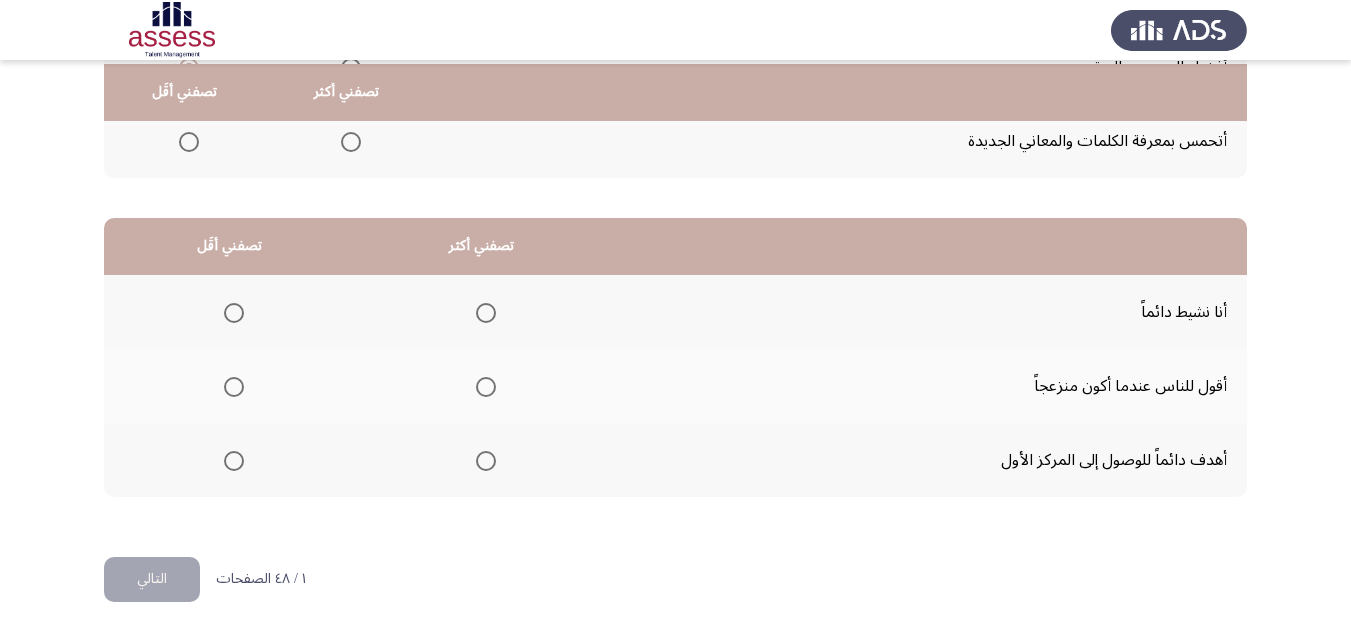 scroll, scrollTop: 377, scrollLeft: 0, axis: vertical 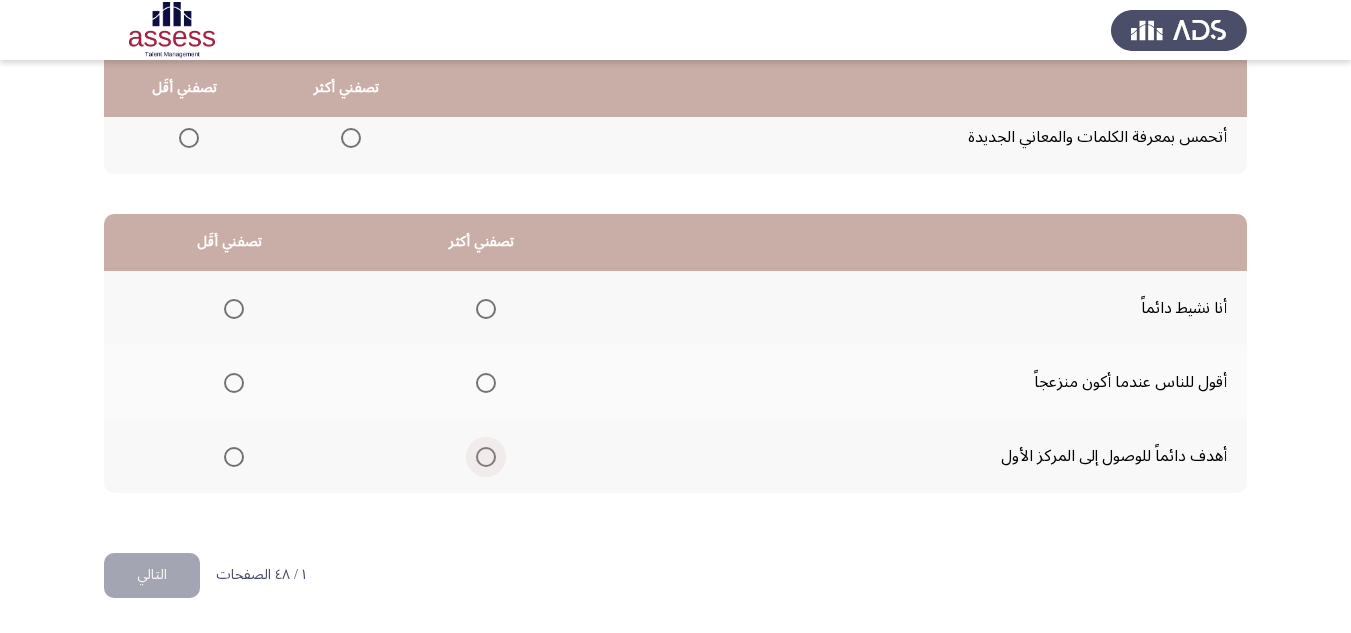 click at bounding box center (486, 457) 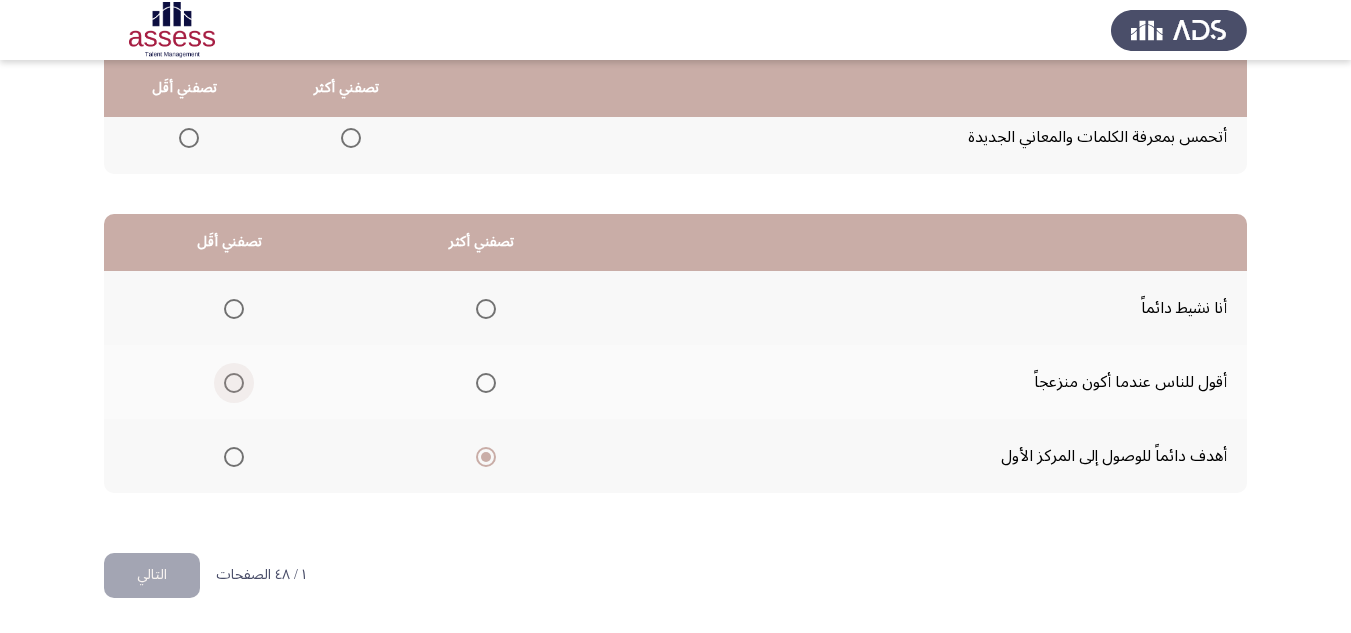click at bounding box center (234, 383) 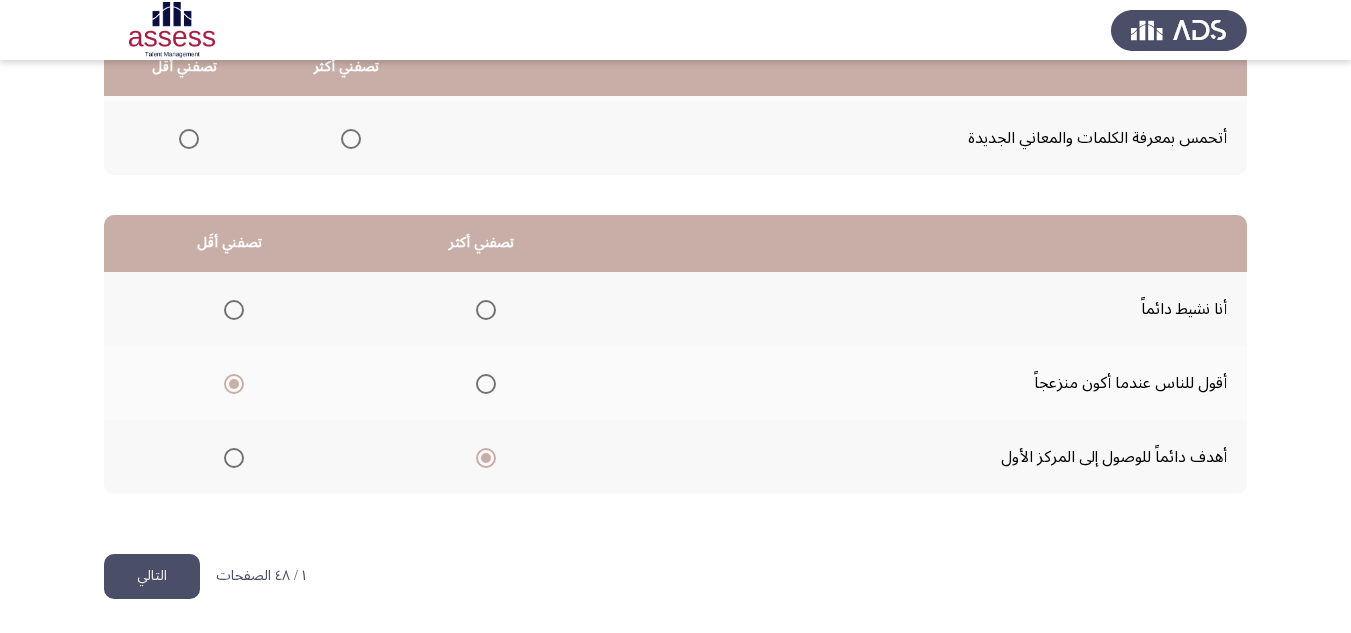 scroll, scrollTop: 377, scrollLeft: 0, axis: vertical 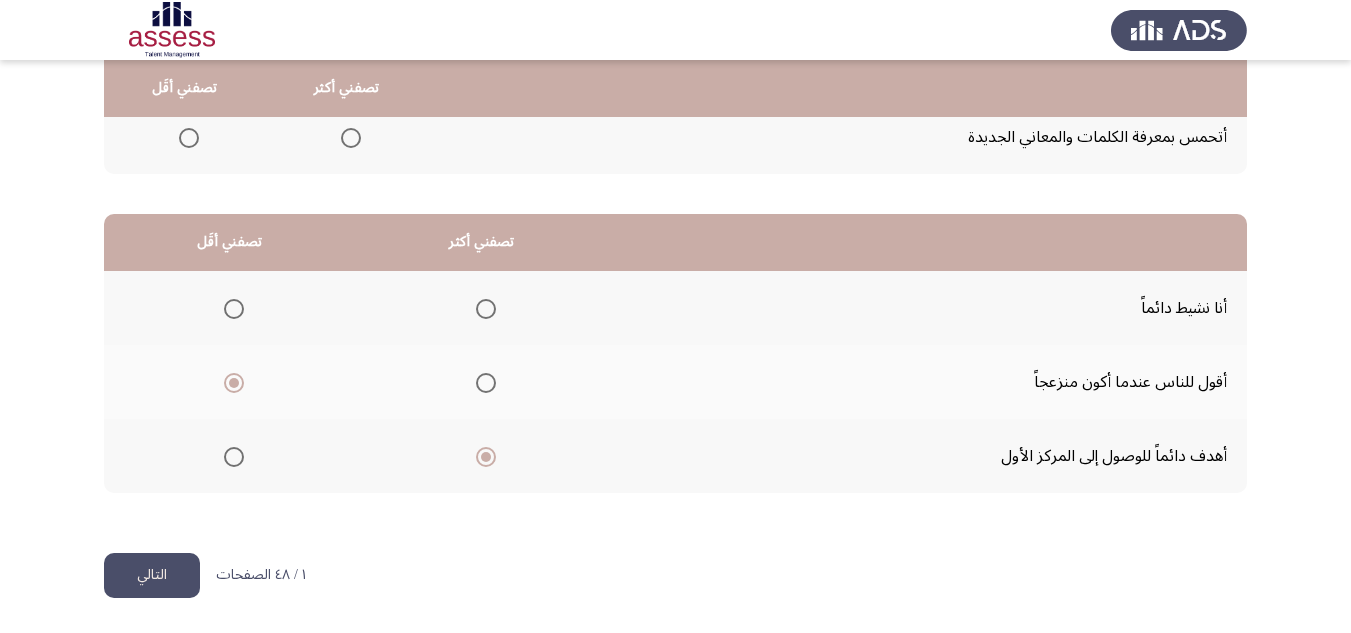 click on "التالي" 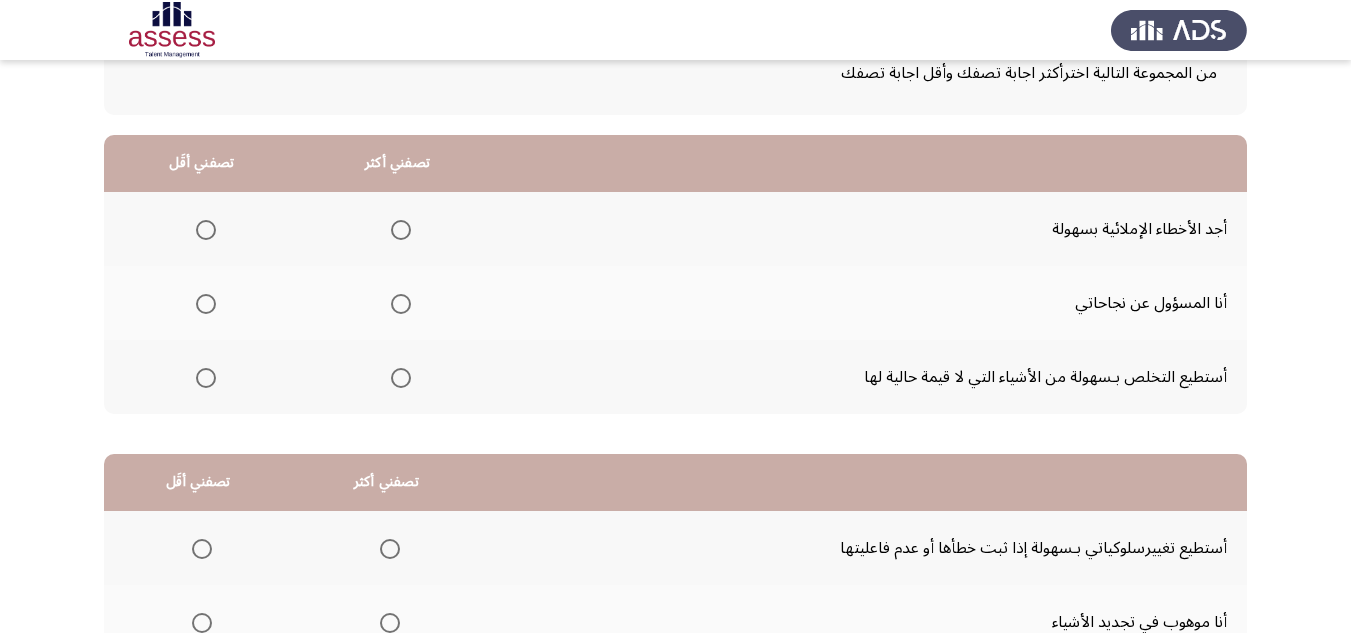 scroll, scrollTop: 100, scrollLeft: 0, axis: vertical 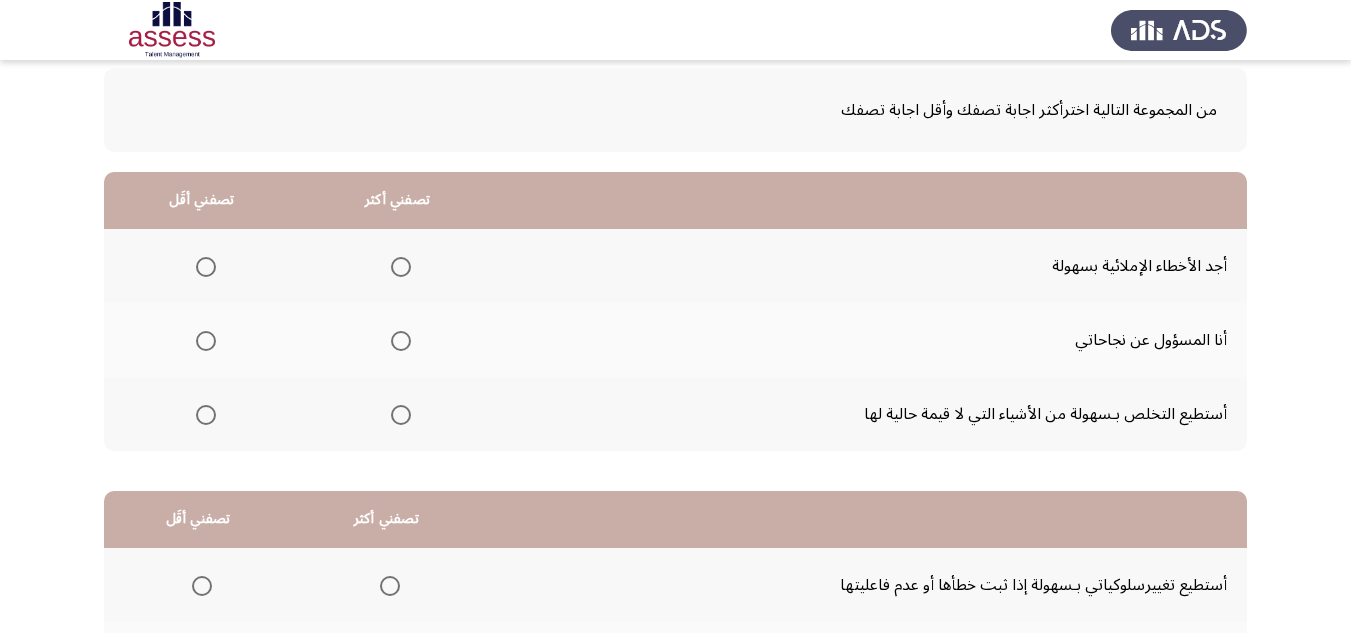 click at bounding box center (206, 341) 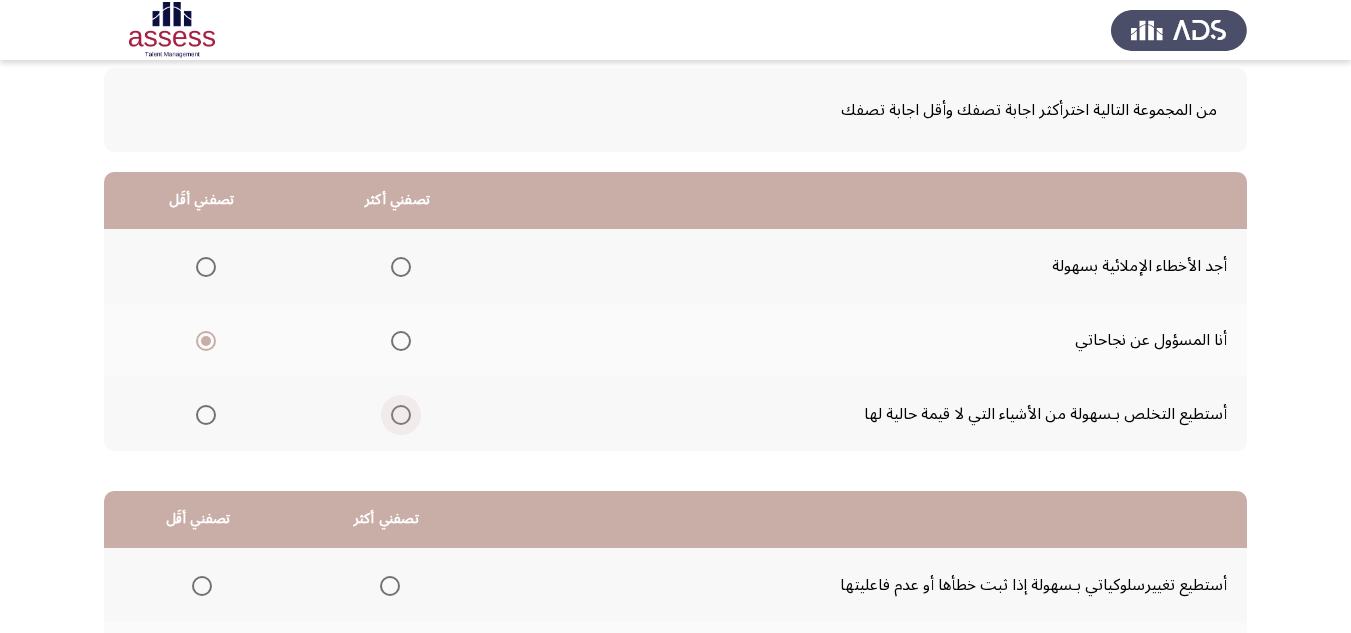 click at bounding box center (401, 415) 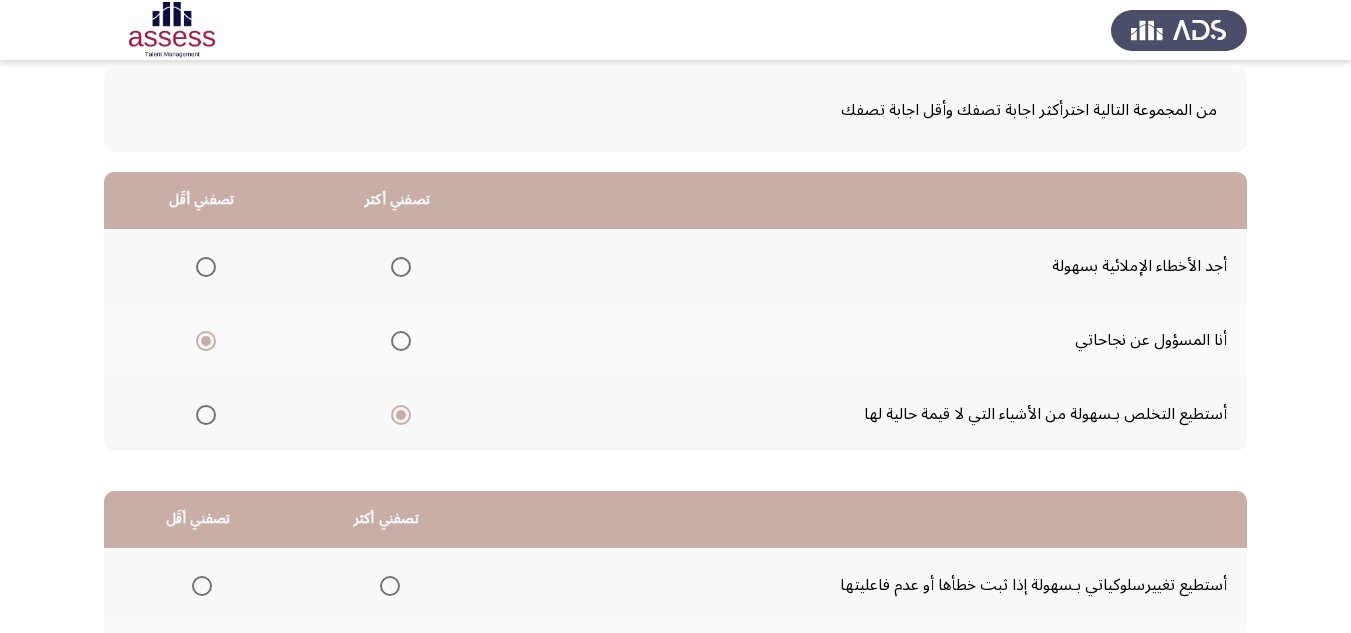 click at bounding box center [401, 267] 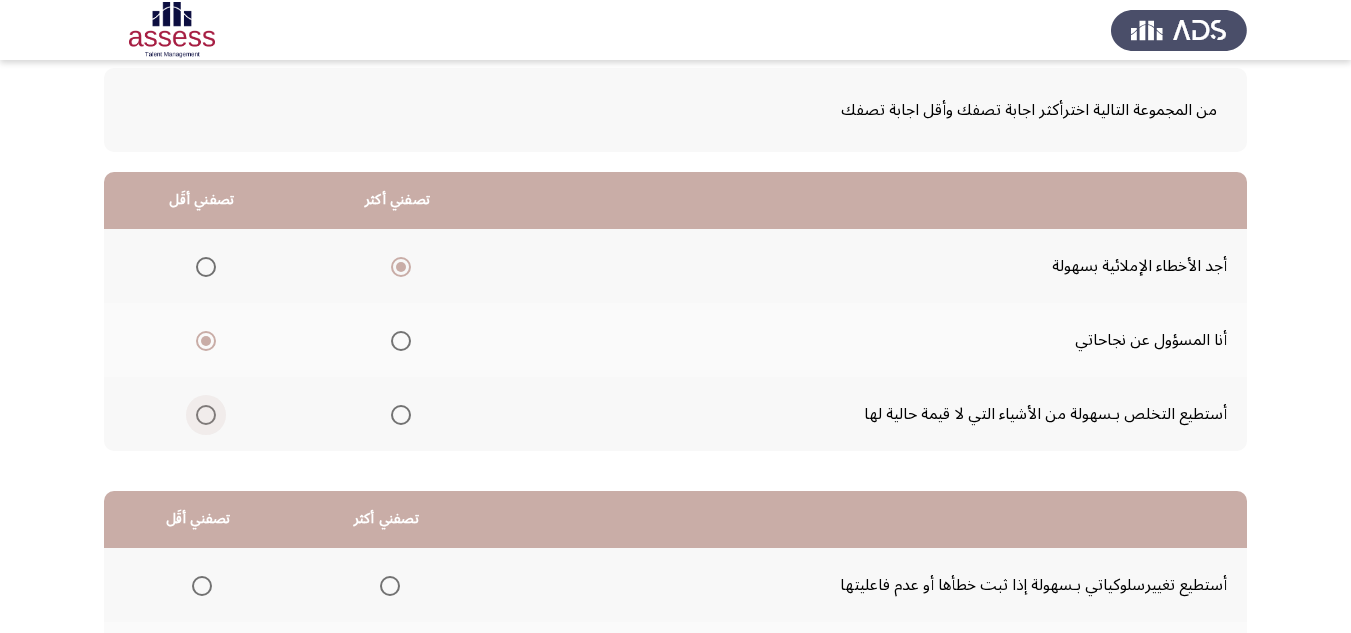 click at bounding box center (206, 415) 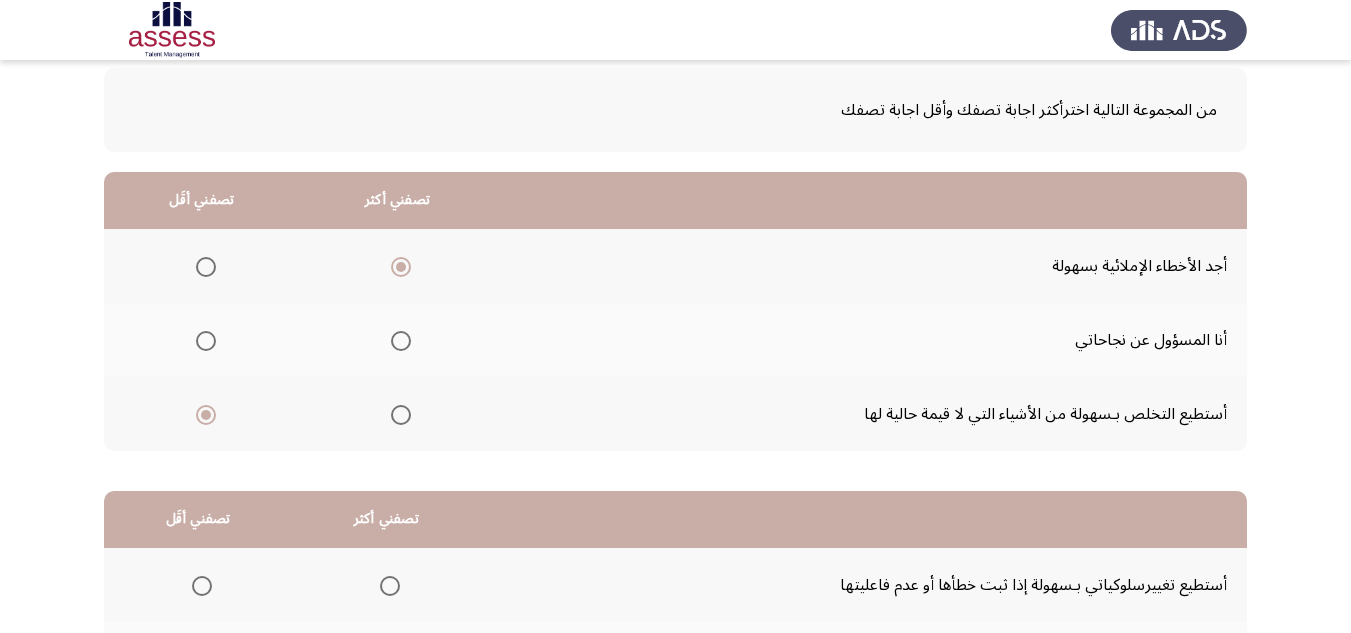 drag, startPoint x: 1069, startPoint y: 341, endPoint x: 1255, endPoint y: 339, distance: 186.01076 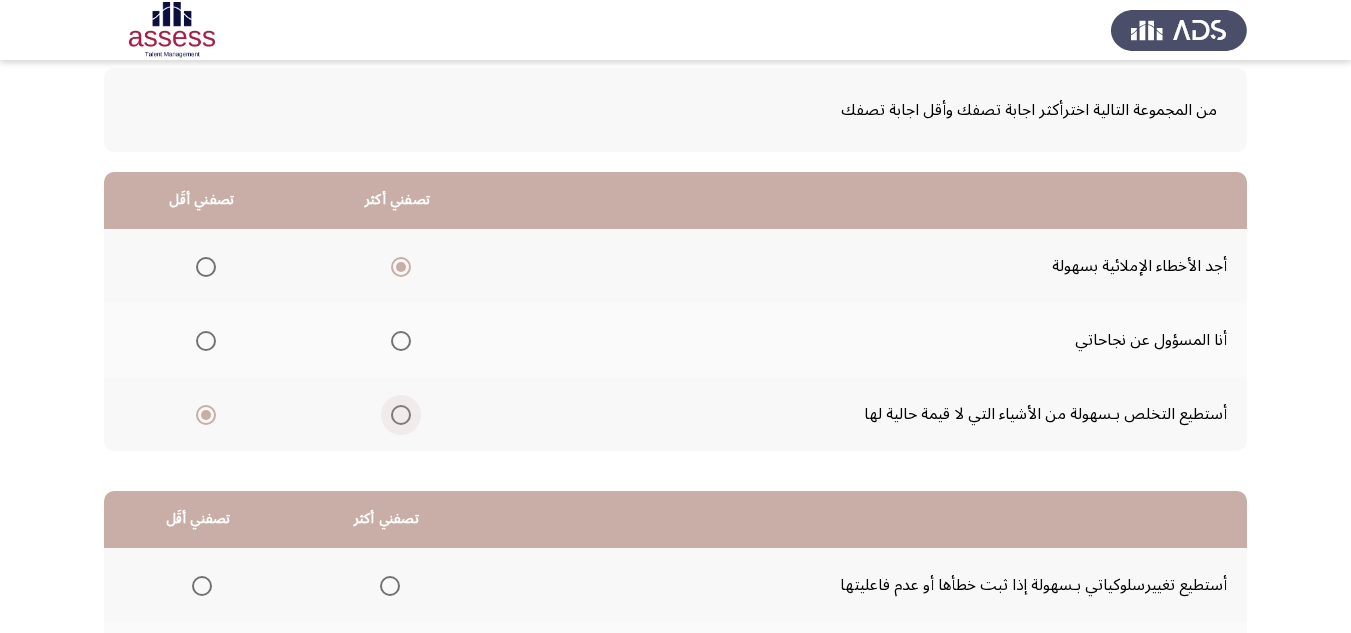 click at bounding box center (401, 415) 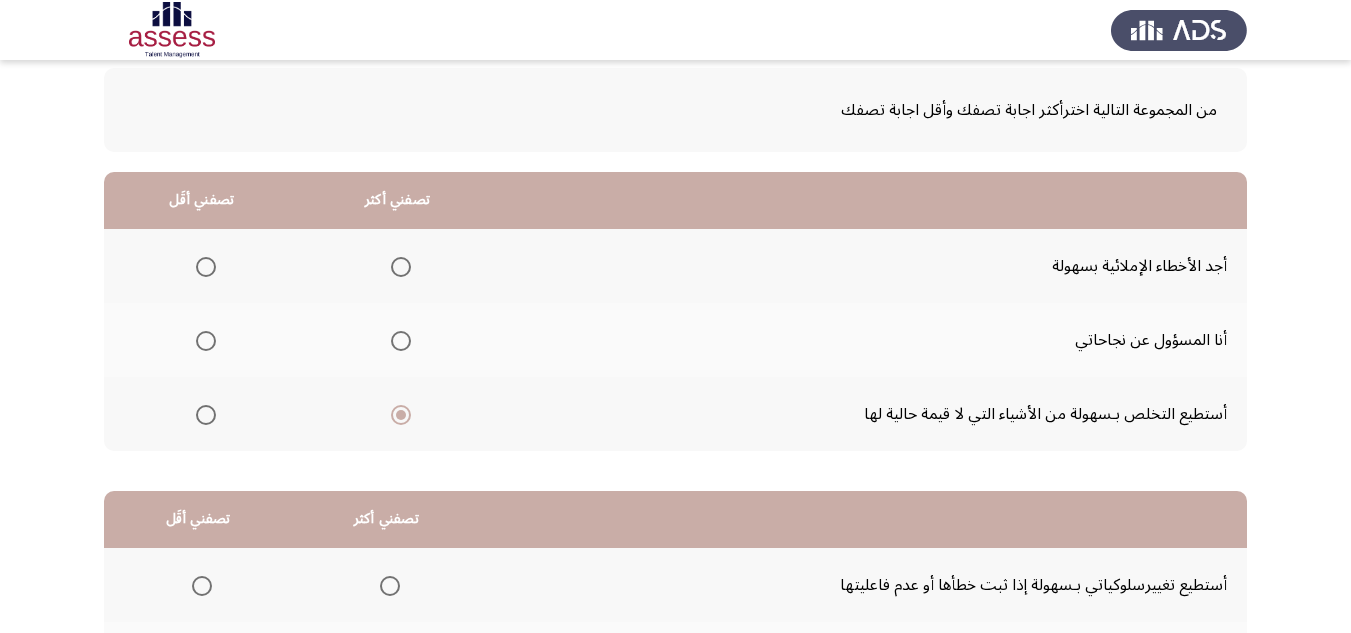 click at bounding box center (206, 341) 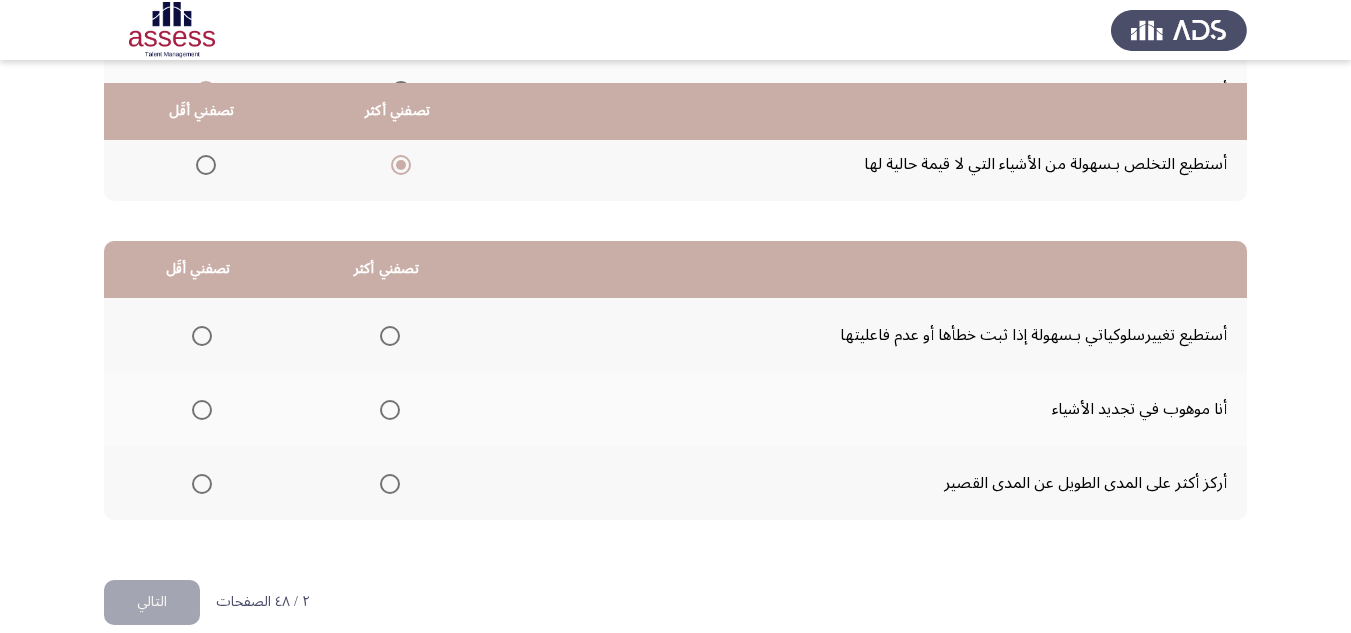 scroll, scrollTop: 377, scrollLeft: 0, axis: vertical 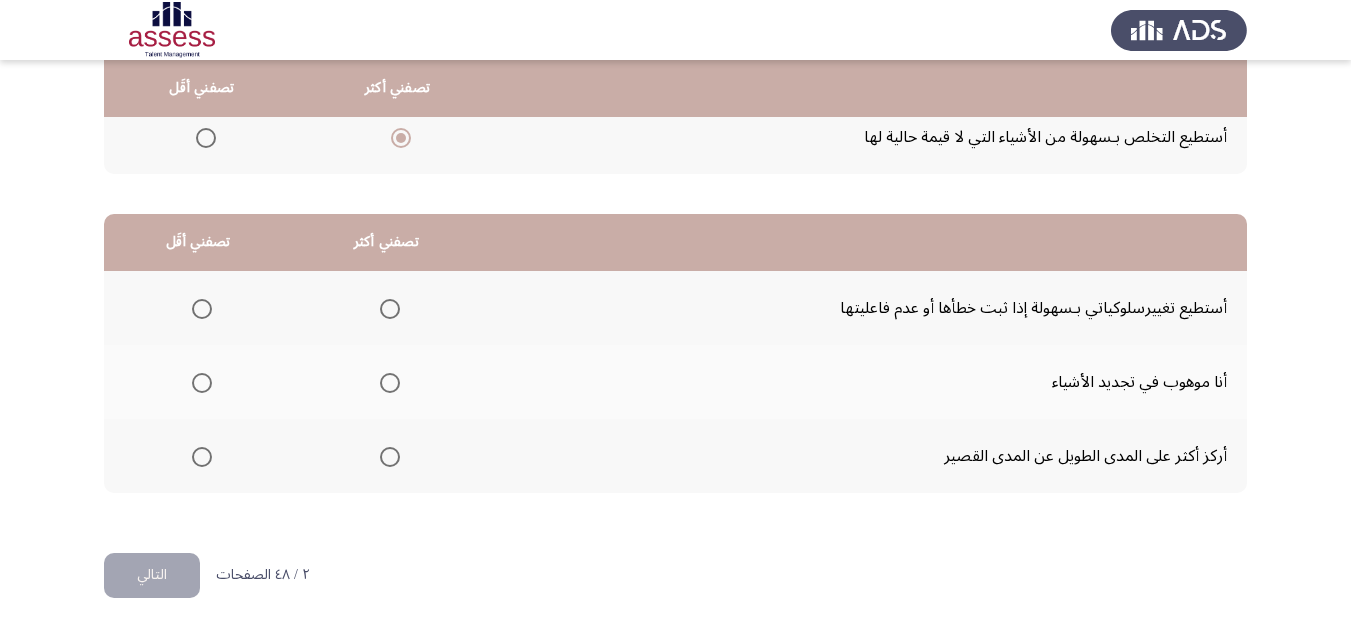 click at bounding box center [390, 309] 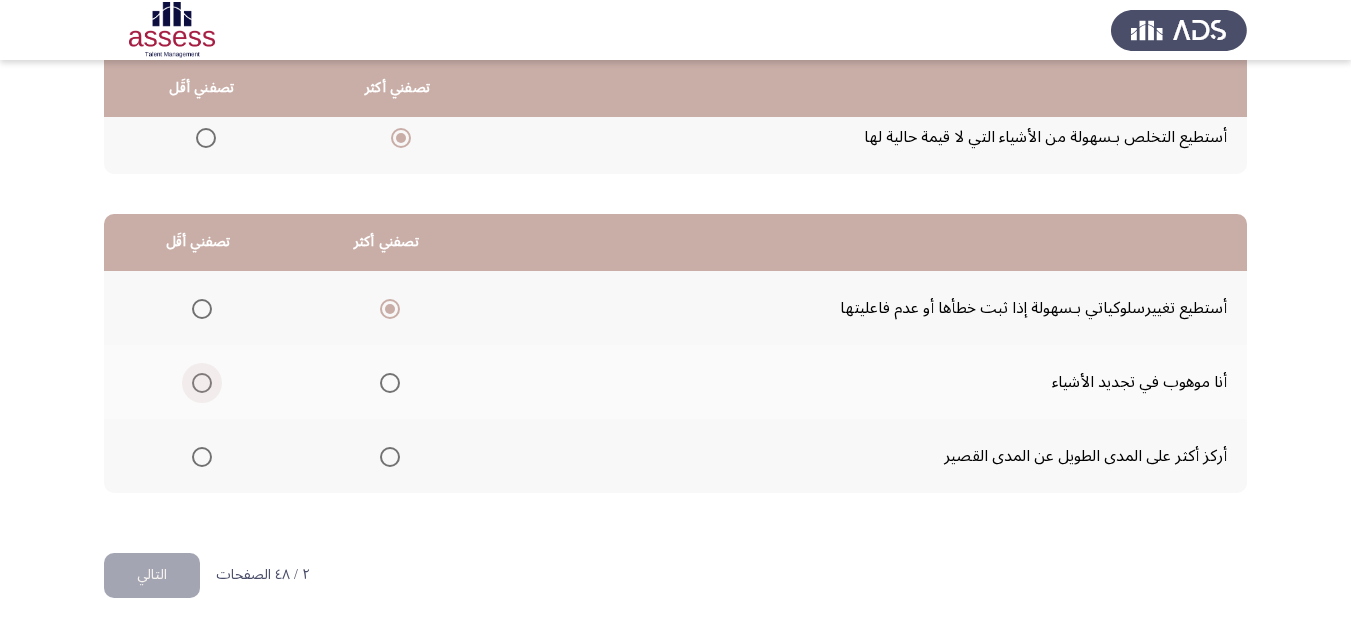 click at bounding box center (202, 383) 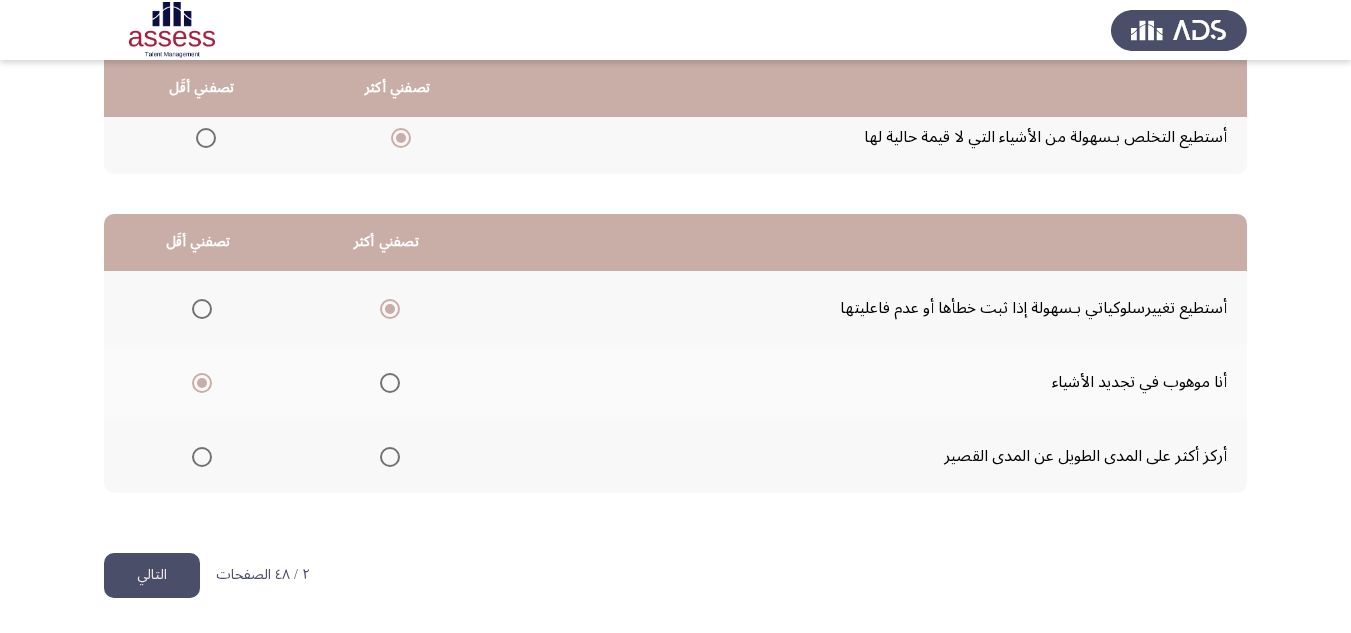 click at bounding box center (202, 457) 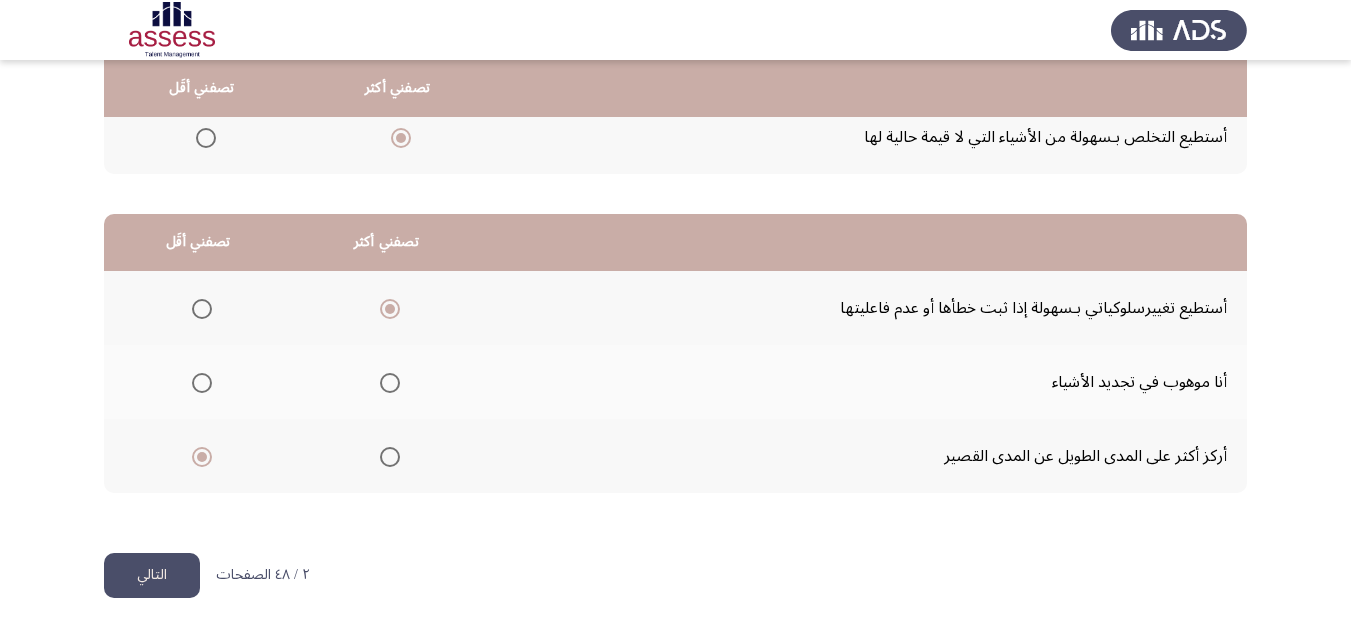 click on "التالي" 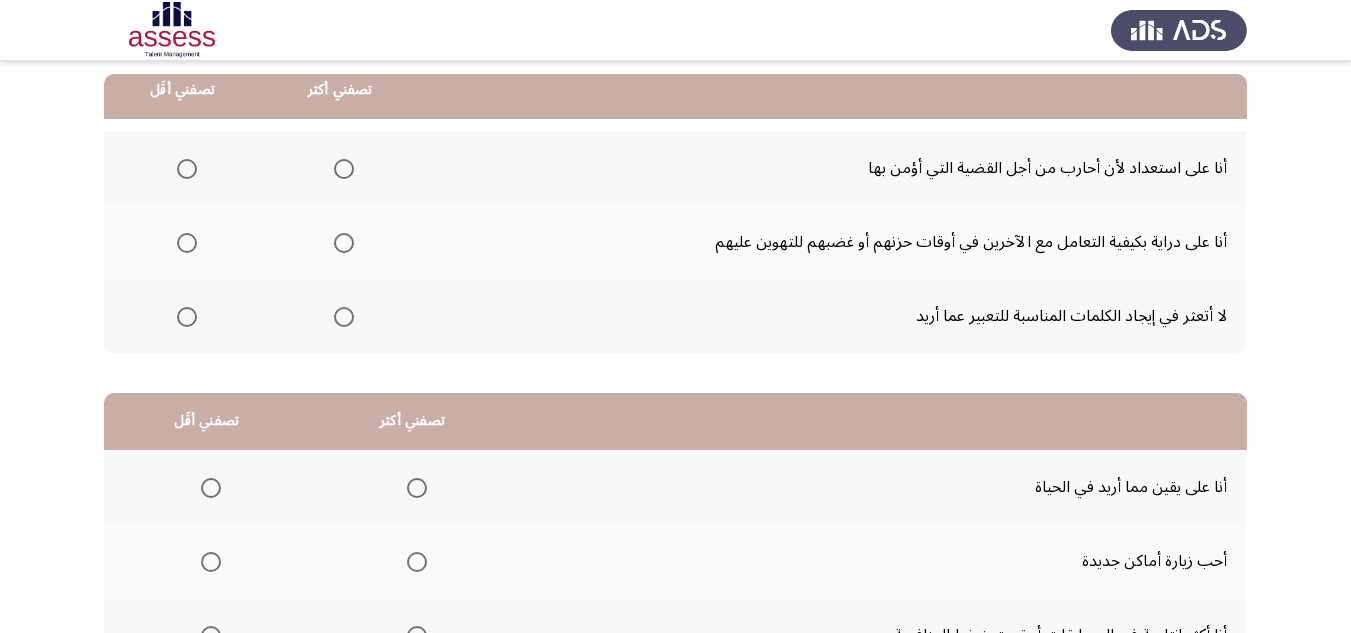scroll, scrollTop: 200, scrollLeft: 0, axis: vertical 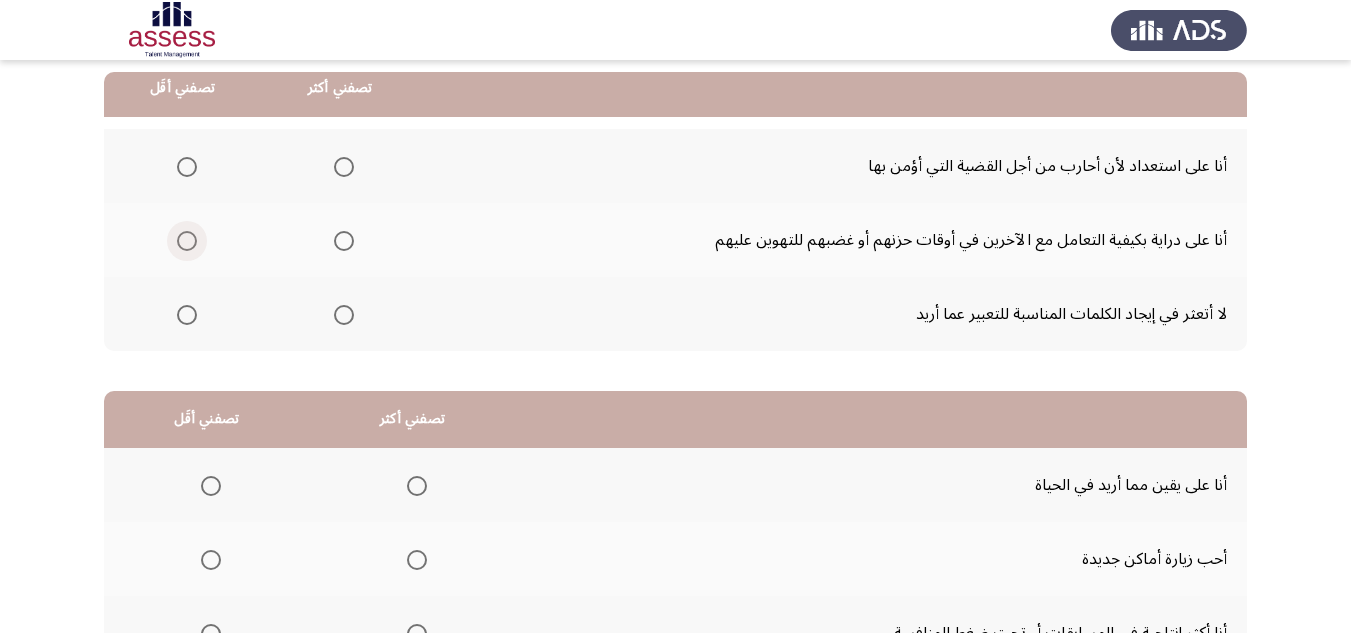 click at bounding box center [187, 241] 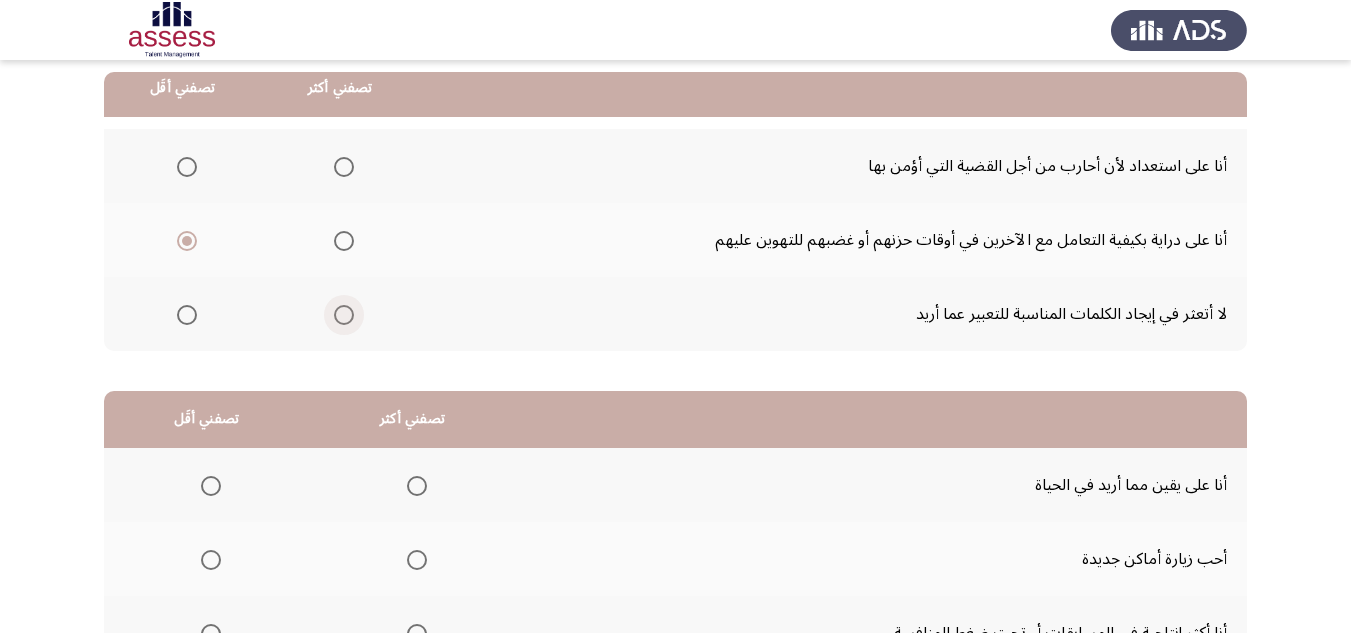 click at bounding box center [344, 315] 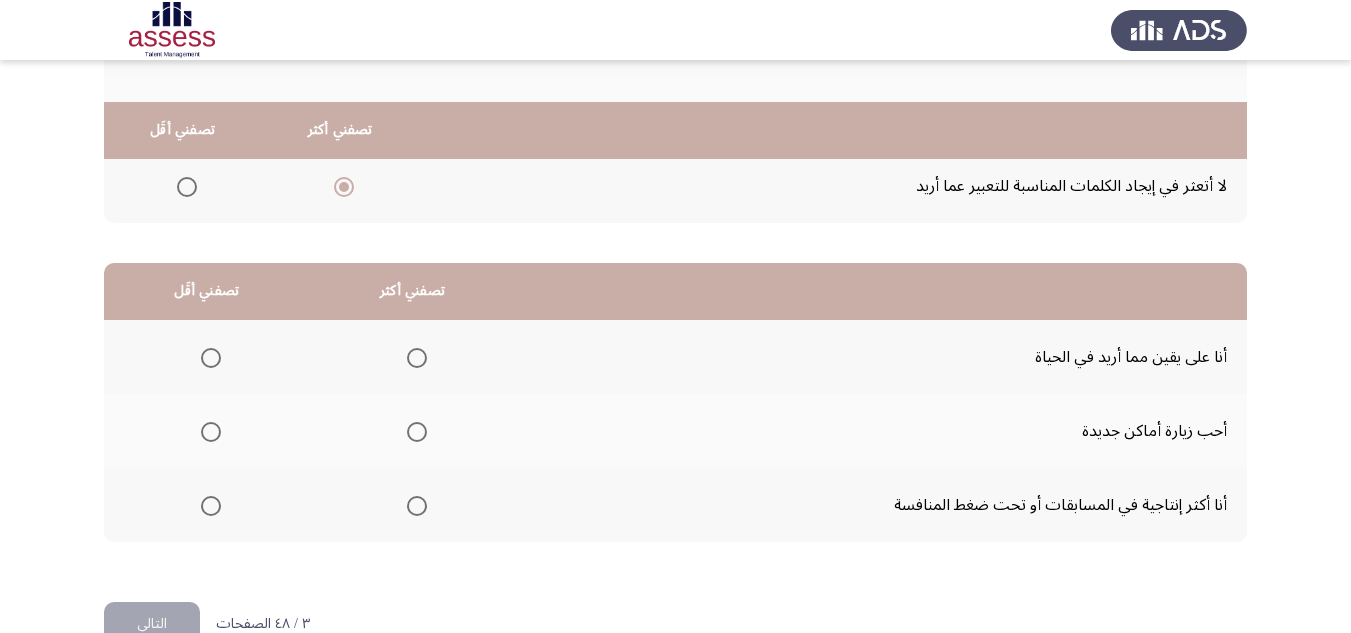 scroll, scrollTop: 377, scrollLeft: 0, axis: vertical 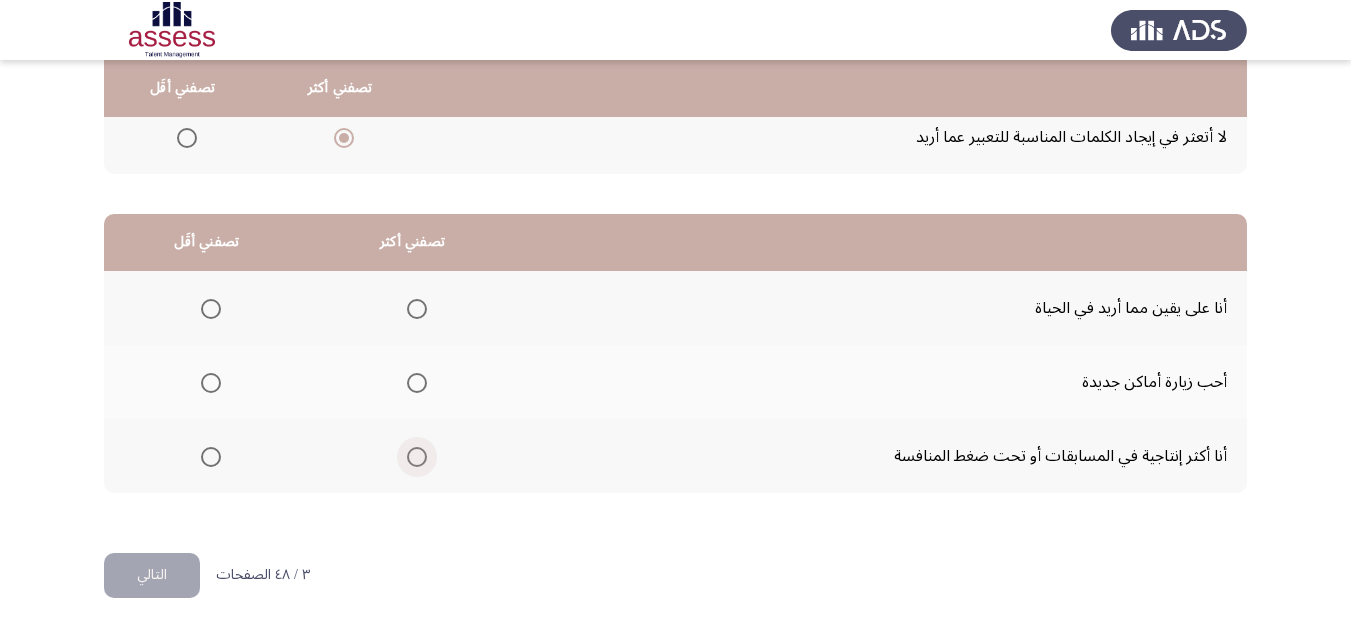 click at bounding box center [417, 457] 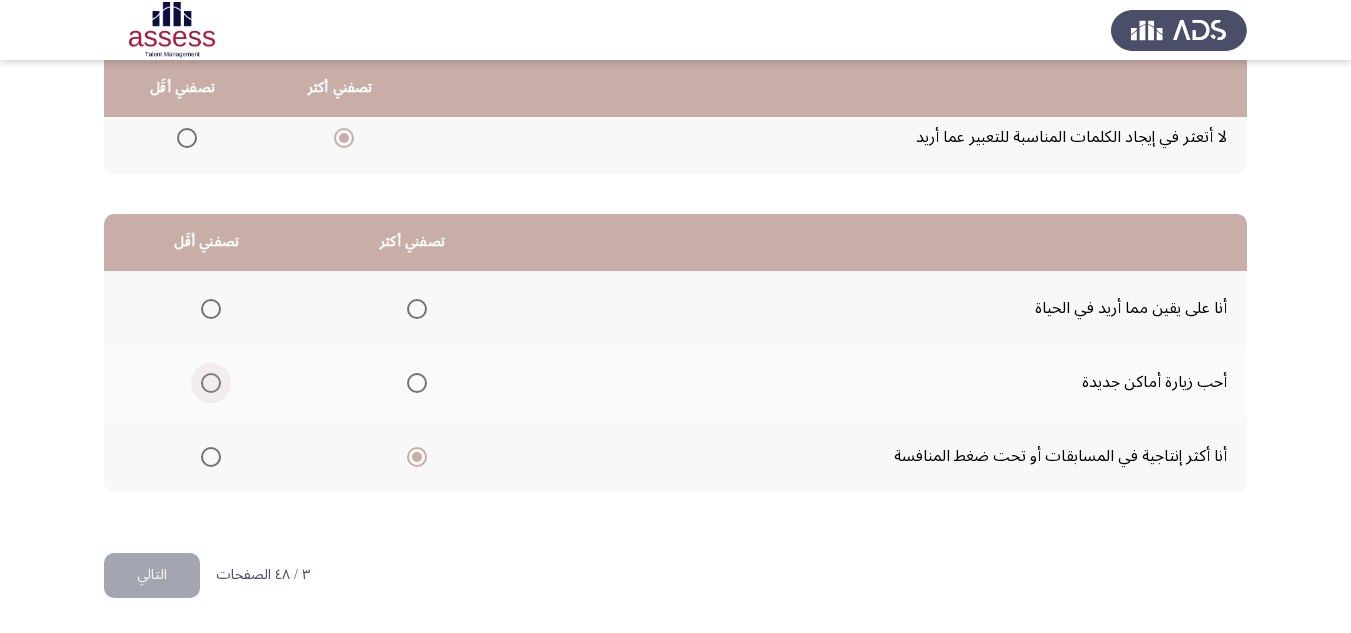 click at bounding box center (211, 383) 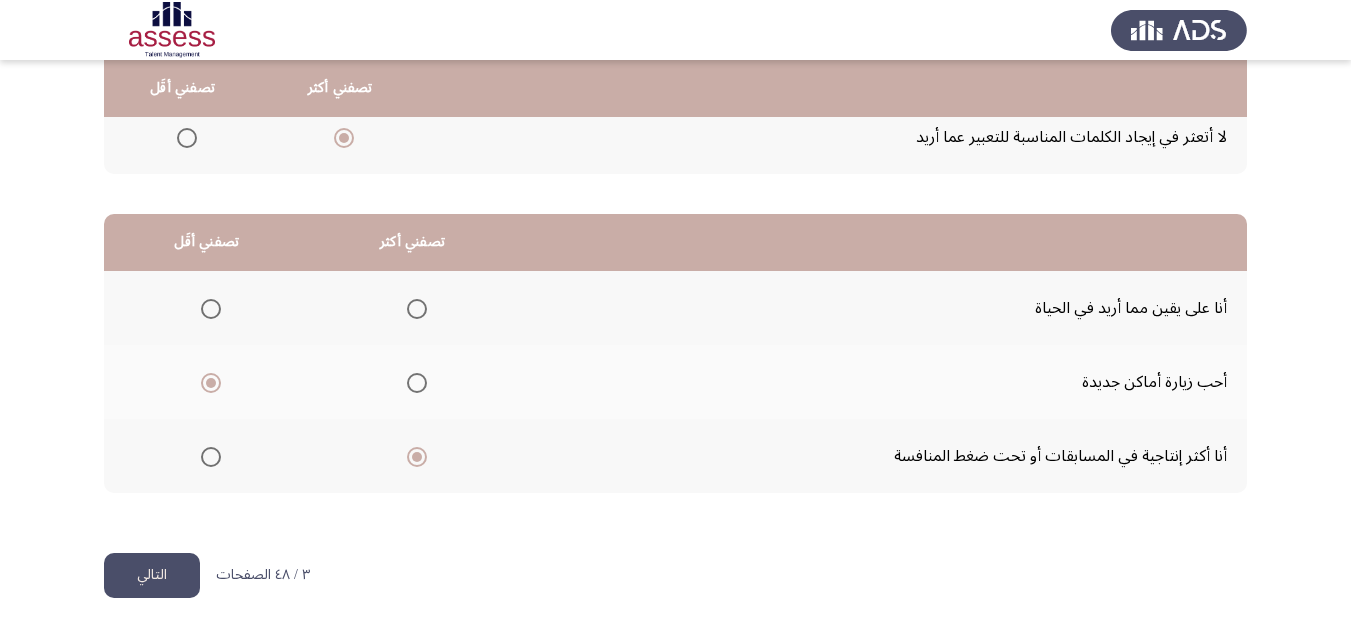 click on "التالي" 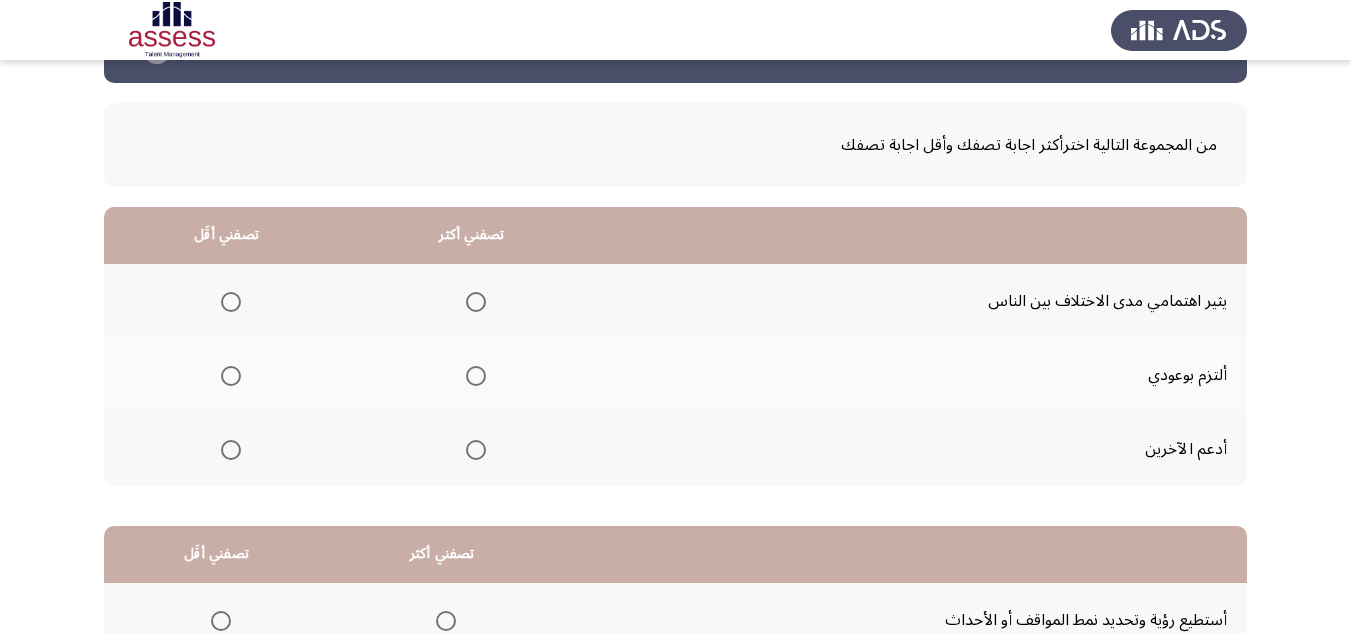 scroll, scrollTop: 100, scrollLeft: 0, axis: vertical 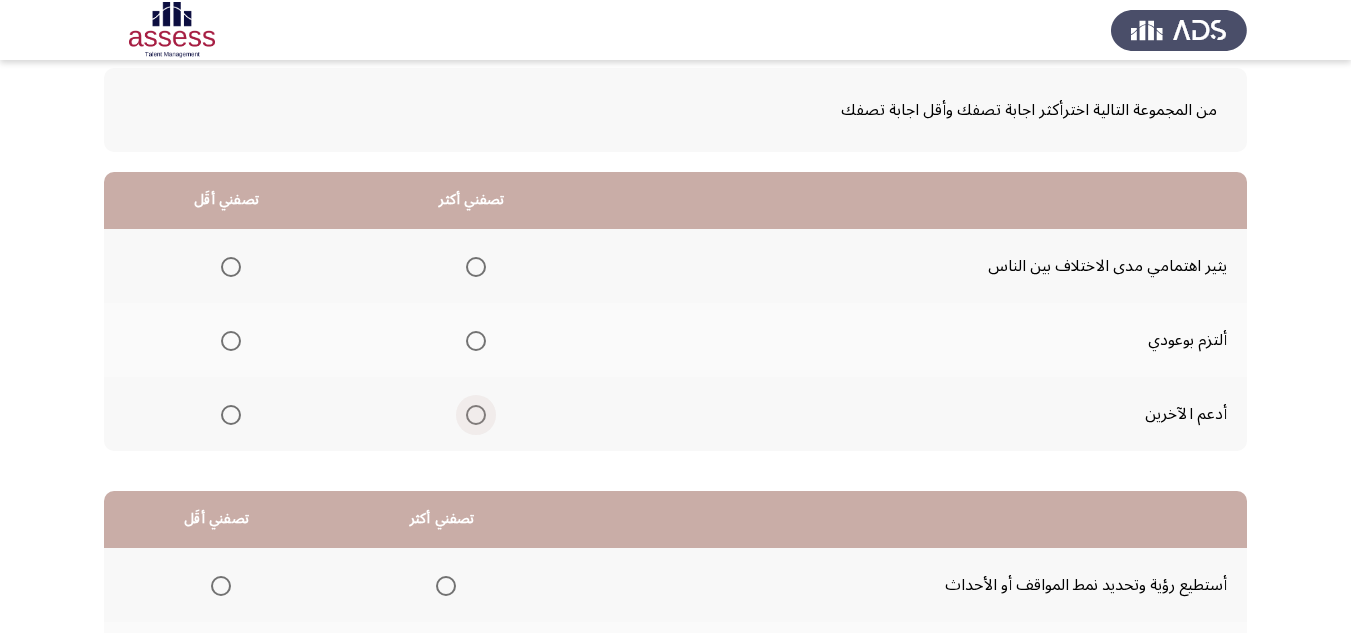 click at bounding box center (476, 415) 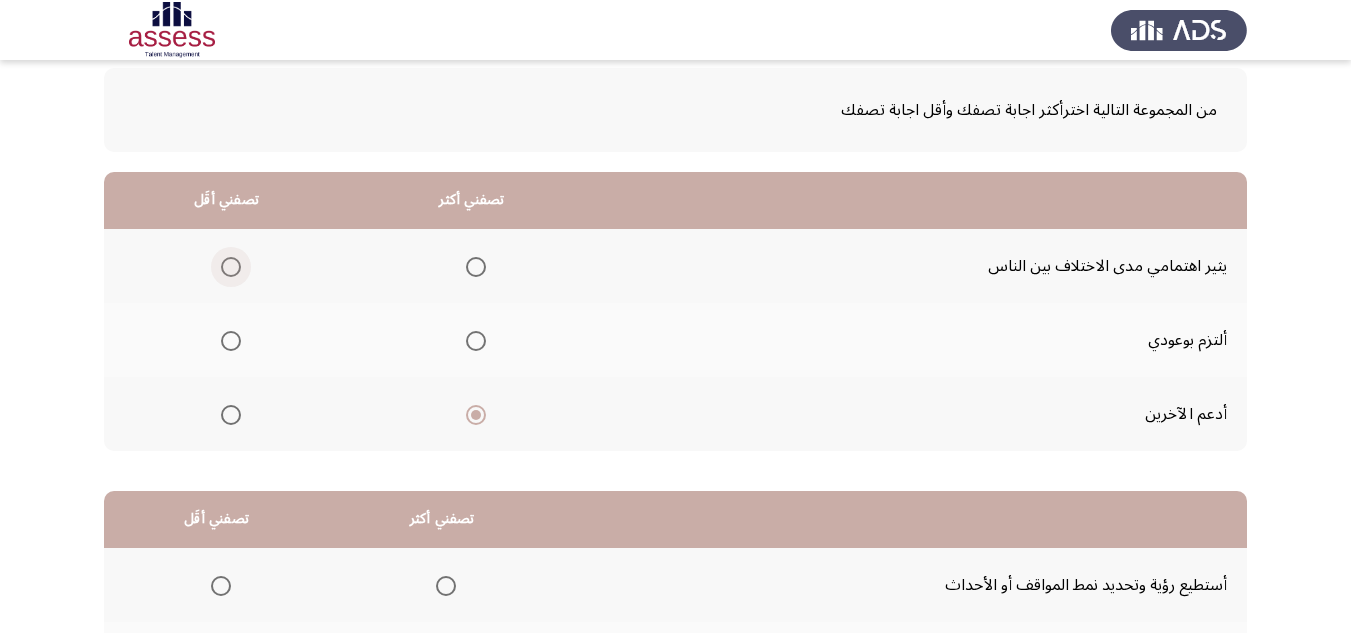 click at bounding box center (231, 267) 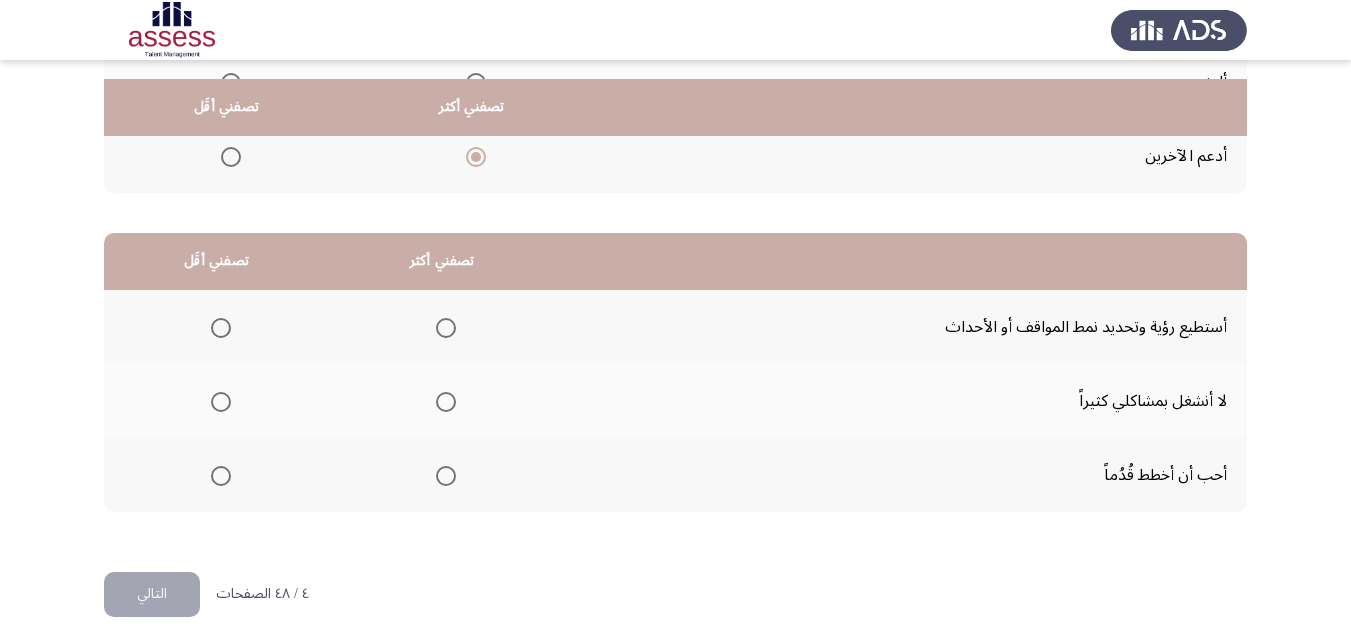 scroll, scrollTop: 377, scrollLeft: 0, axis: vertical 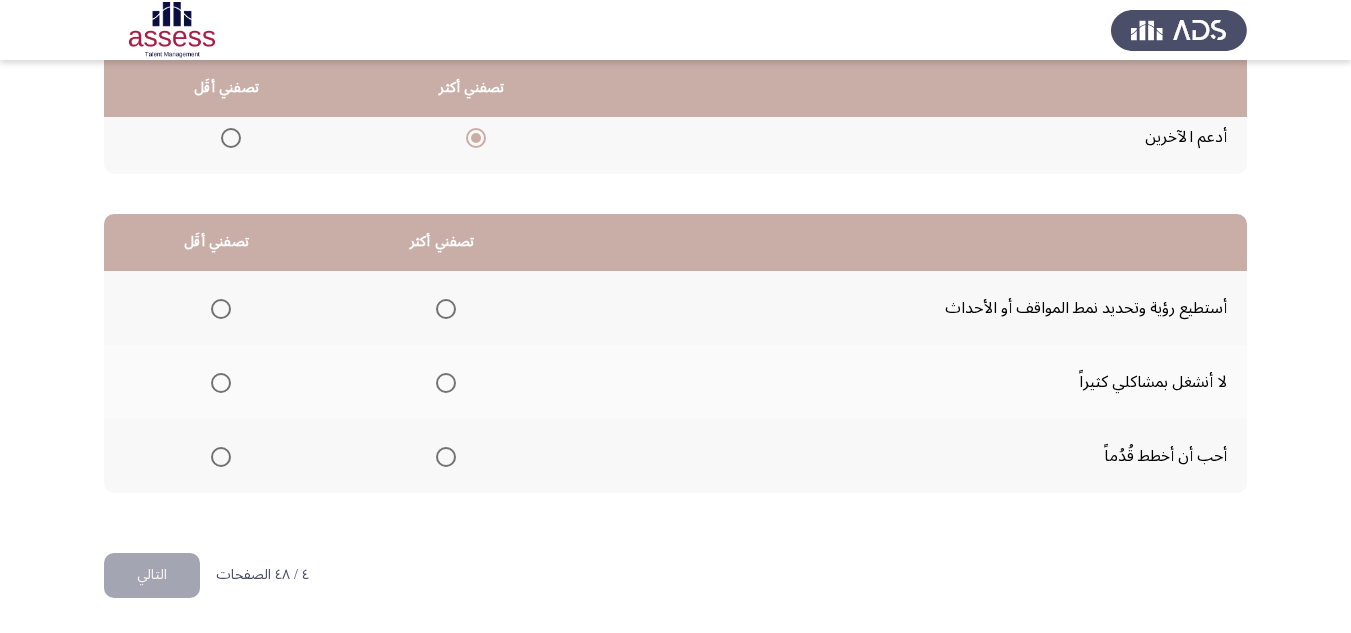 click at bounding box center [446, 457] 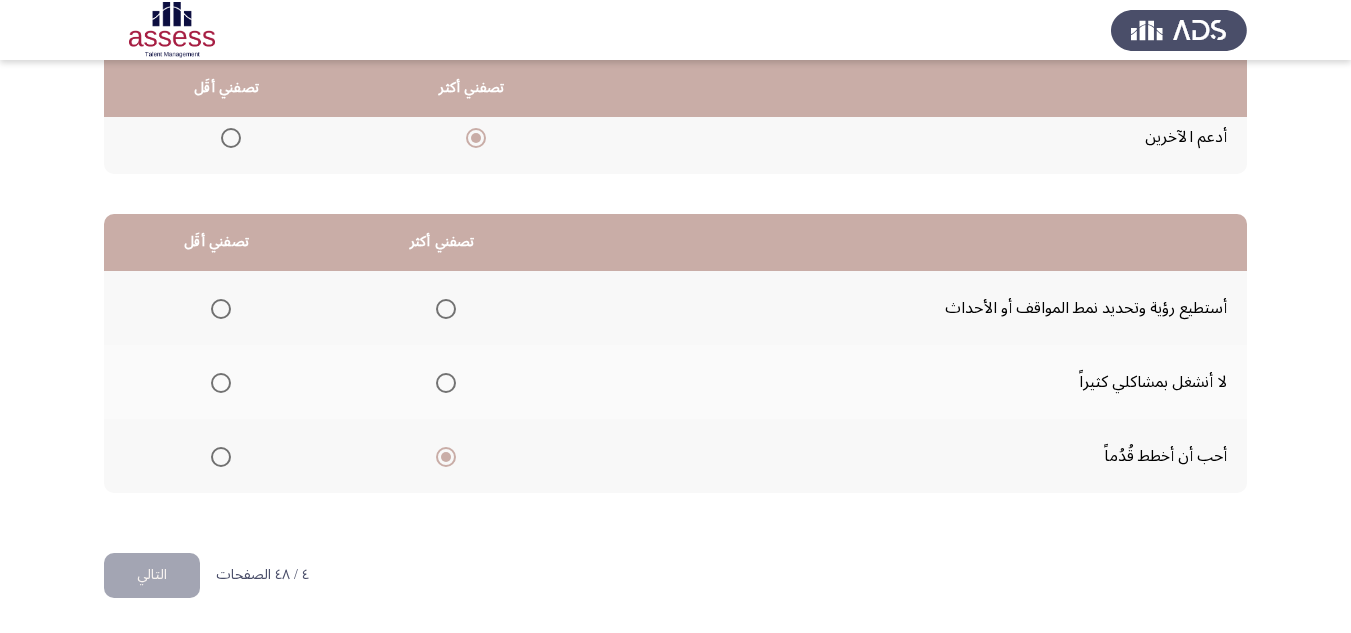 click at bounding box center (446, 383) 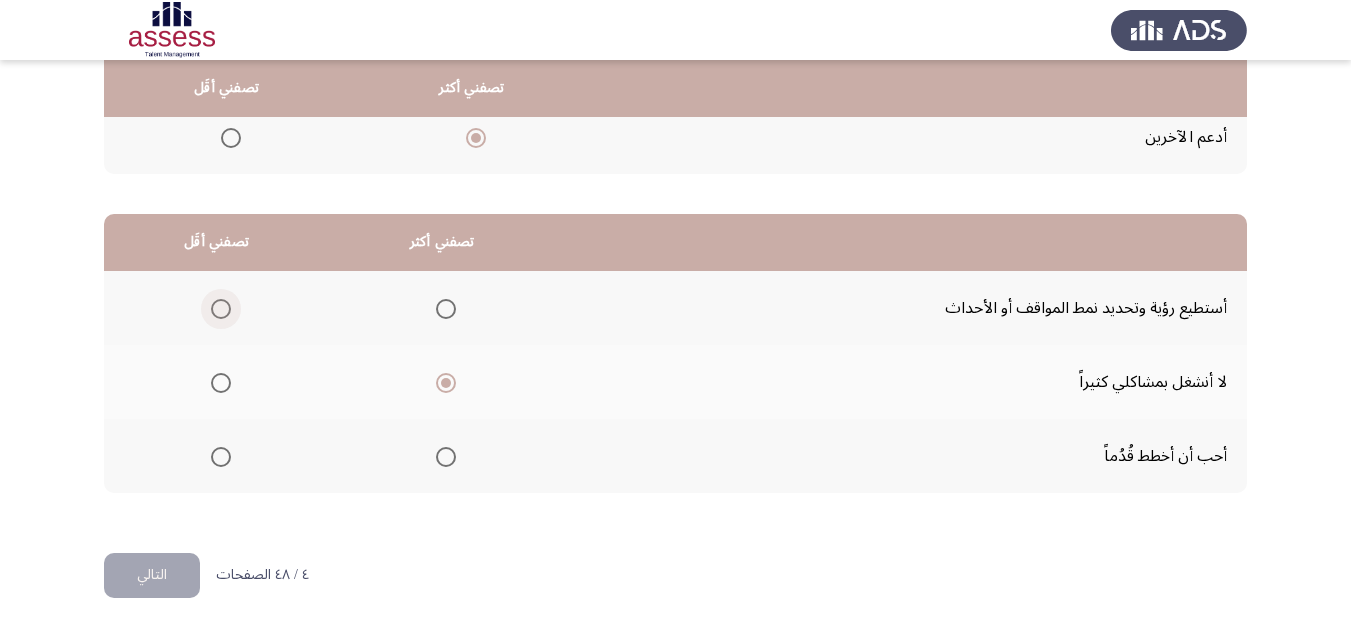 click at bounding box center [221, 309] 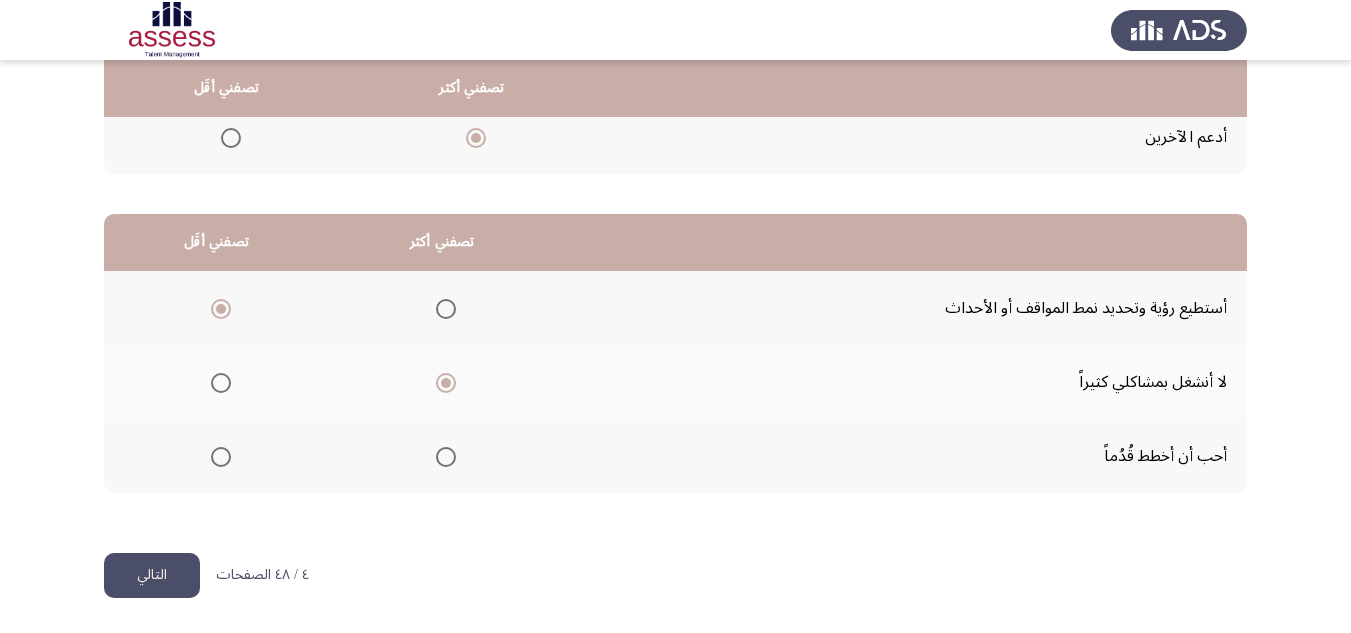 click at bounding box center (446, 457) 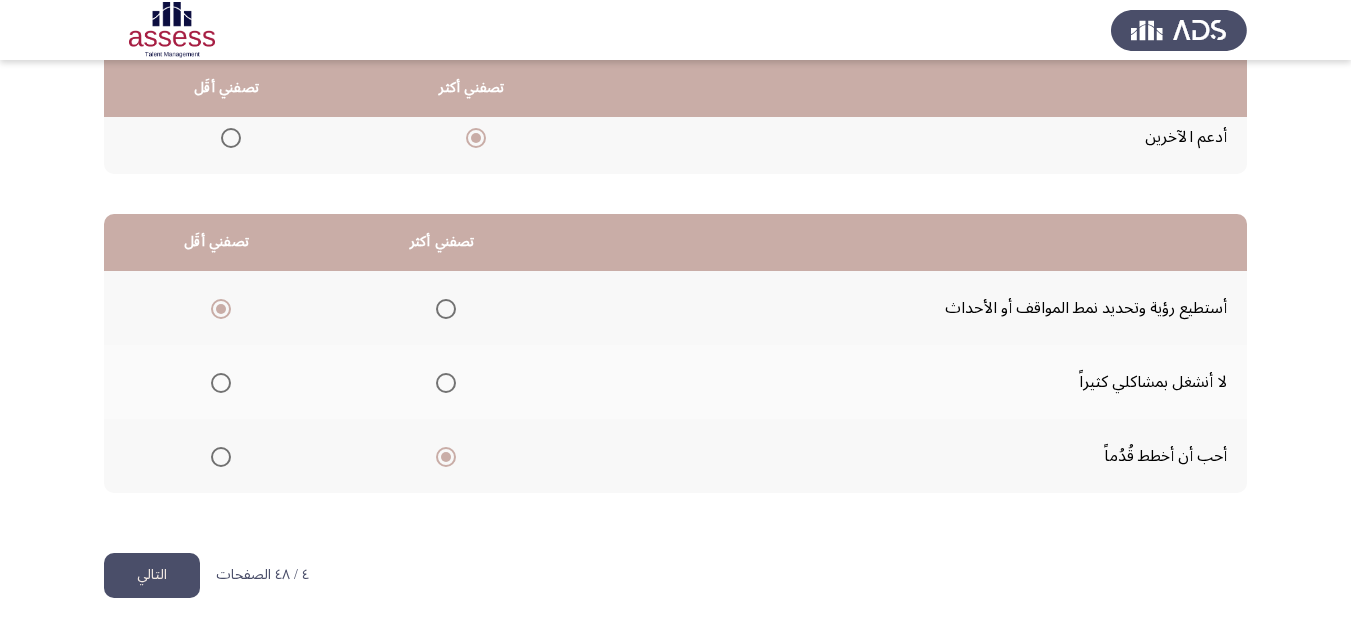 click at bounding box center [221, 383] 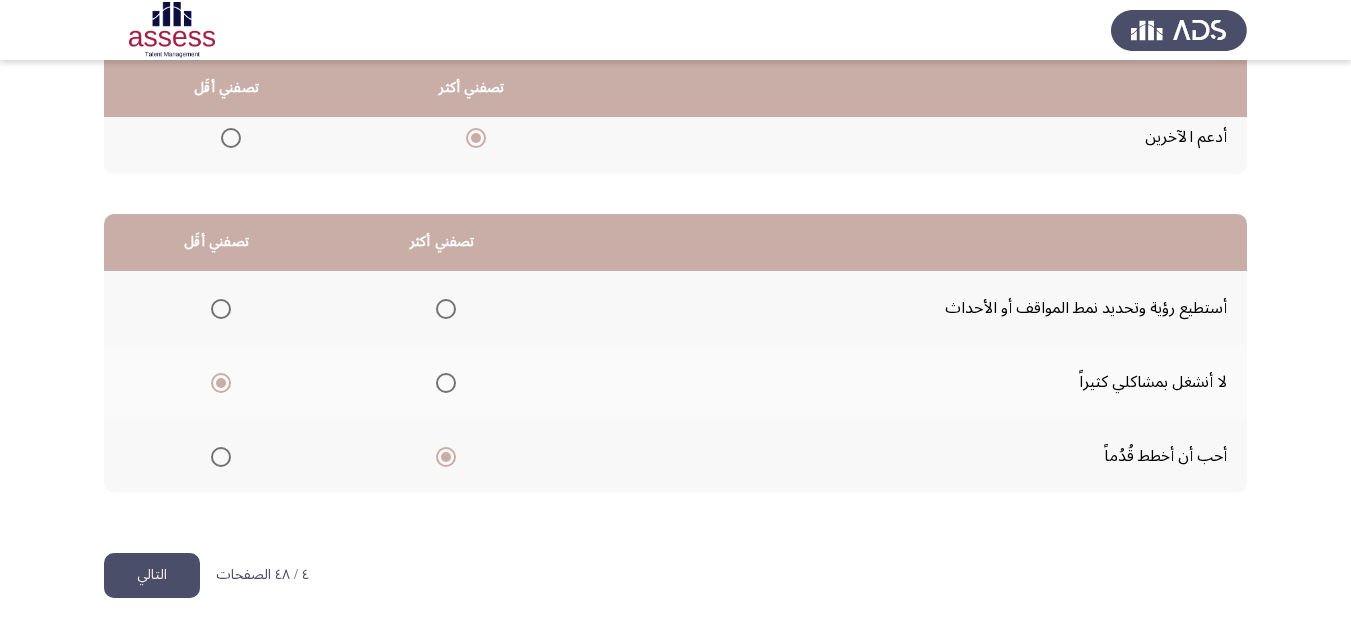 click on "التالي" 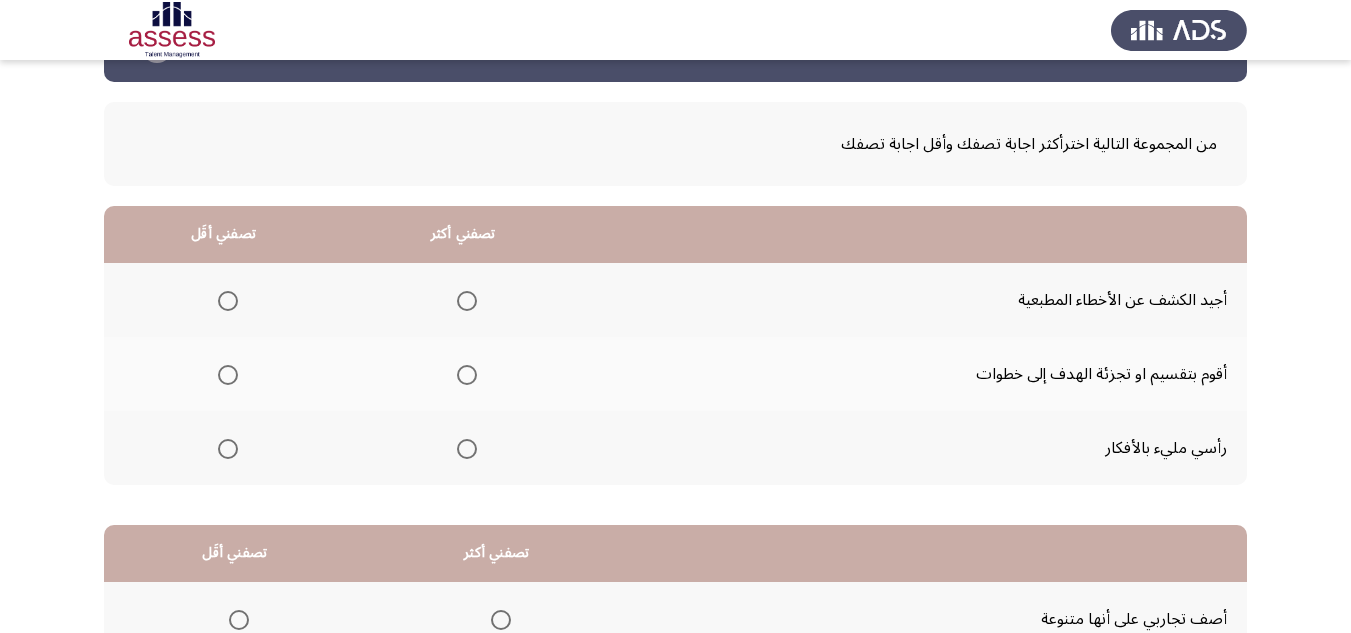 scroll, scrollTop: 100, scrollLeft: 0, axis: vertical 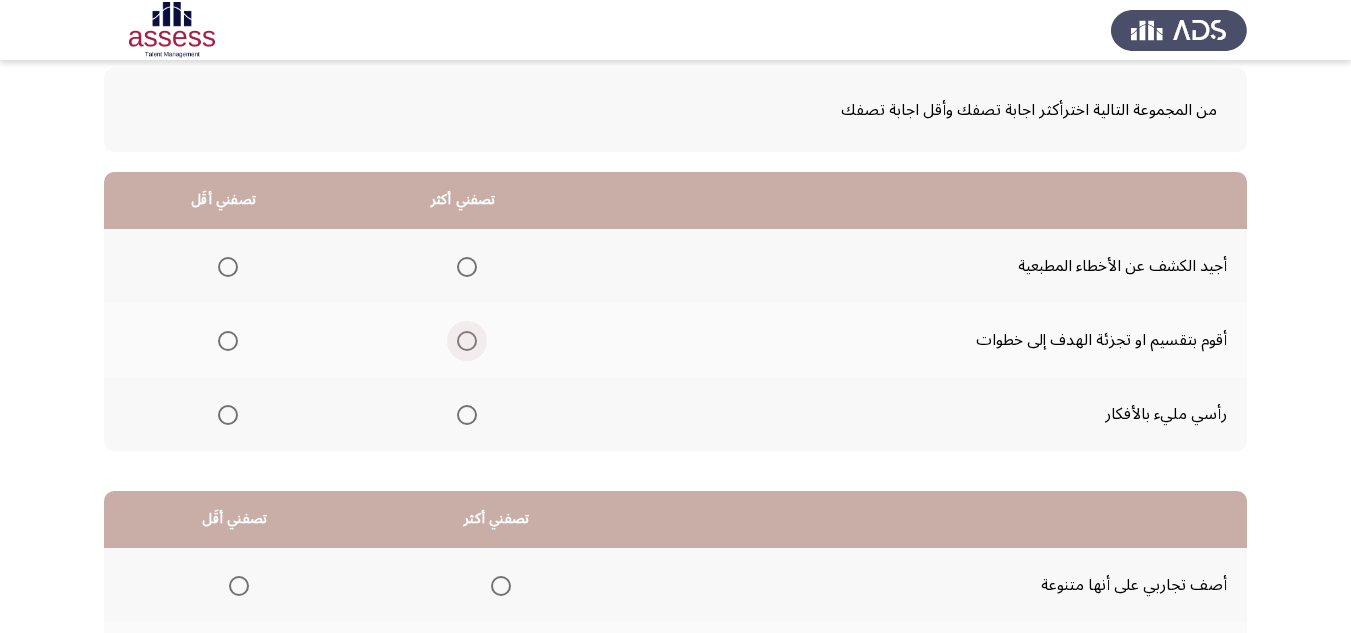 click at bounding box center (467, 341) 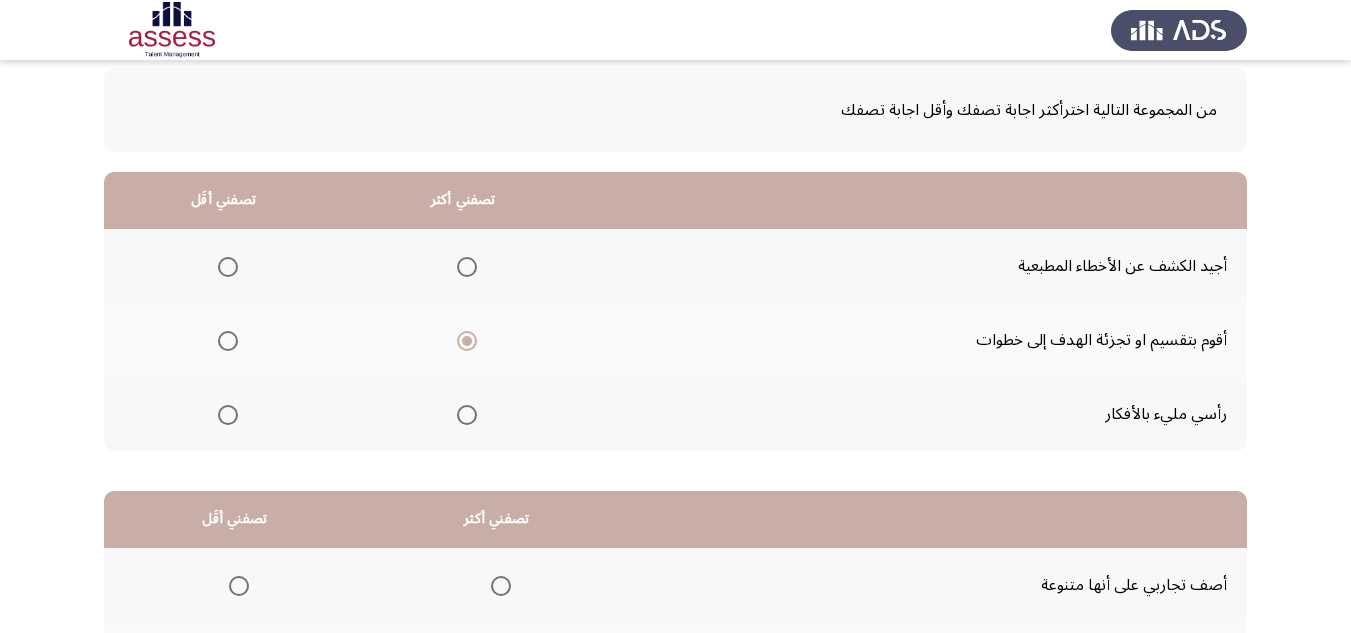 click at bounding box center [228, 267] 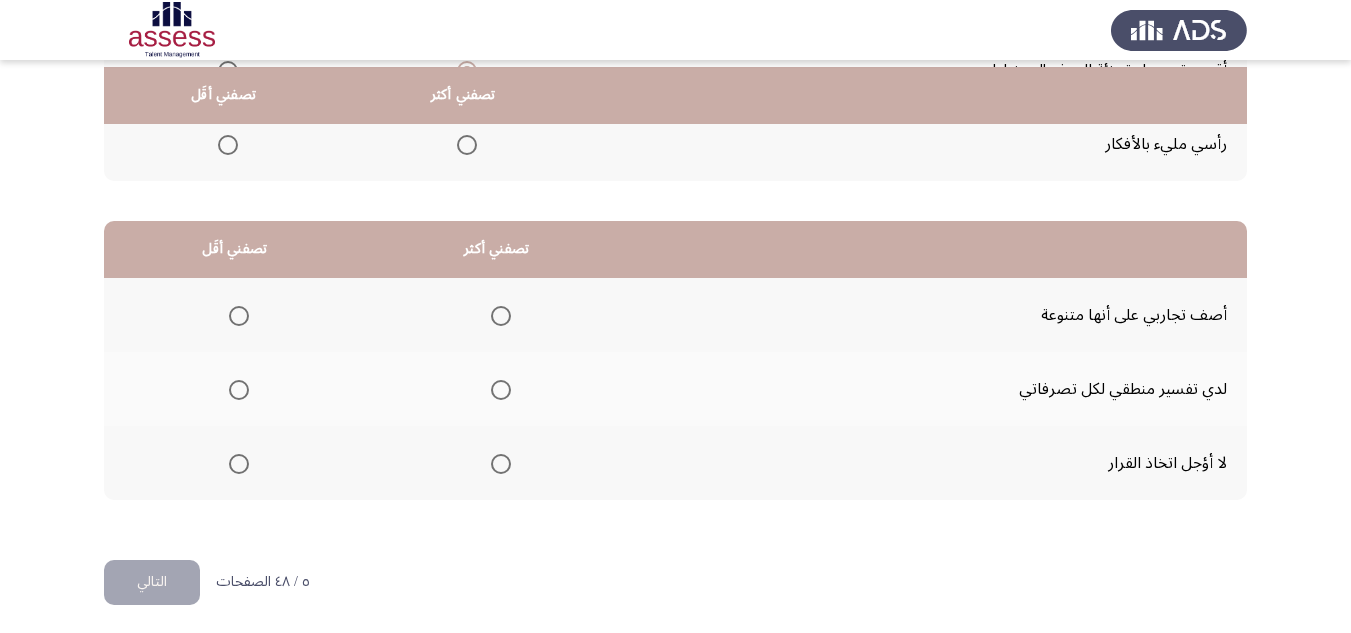scroll, scrollTop: 377, scrollLeft: 0, axis: vertical 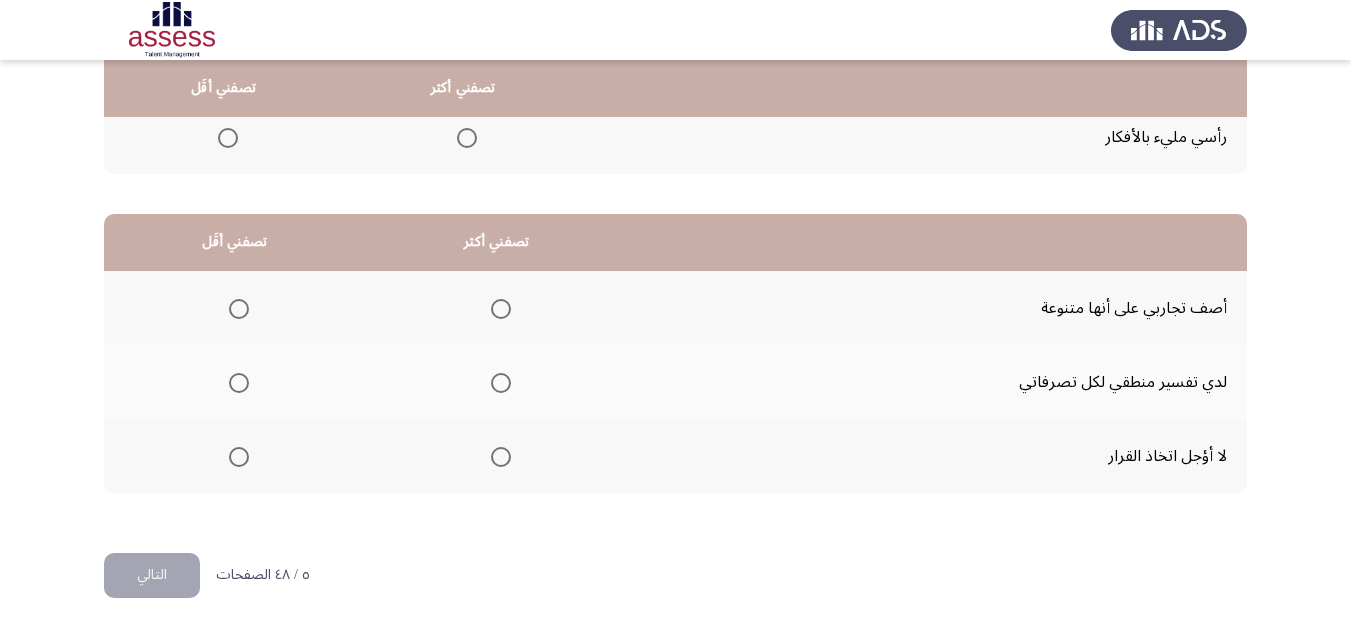 click at bounding box center [239, 383] 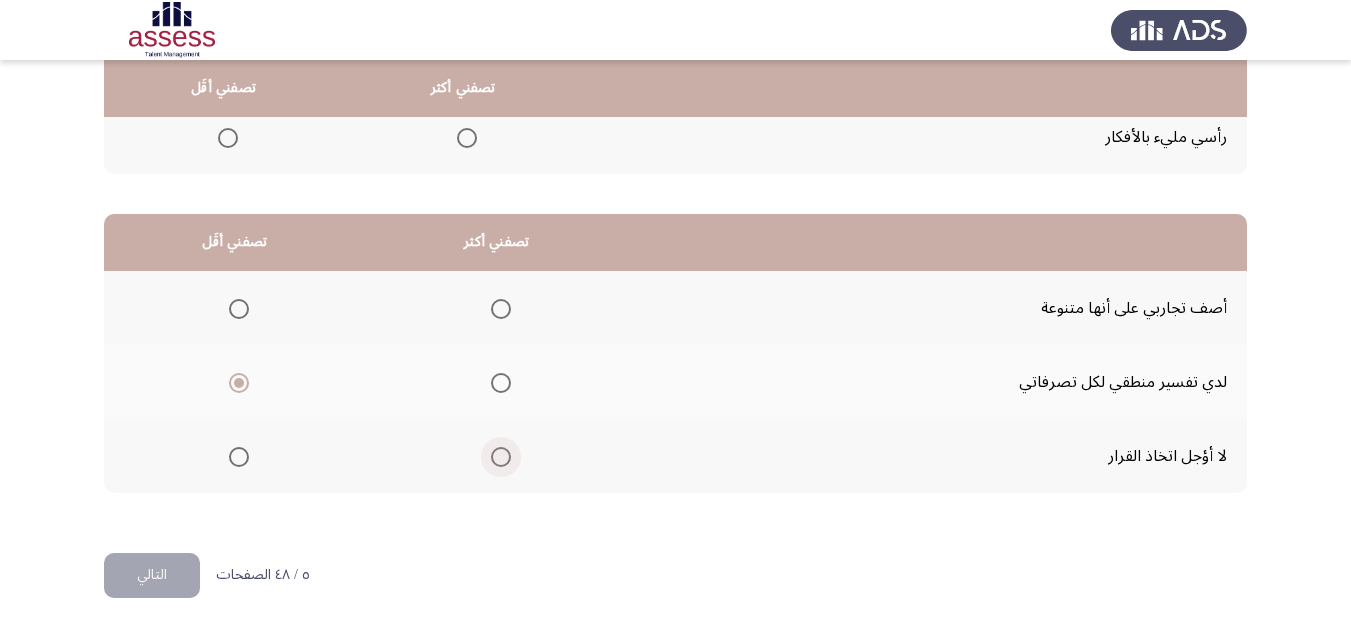 click at bounding box center [501, 457] 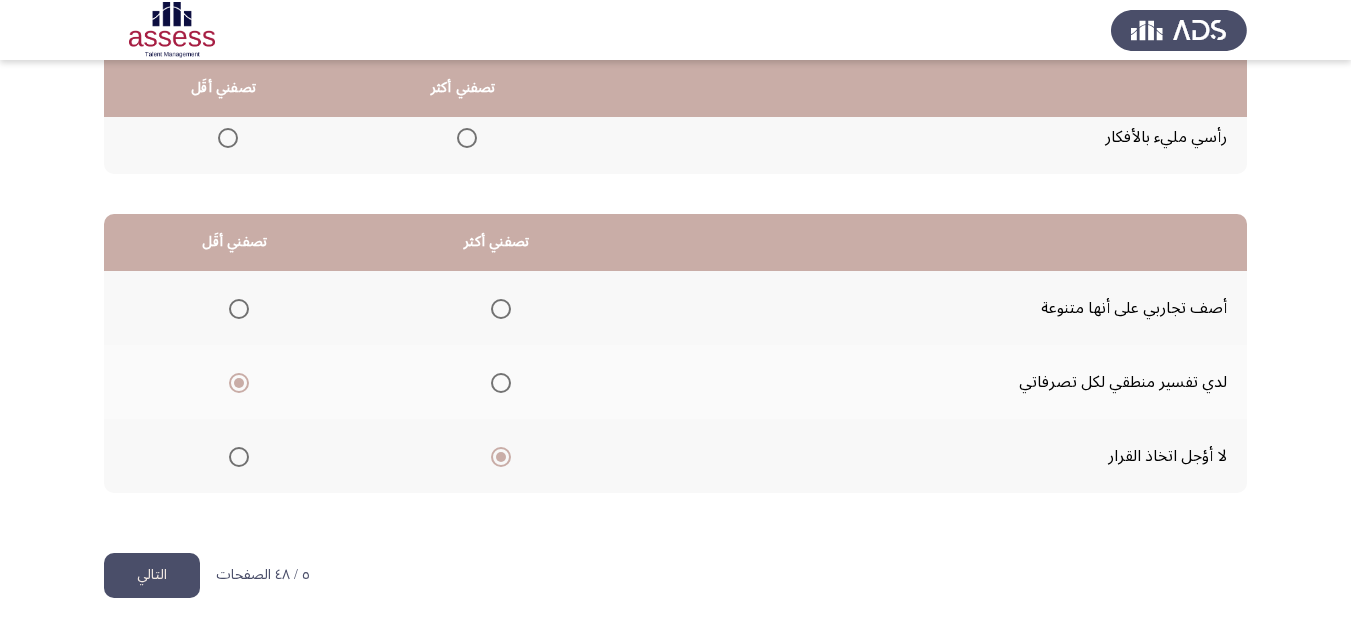 click on "التالي" 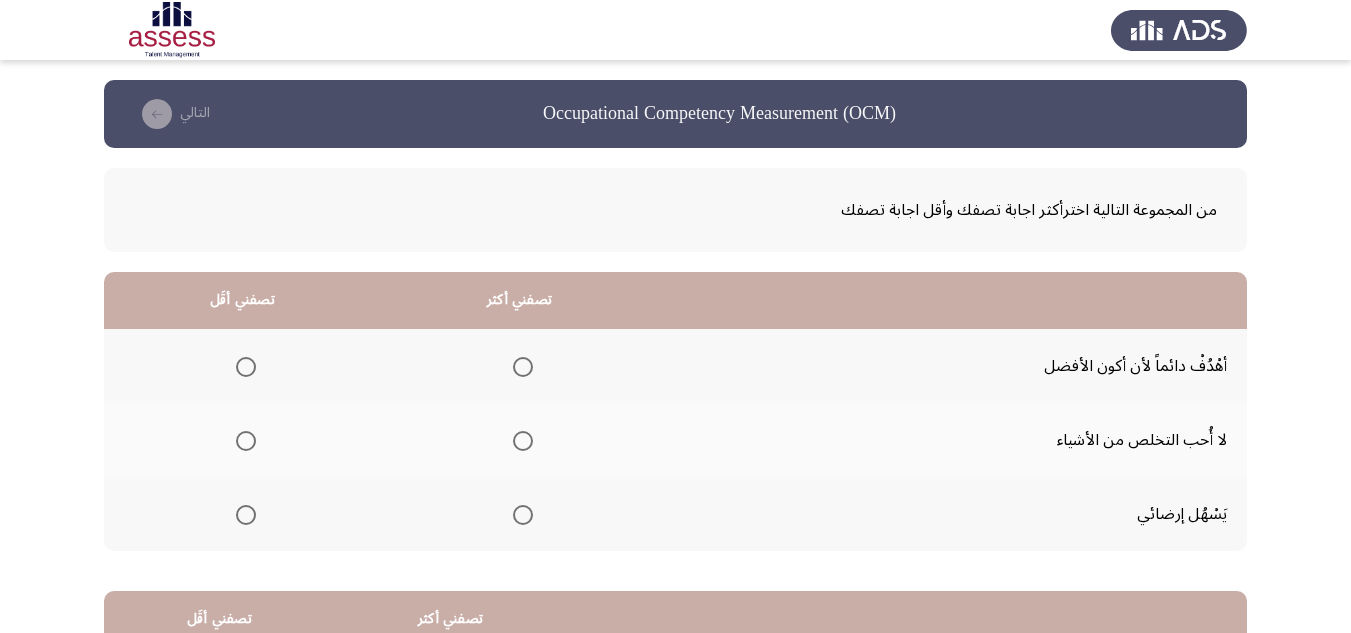 scroll, scrollTop: 100, scrollLeft: 0, axis: vertical 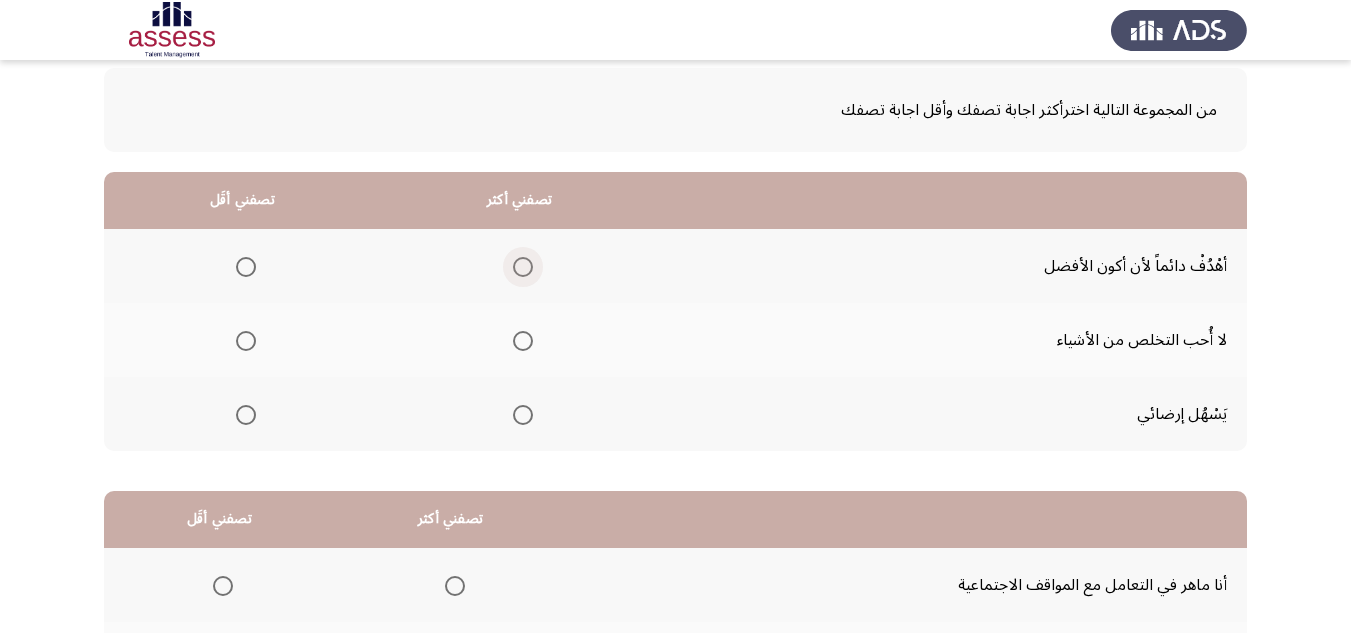 click at bounding box center [523, 267] 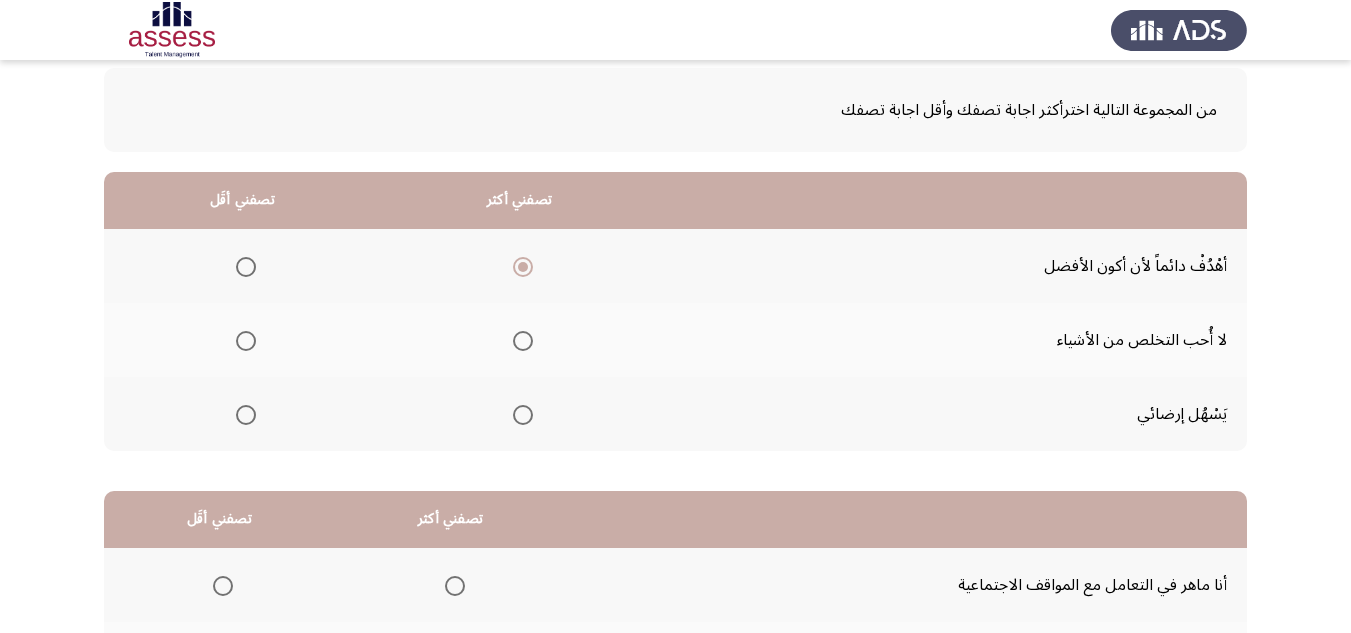 click at bounding box center (246, 341) 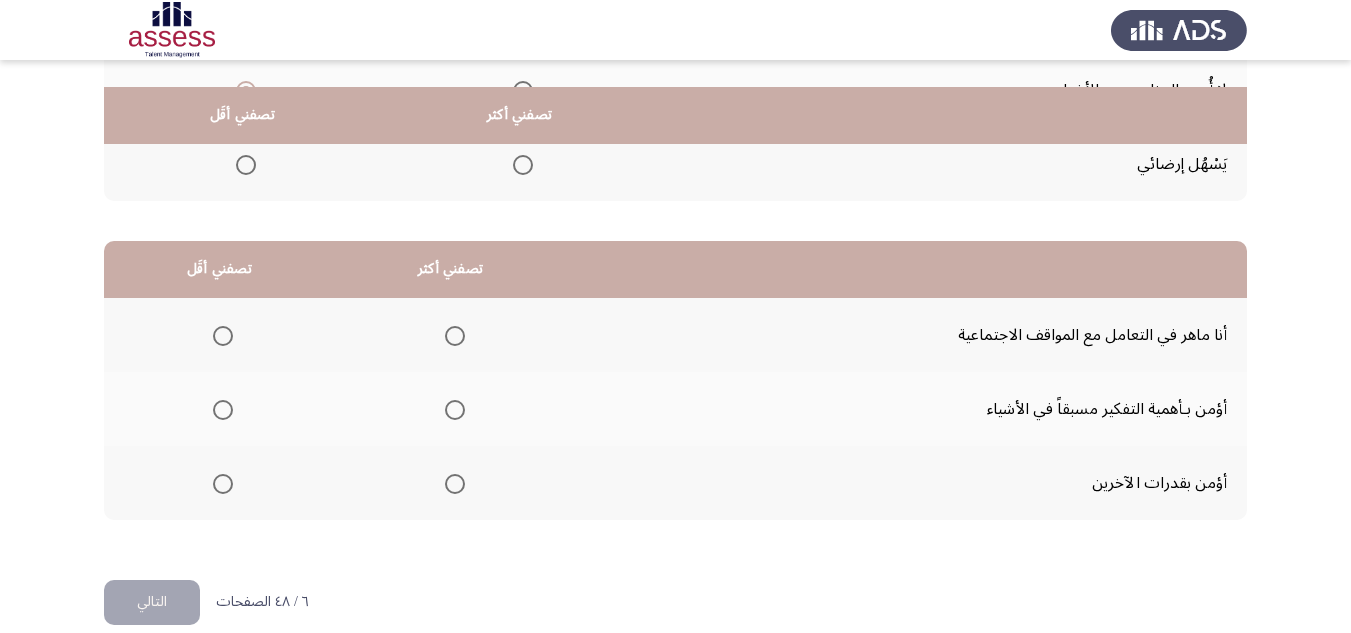 scroll, scrollTop: 377, scrollLeft: 0, axis: vertical 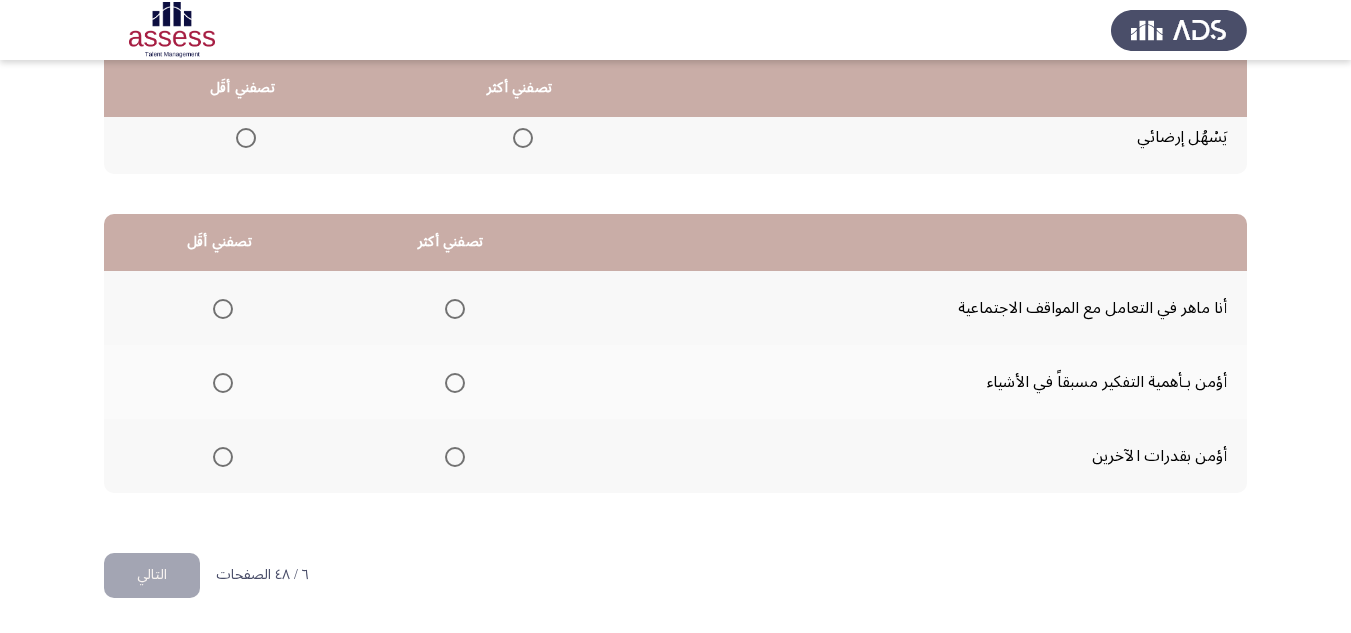 click 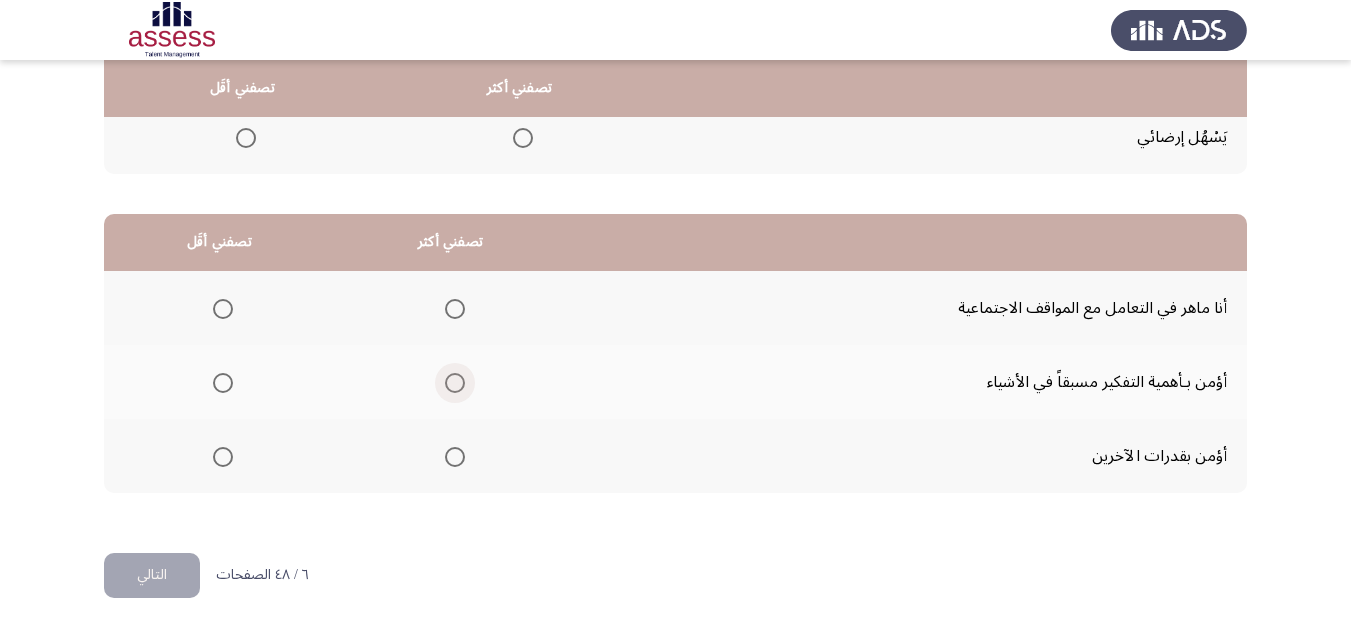 click at bounding box center (455, 383) 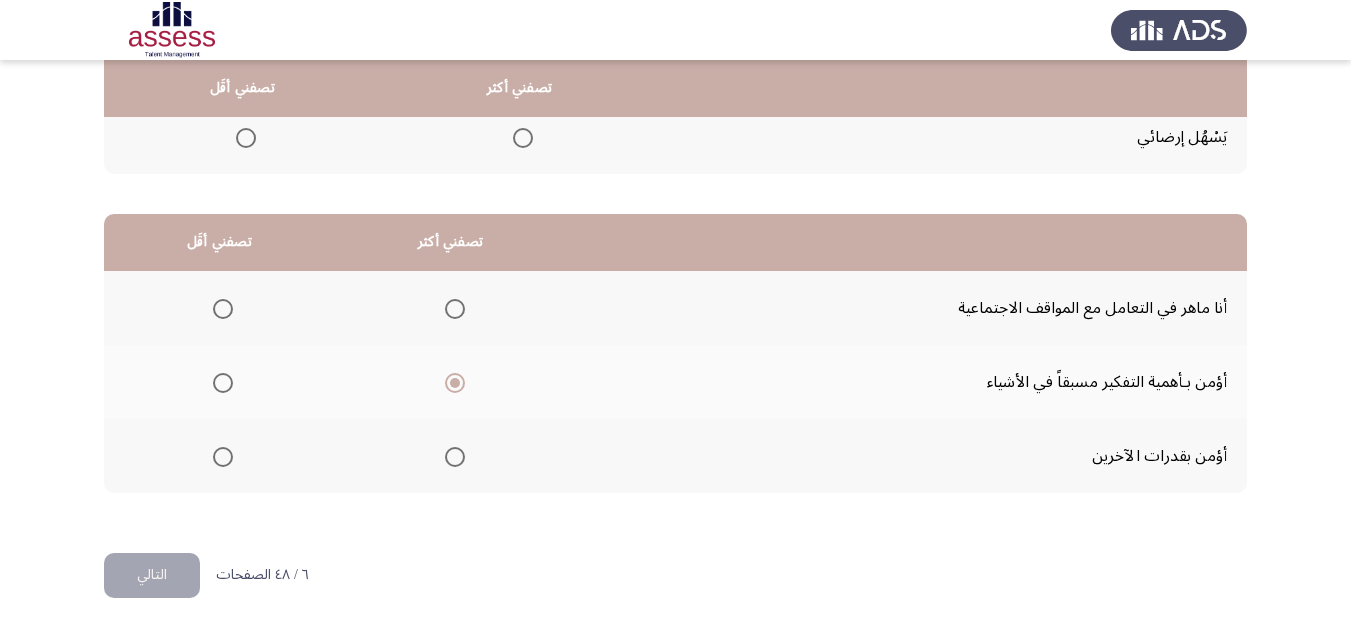 click at bounding box center (223, 457) 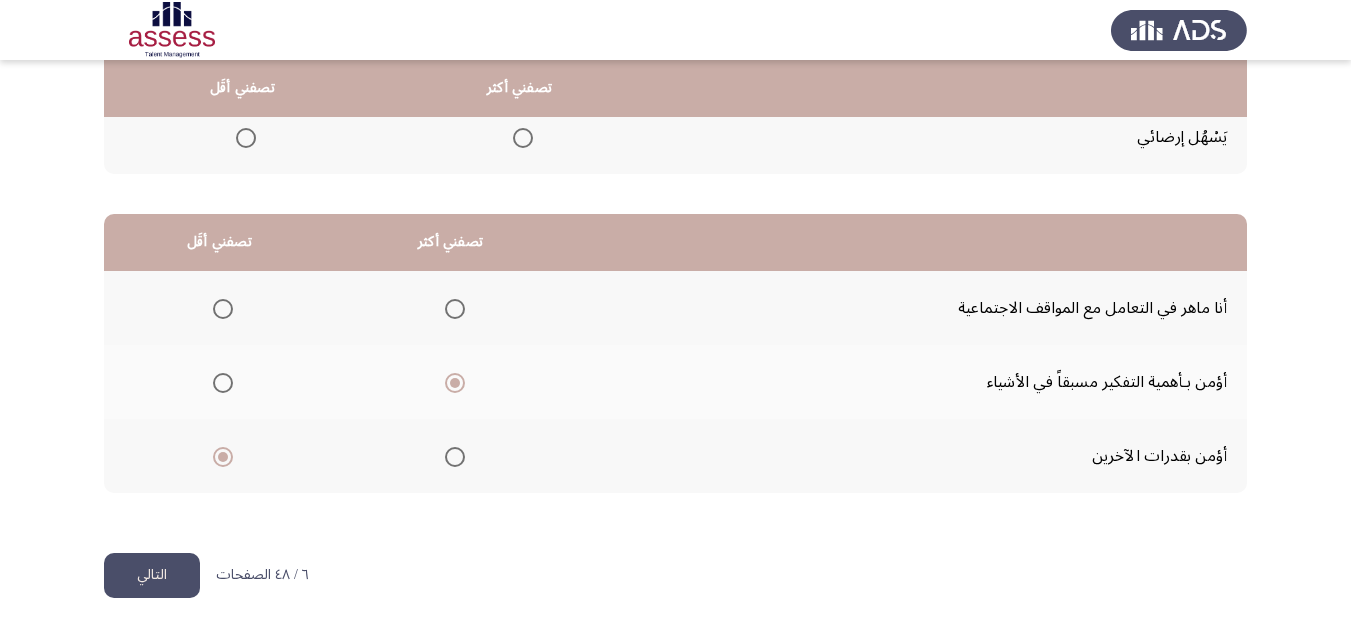 click on "التالي" 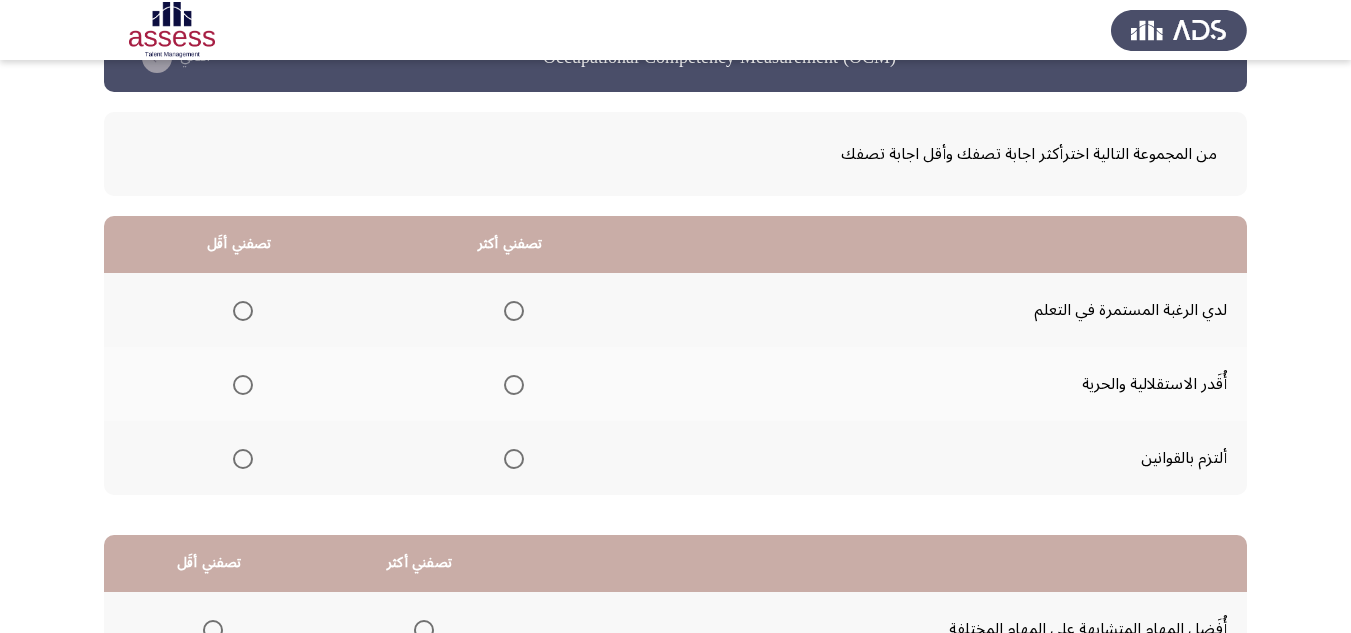 scroll, scrollTop: 100, scrollLeft: 0, axis: vertical 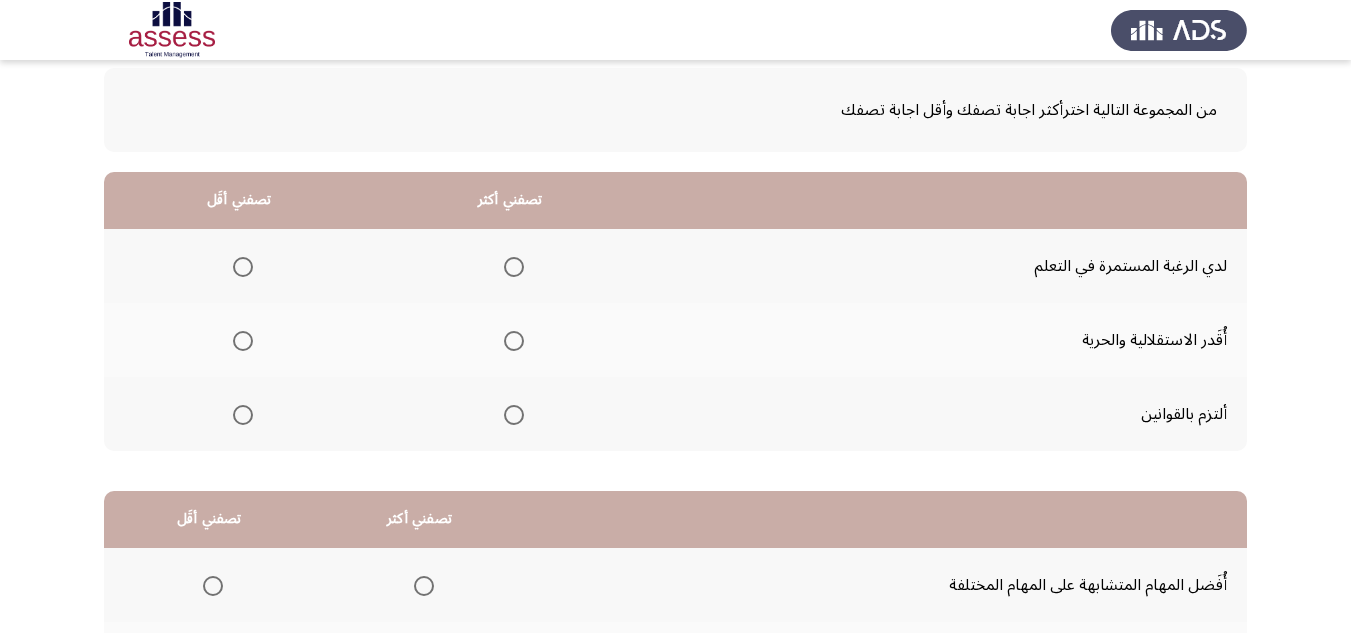 click at bounding box center (514, 415) 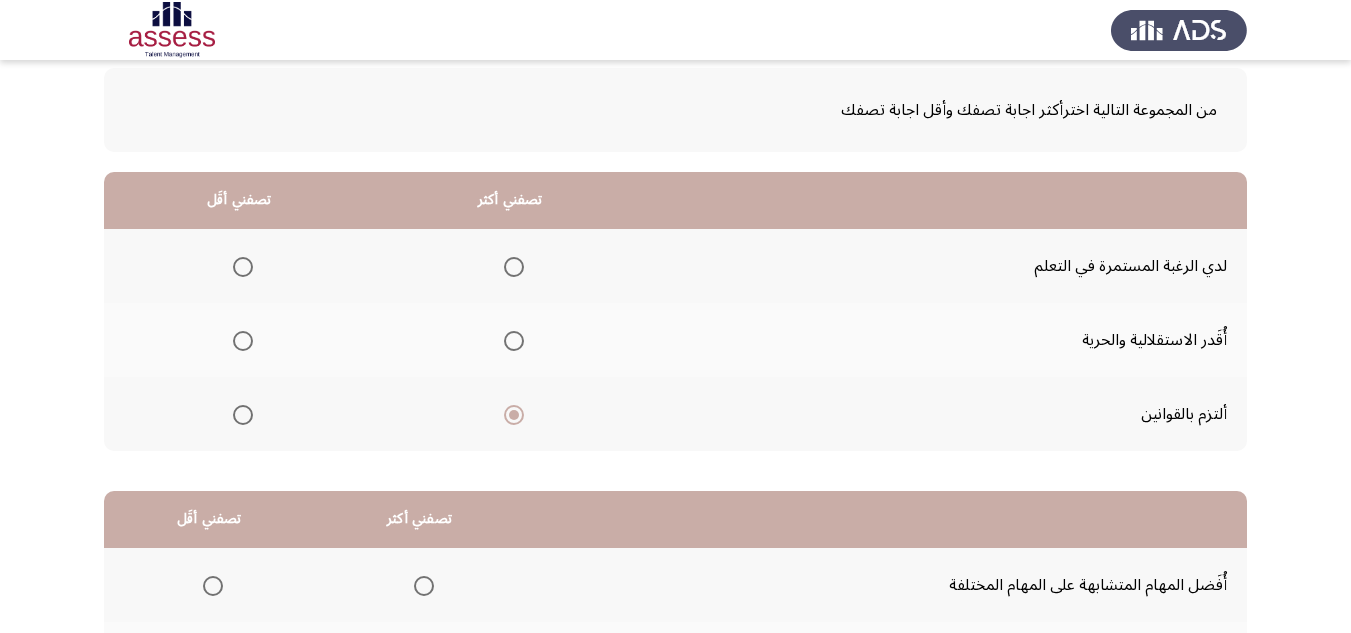 click at bounding box center (243, 341) 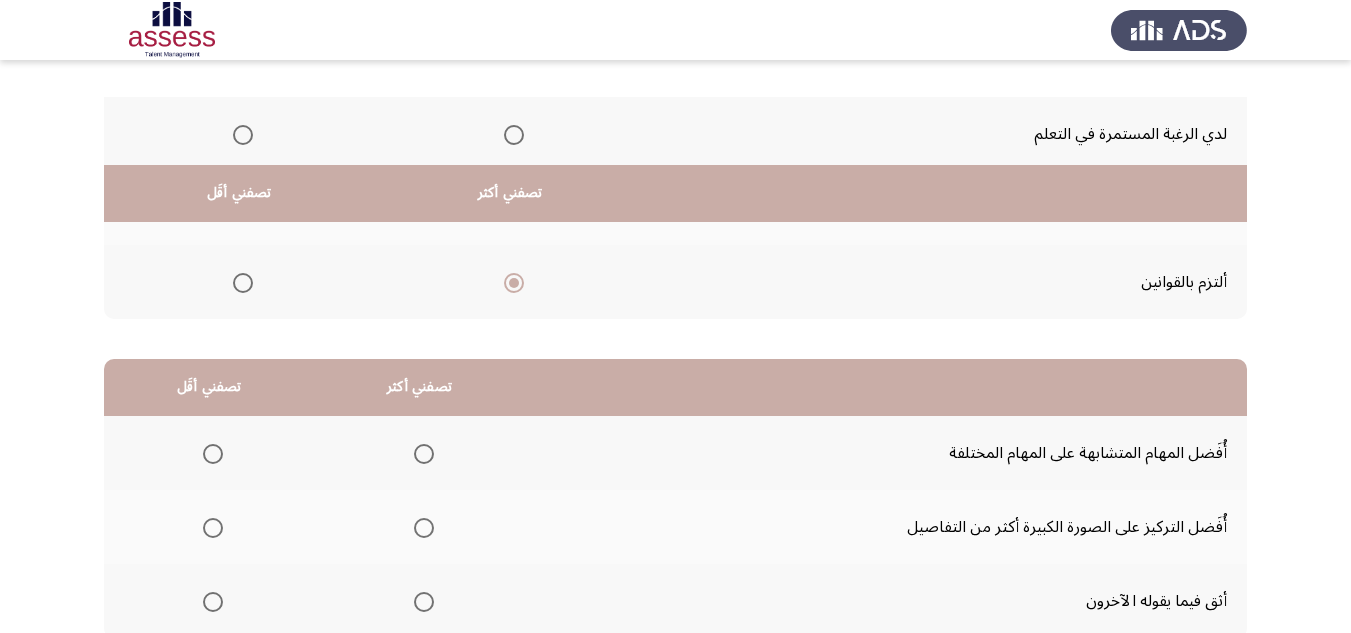 scroll, scrollTop: 377, scrollLeft: 0, axis: vertical 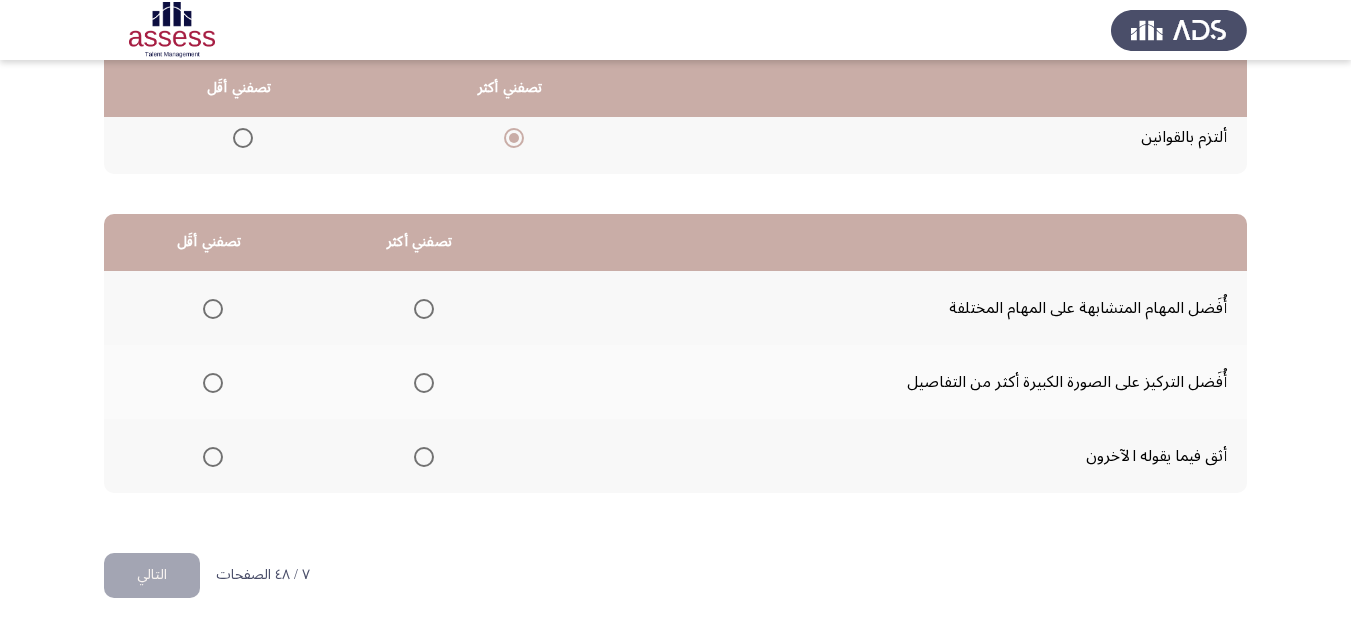 click at bounding box center (424, 383) 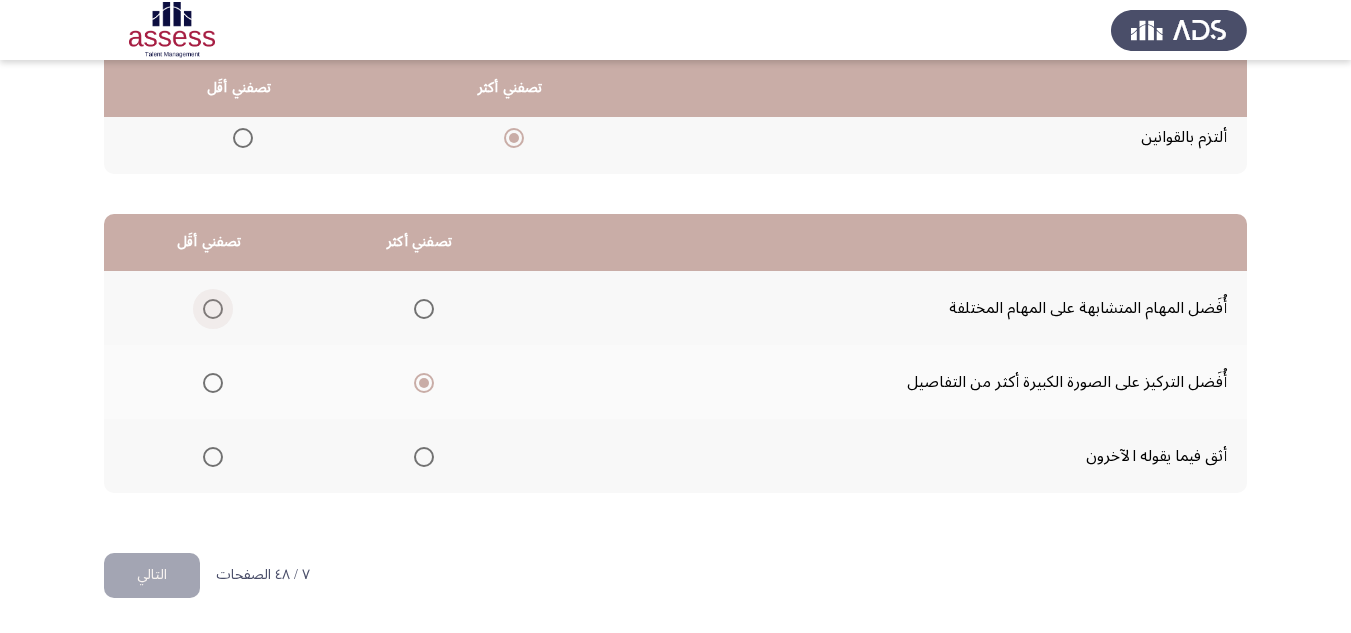 click at bounding box center [213, 309] 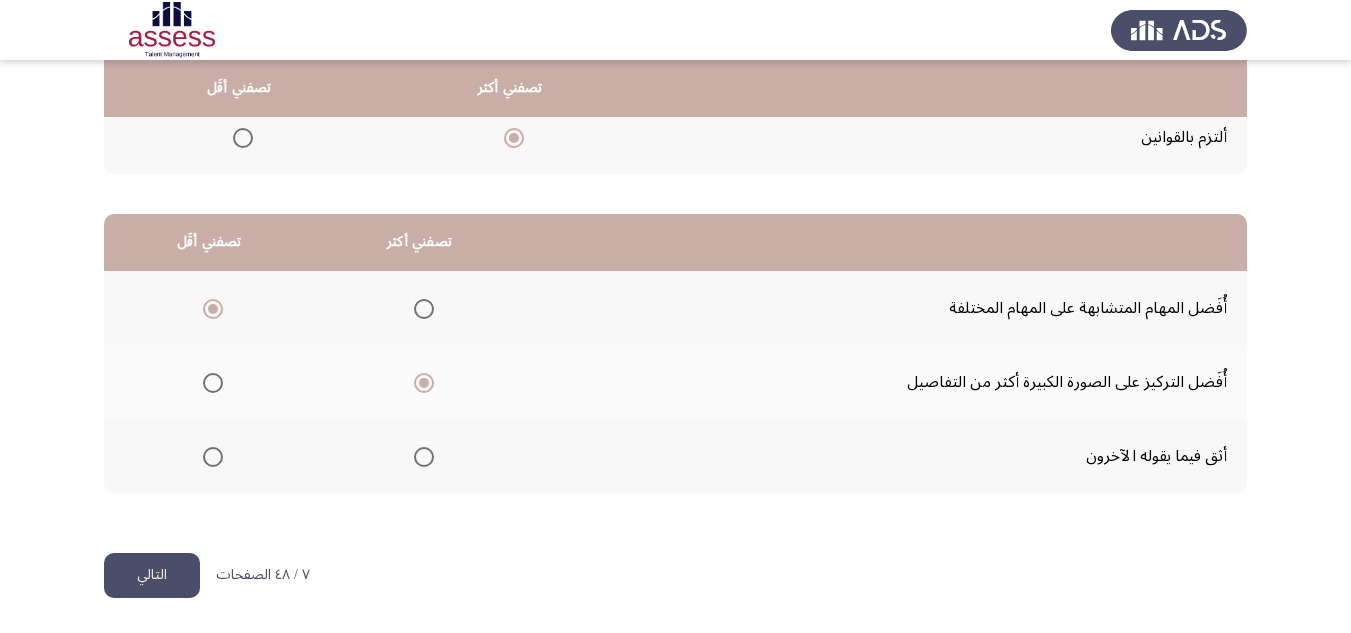 click on "التالي" 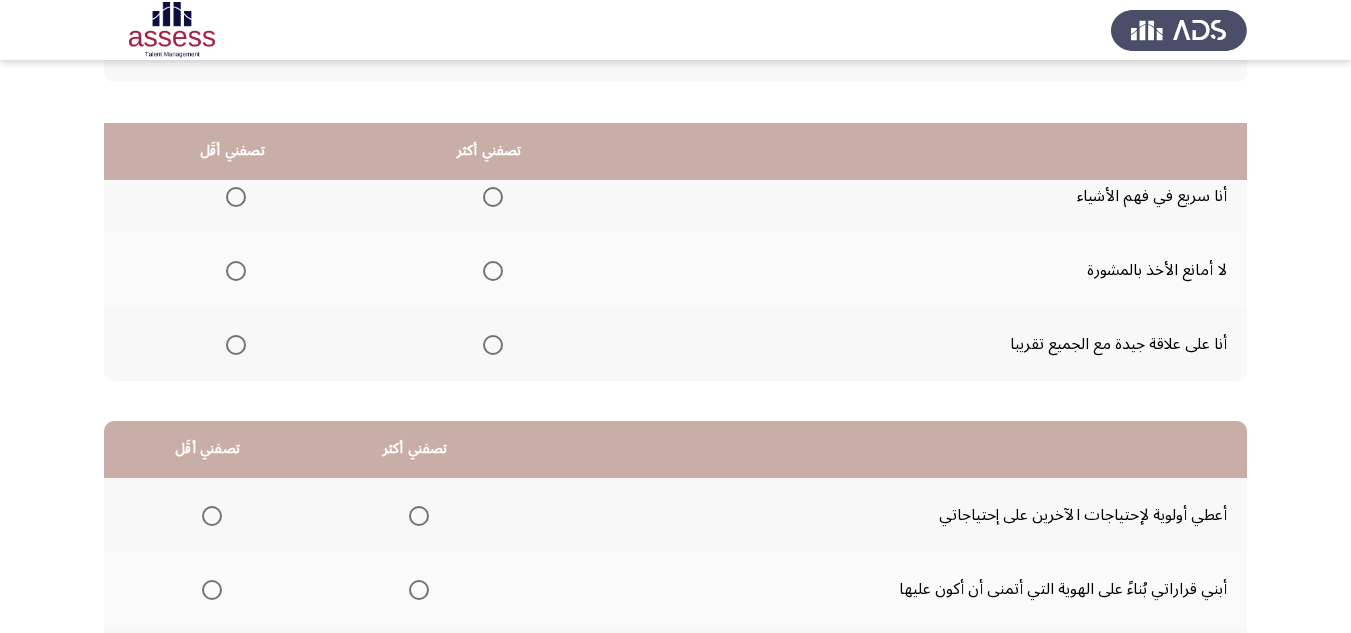 scroll, scrollTop: 377, scrollLeft: 0, axis: vertical 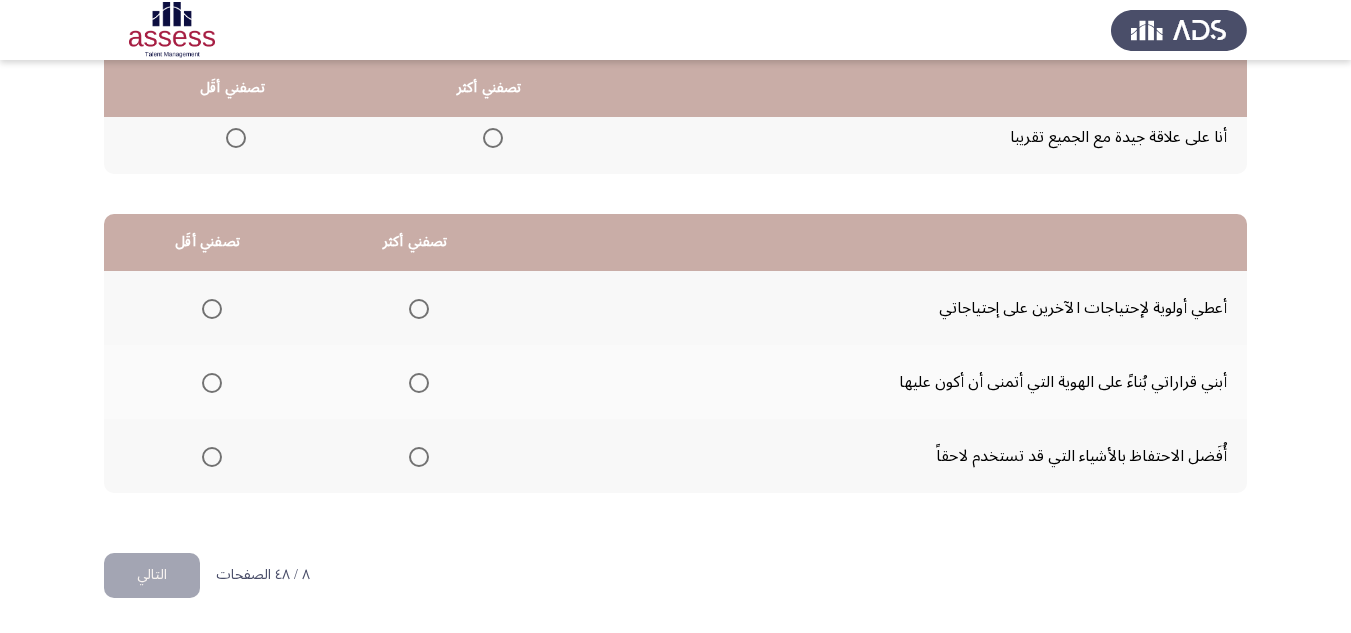 click on "٨ / ٤٨ الصفحات" 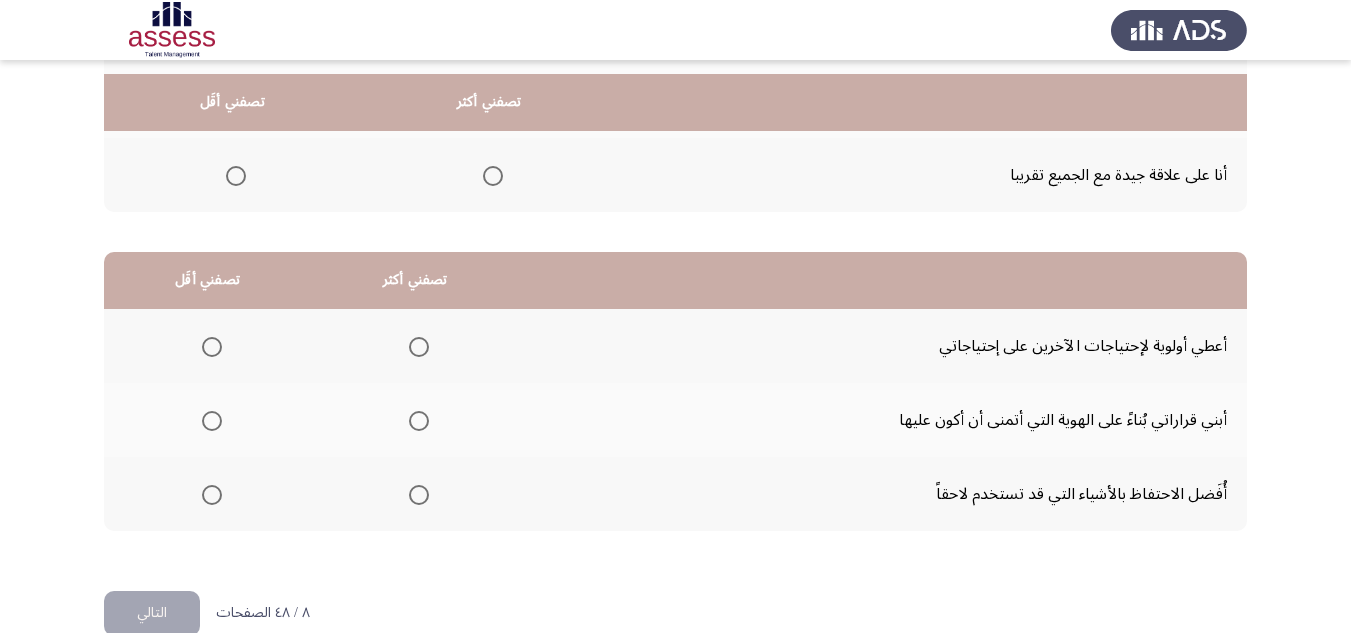 scroll, scrollTop: 77, scrollLeft: 0, axis: vertical 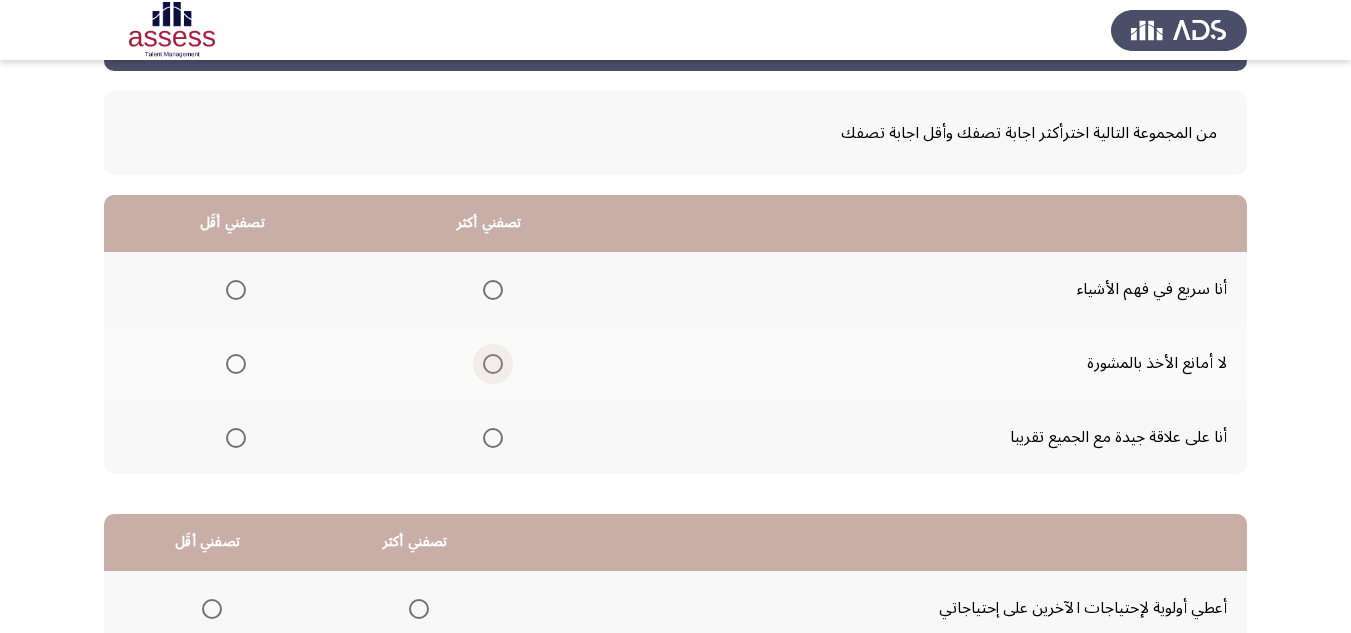 click at bounding box center (493, 364) 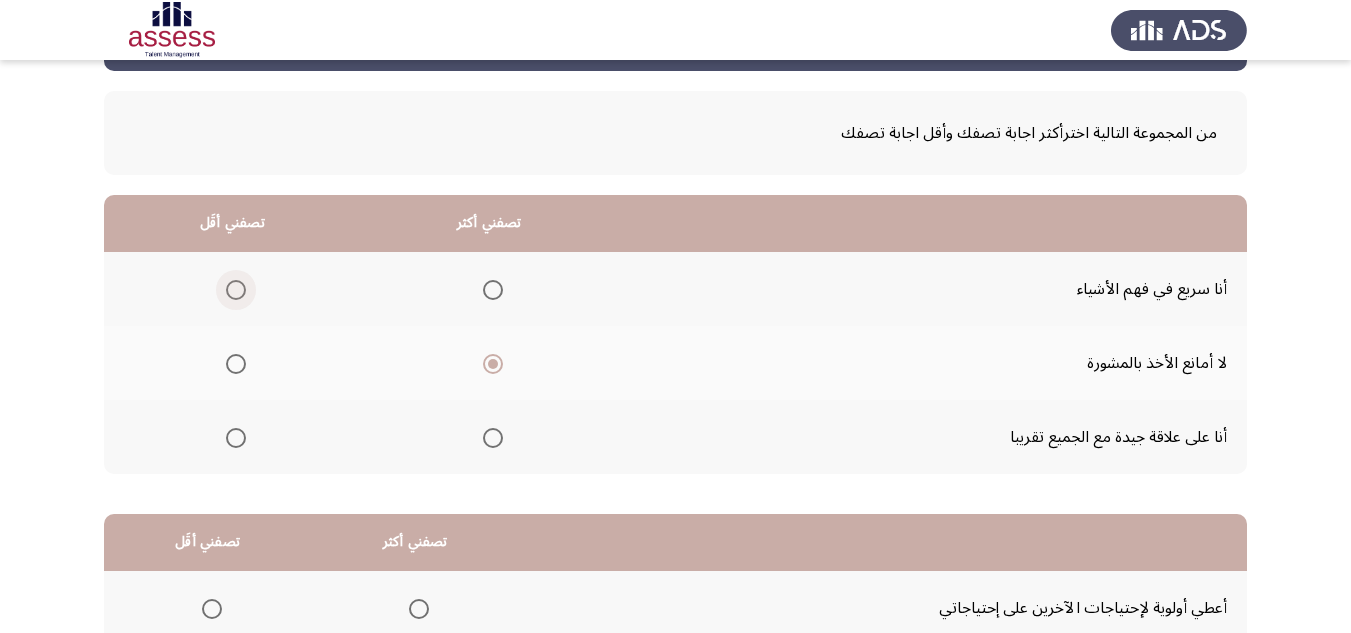 click at bounding box center (236, 290) 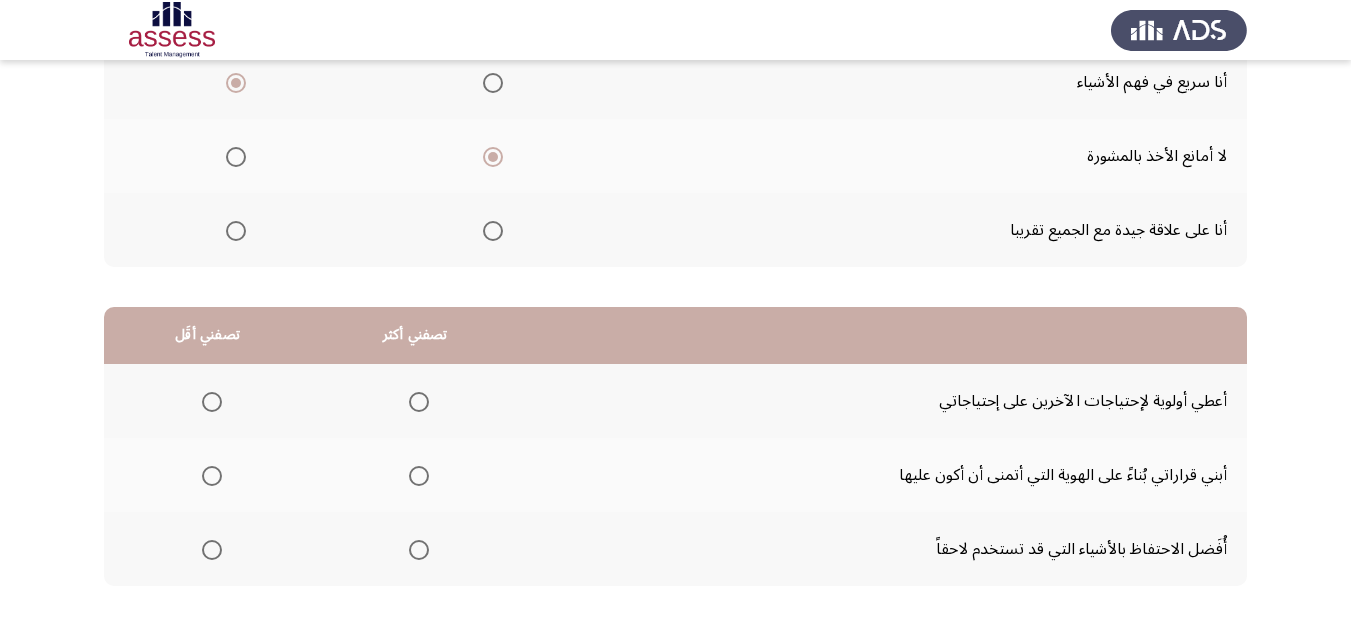 scroll, scrollTop: 177, scrollLeft: 0, axis: vertical 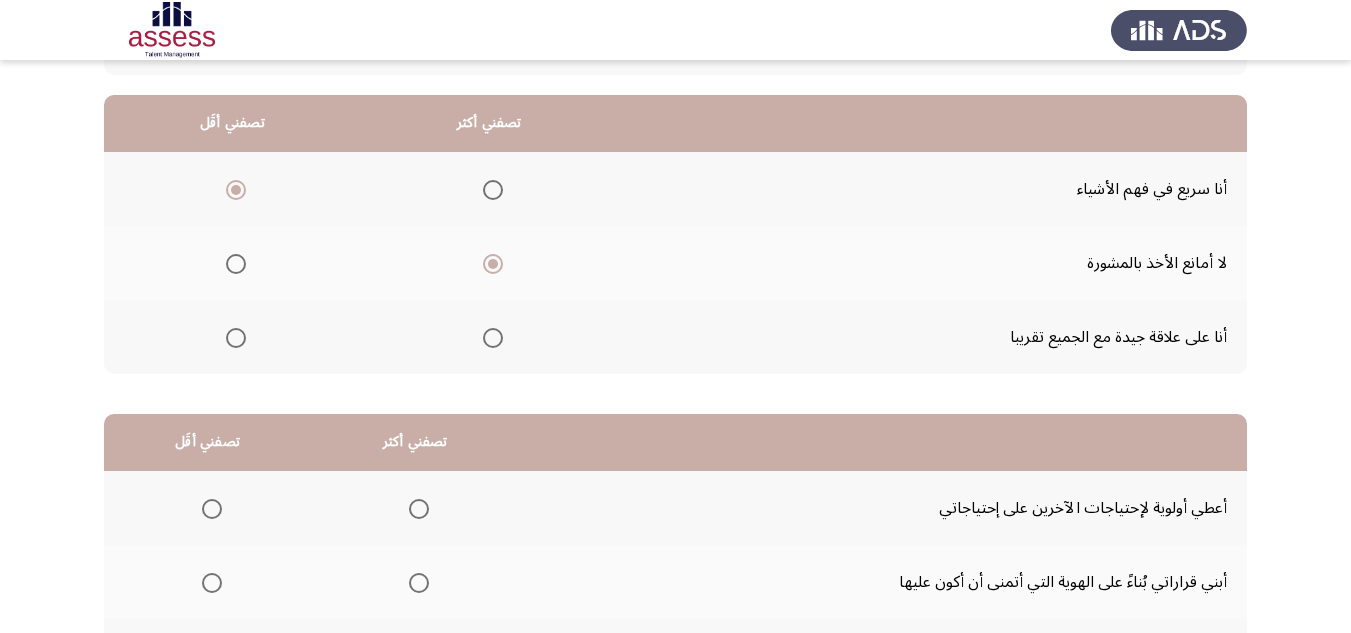 click at bounding box center (493, 338) 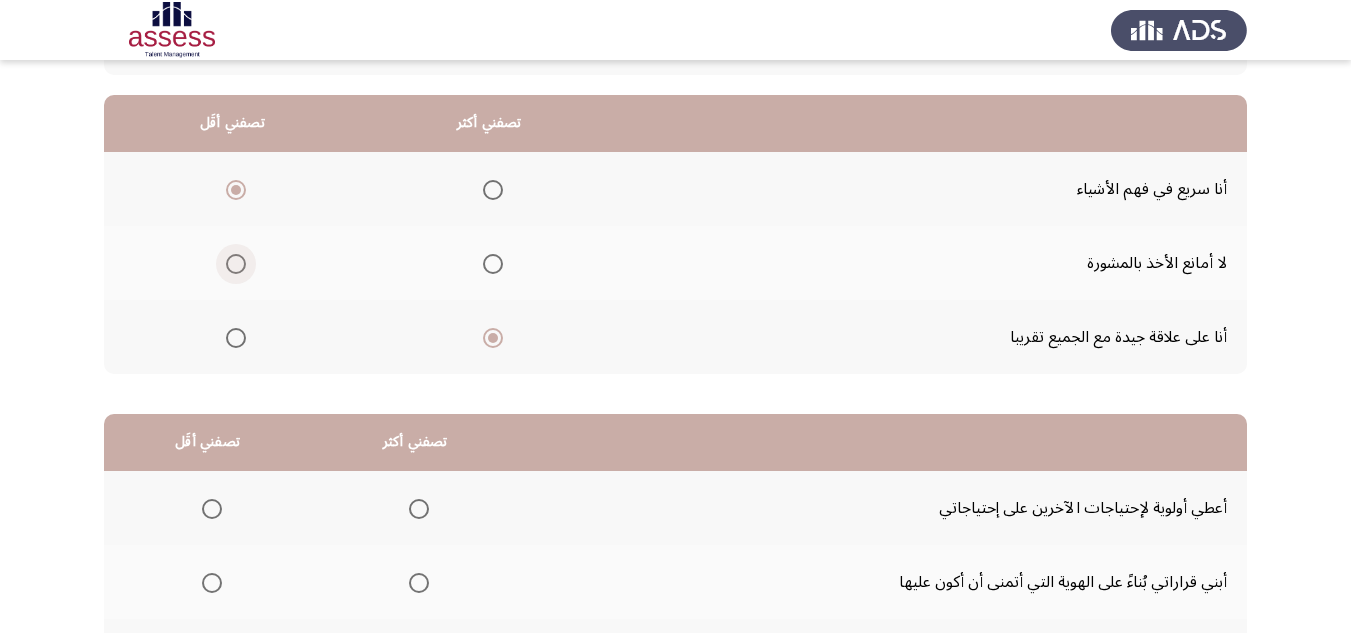 click at bounding box center [236, 264] 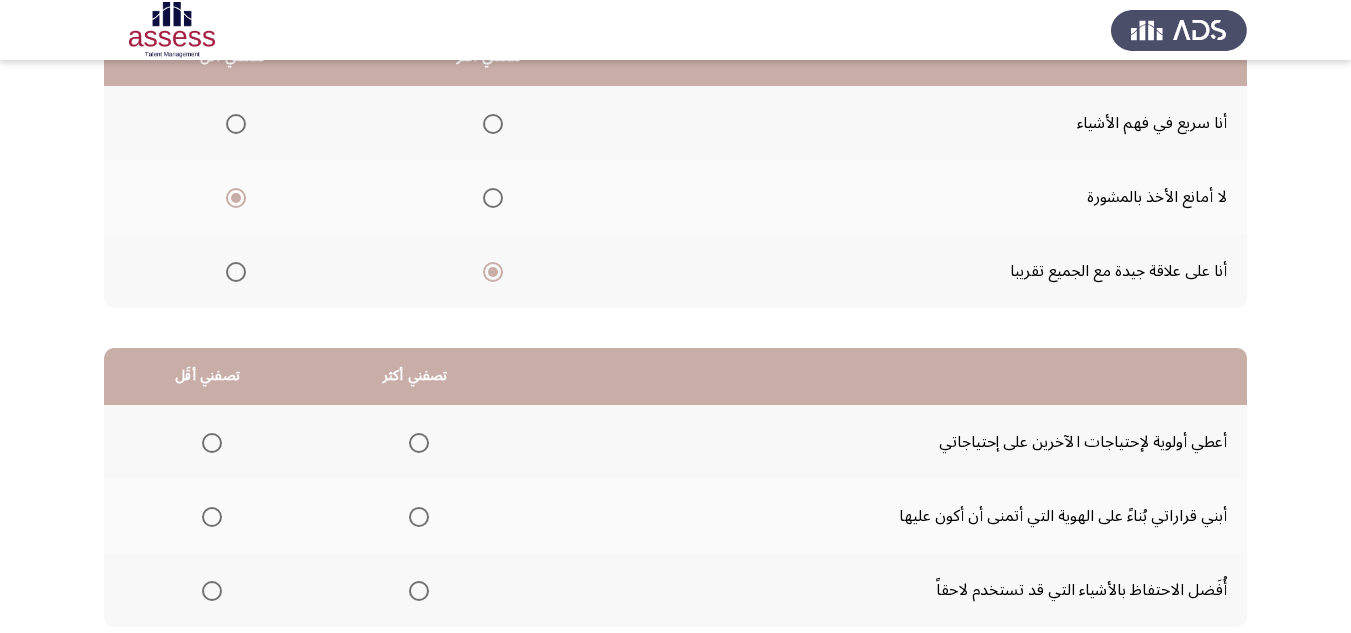 scroll, scrollTop: 377, scrollLeft: 0, axis: vertical 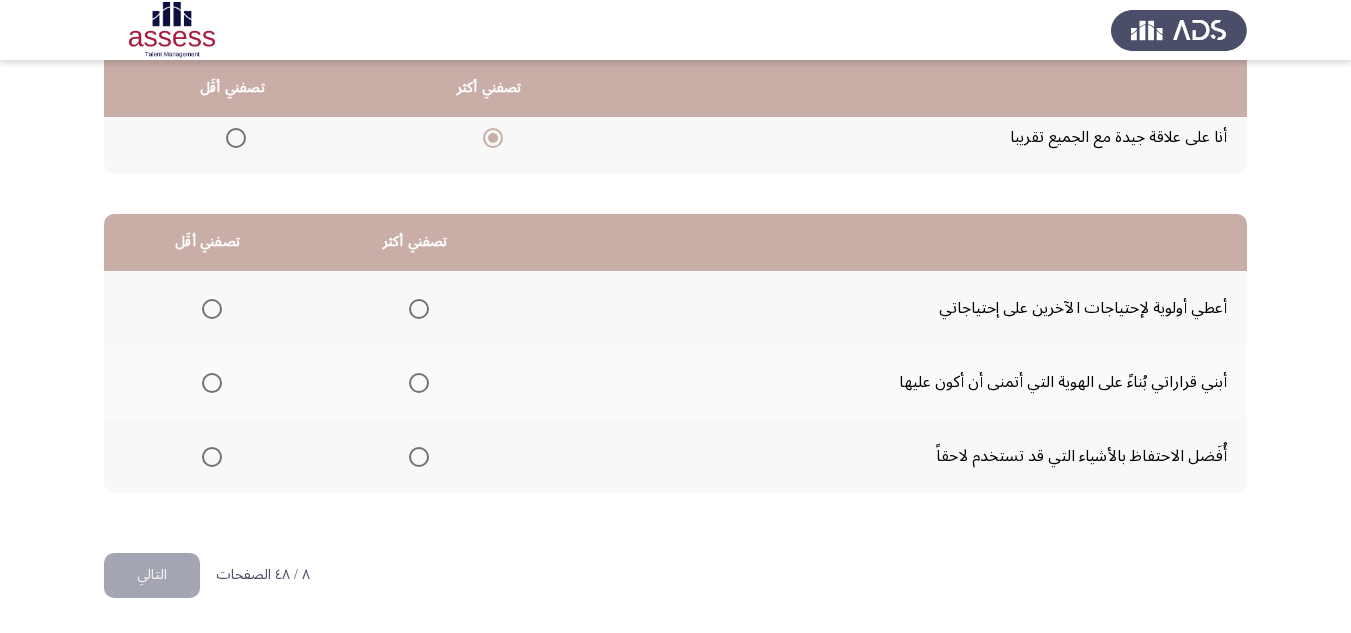click at bounding box center (212, 309) 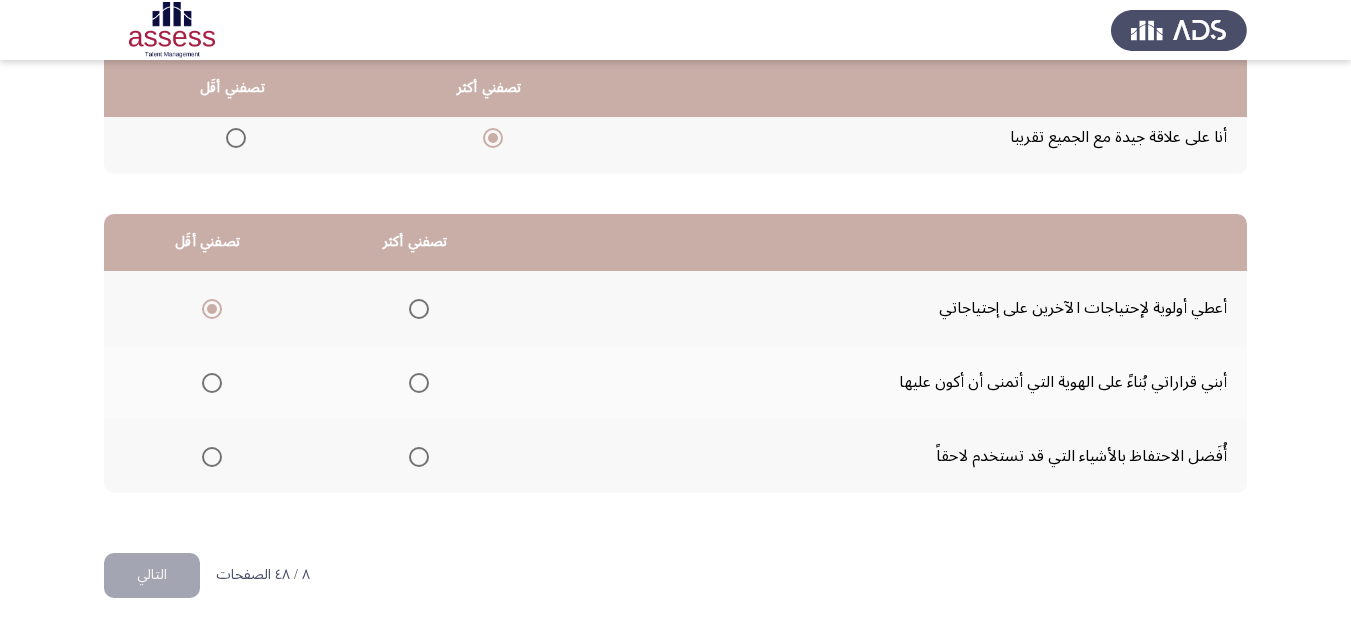 click at bounding box center [419, 457] 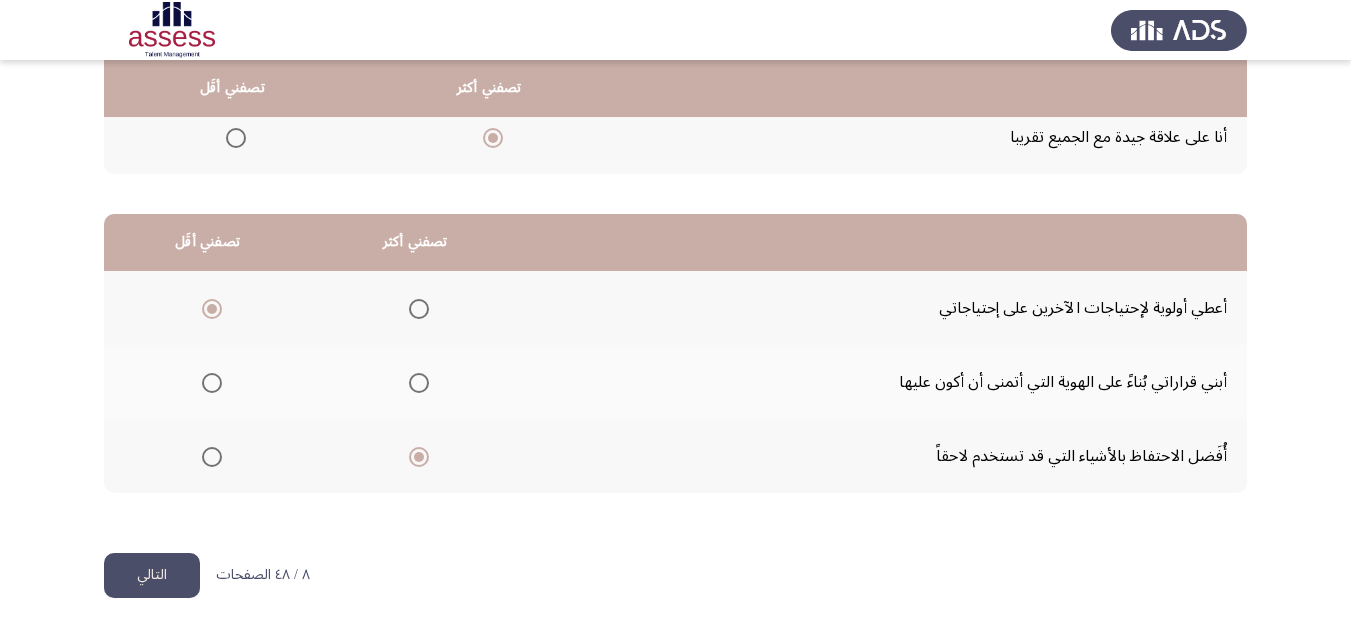 click on "التالي" 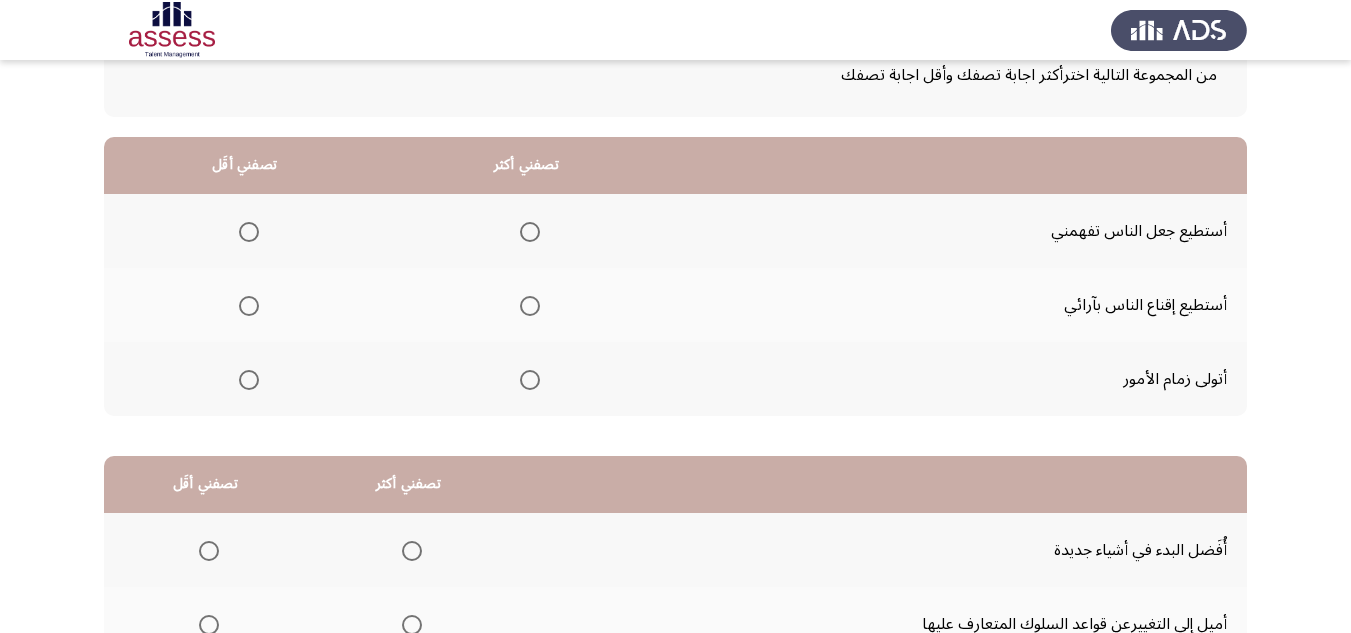 scroll, scrollTop: 100, scrollLeft: 0, axis: vertical 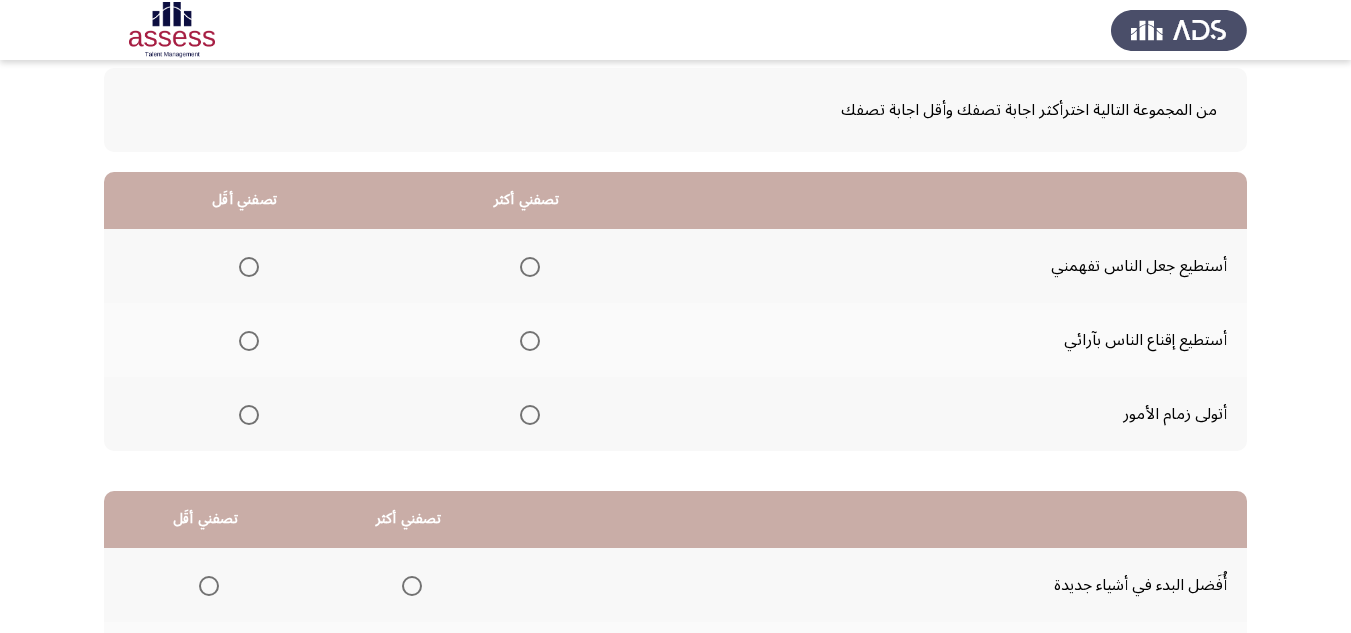 click at bounding box center [530, 267] 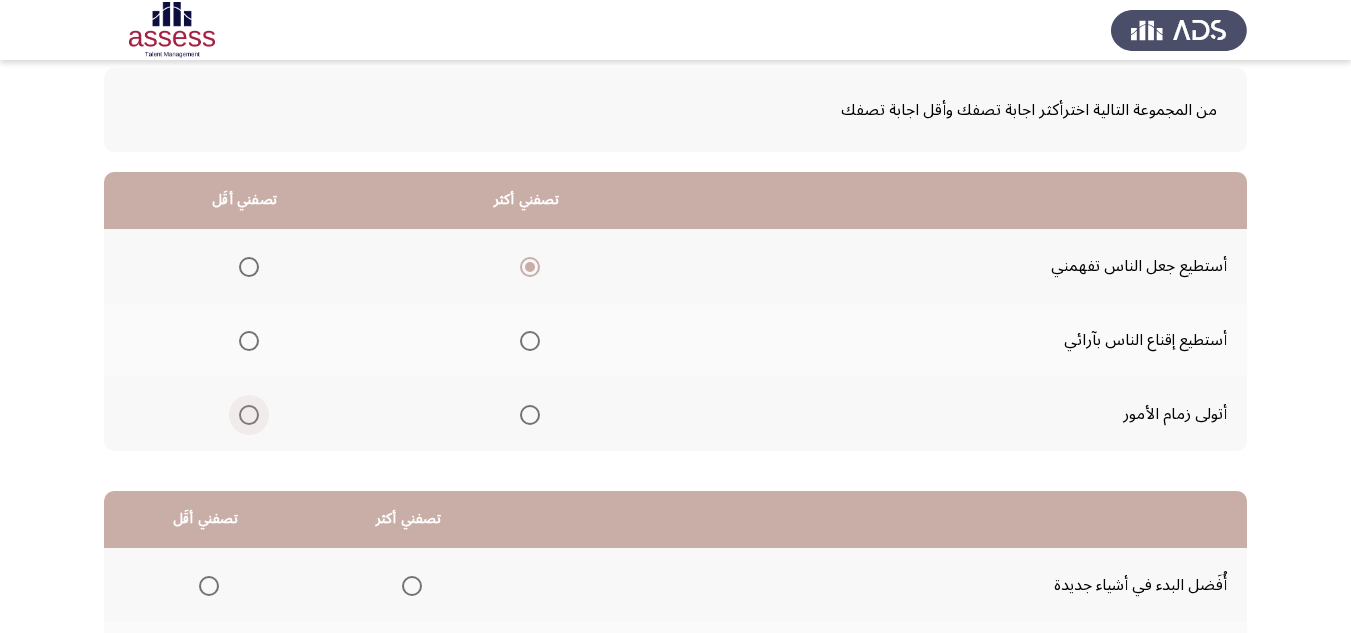 click at bounding box center [249, 415] 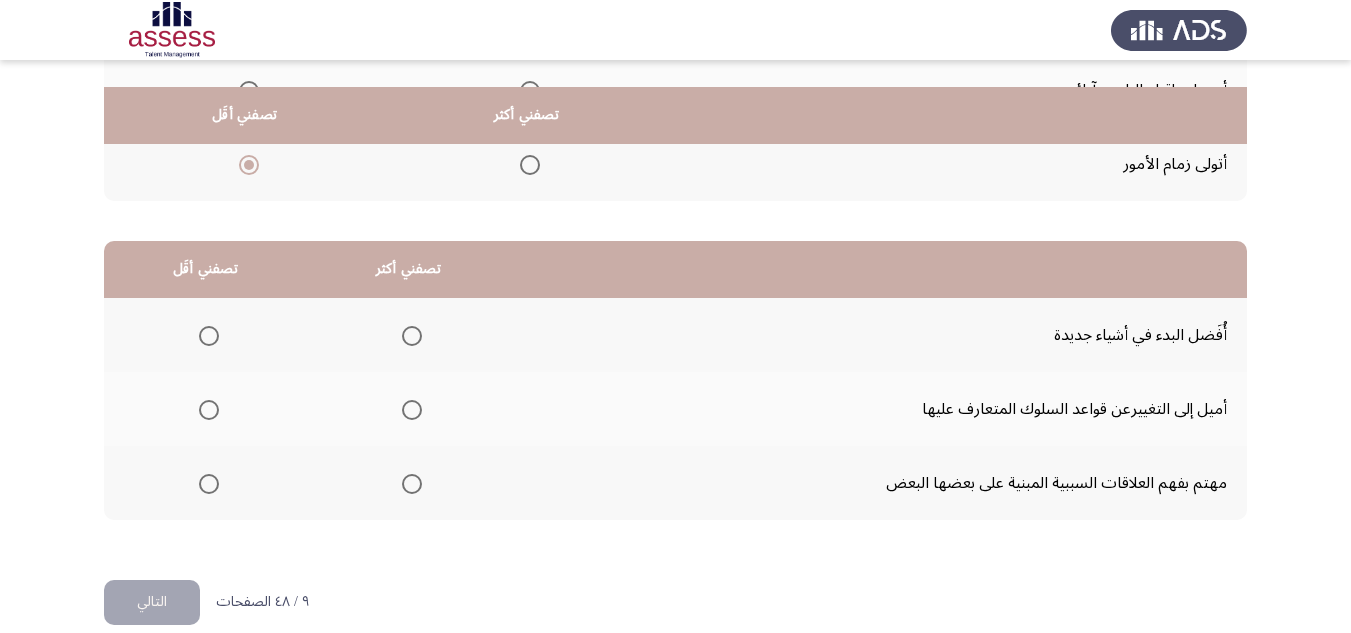 scroll, scrollTop: 377, scrollLeft: 0, axis: vertical 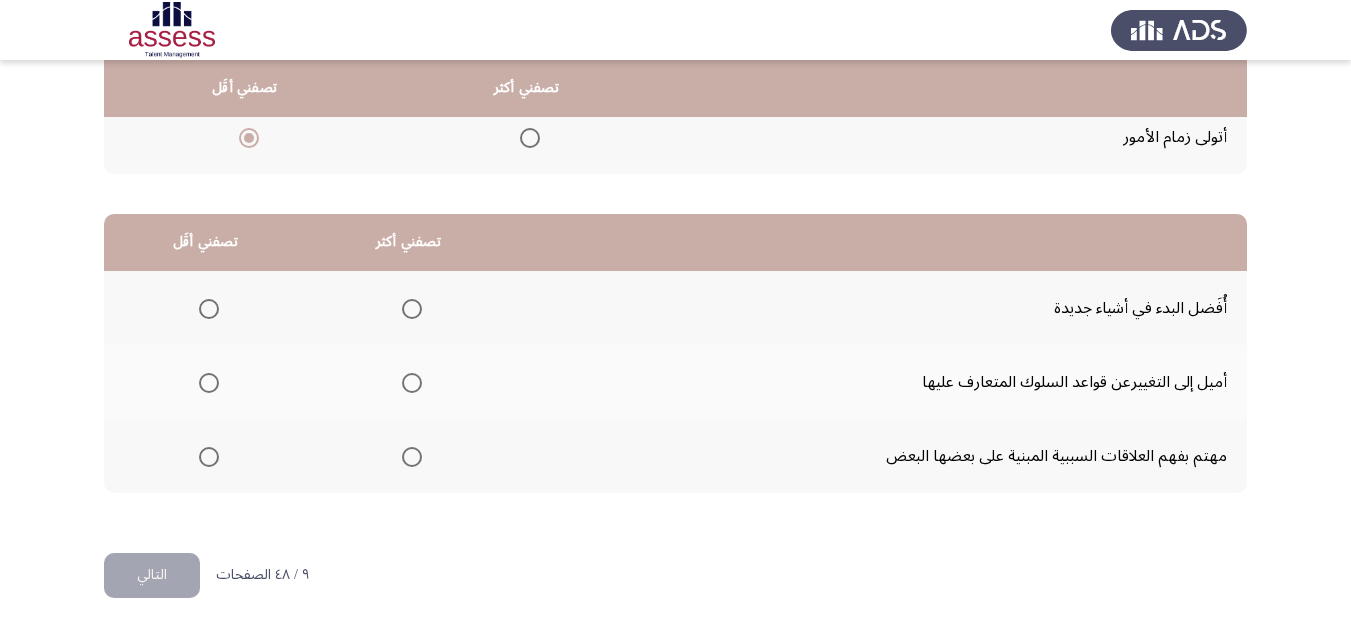 click at bounding box center (412, 309) 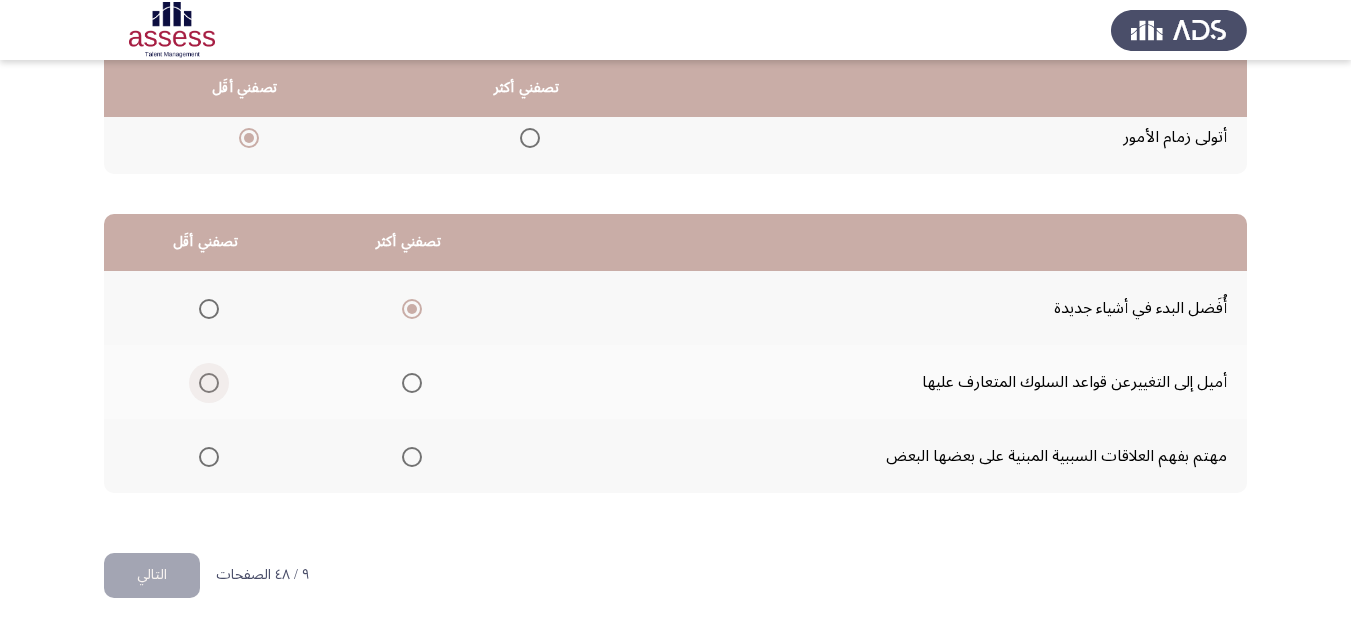 click at bounding box center [209, 383] 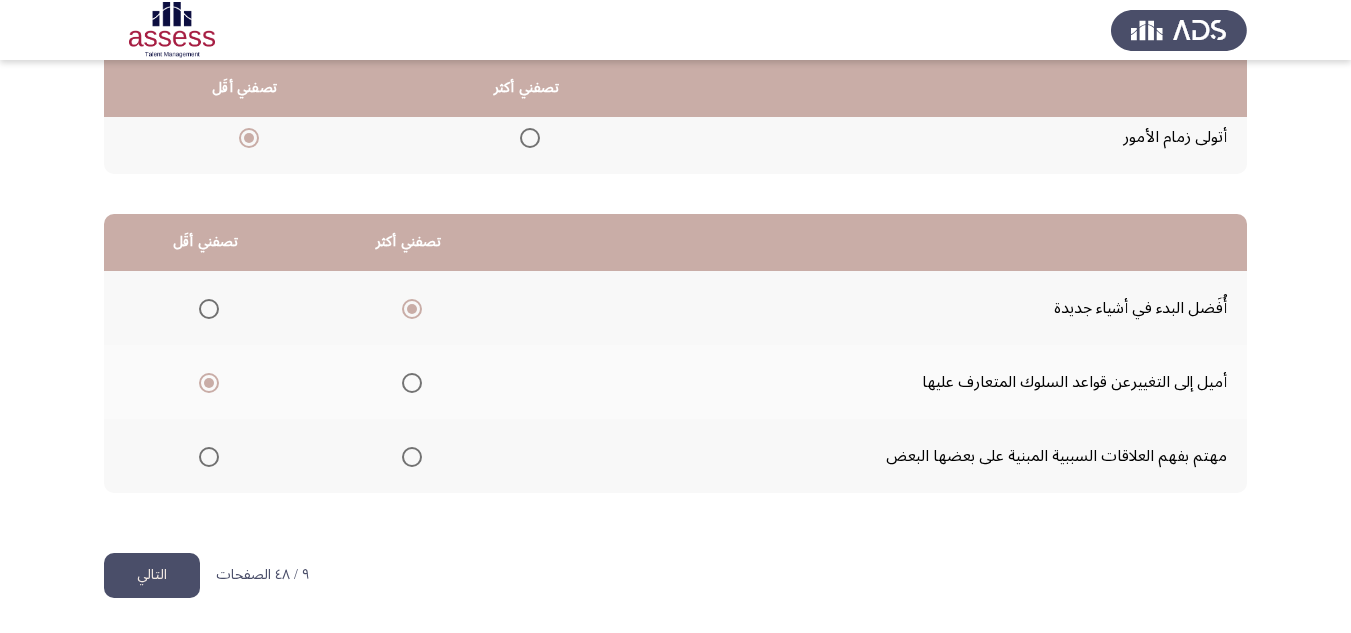 click on "التالي" 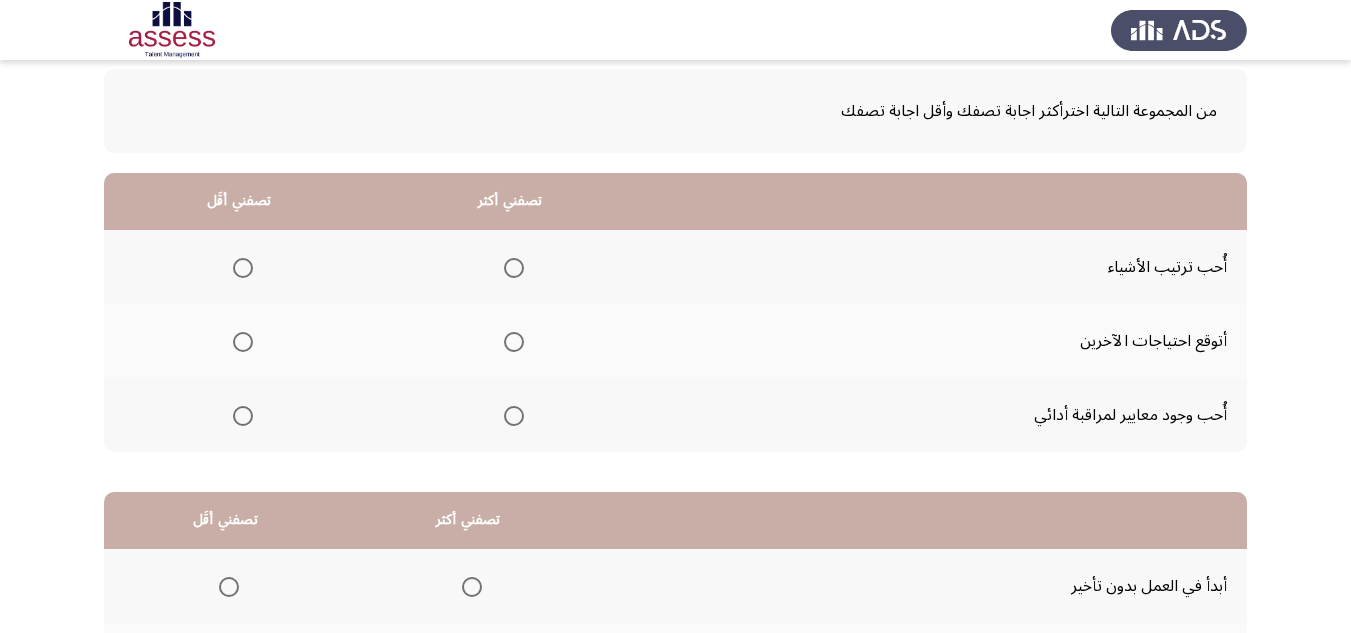 scroll, scrollTop: 77, scrollLeft: 0, axis: vertical 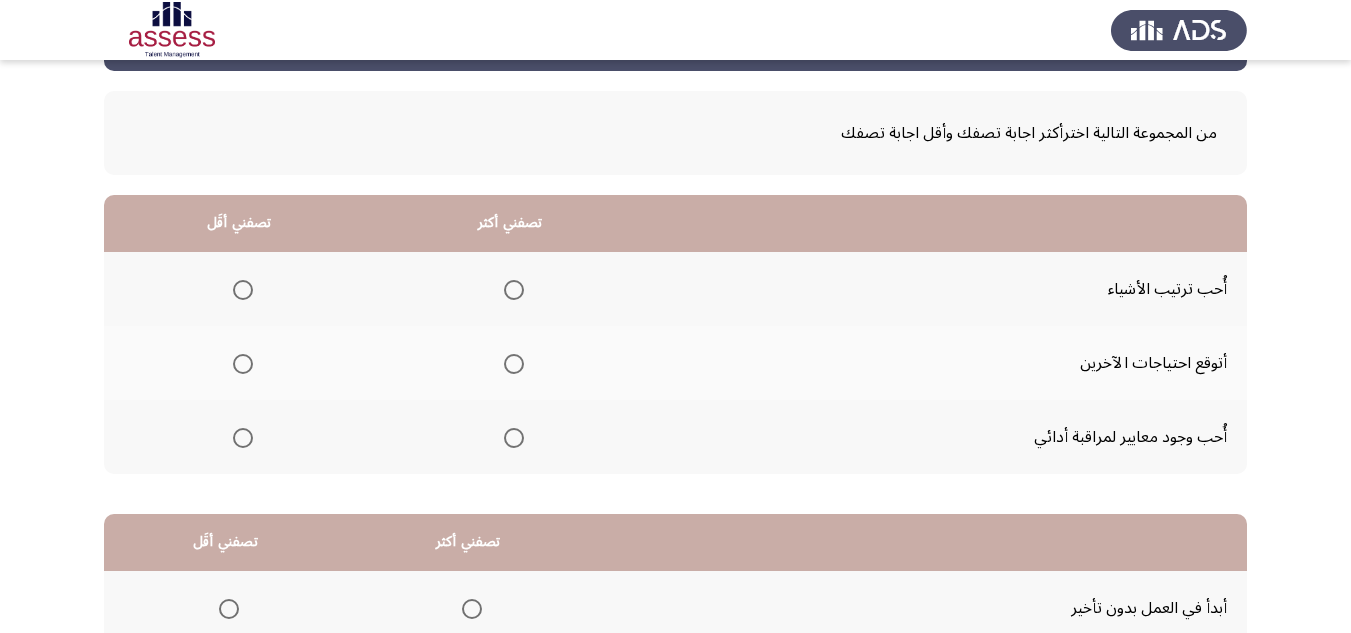 click at bounding box center (514, 290) 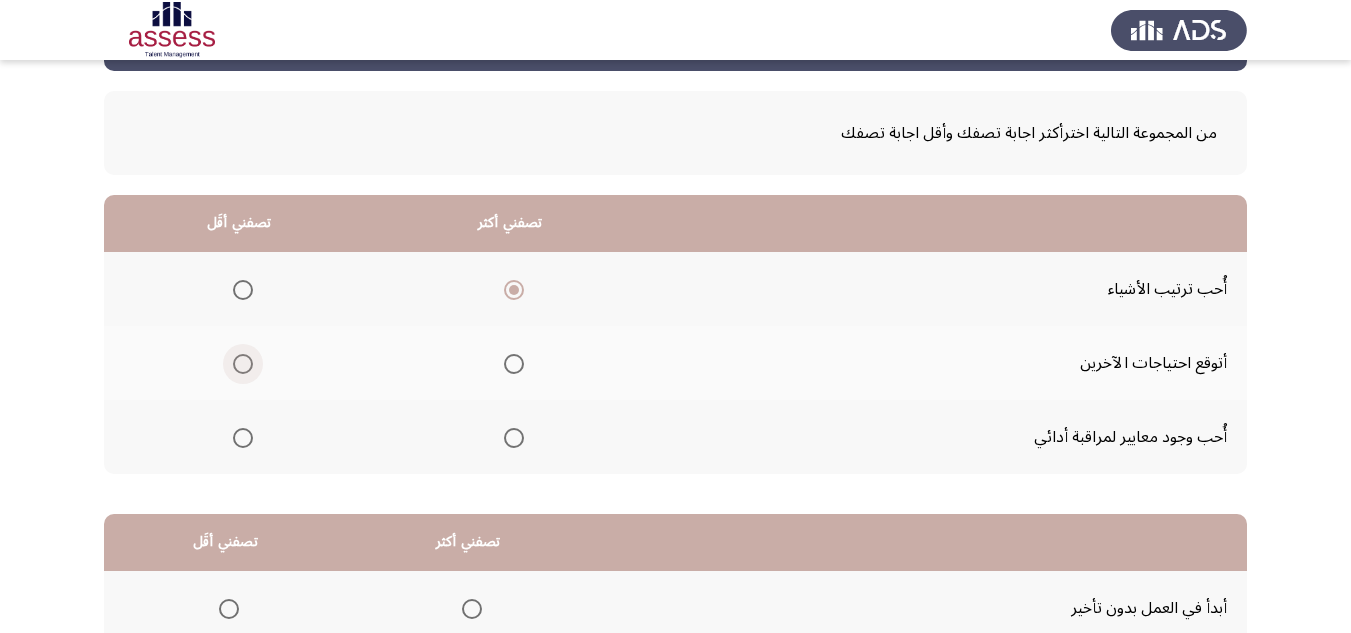 click at bounding box center (243, 364) 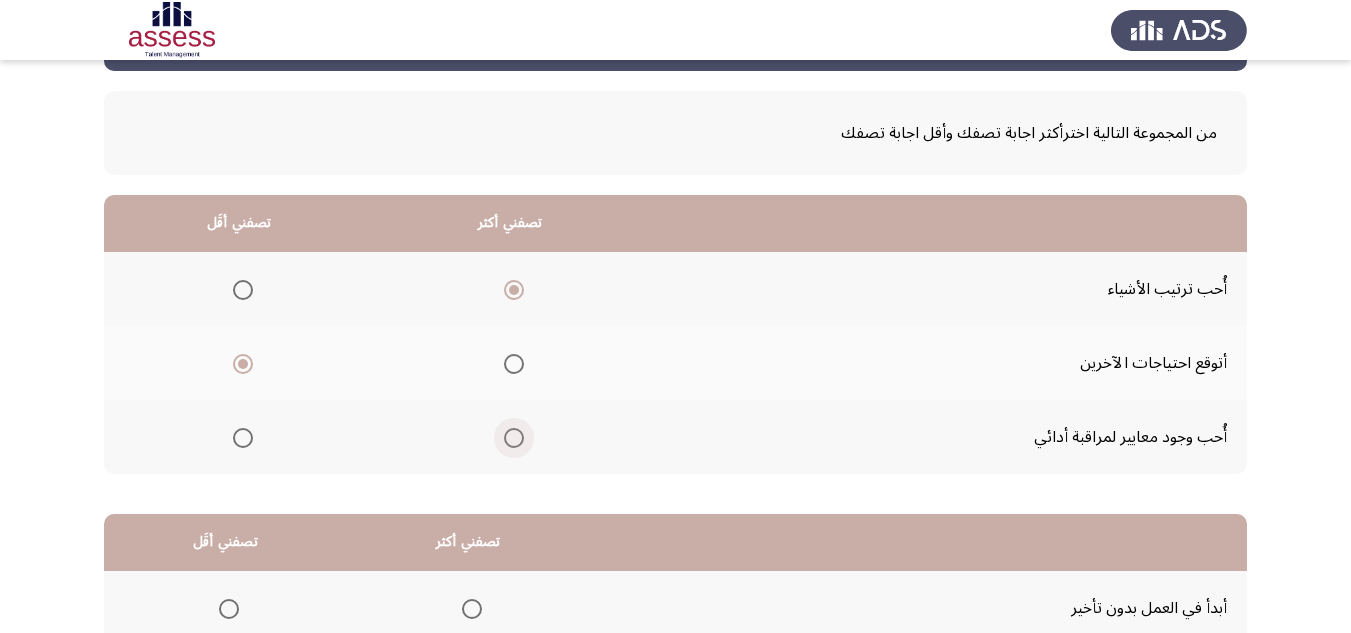 click at bounding box center (514, 438) 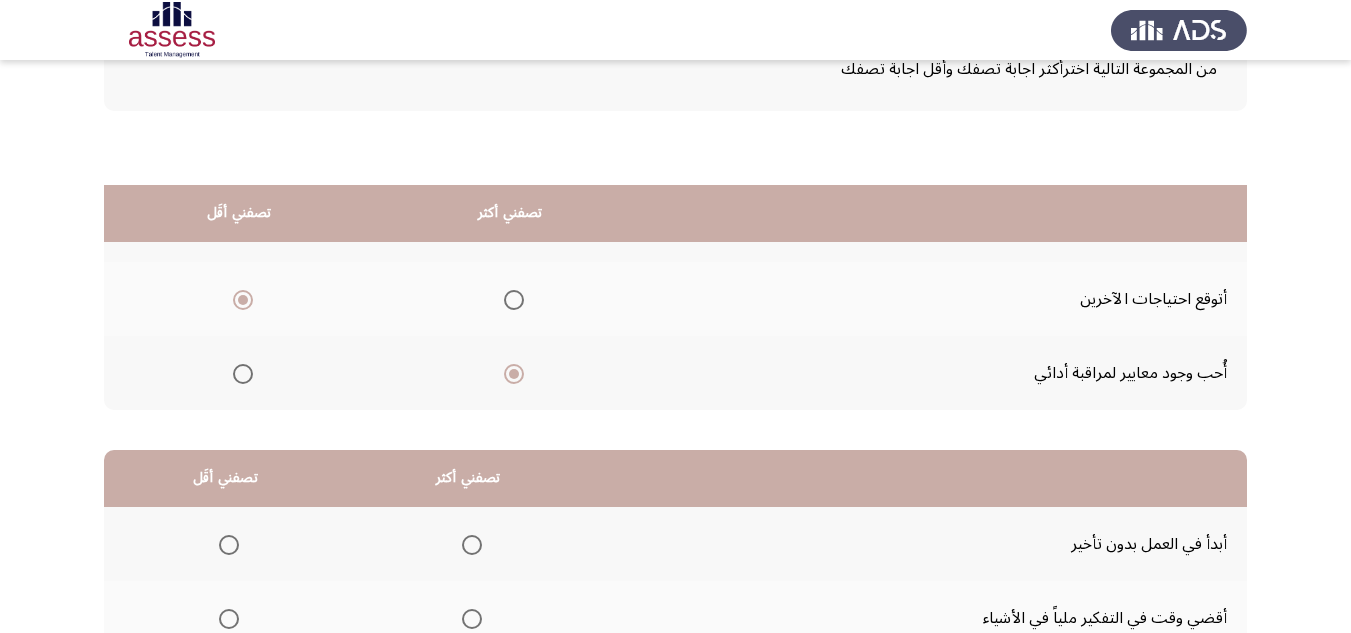 scroll, scrollTop: 377, scrollLeft: 0, axis: vertical 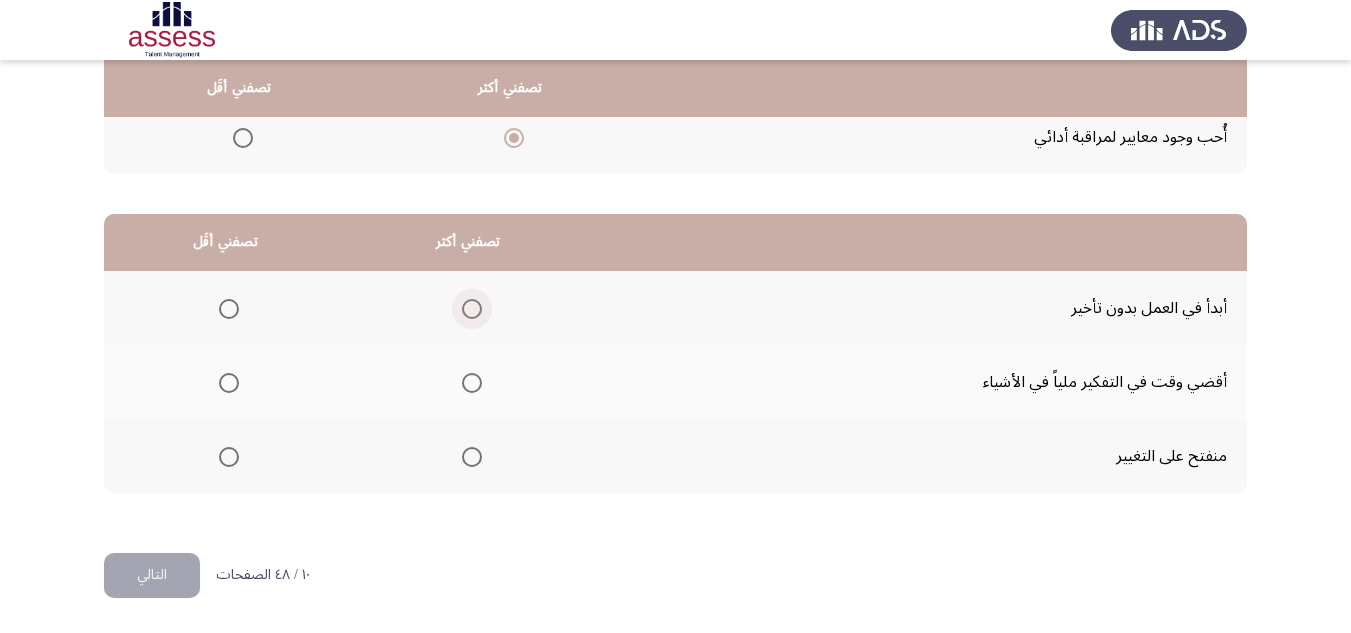 click at bounding box center (472, 309) 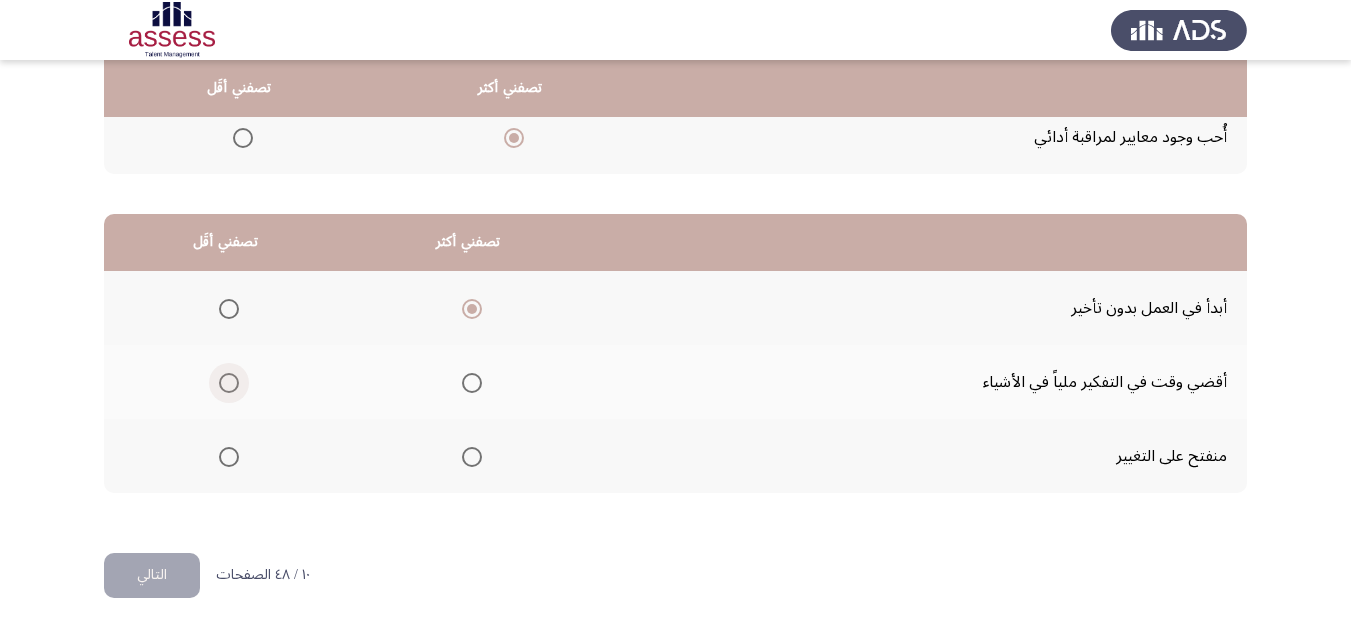 click at bounding box center (229, 383) 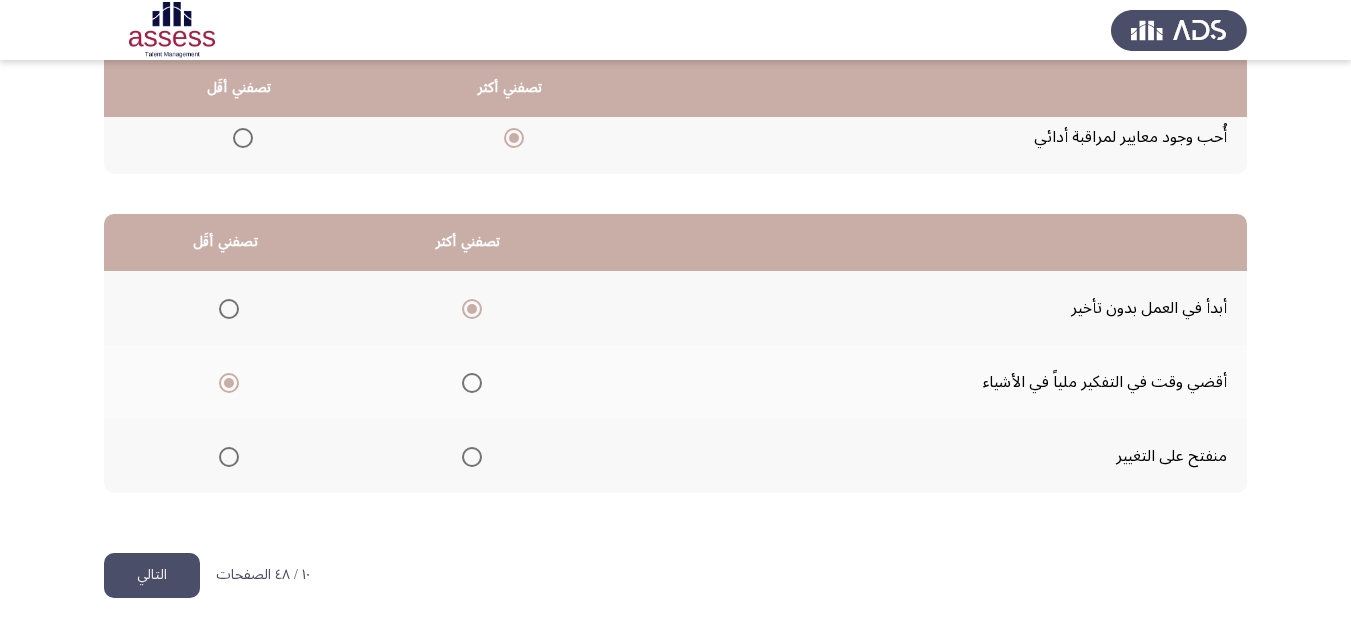 click on "التالي" 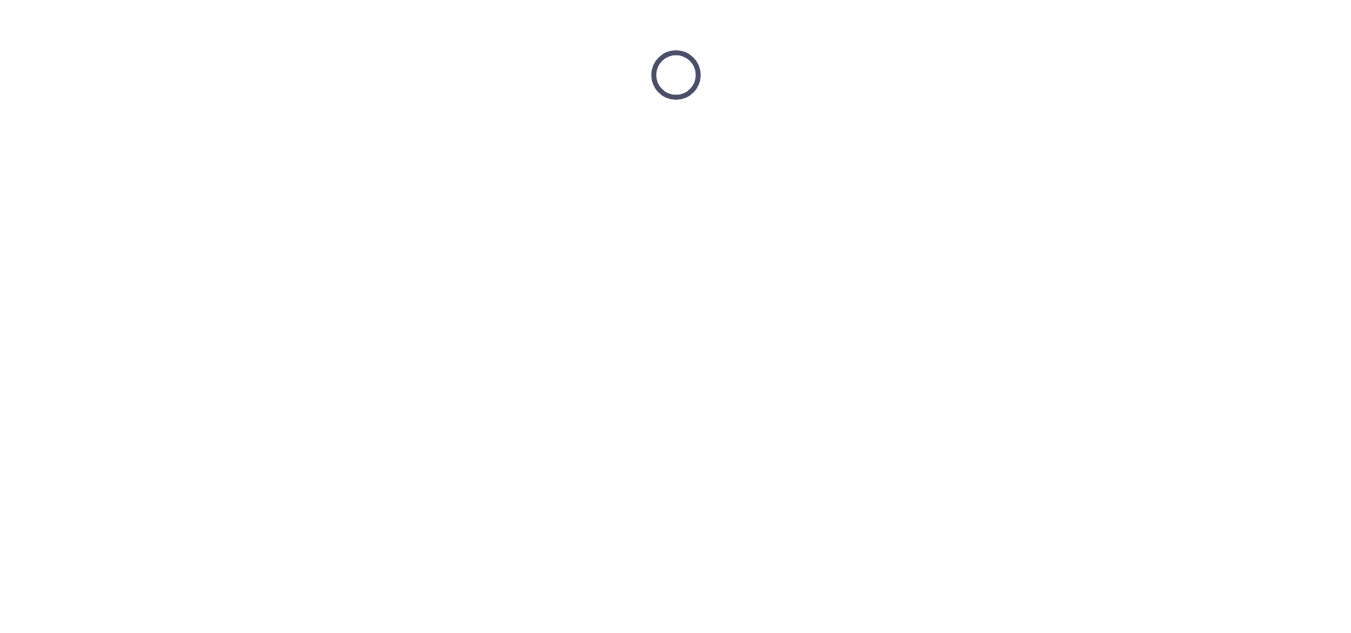 scroll, scrollTop: 0, scrollLeft: 0, axis: both 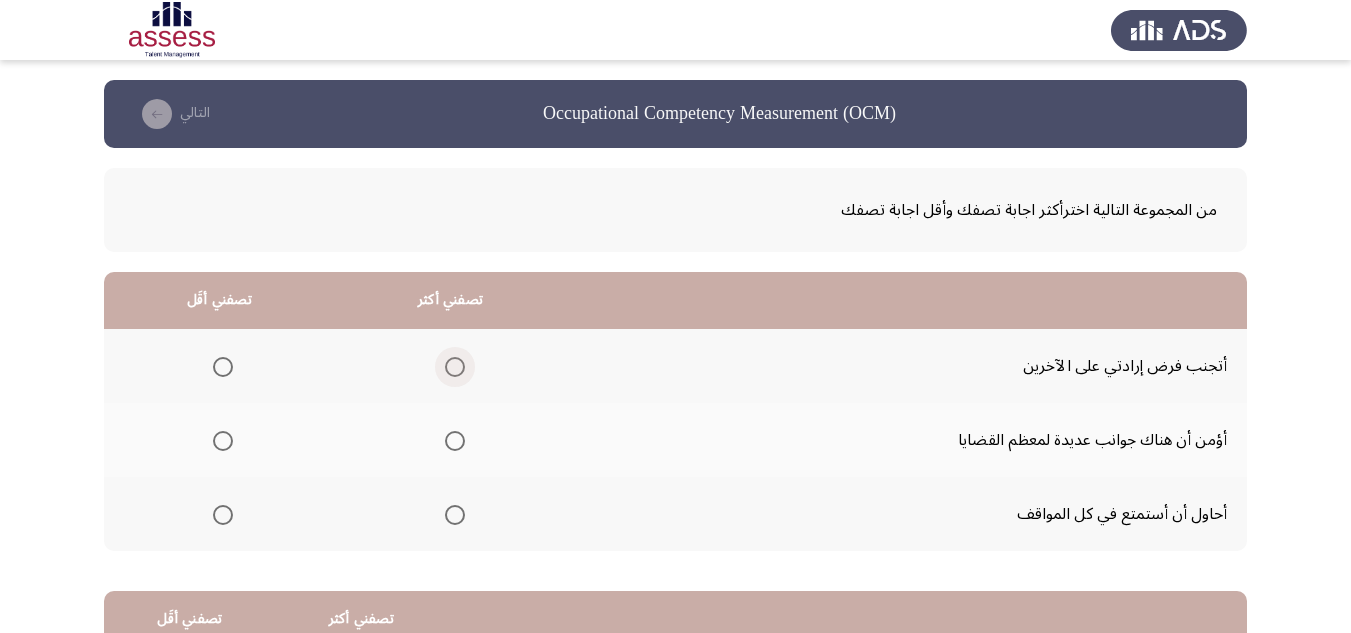 click at bounding box center (455, 367) 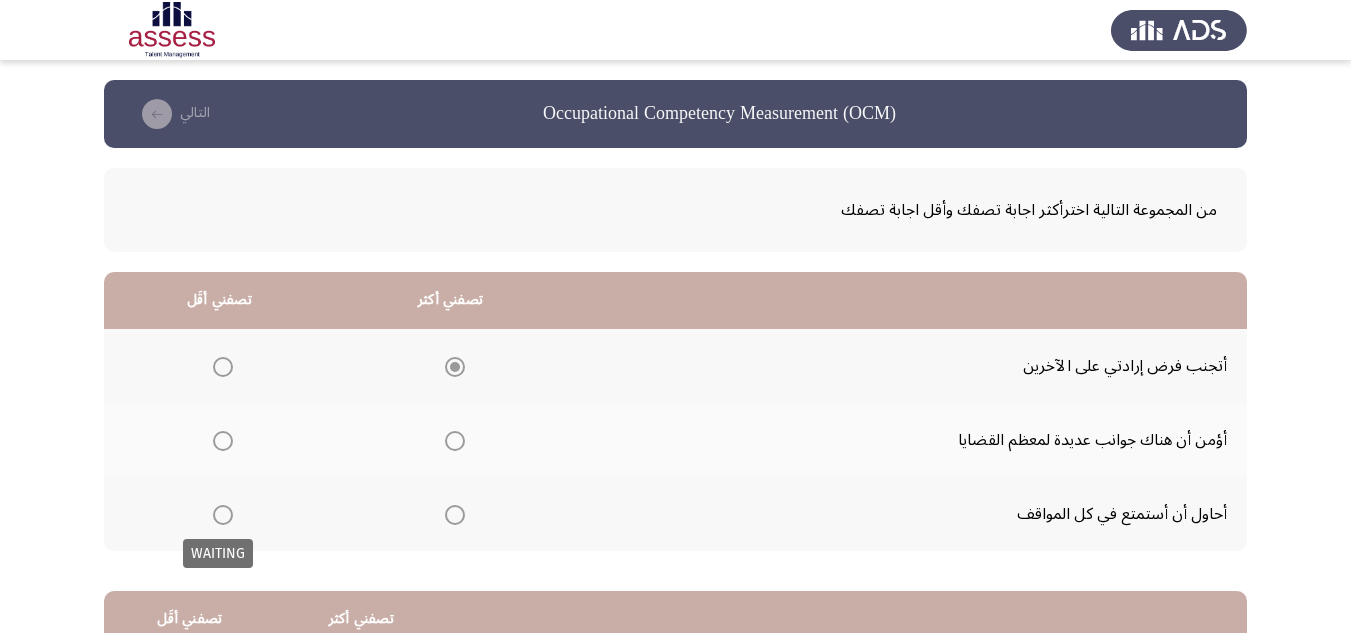click at bounding box center [223, 515] 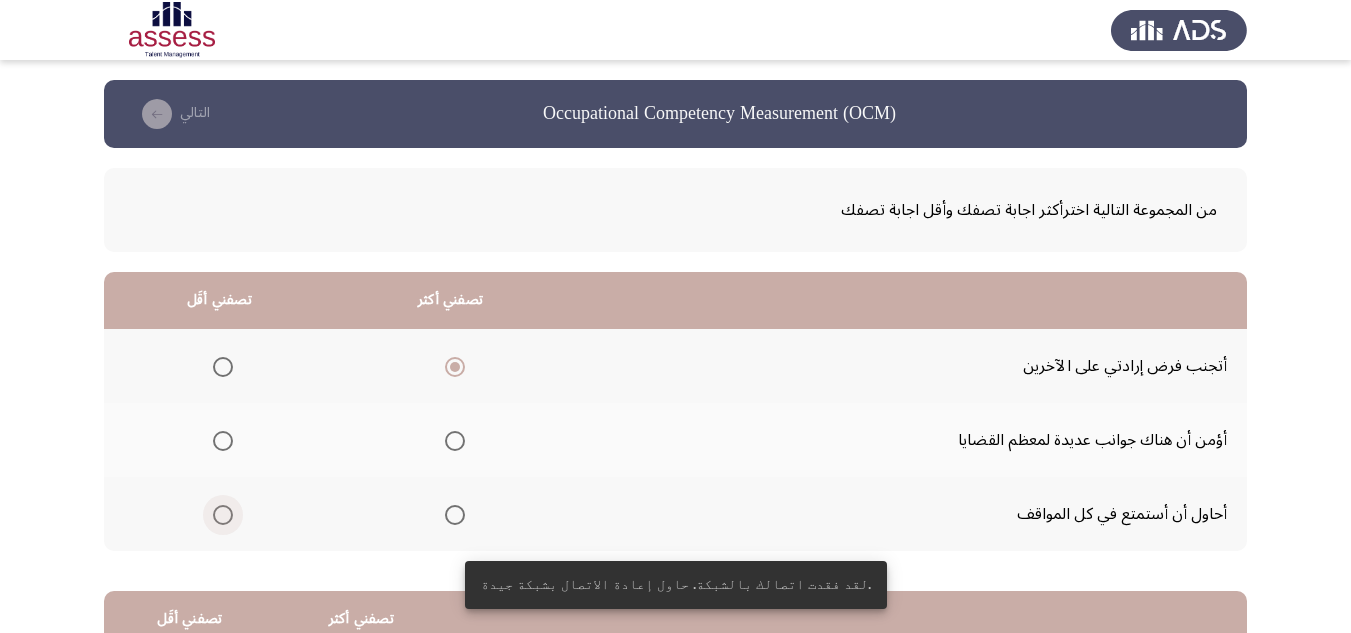 click at bounding box center (223, 515) 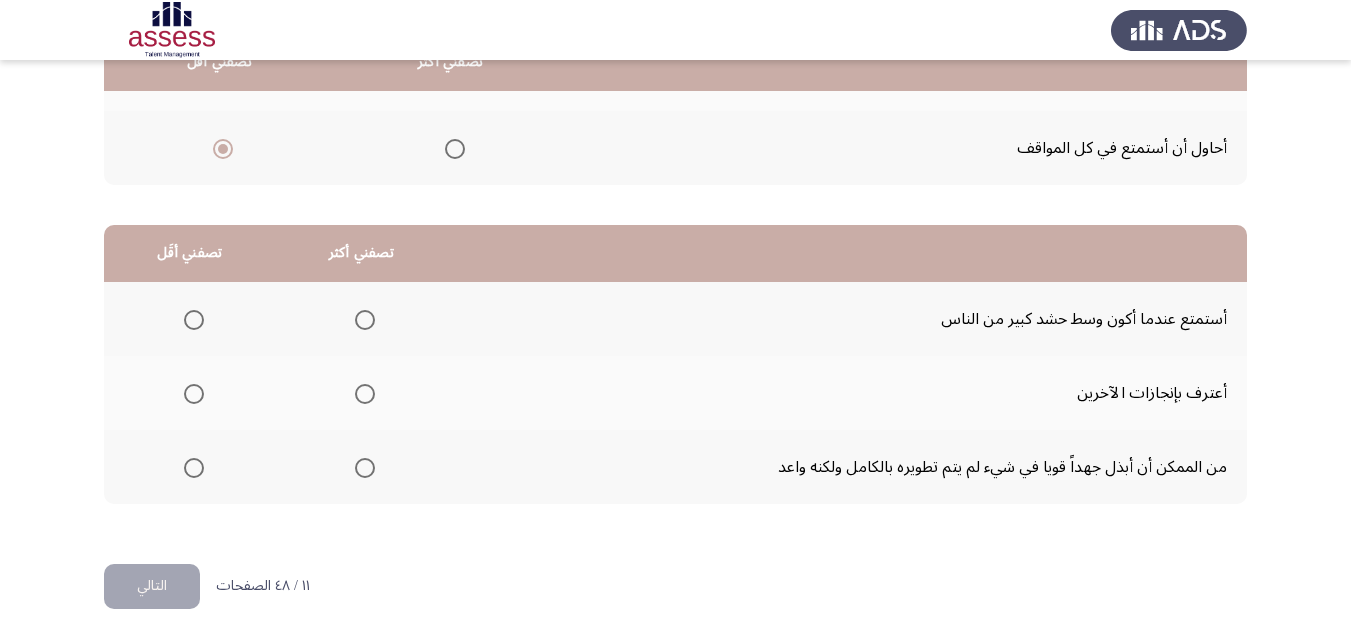 scroll, scrollTop: 377, scrollLeft: 0, axis: vertical 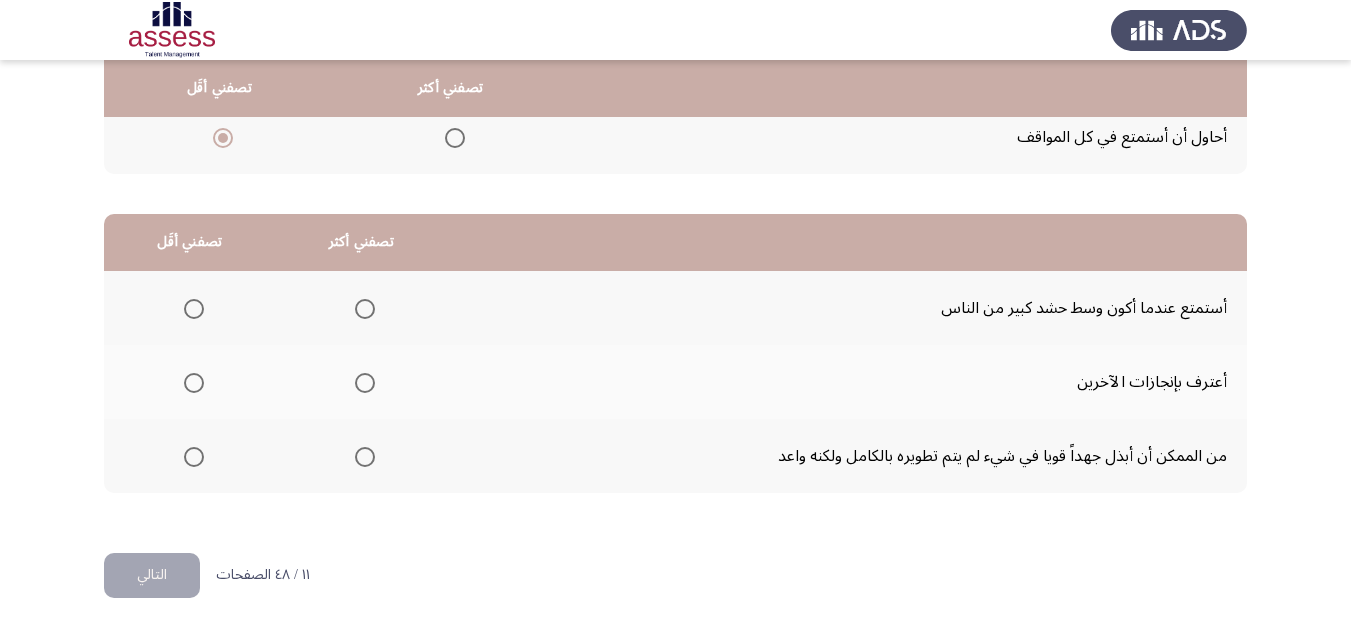 click at bounding box center (365, 383) 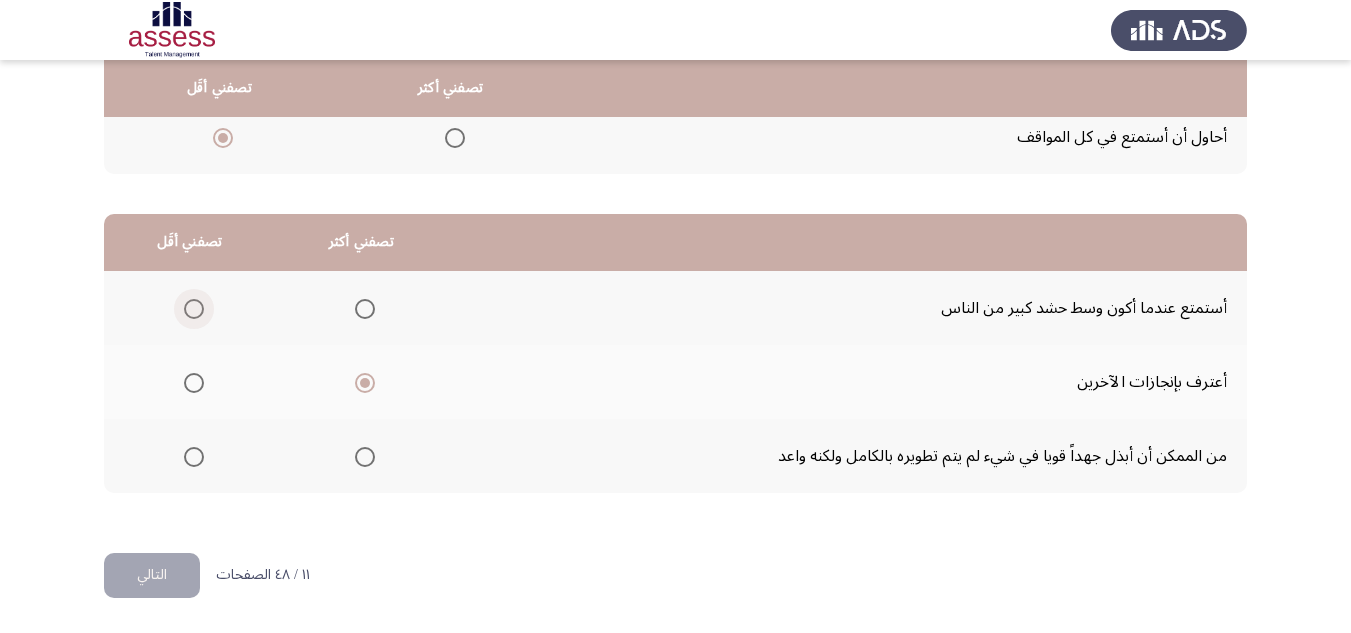 click at bounding box center [194, 309] 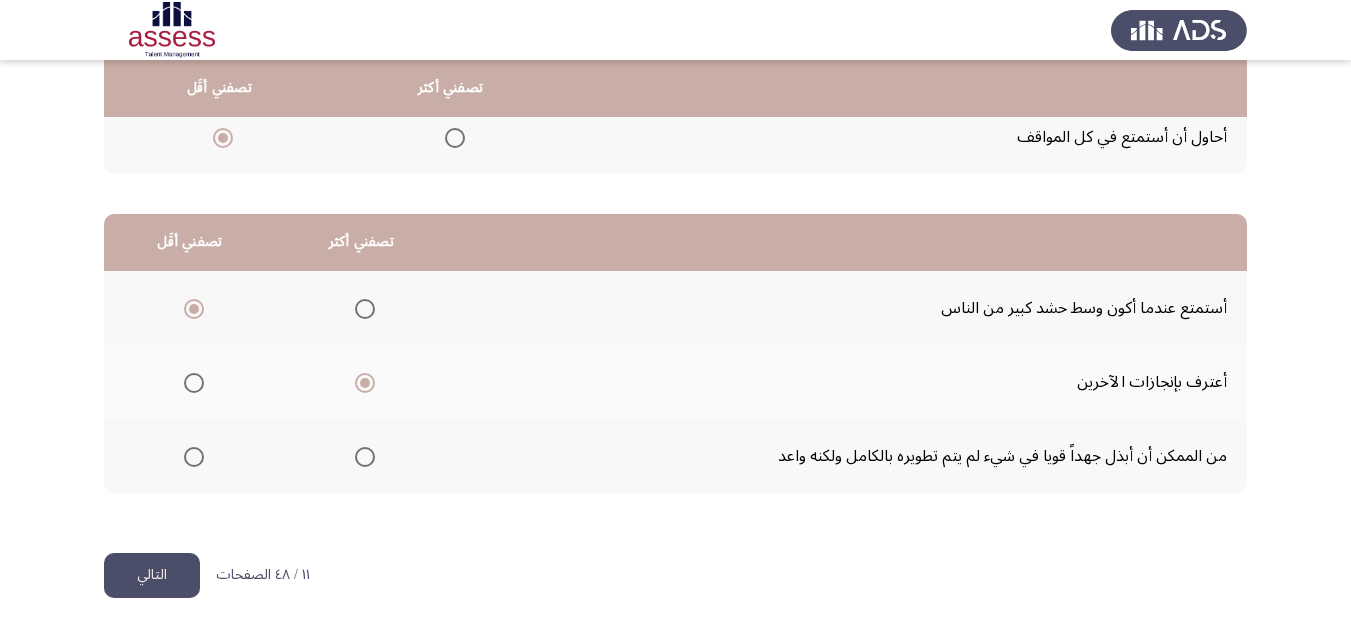 drag, startPoint x: 781, startPoint y: 457, endPoint x: 828, endPoint y: 457, distance: 47 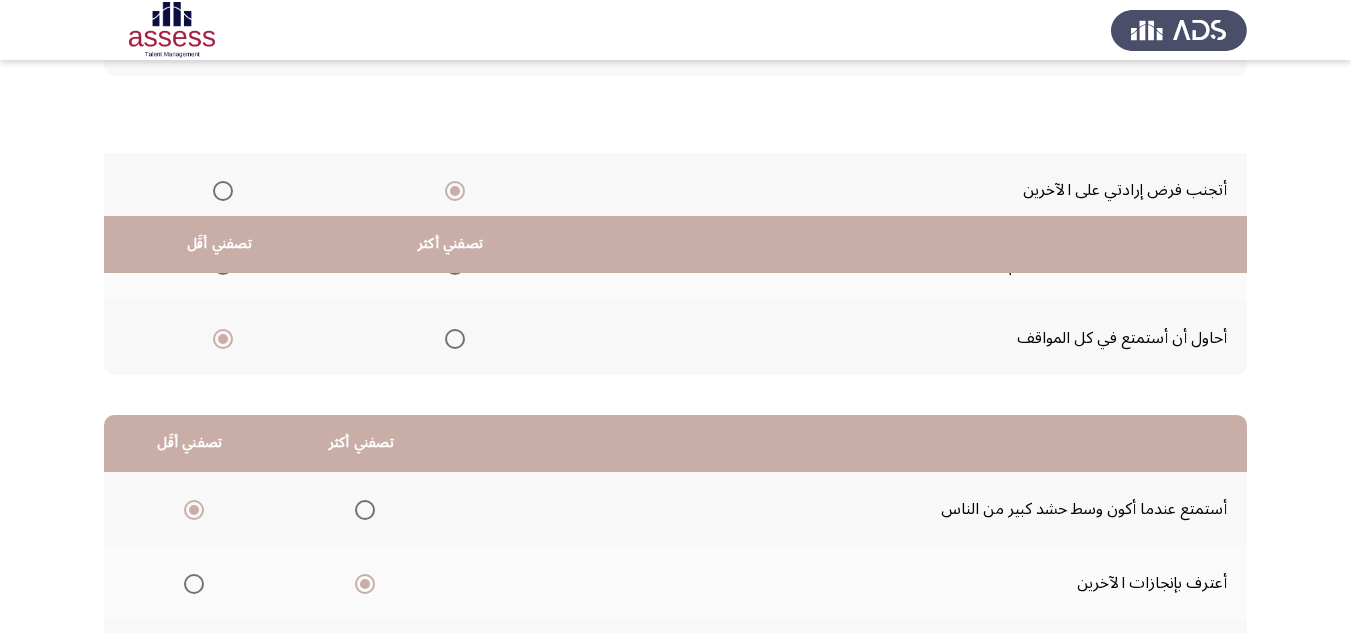 scroll, scrollTop: 377, scrollLeft: 0, axis: vertical 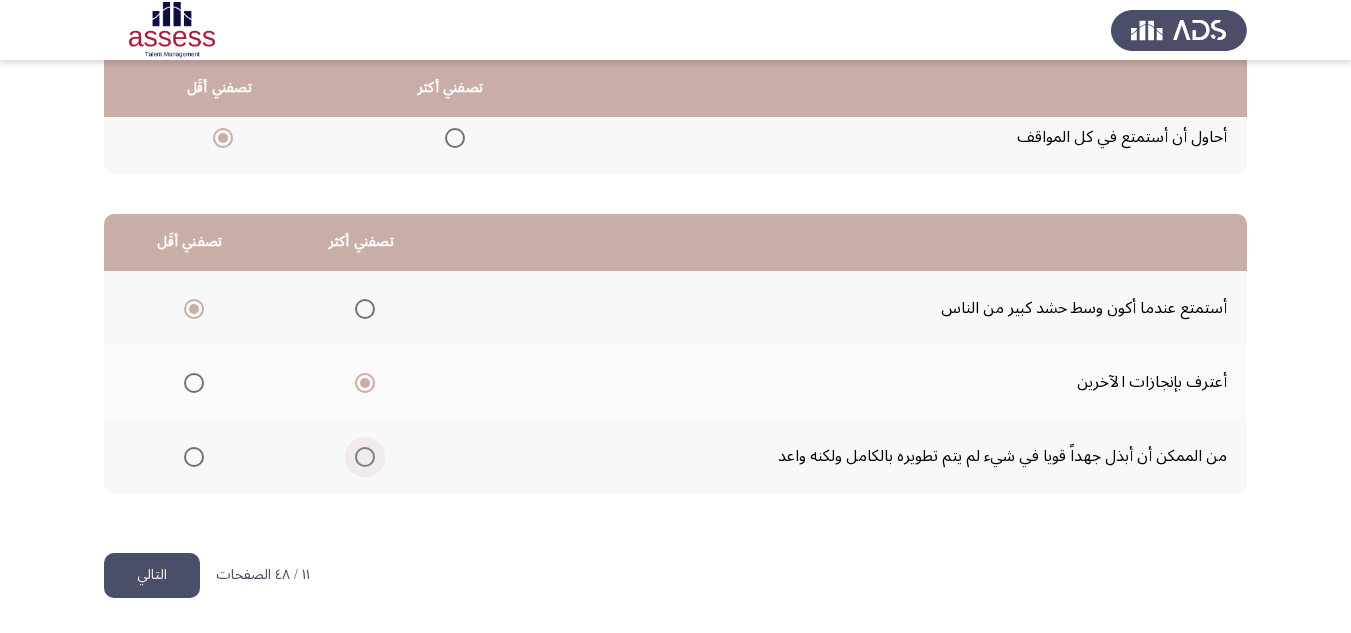 click at bounding box center [365, 457] 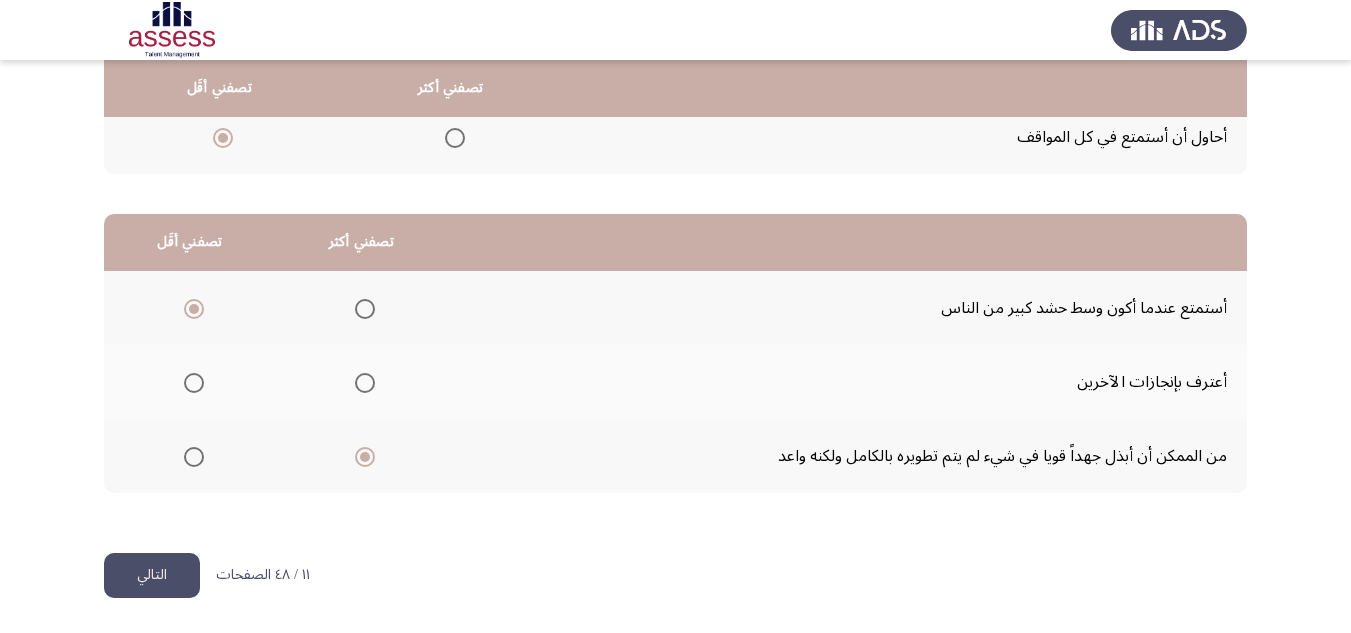 click on "التالي" 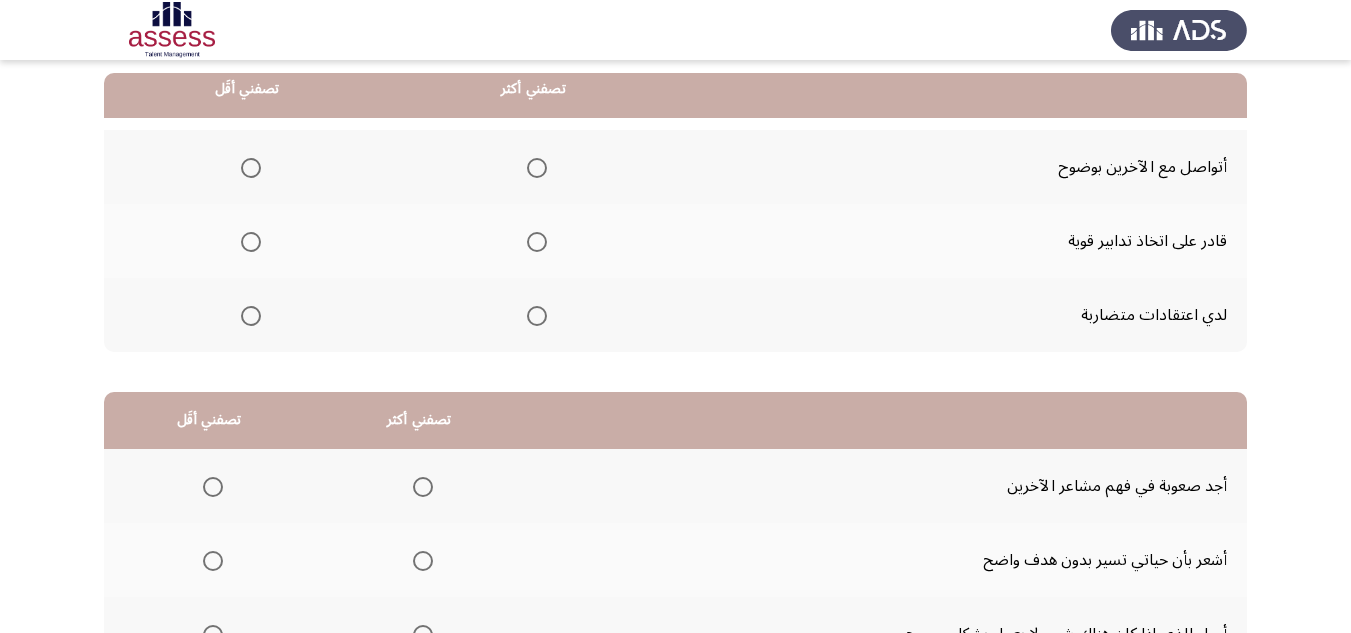scroll, scrollTop: 200, scrollLeft: 0, axis: vertical 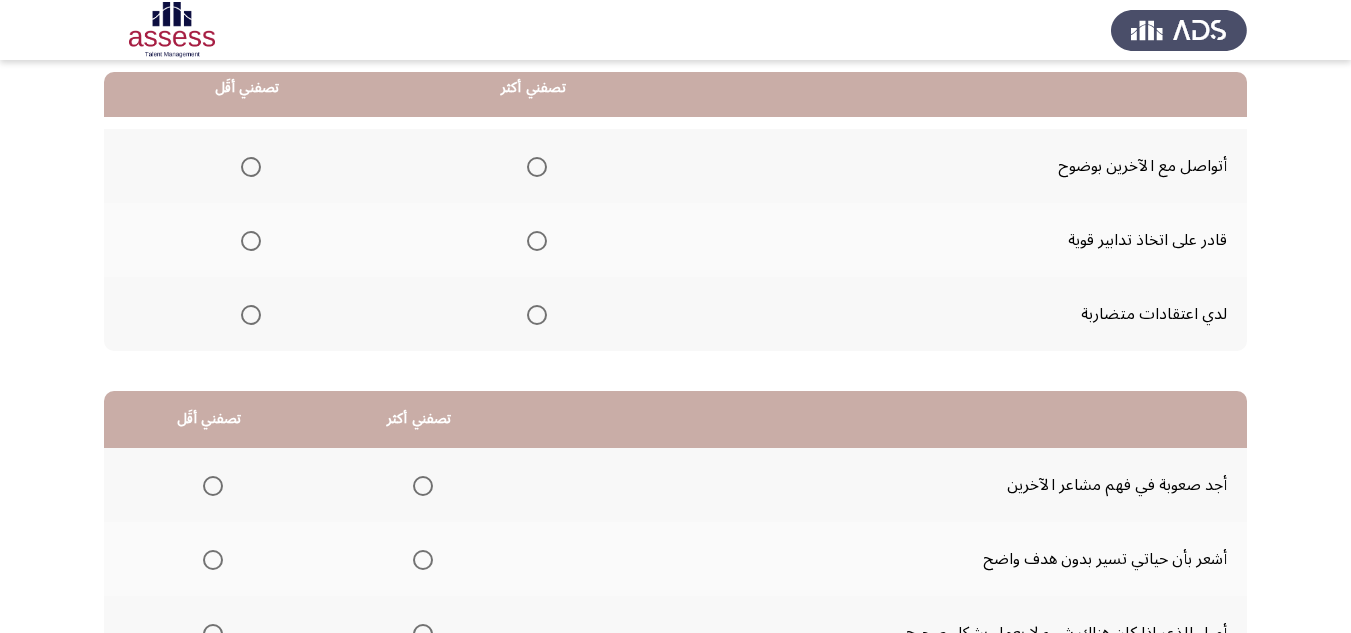 click at bounding box center (251, 315) 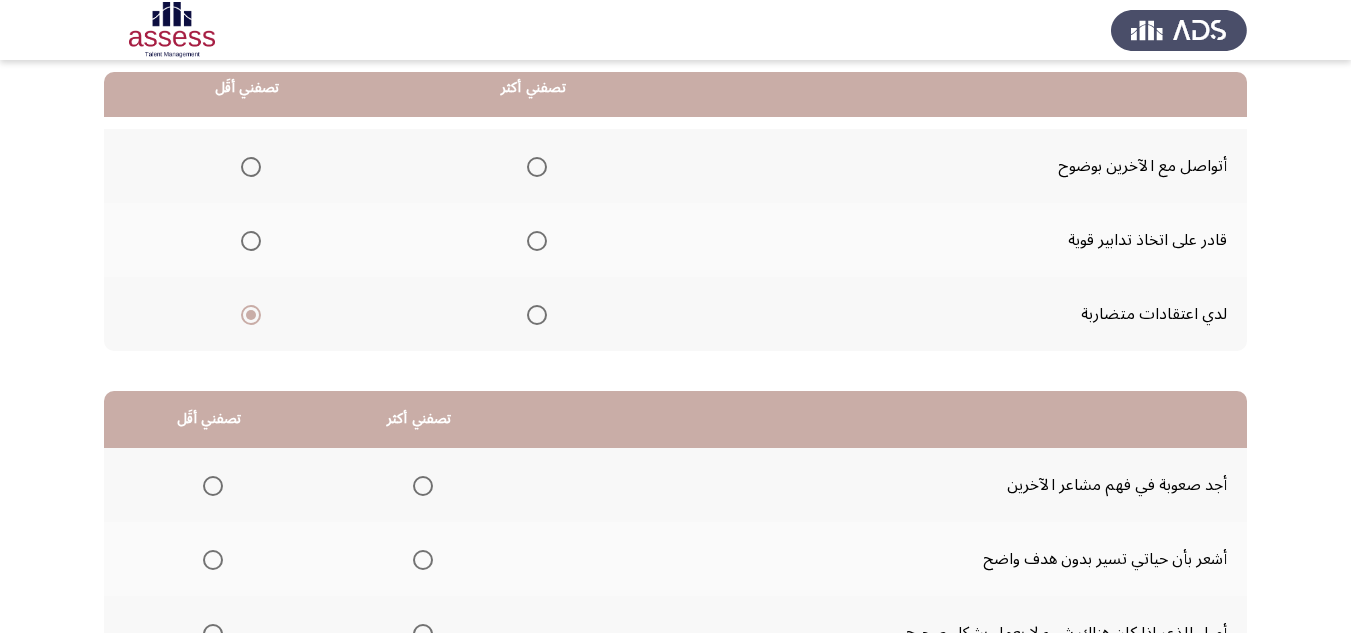 click at bounding box center (537, 167) 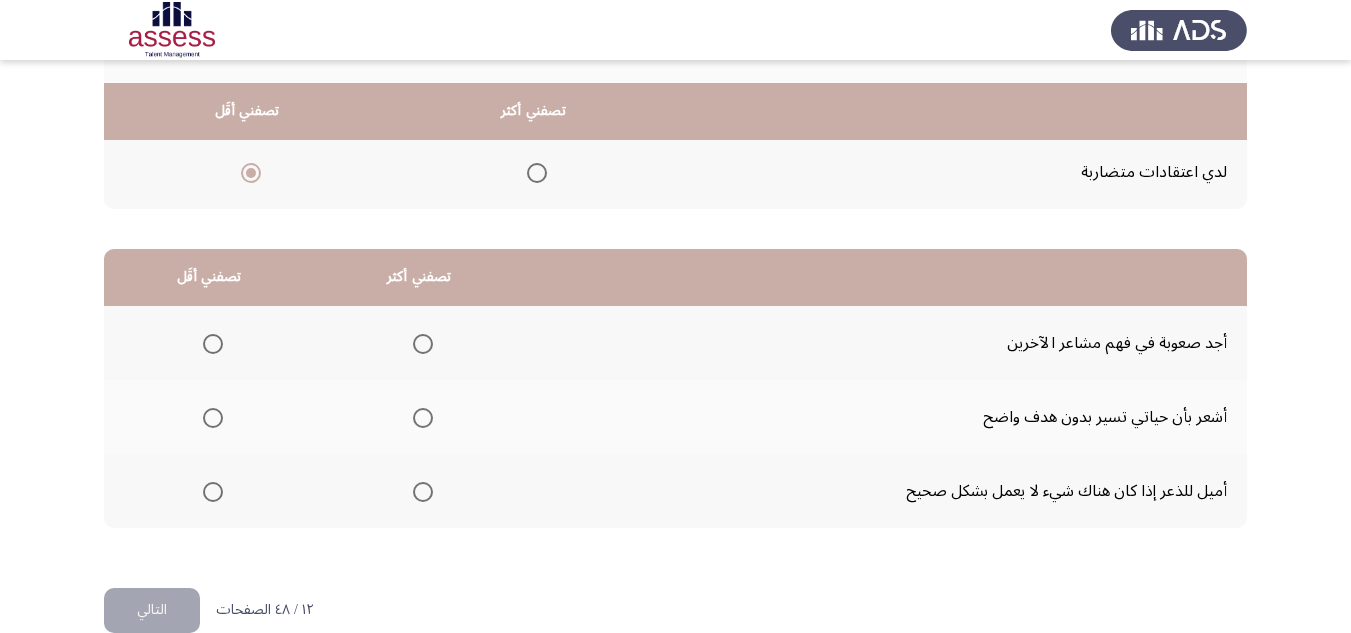 scroll, scrollTop: 377, scrollLeft: 0, axis: vertical 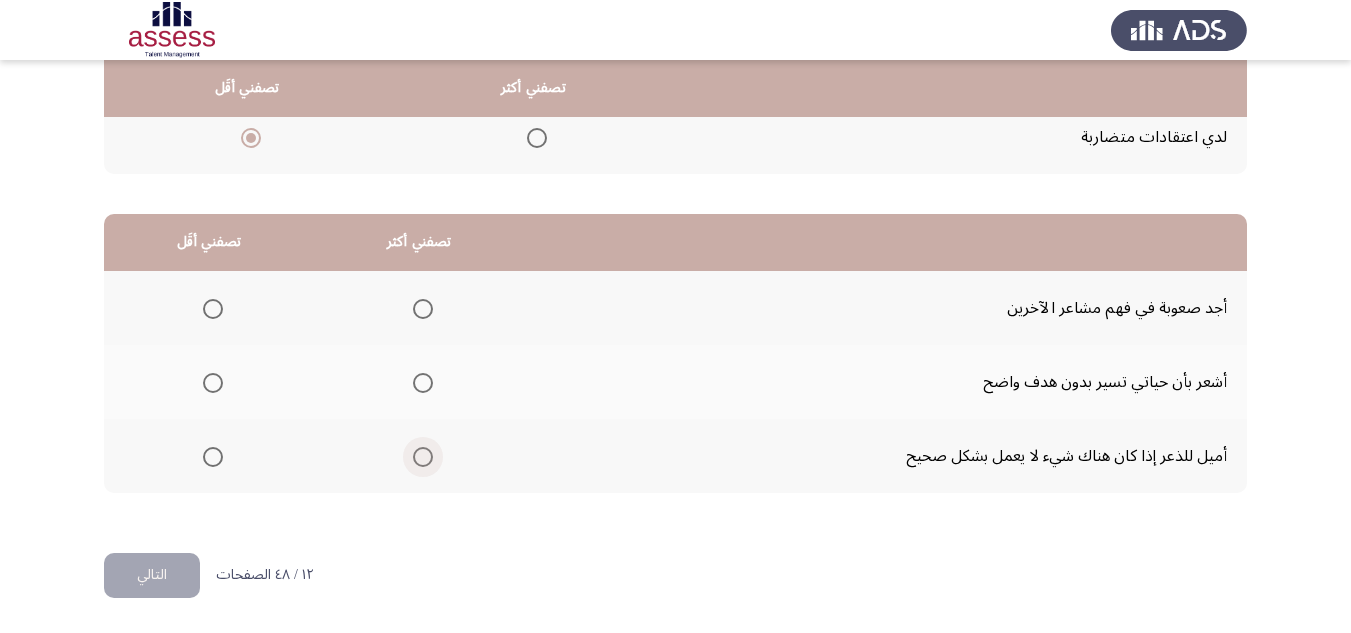click at bounding box center [423, 457] 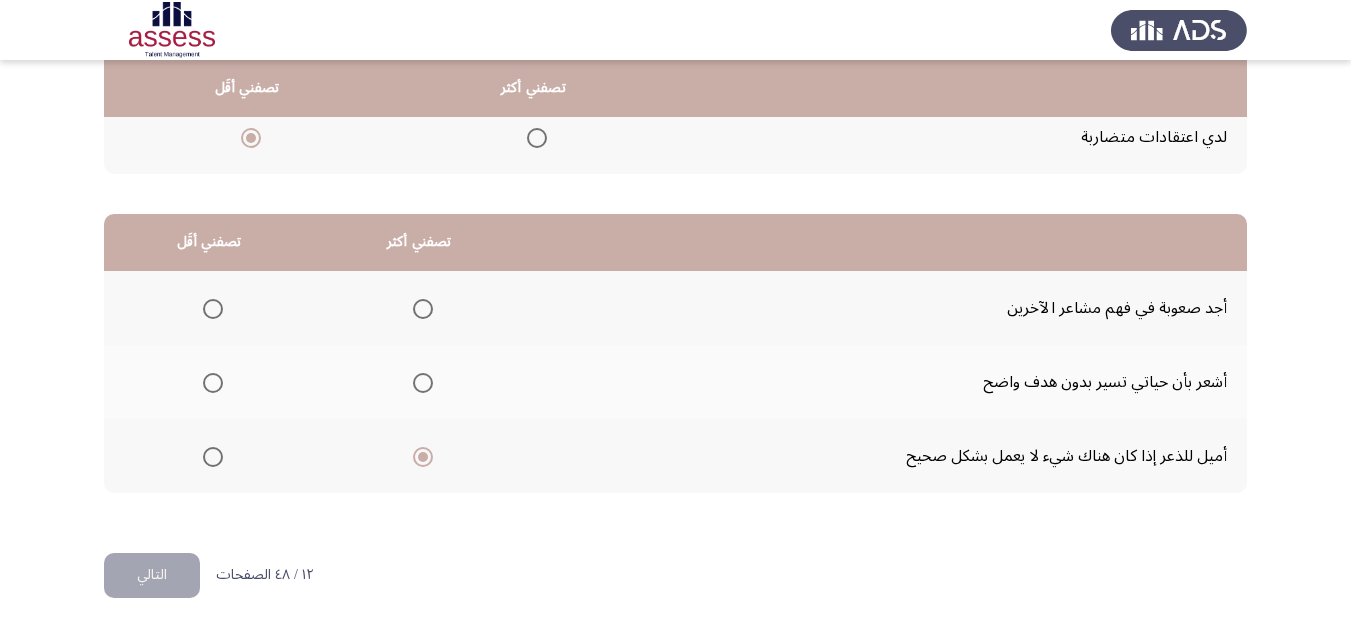 click at bounding box center (213, 383) 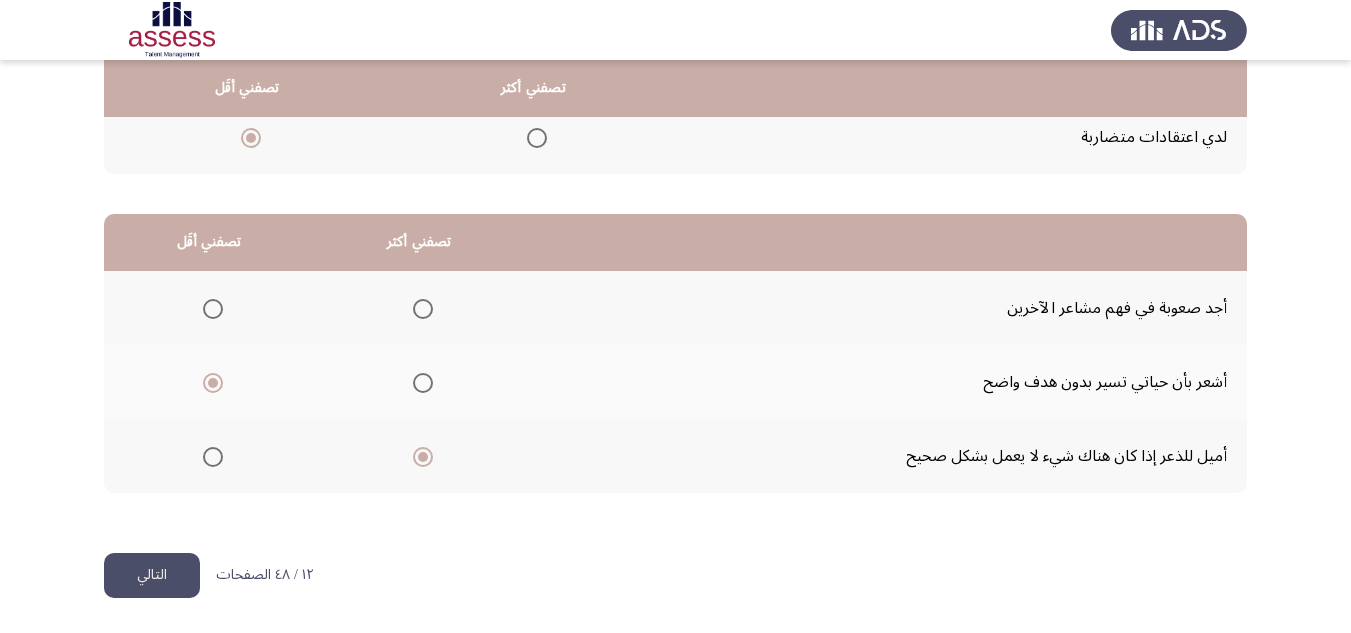 click on "التالي" 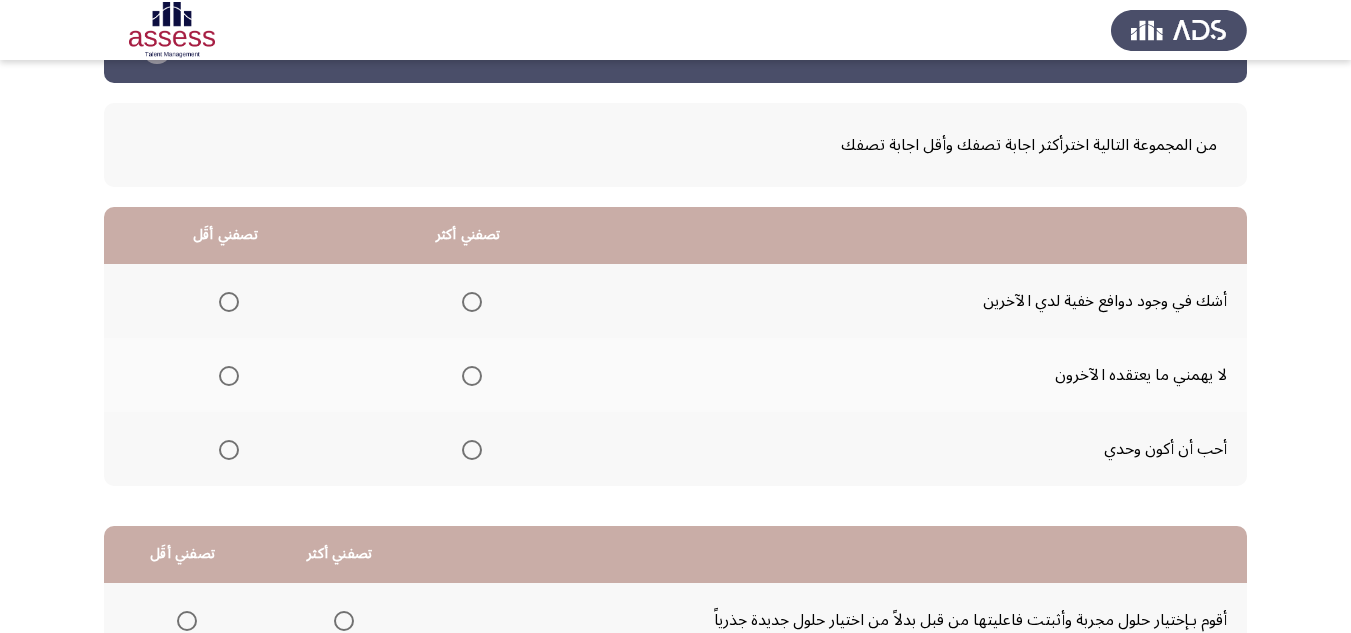 scroll, scrollTop: 100, scrollLeft: 0, axis: vertical 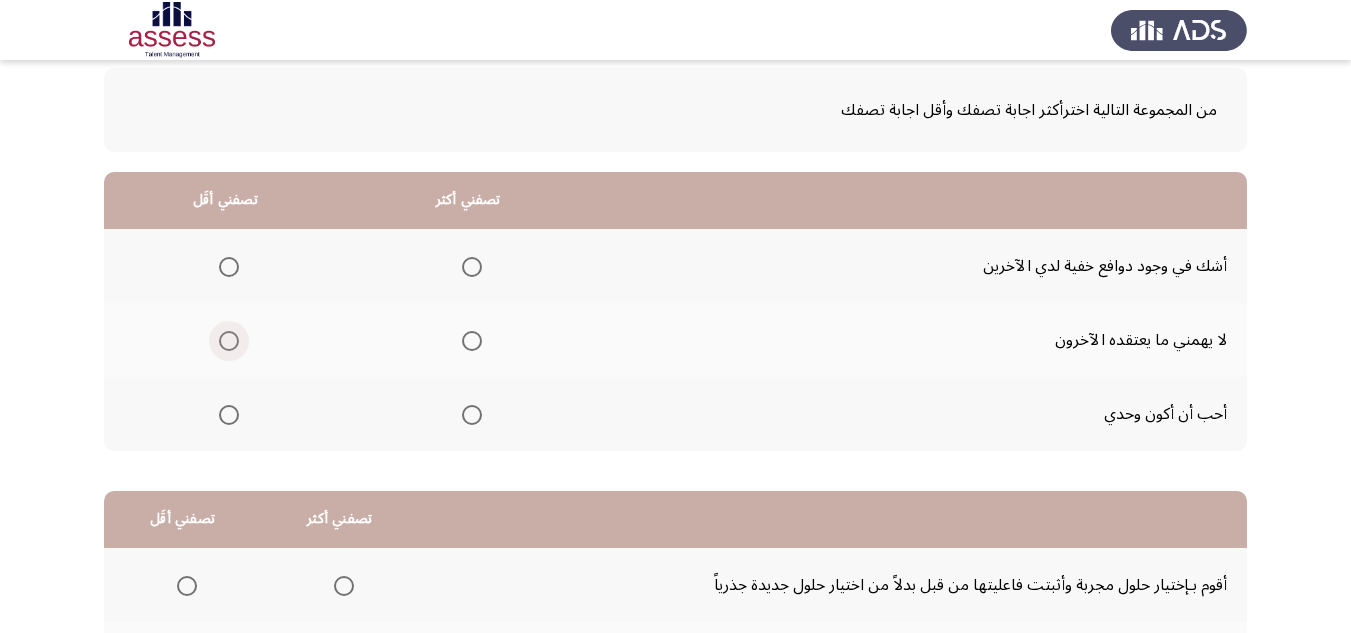 click at bounding box center [229, 341] 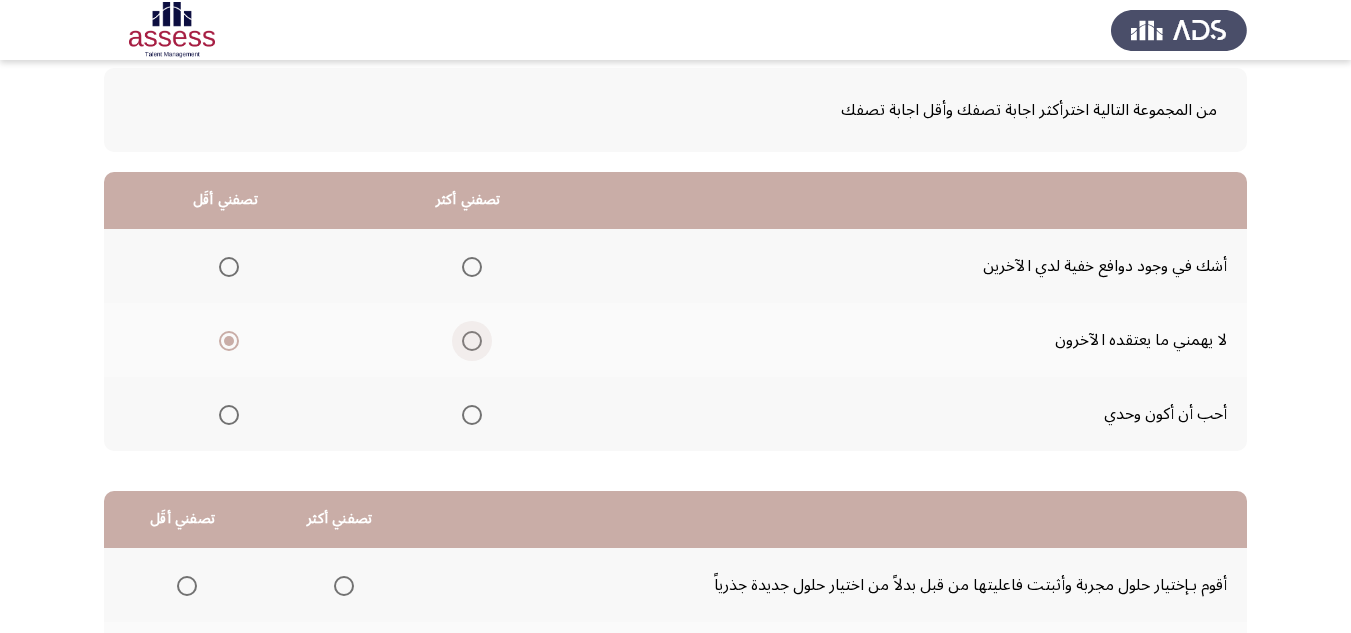 click at bounding box center (472, 341) 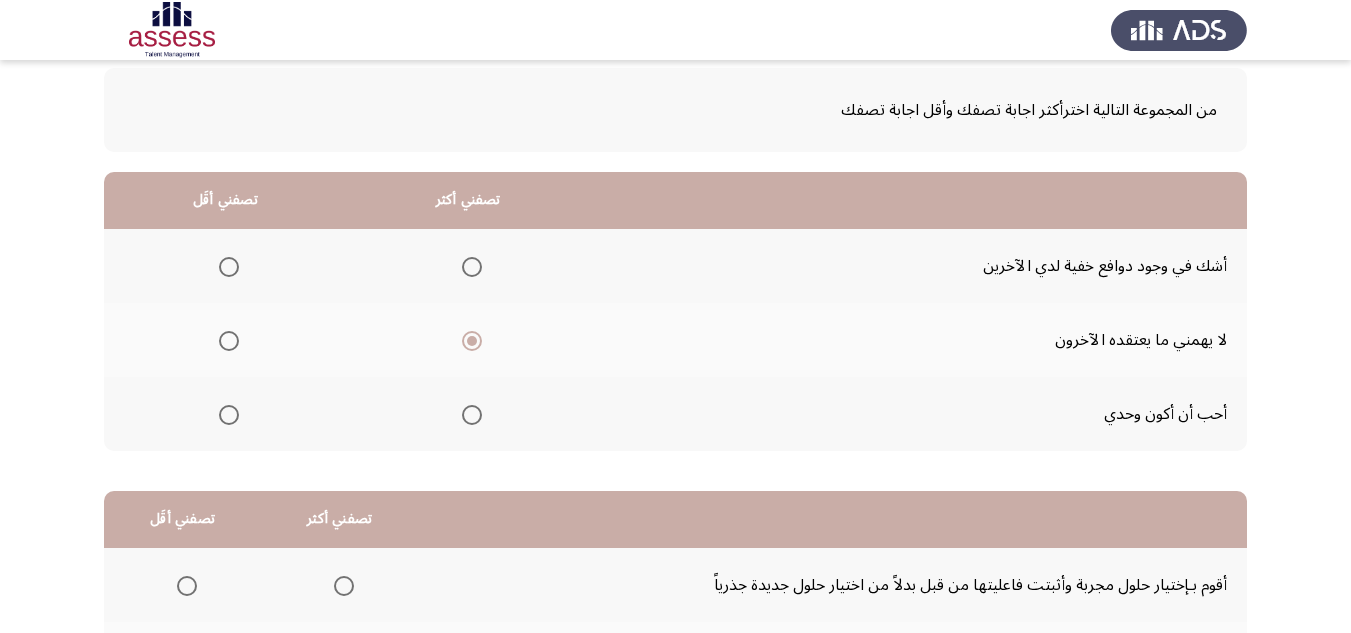 click at bounding box center [229, 415] 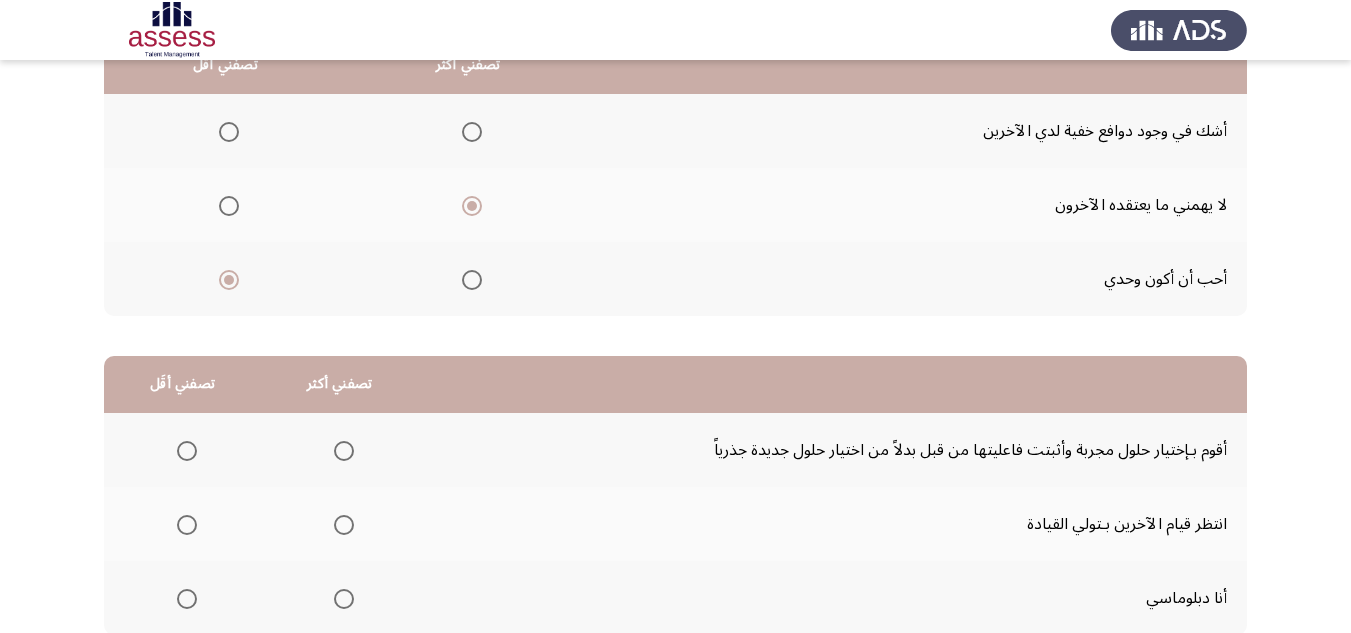 scroll, scrollTop: 200, scrollLeft: 0, axis: vertical 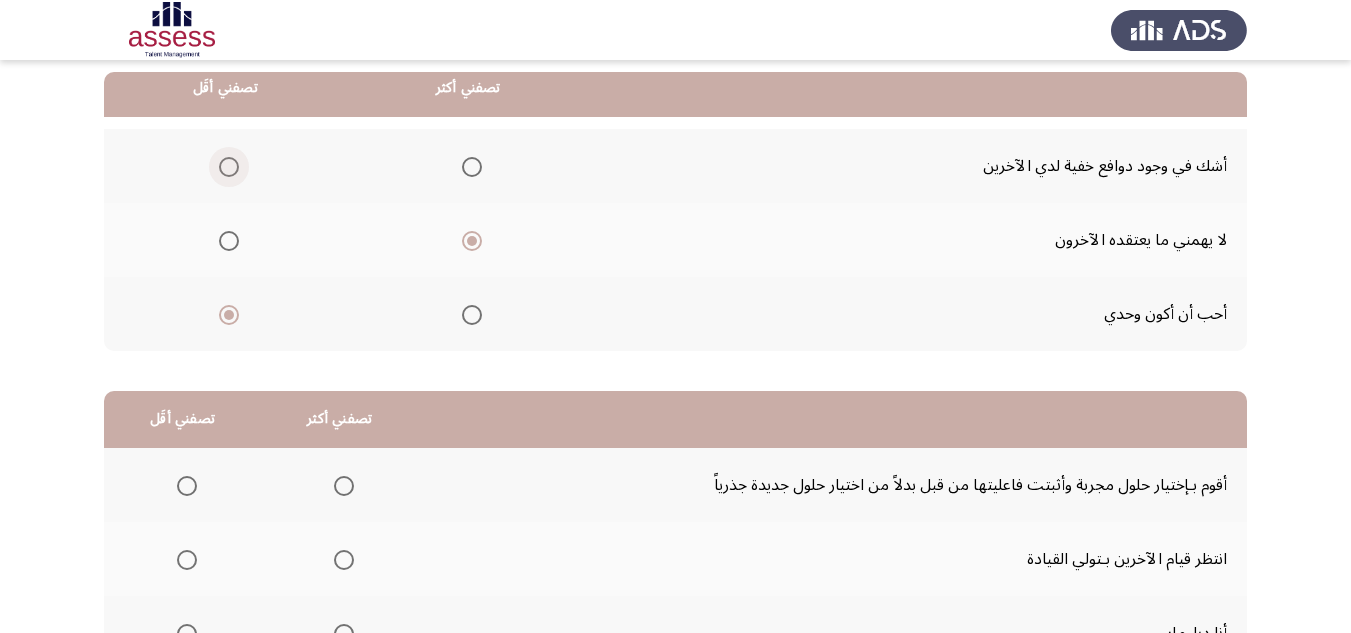 click at bounding box center (229, 167) 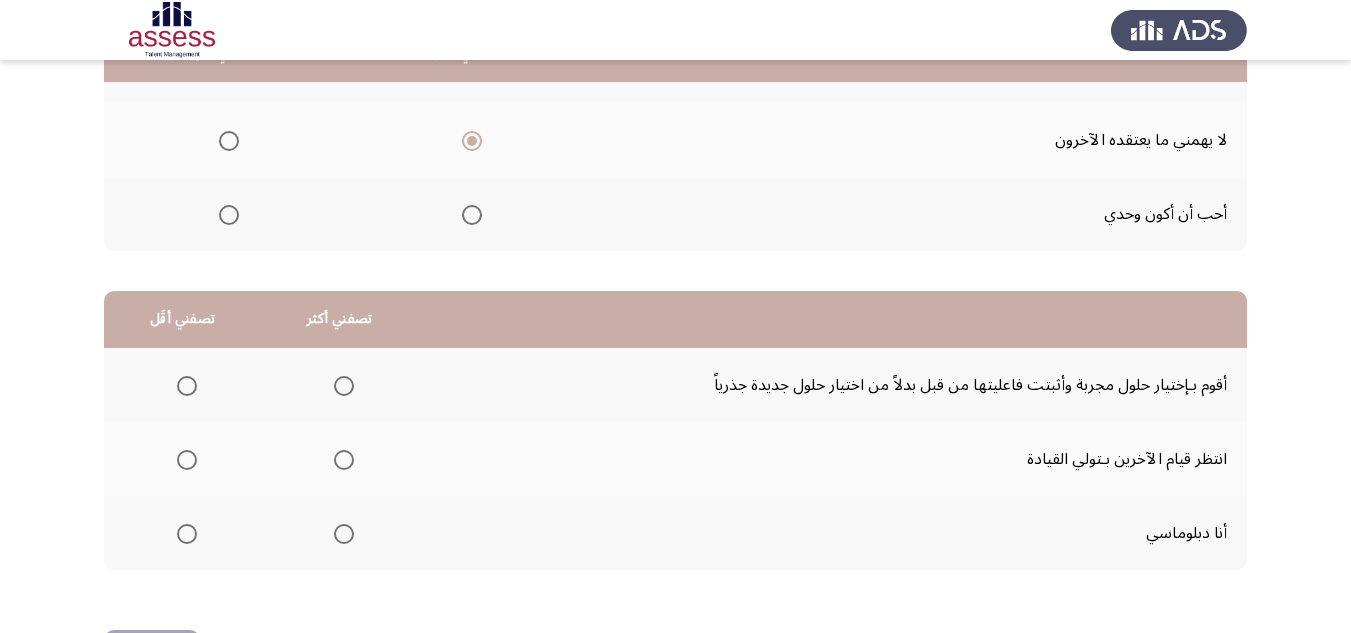 scroll, scrollTop: 377, scrollLeft: 0, axis: vertical 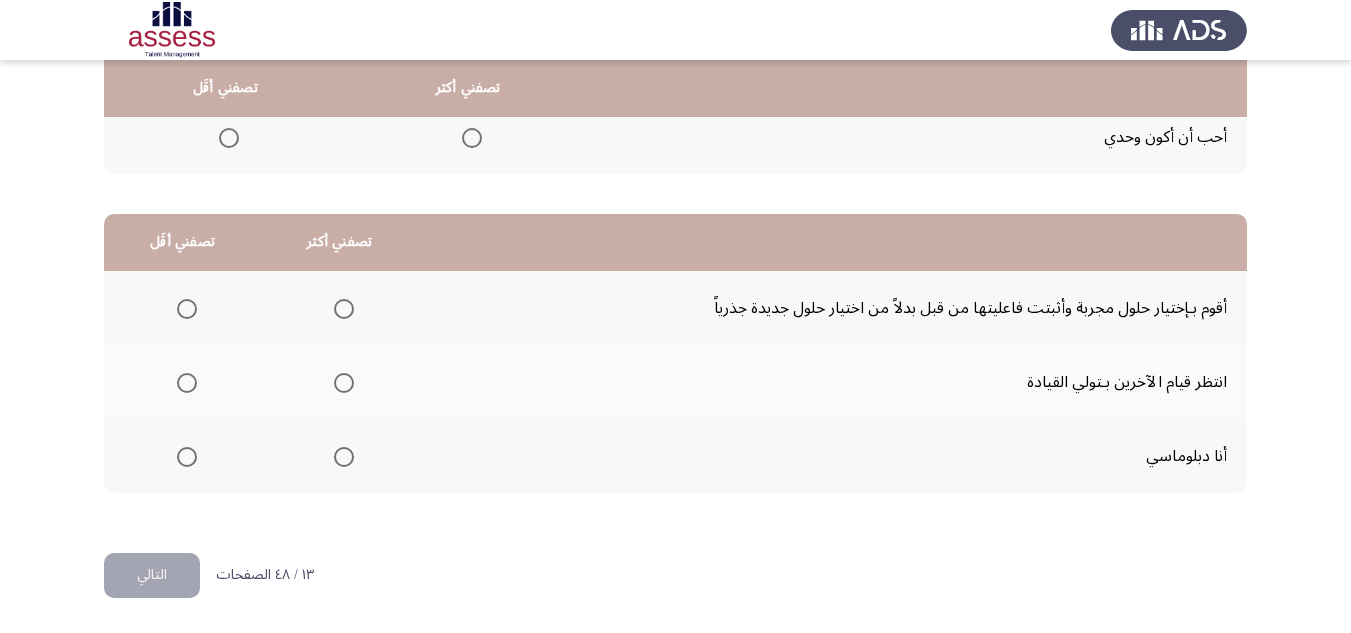 click at bounding box center [344, 309] 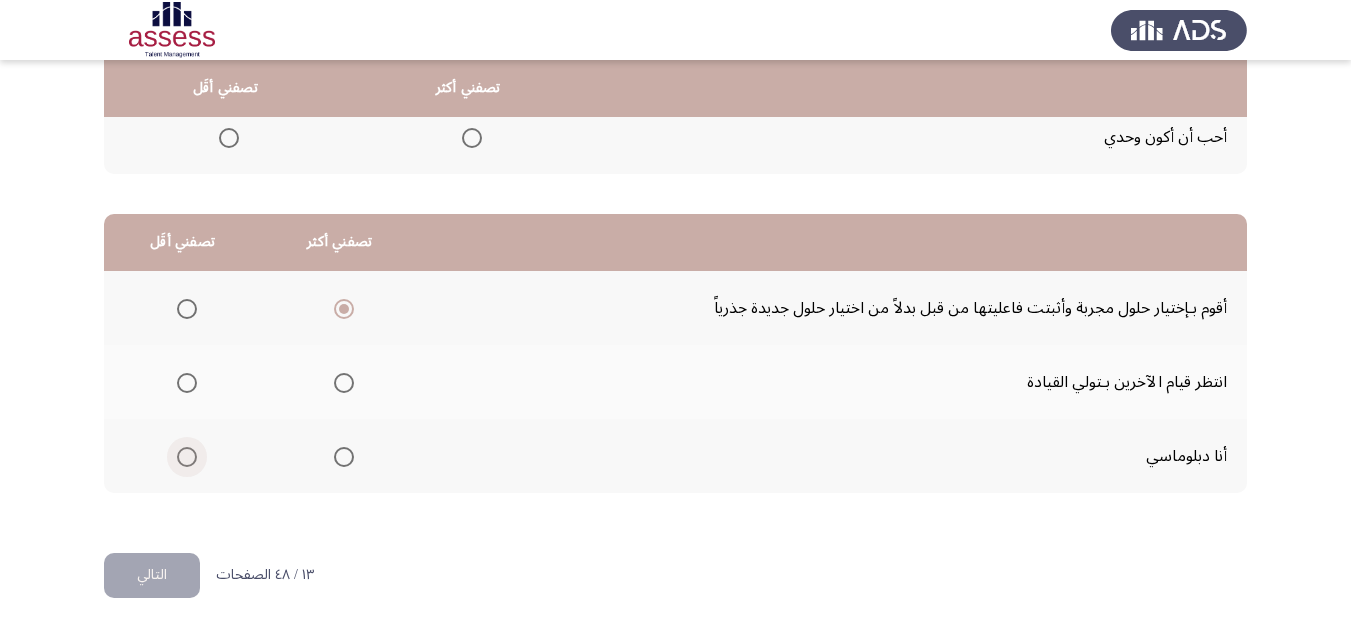 click at bounding box center [187, 457] 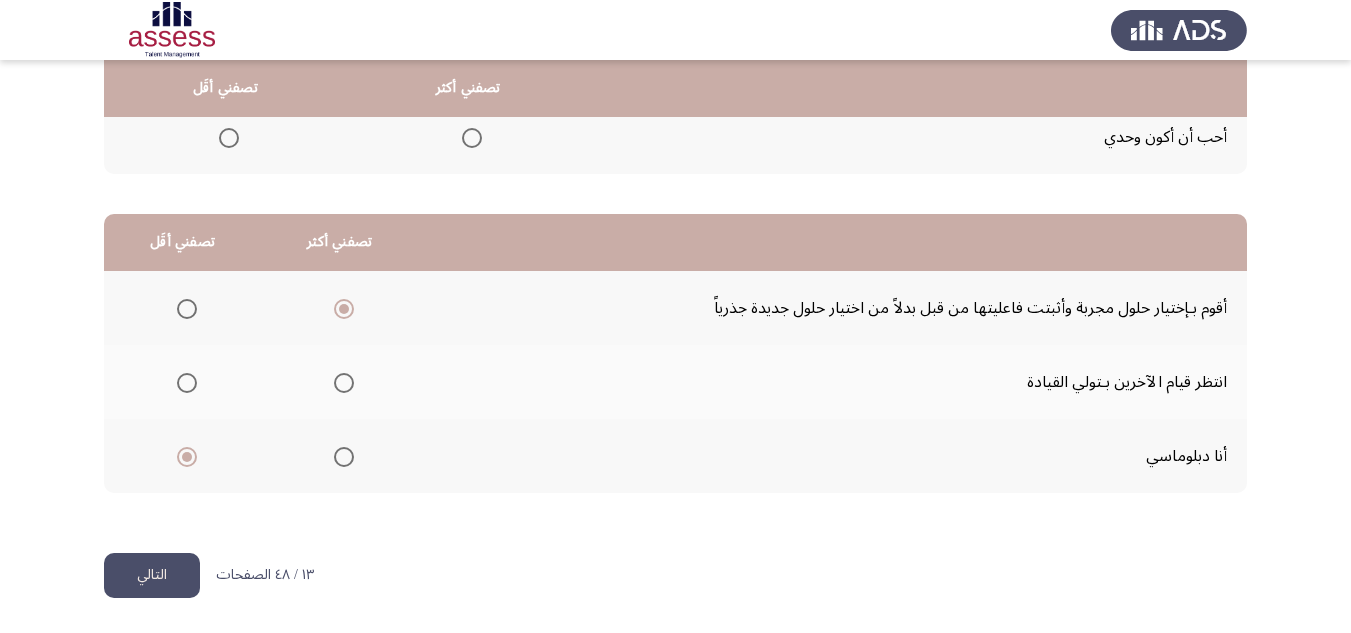 click at bounding box center [187, 383] 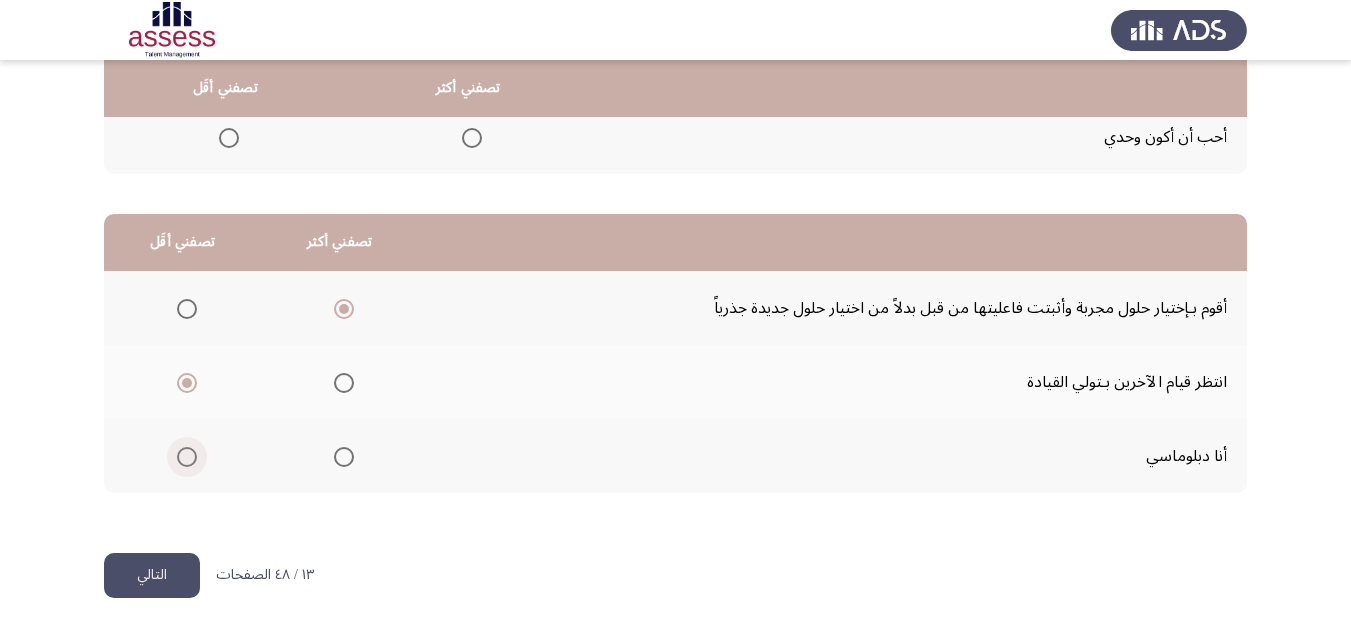 click at bounding box center (187, 457) 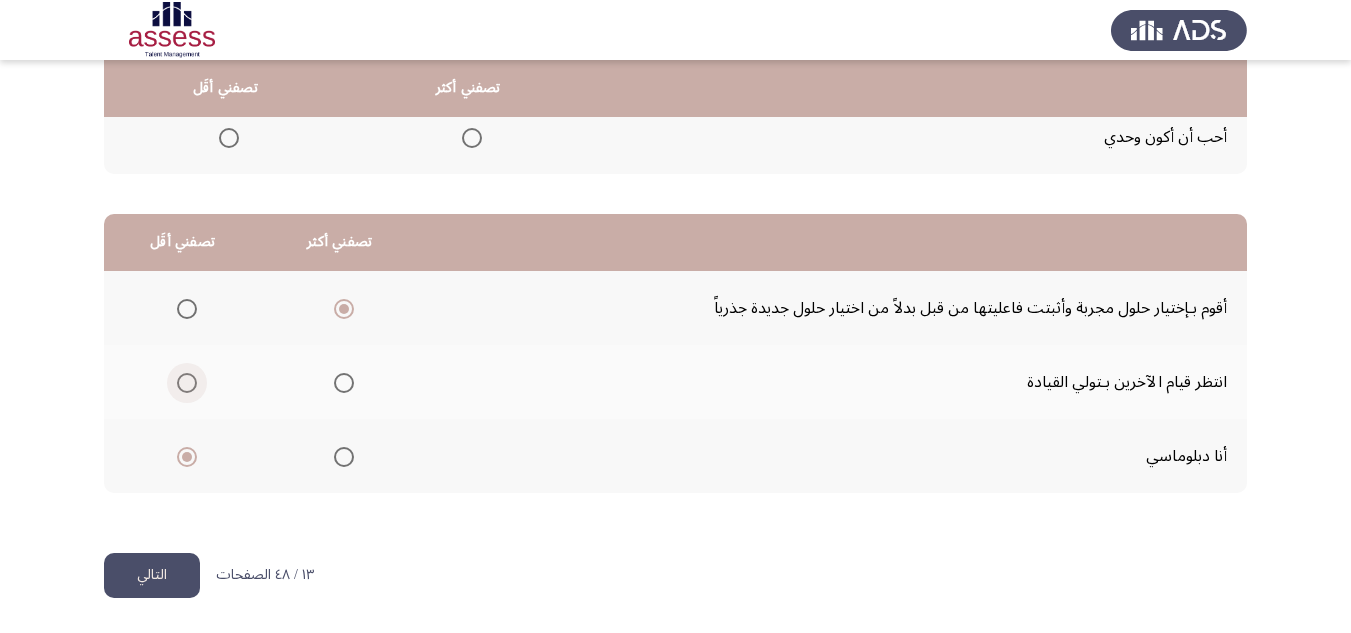 click at bounding box center [187, 383] 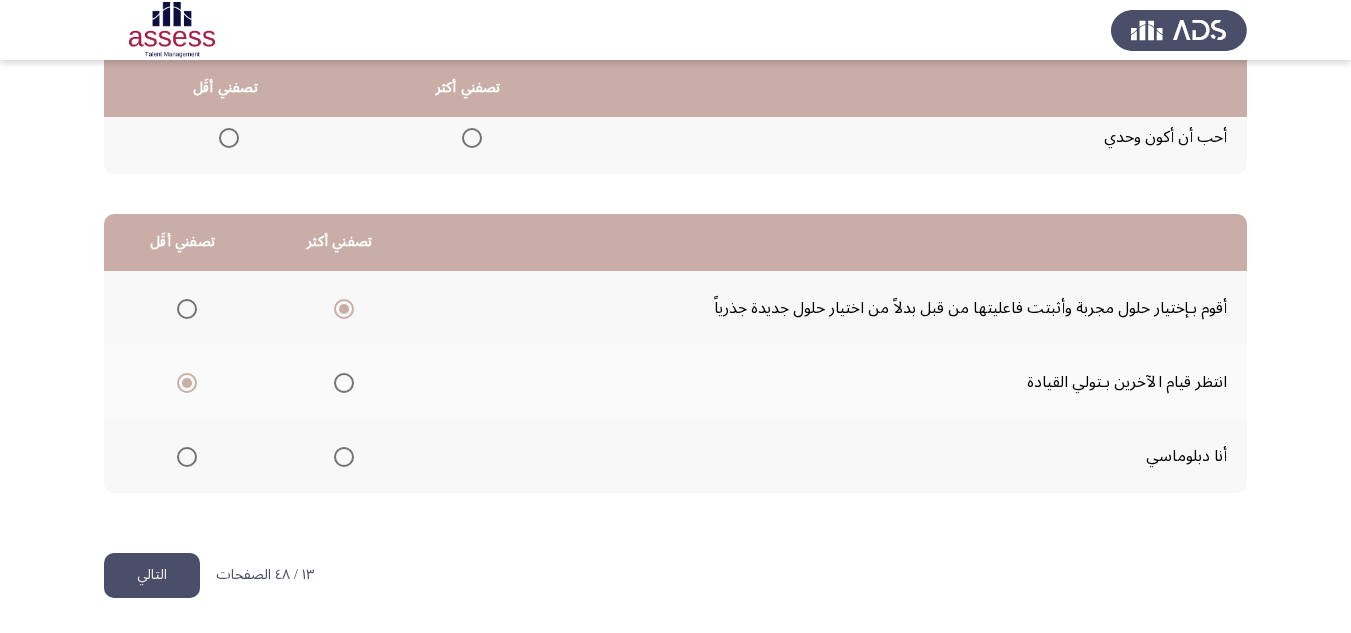 click at bounding box center [187, 457] 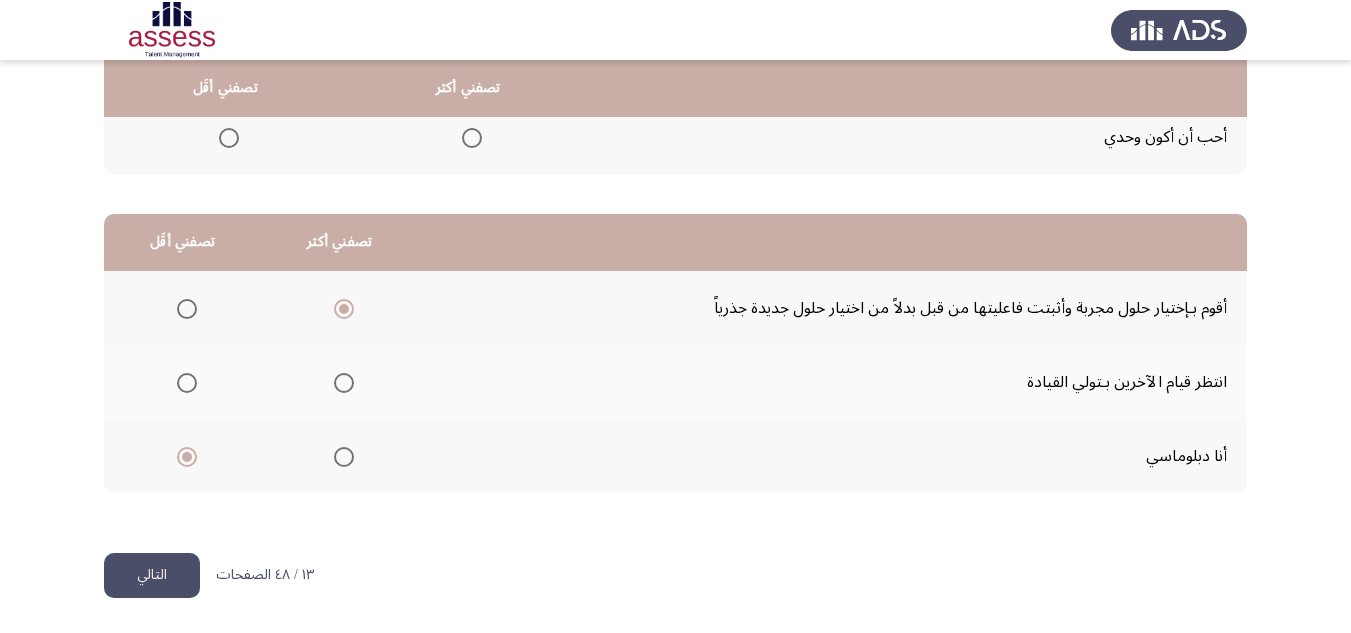 click on "التالي" 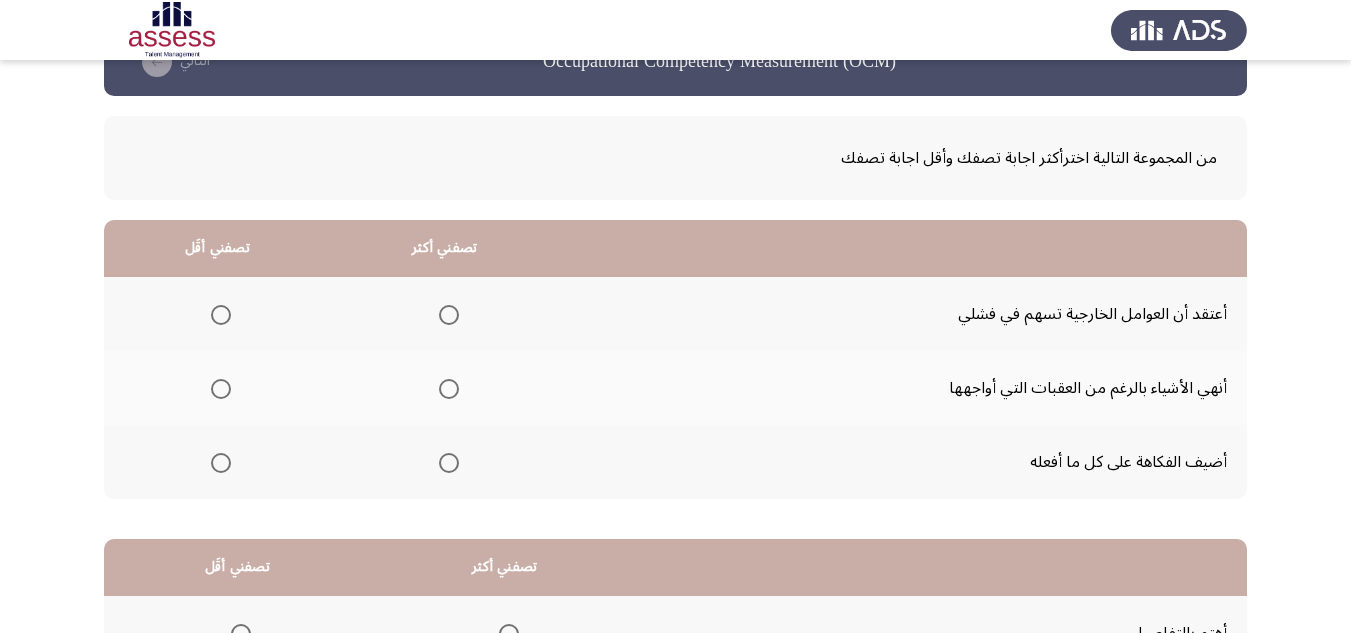 scroll, scrollTop: 100, scrollLeft: 0, axis: vertical 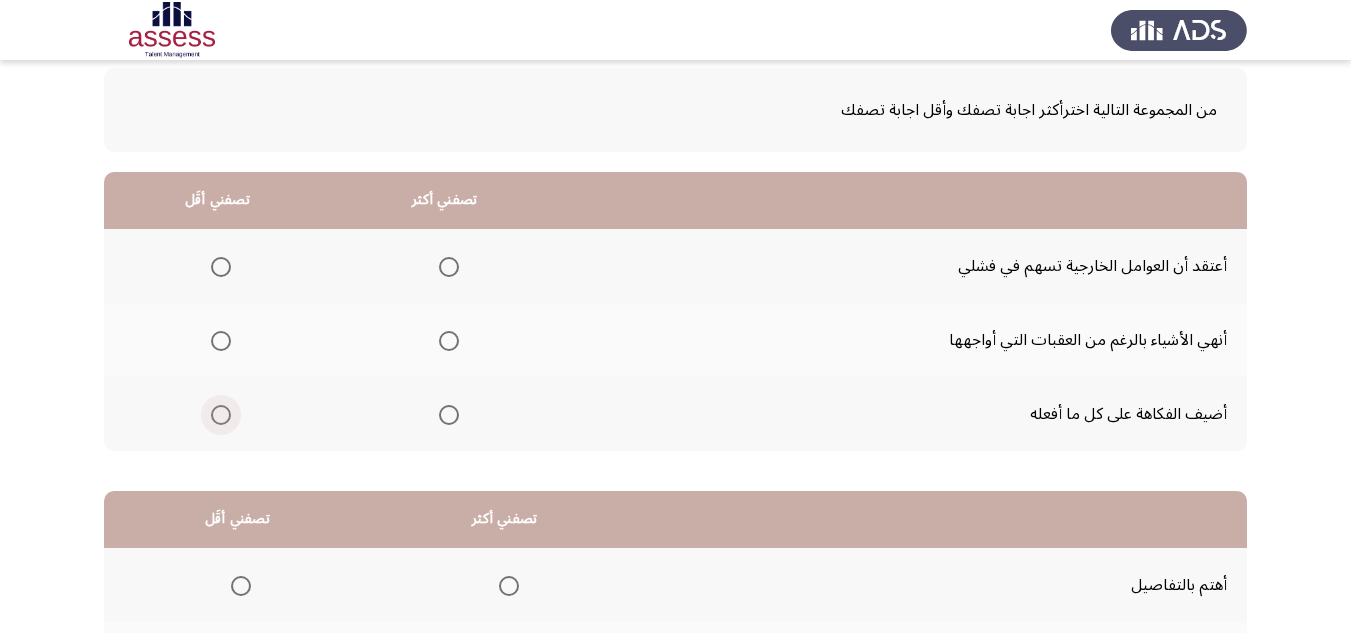 click at bounding box center (221, 415) 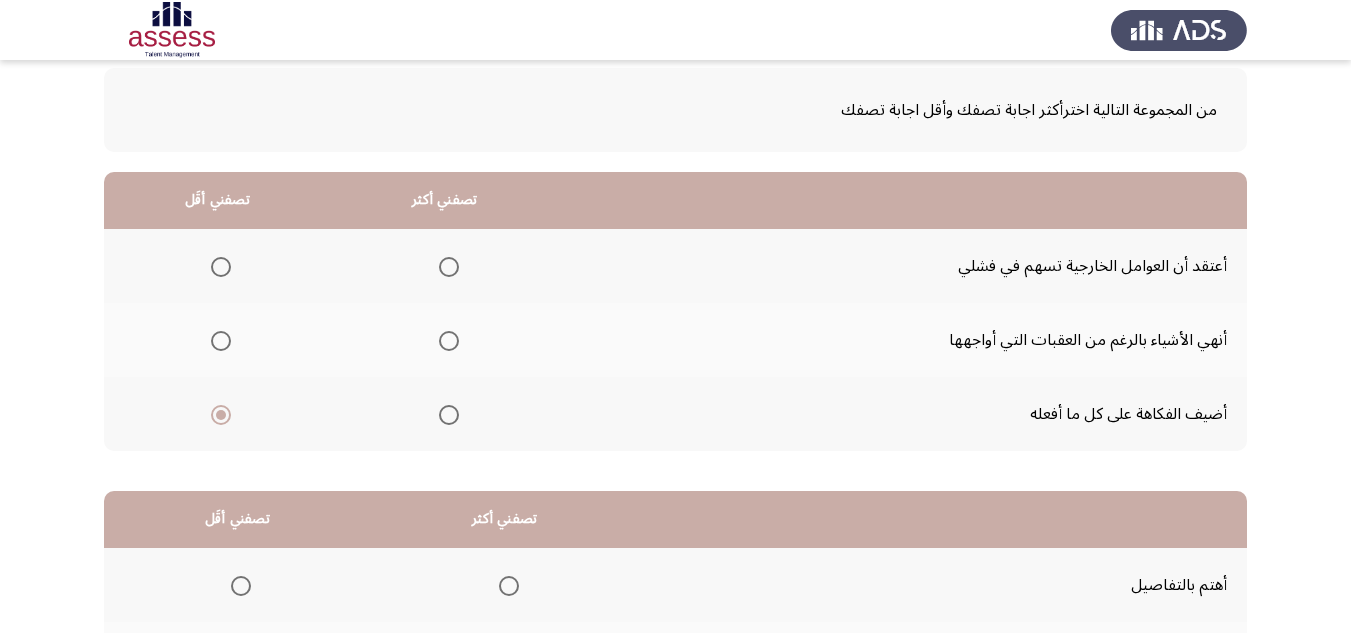 click at bounding box center [449, 341] 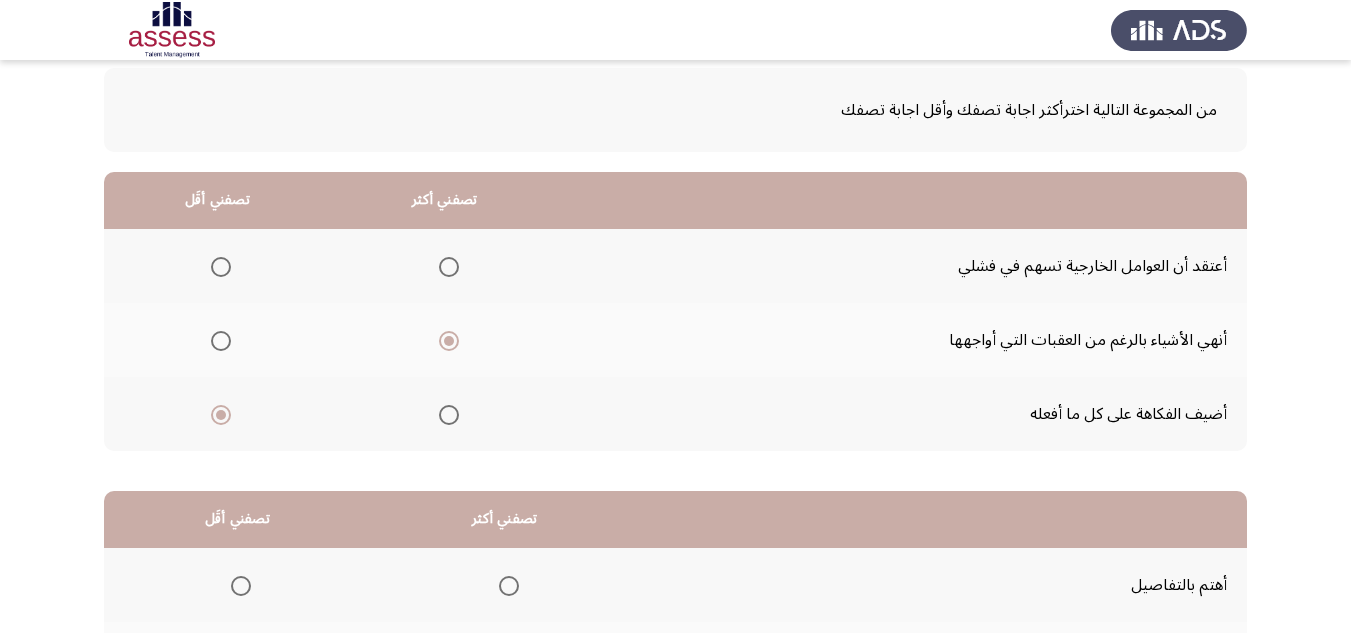 click at bounding box center [221, 267] 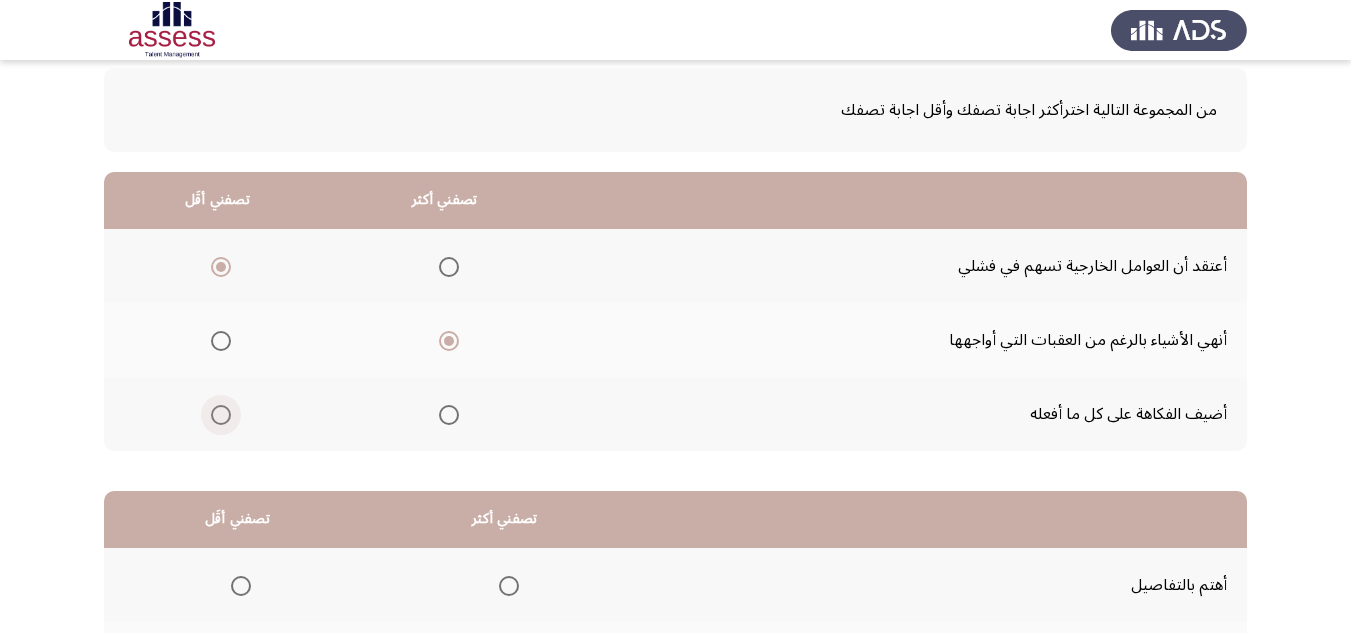 click at bounding box center [221, 415] 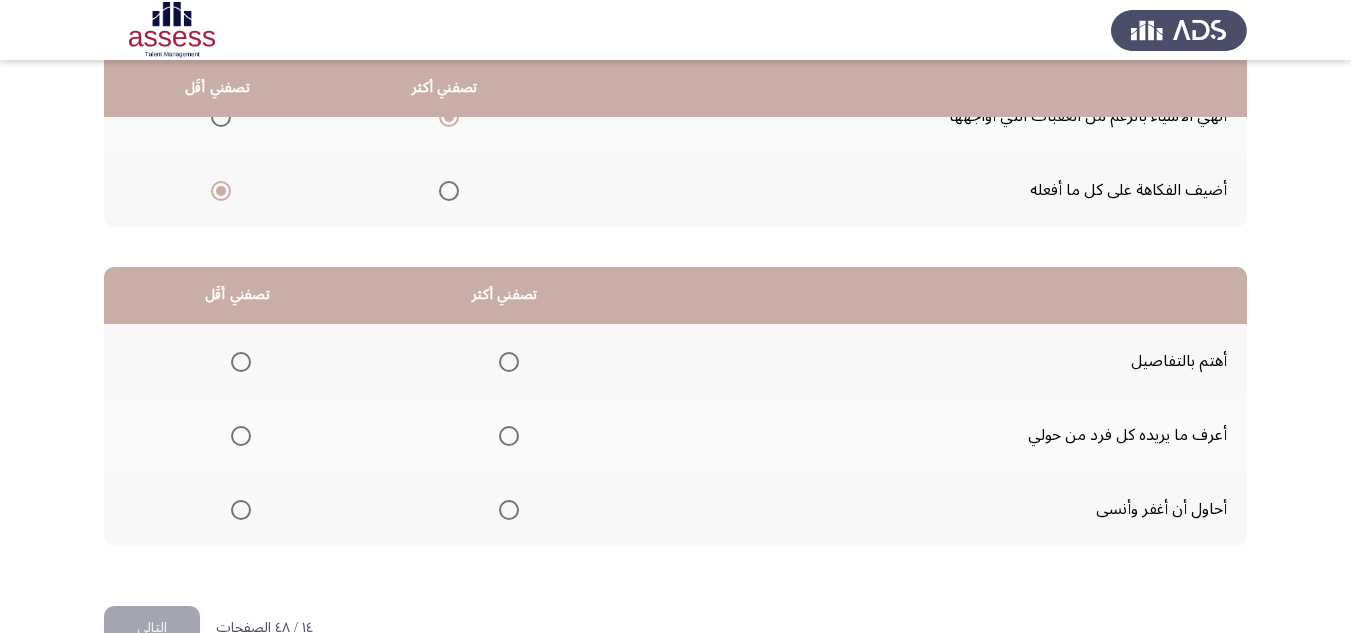scroll, scrollTop: 377, scrollLeft: 0, axis: vertical 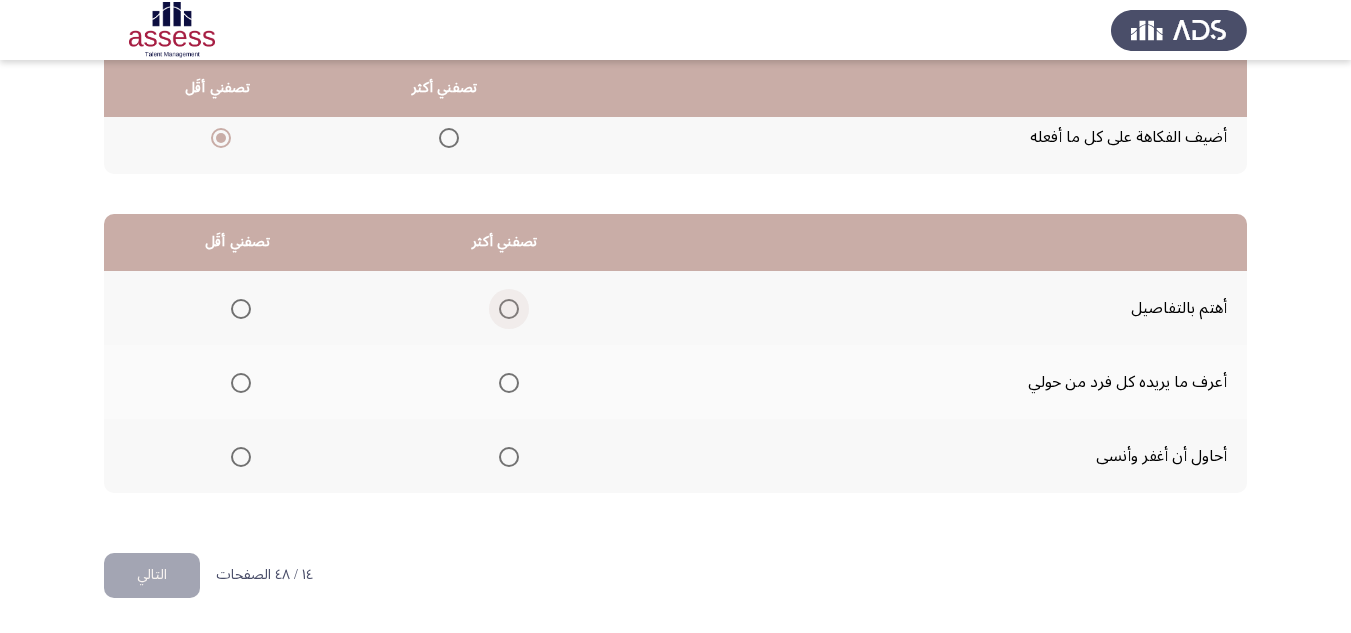 click at bounding box center (509, 309) 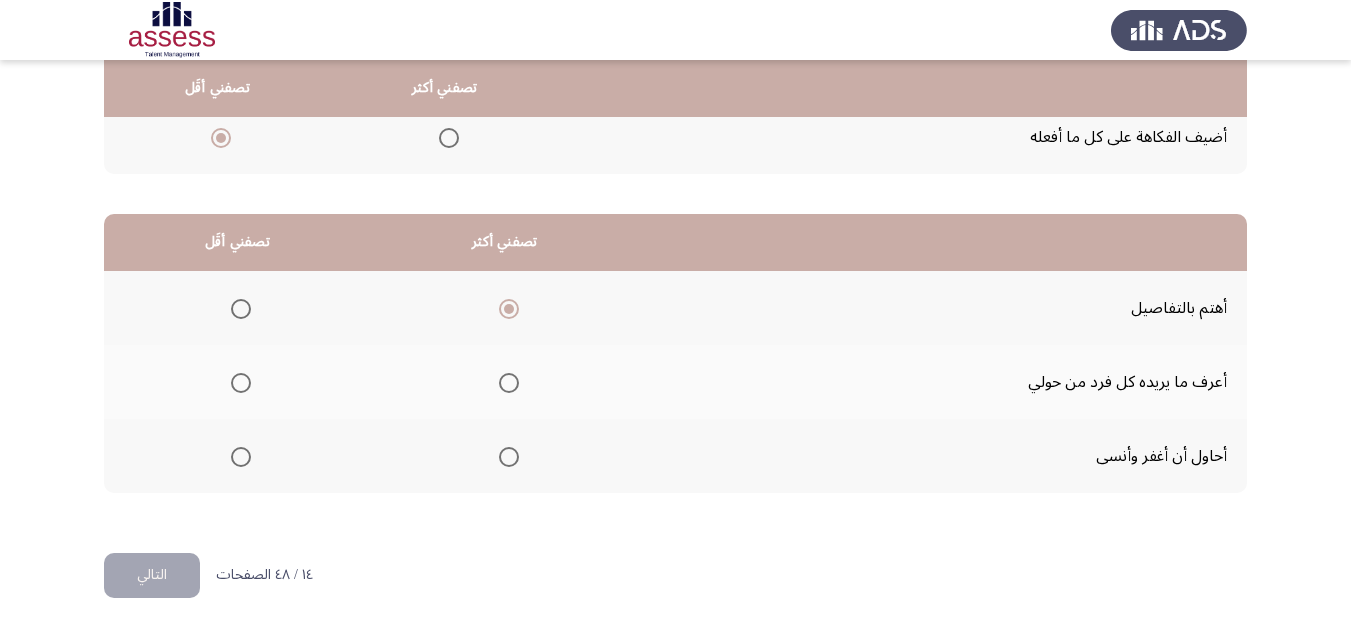 click at bounding box center [241, 383] 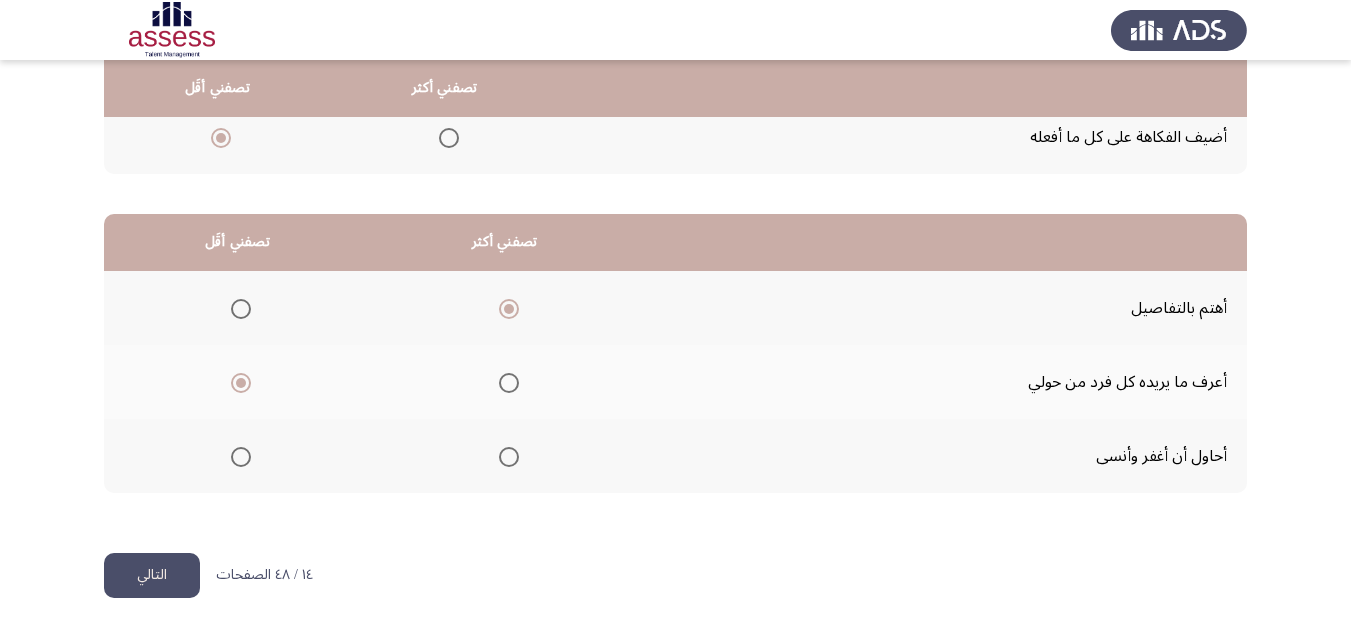 click on "التالي" 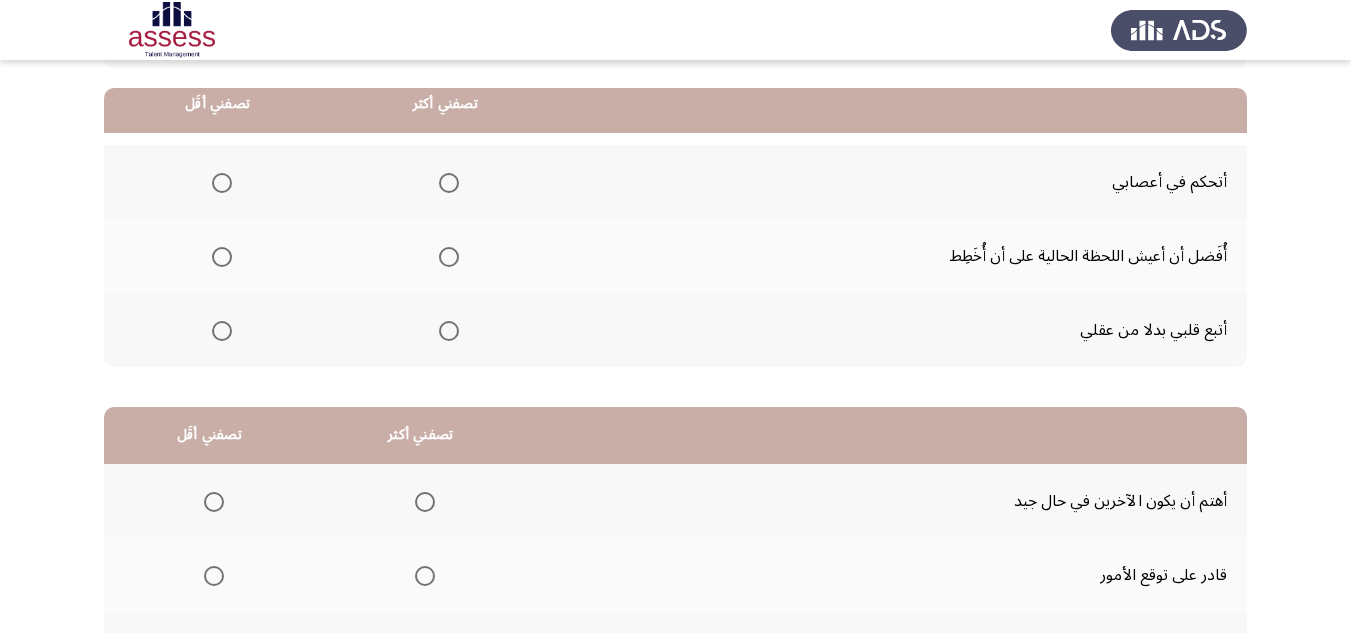 scroll, scrollTop: 200, scrollLeft: 0, axis: vertical 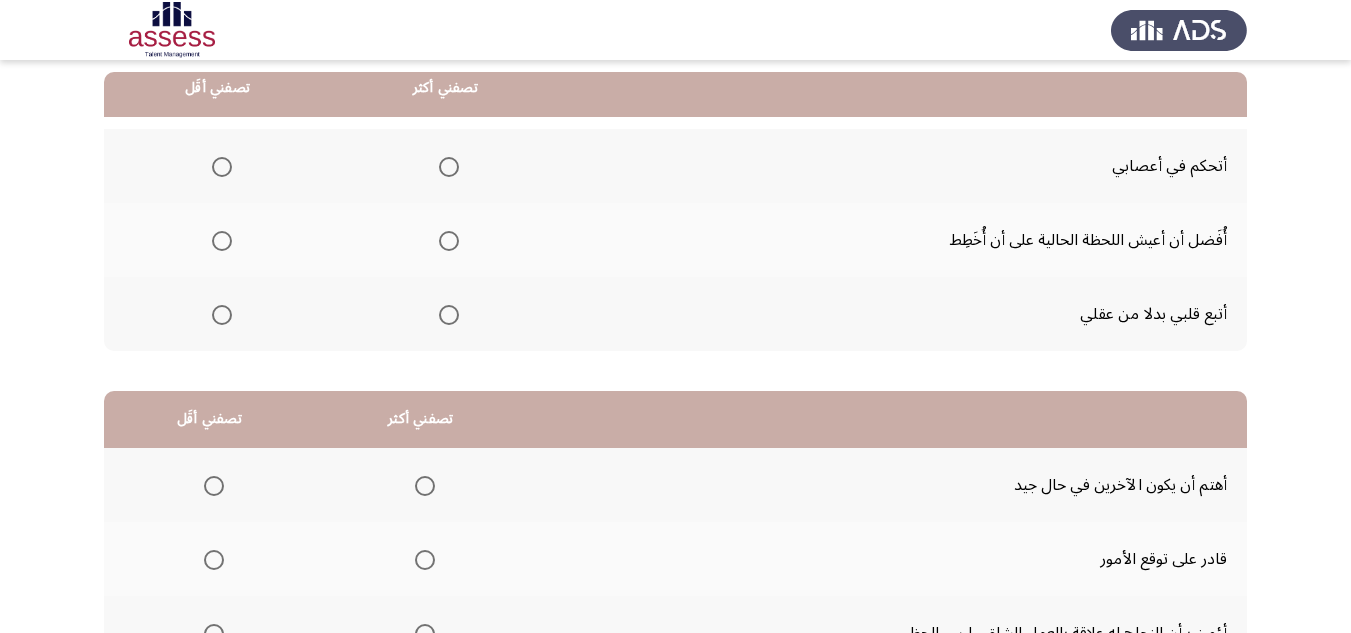 click at bounding box center [449, 167] 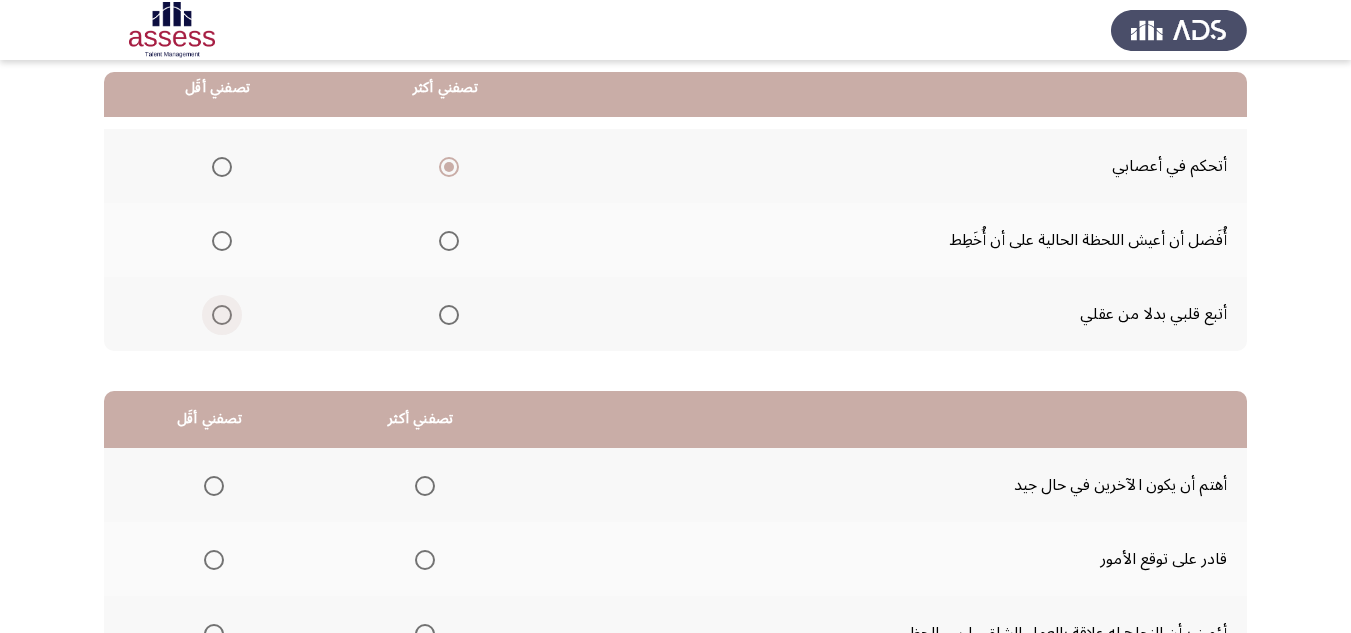 click at bounding box center [222, 315] 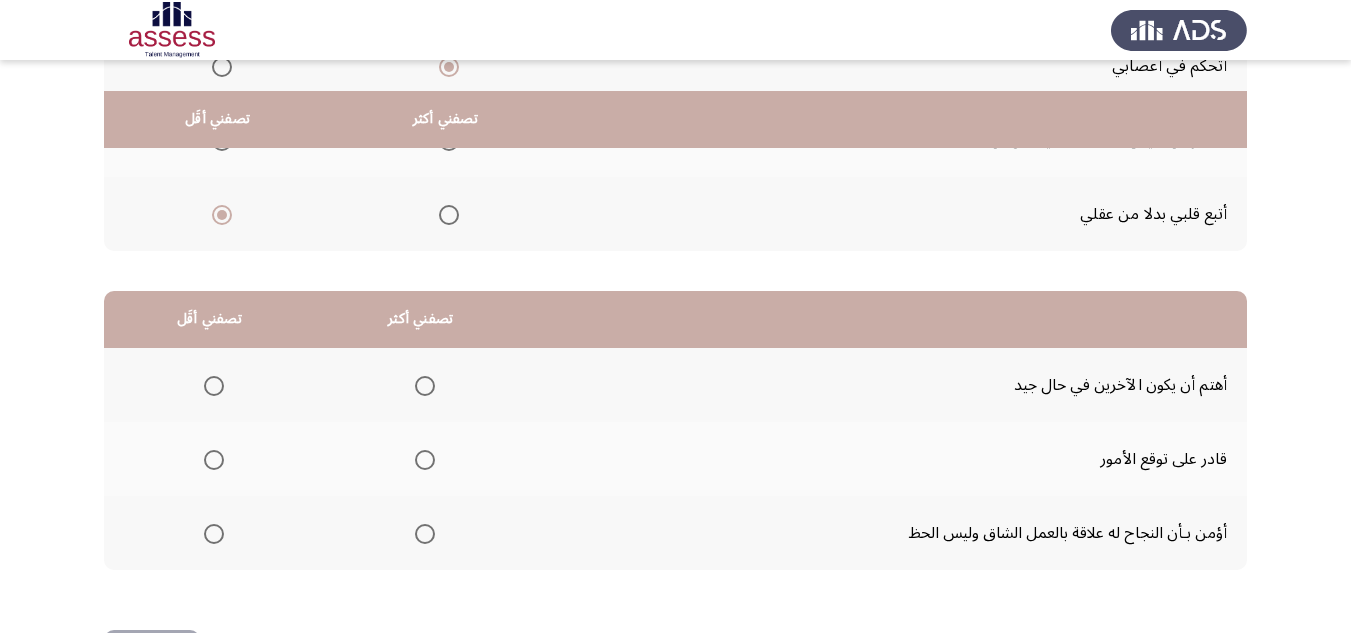 scroll, scrollTop: 377, scrollLeft: 0, axis: vertical 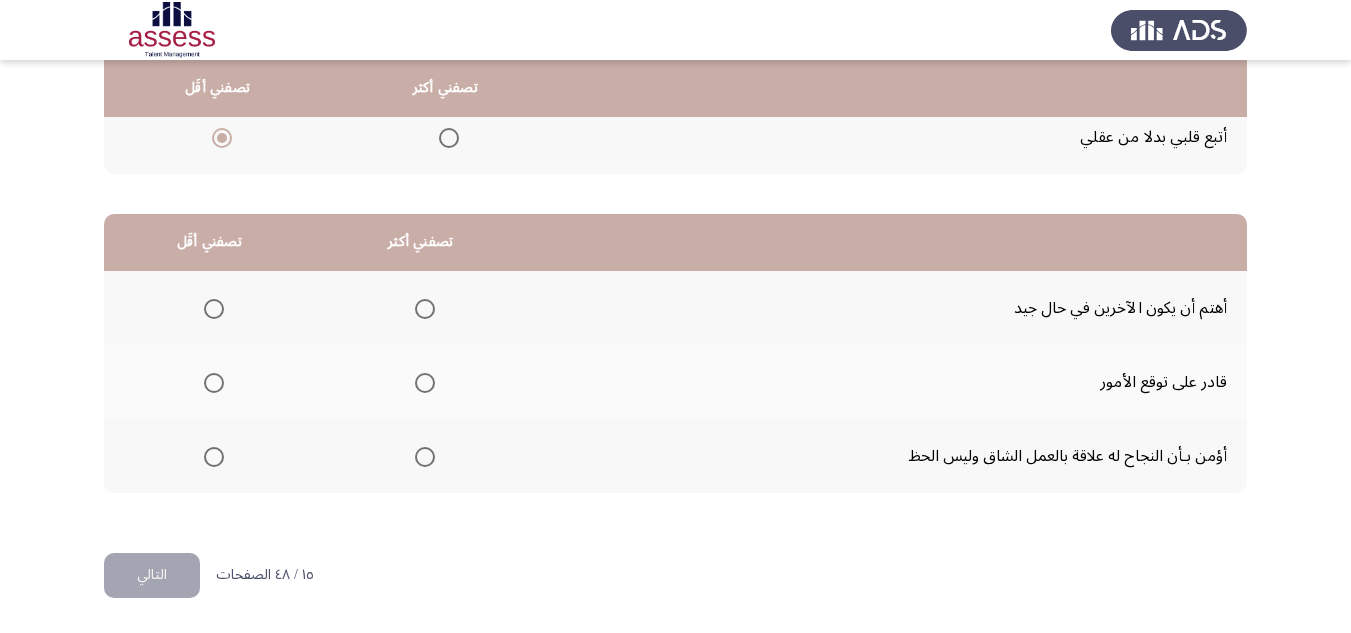 click at bounding box center (425, 457) 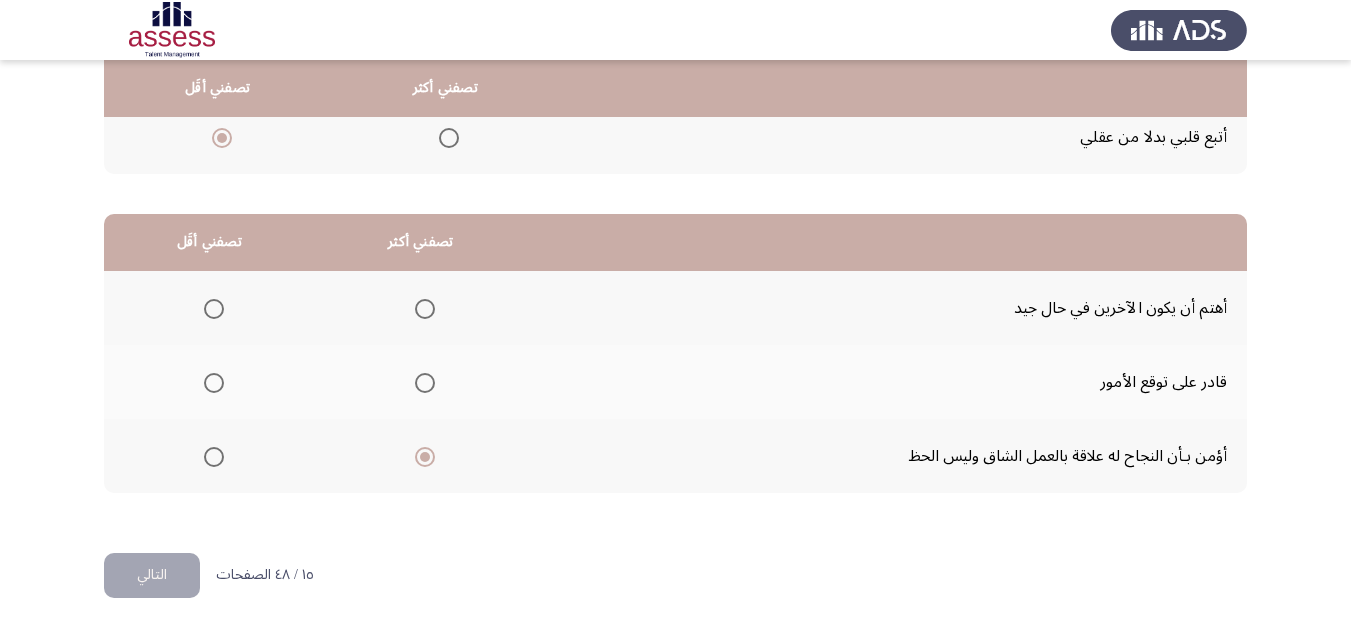 click at bounding box center (214, 309) 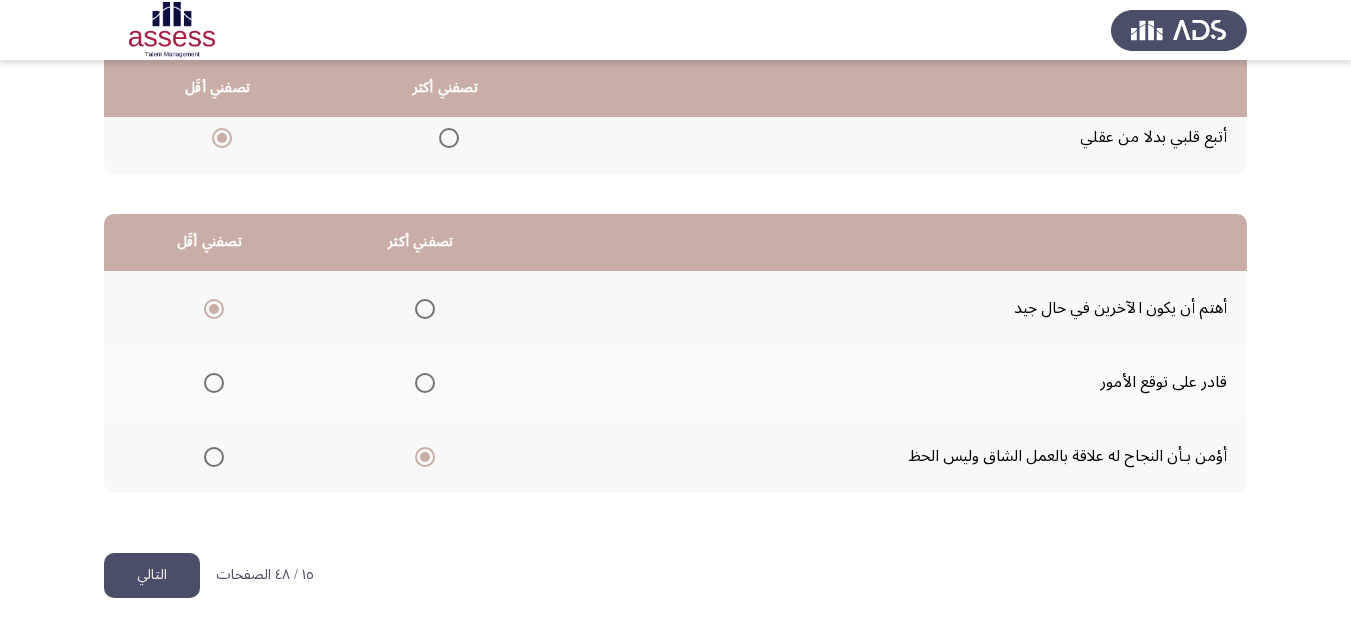 click on "التالي" 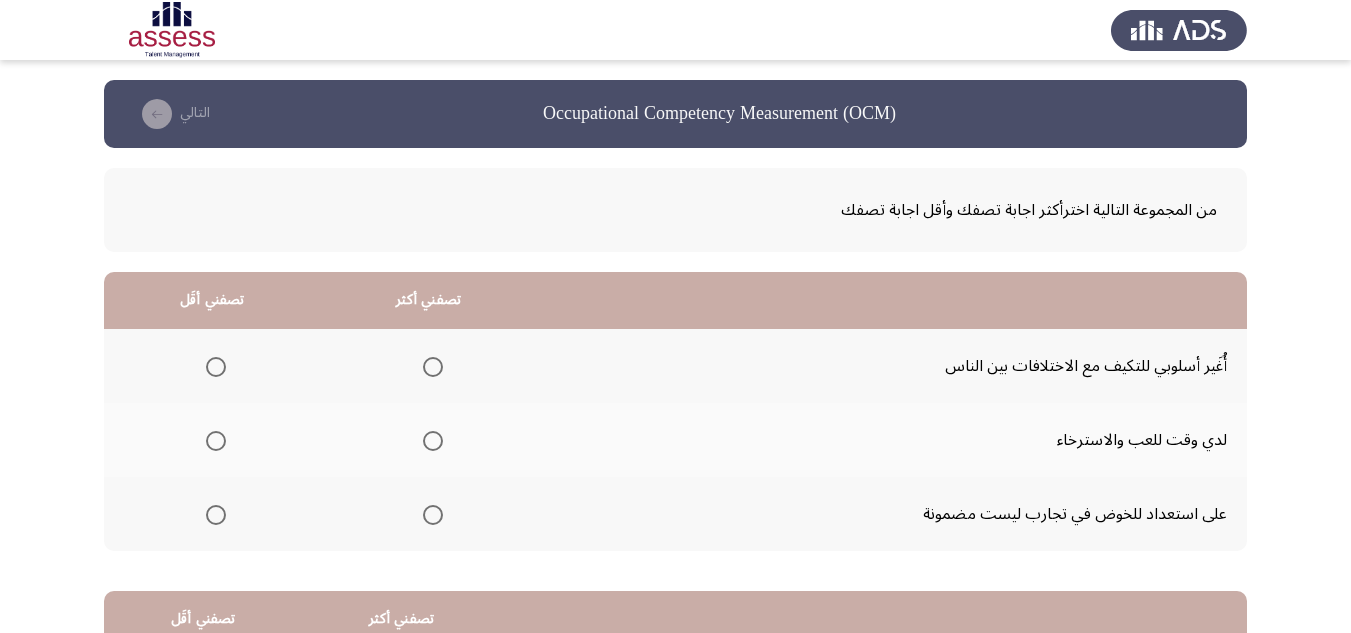 scroll, scrollTop: 100, scrollLeft: 0, axis: vertical 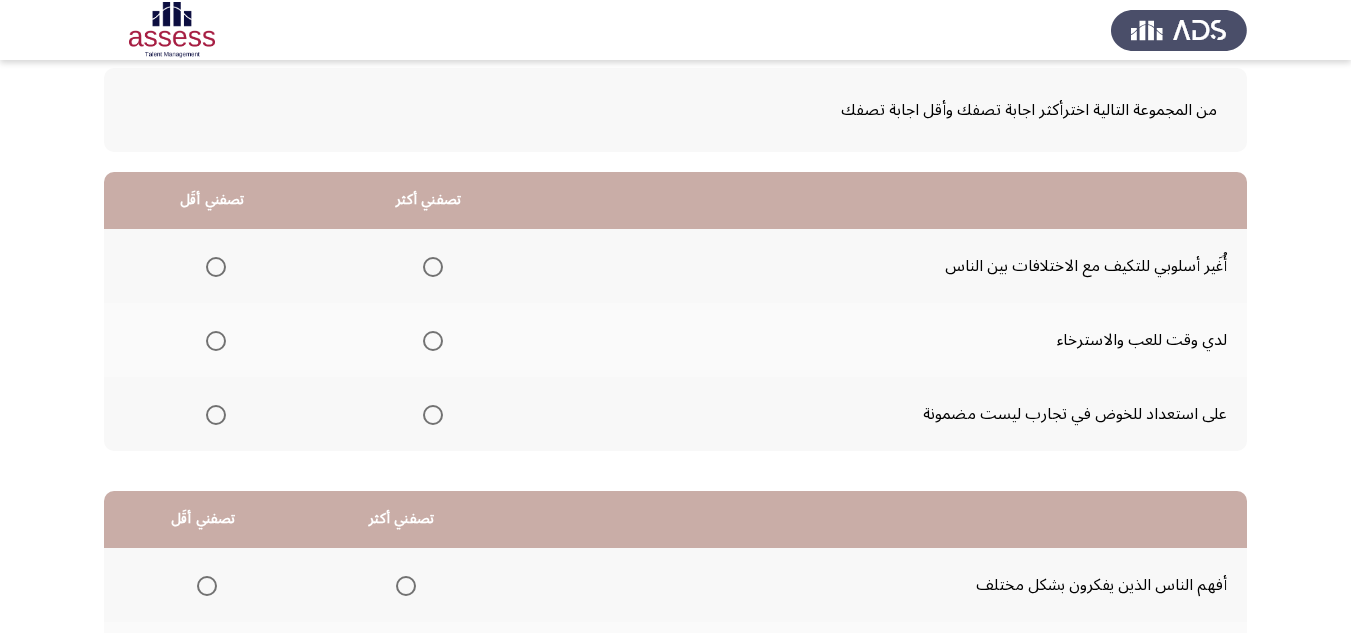 click on "أُغَير أسلوبي للتكيف مع الاختلافات بين الناس" 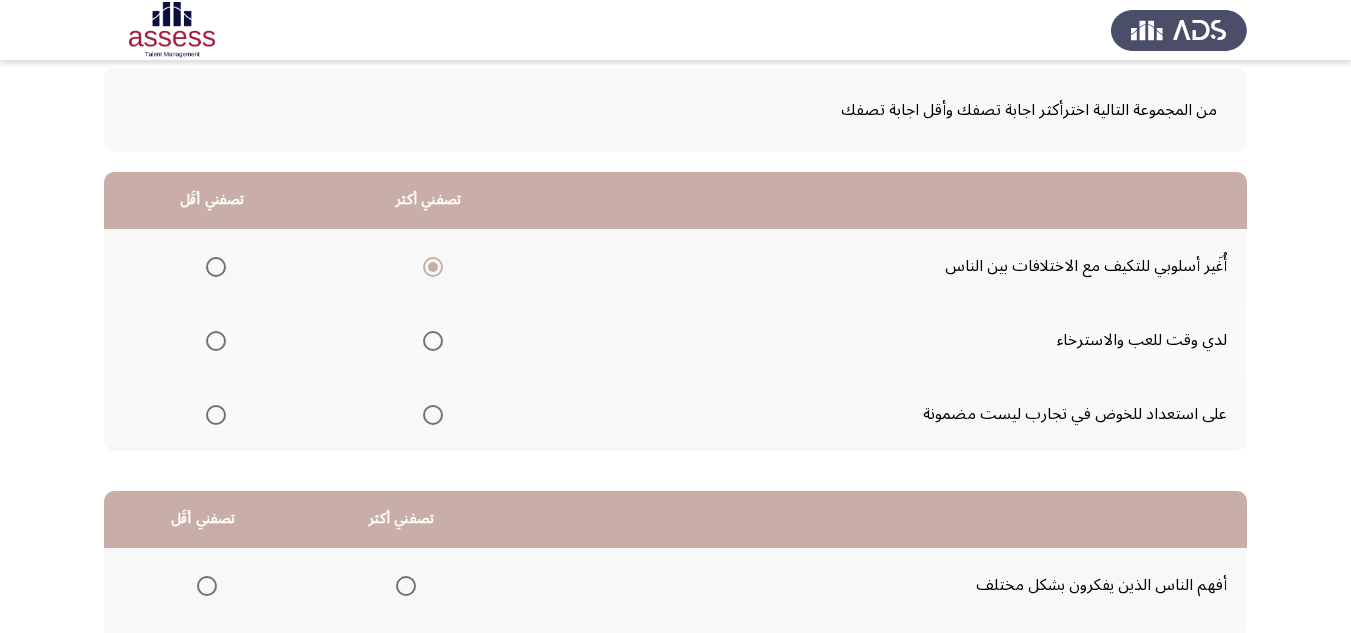 click at bounding box center [216, 341] 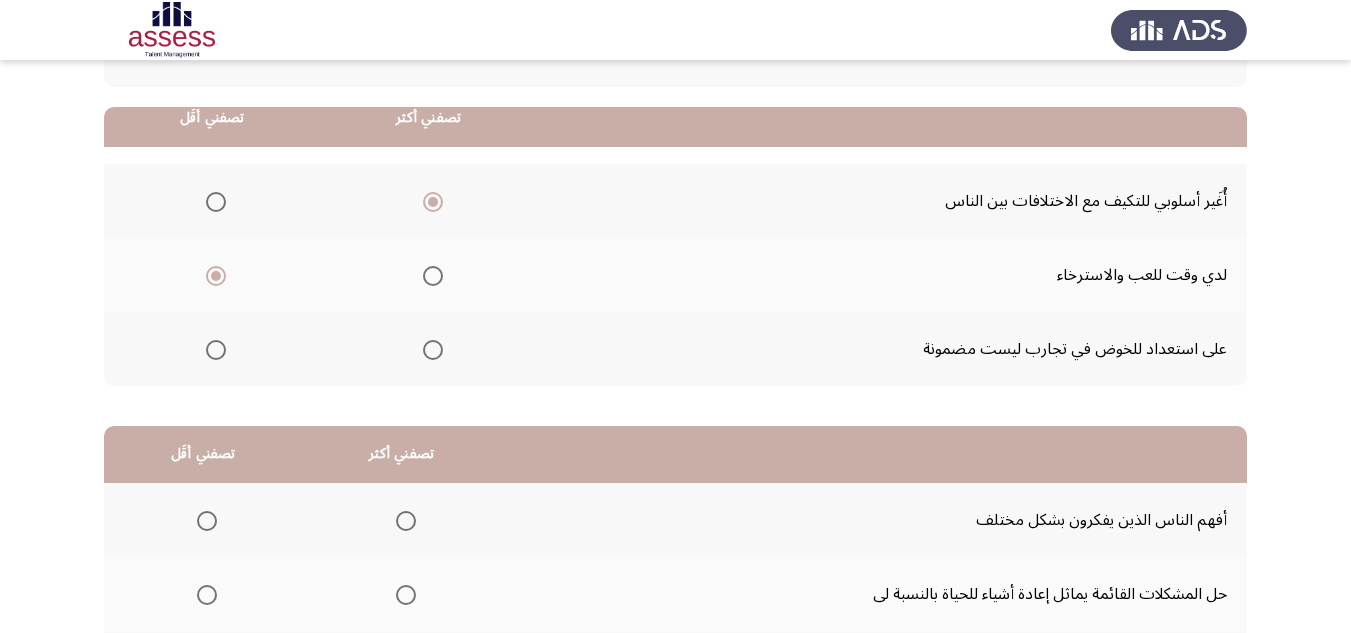 scroll, scrollTop: 200, scrollLeft: 0, axis: vertical 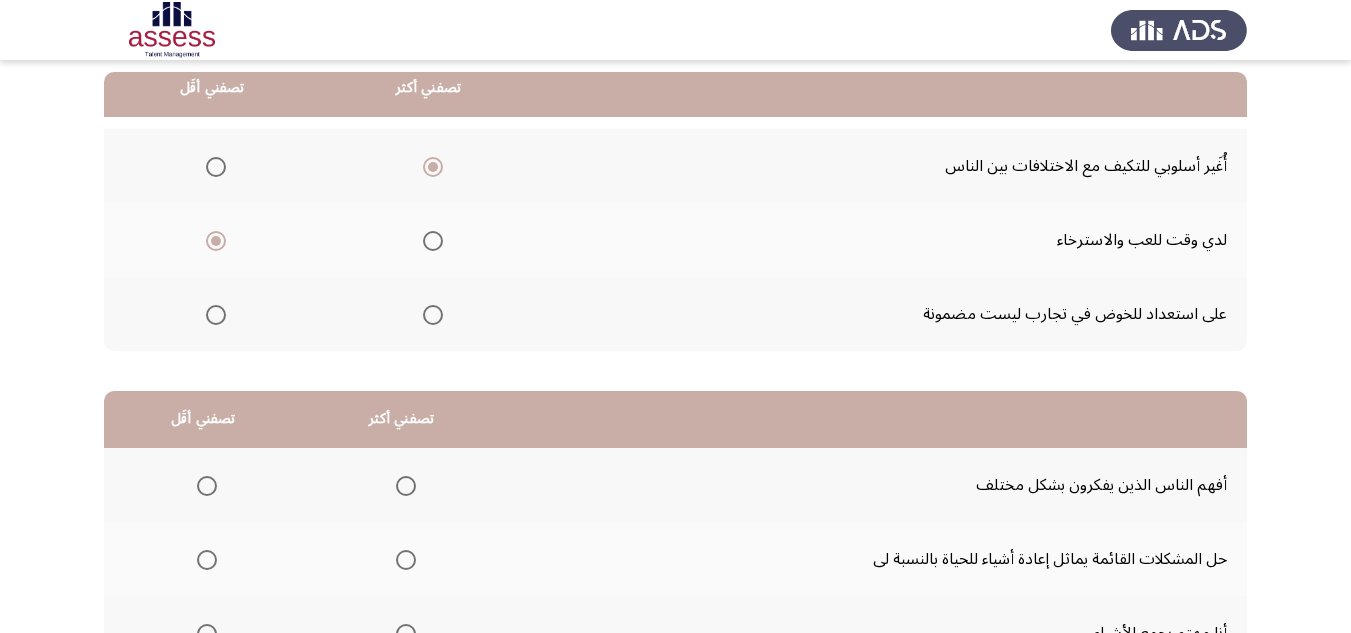 click at bounding box center [216, 315] 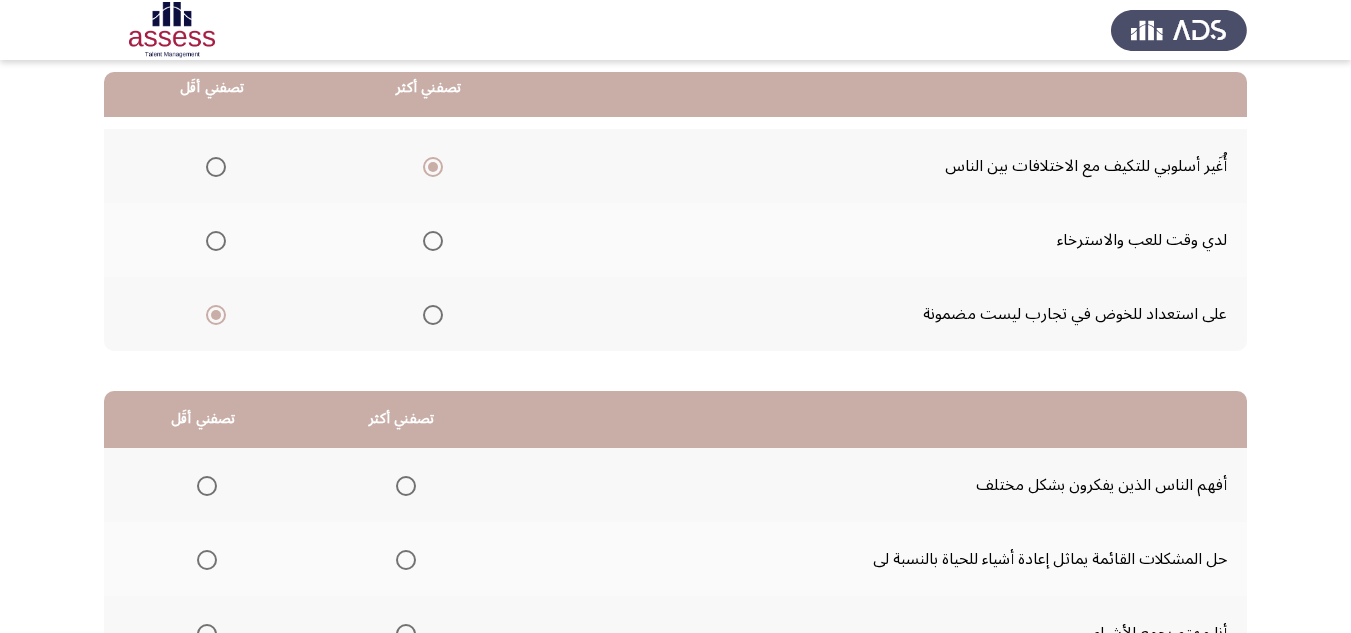 click at bounding box center (216, 241) 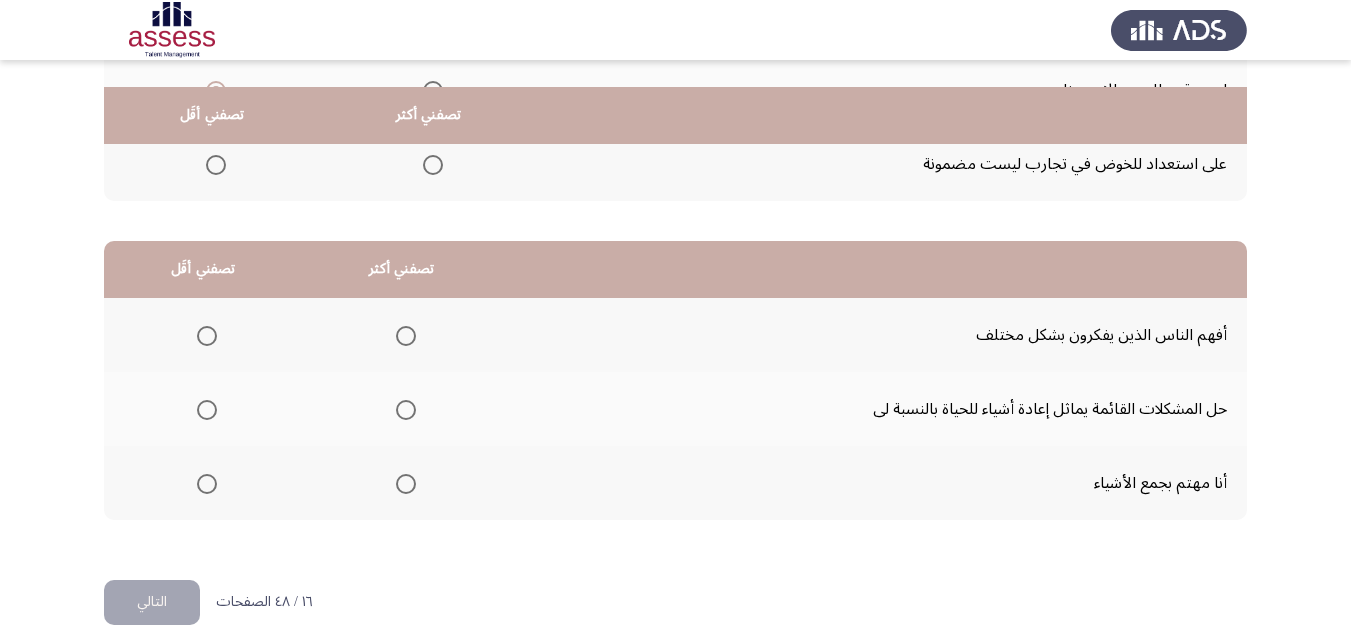 scroll, scrollTop: 377, scrollLeft: 0, axis: vertical 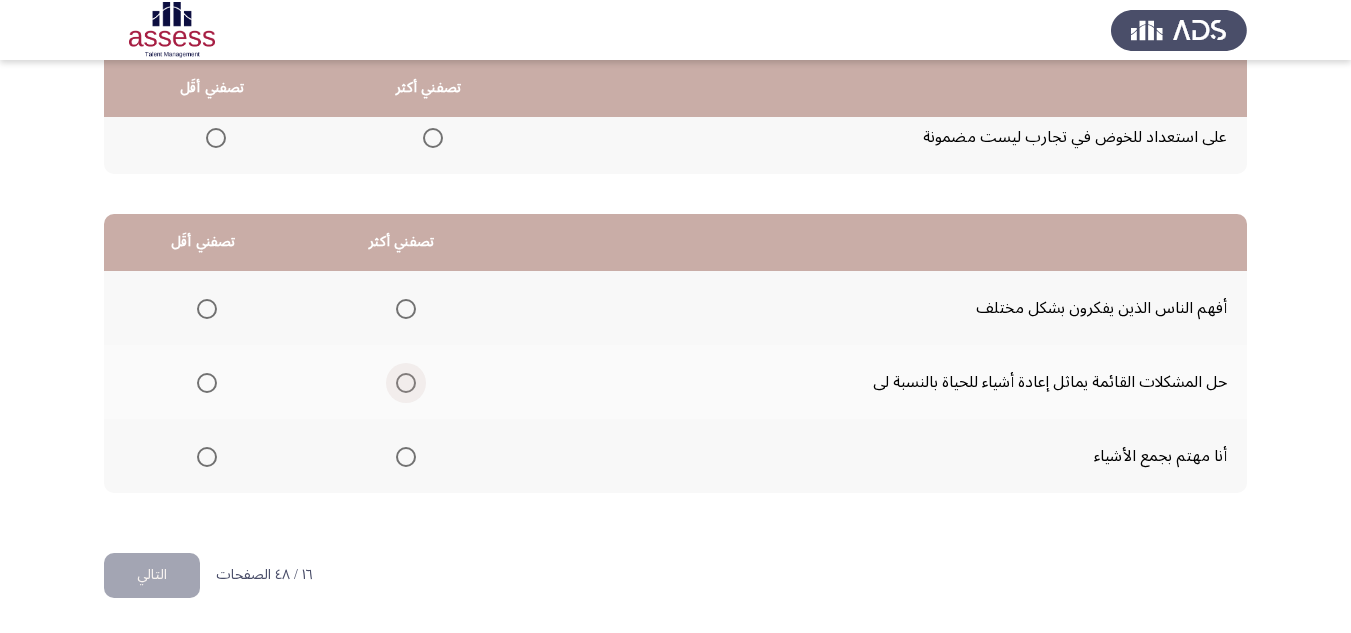 click at bounding box center [406, 383] 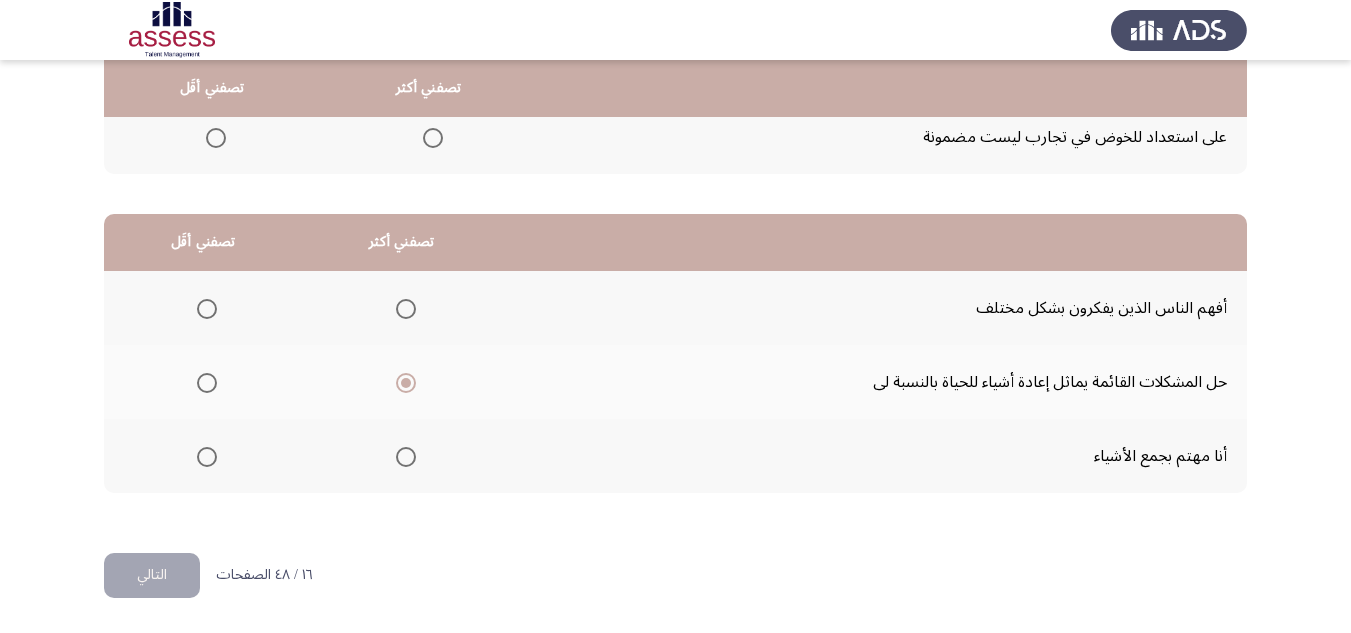 click at bounding box center (406, 309) 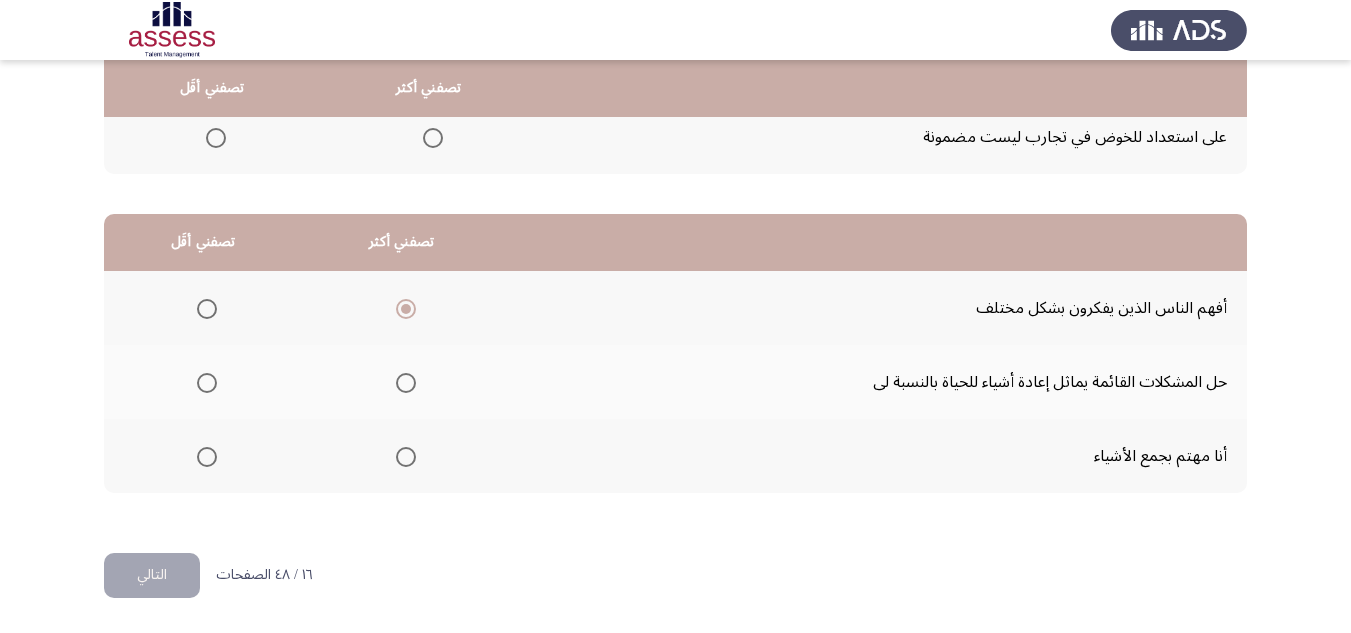 click at bounding box center [207, 457] 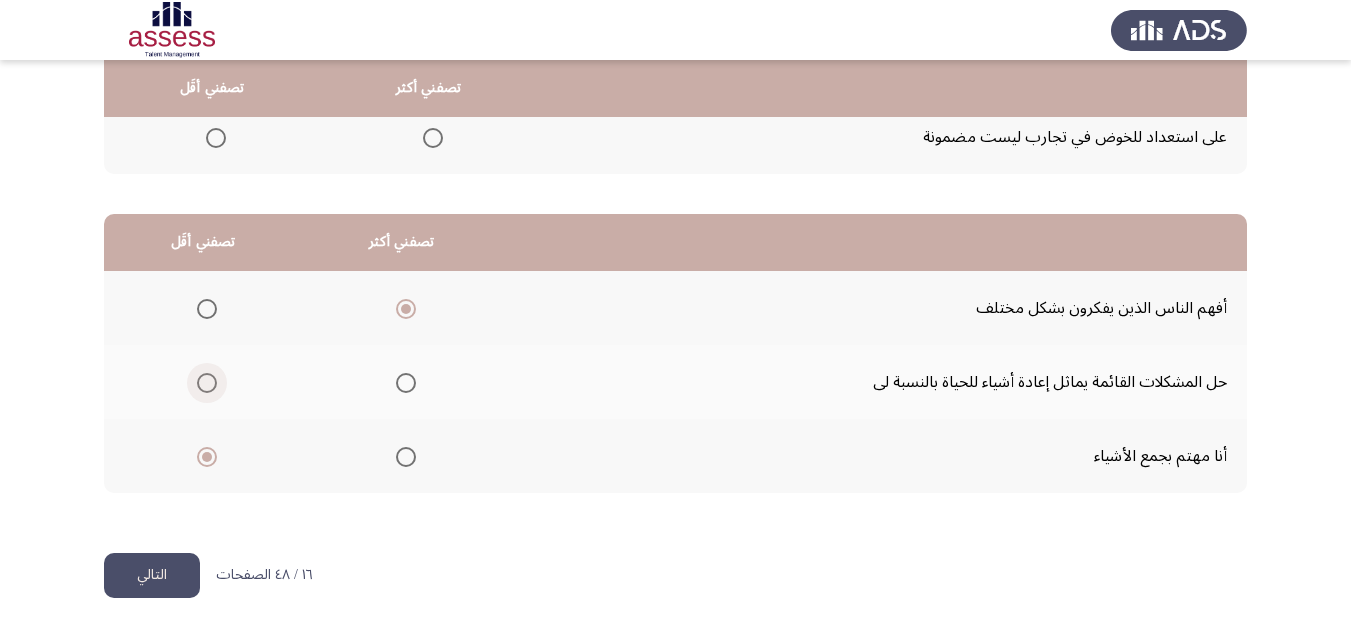 click at bounding box center (207, 383) 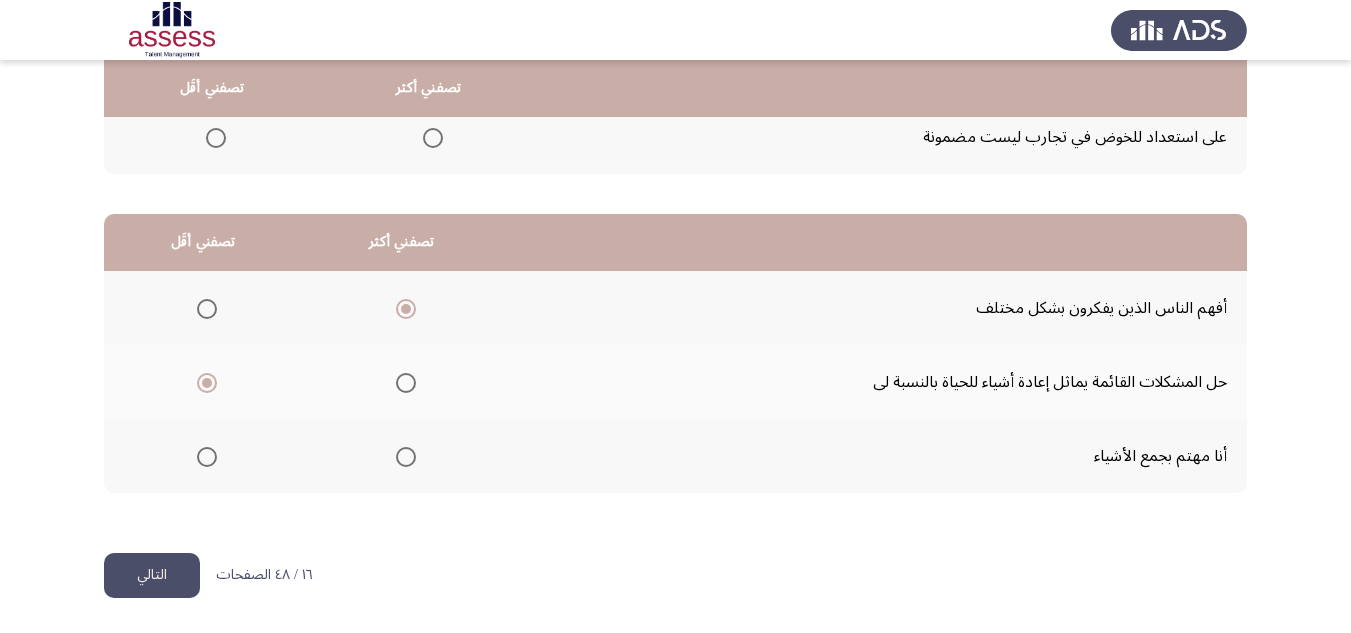 click on "التالي" 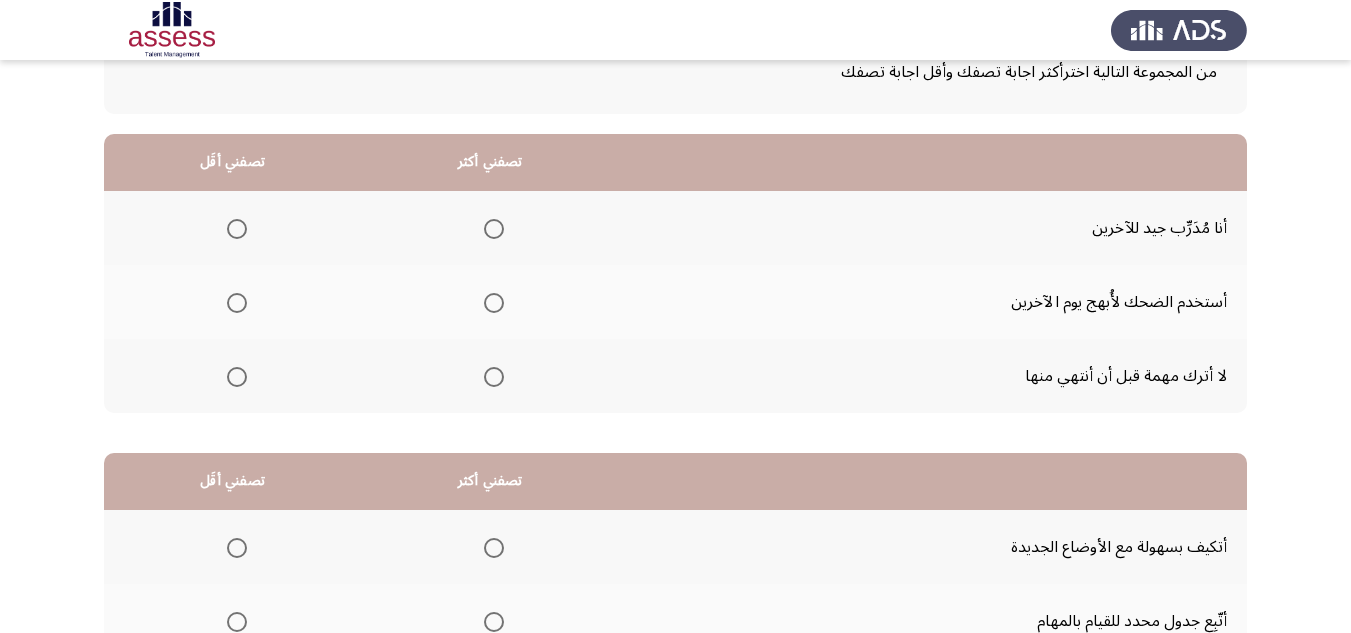 scroll, scrollTop: 200, scrollLeft: 0, axis: vertical 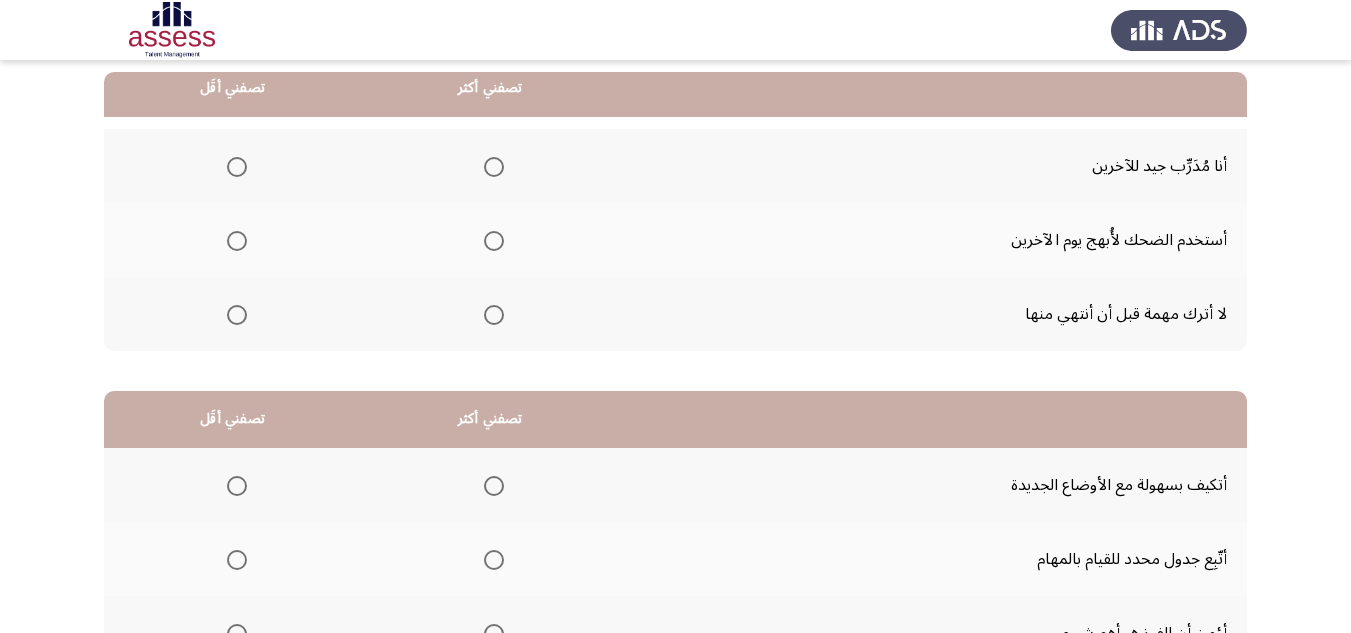 click at bounding box center (494, 315) 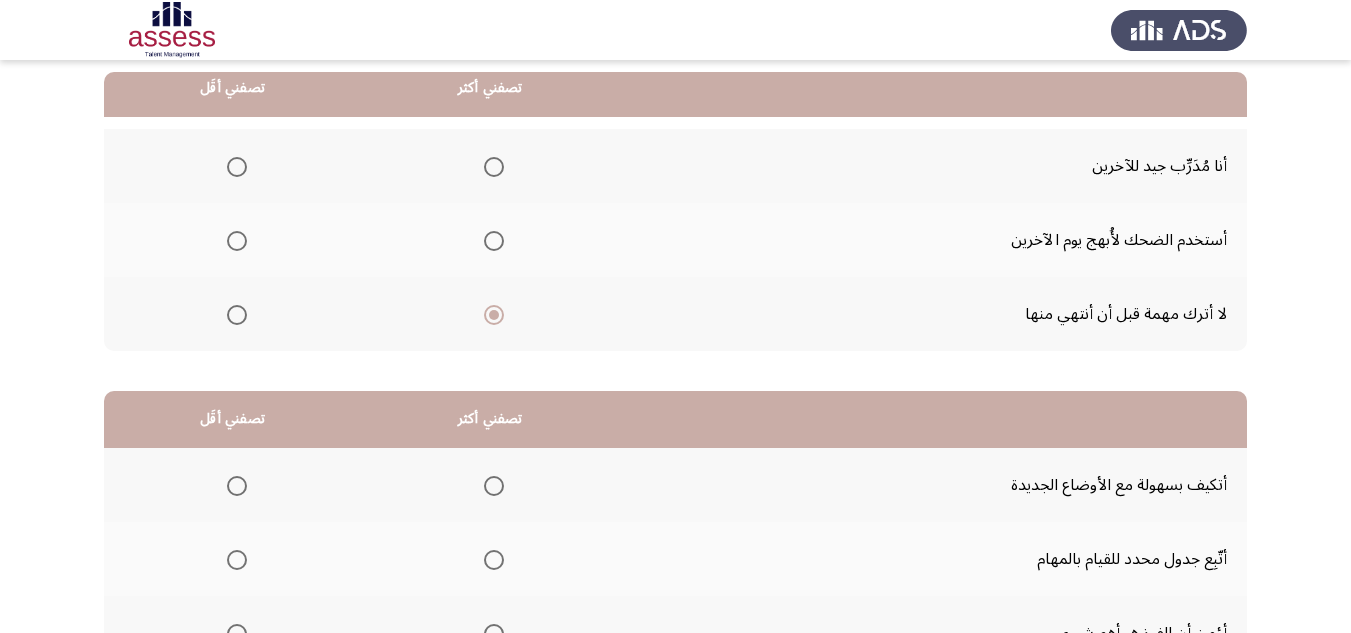 click at bounding box center [237, 241] 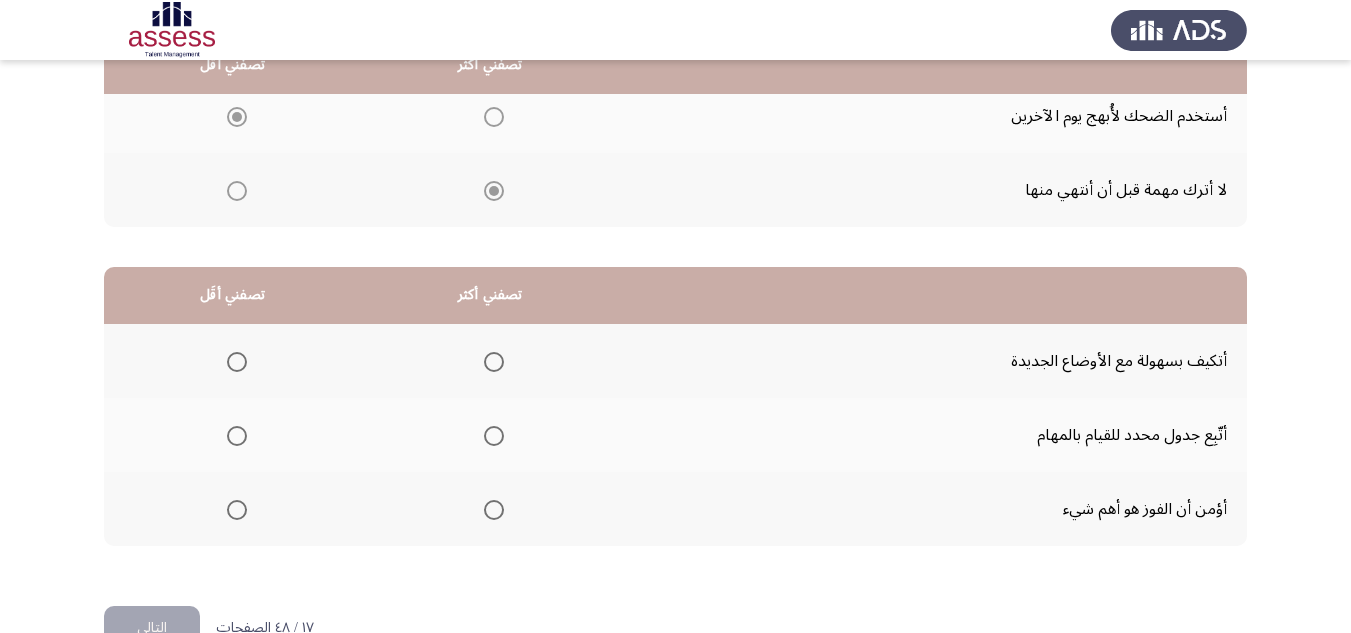 scroll, scrollTop: 377, scrollLeft: 0, axis: vertical 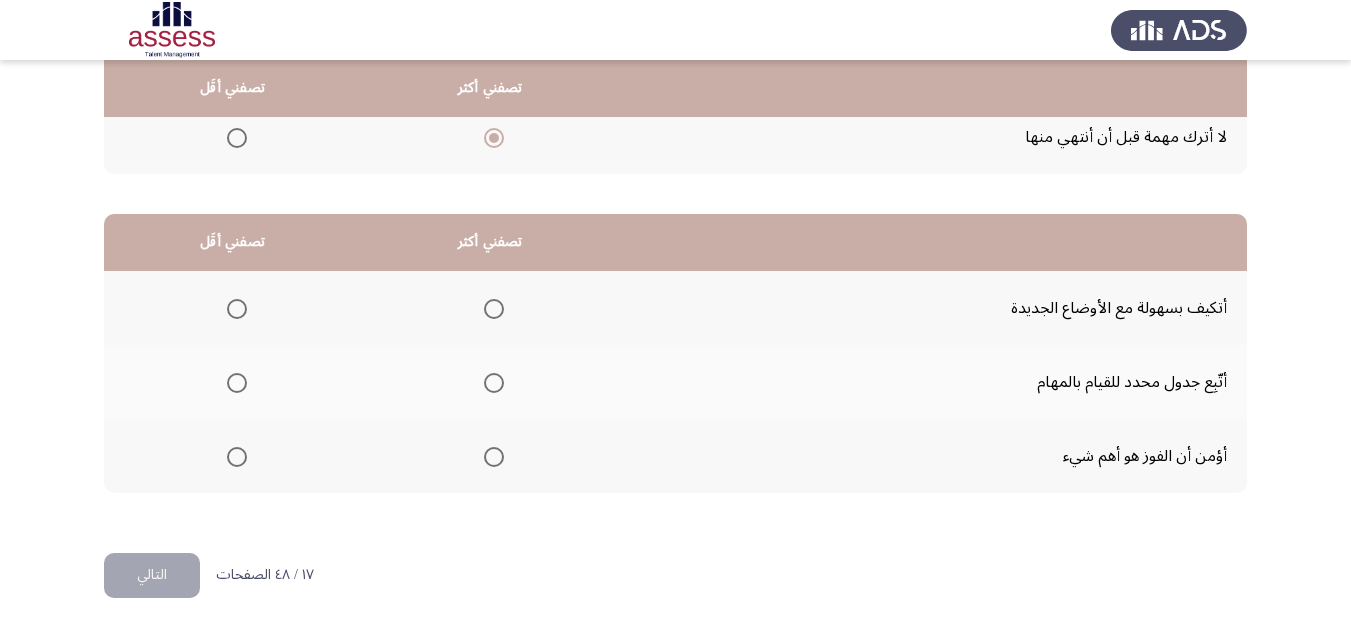 click at bounding box center [237, 457] 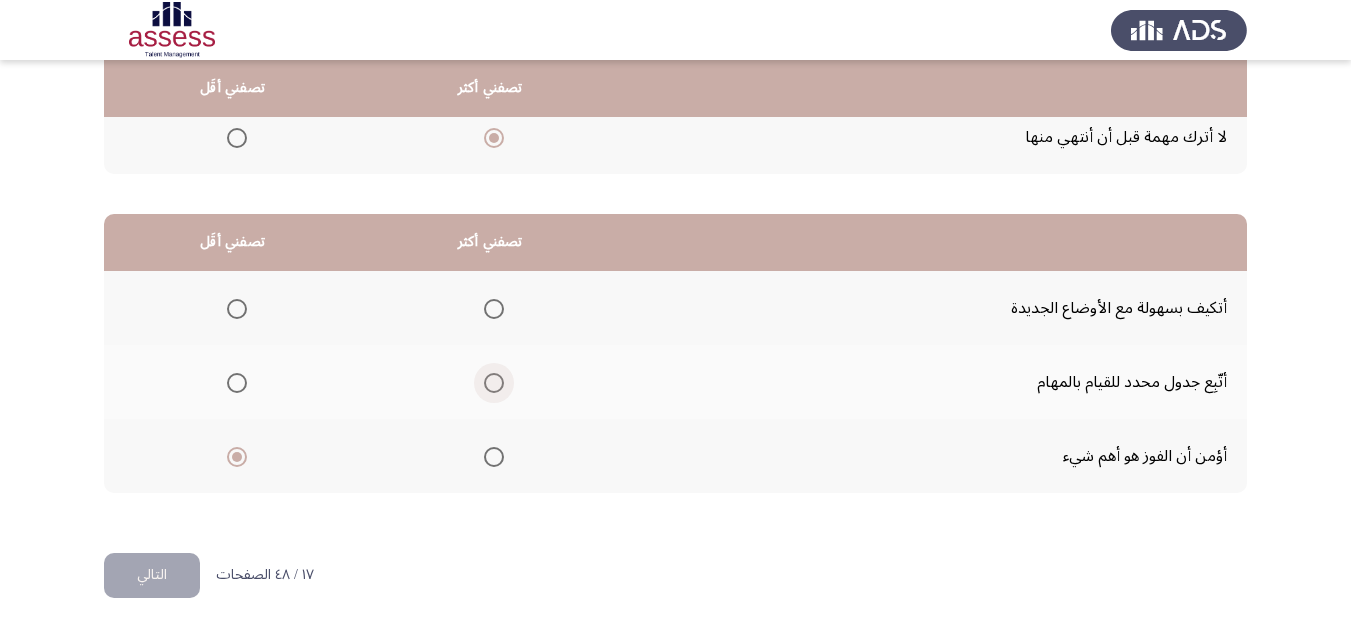 click at bounding box center [494, 383] 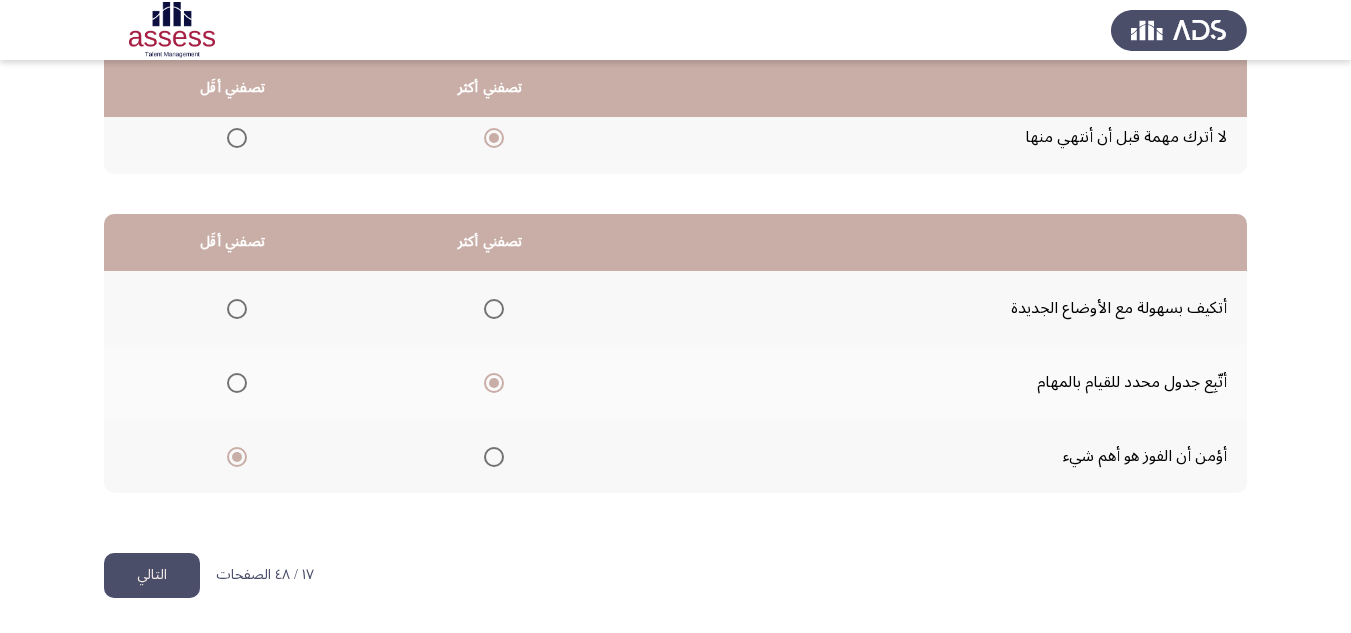 click on "التالي" 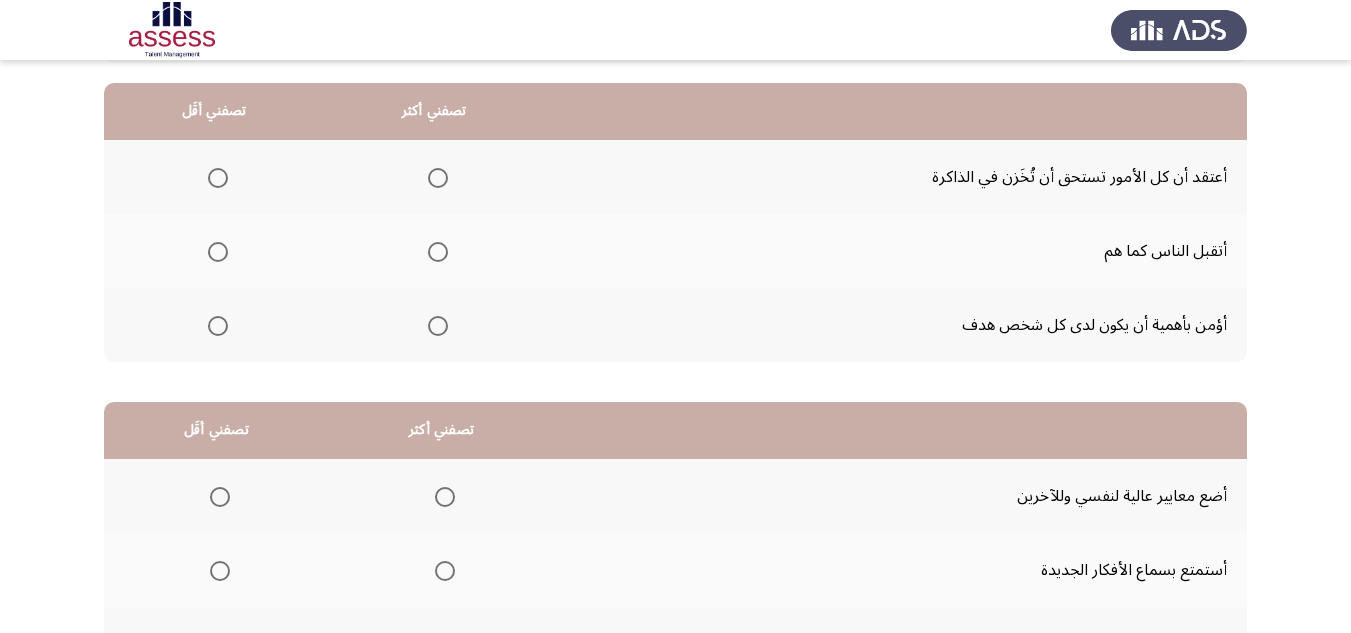 scroll, scrollTop: 200, scrollLeft: 0, axis: vertical 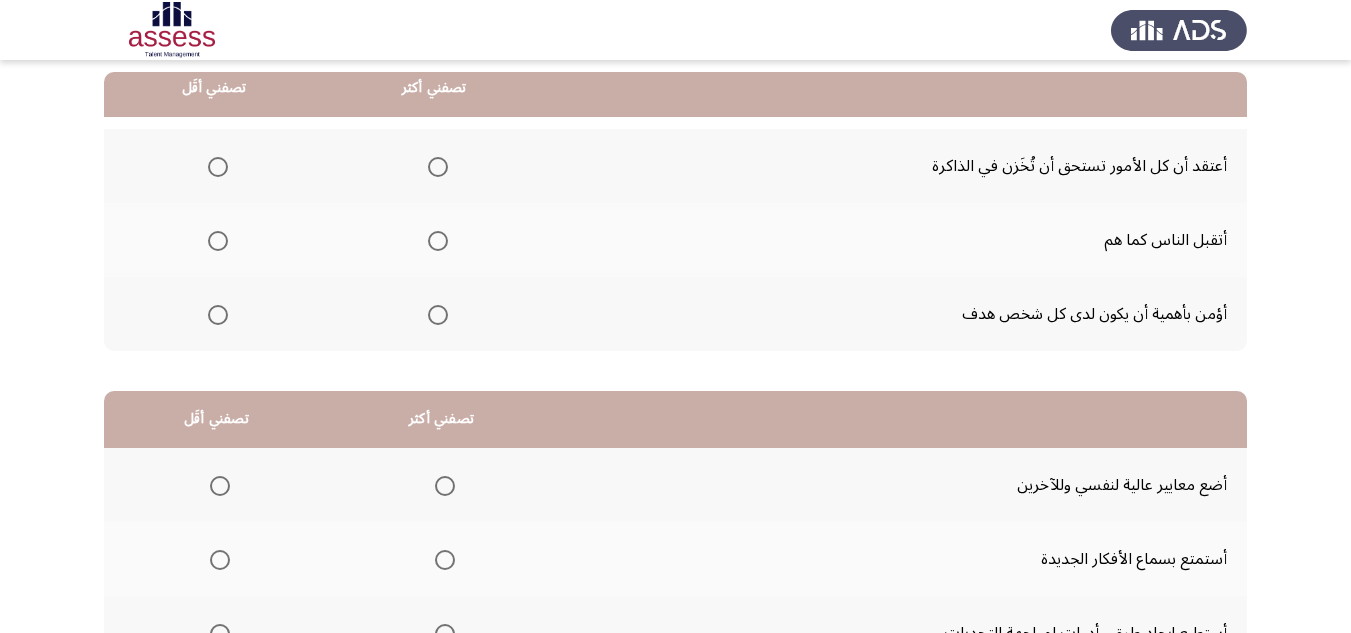 click at bounding box center [438, 315] 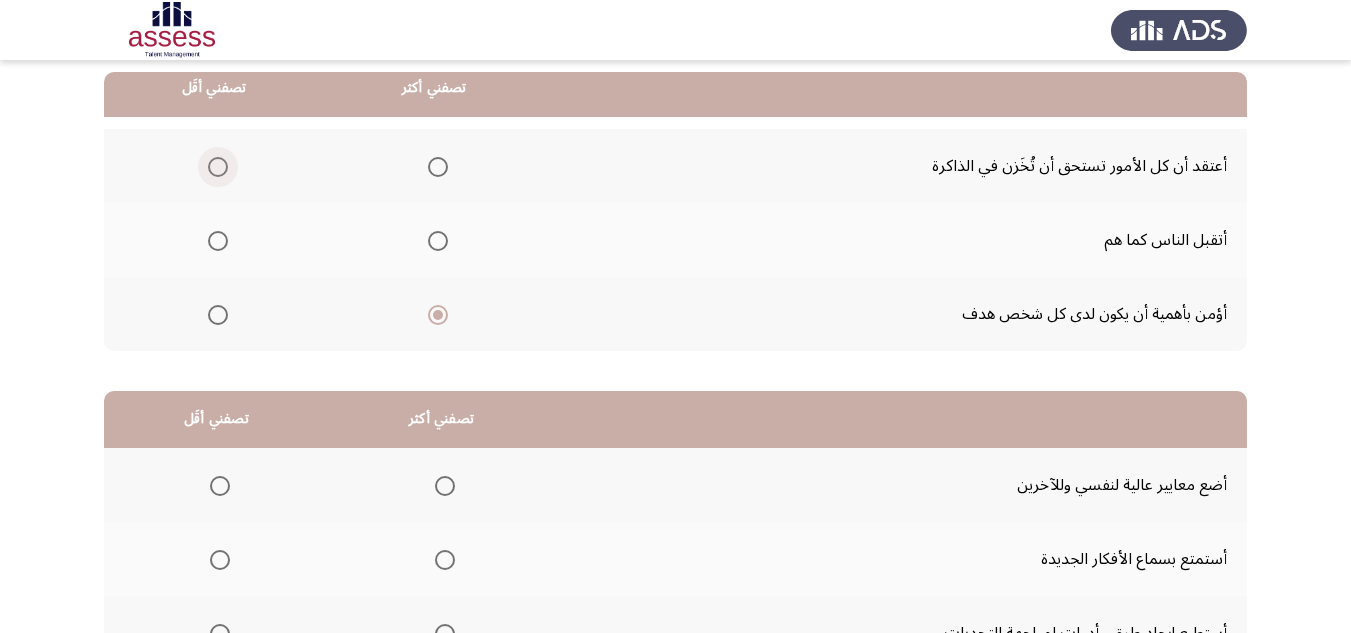 click at bounding box center [218, 167] 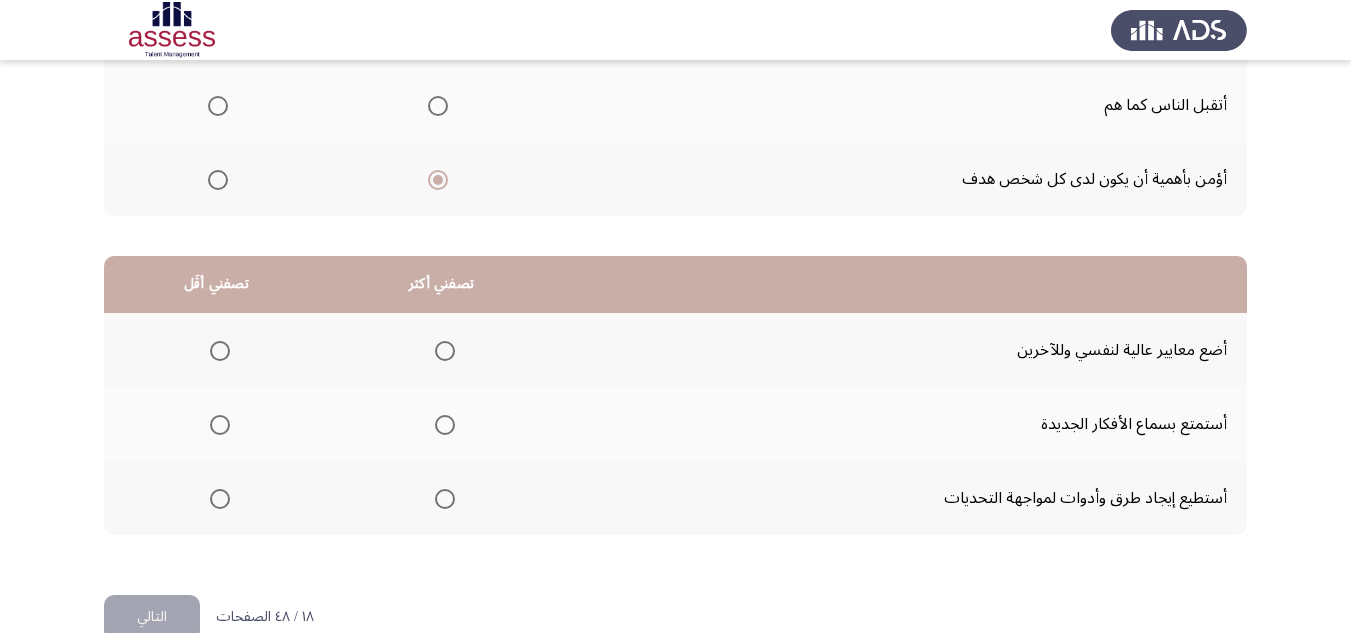 scroll, scrollTop: 377, scrollLeft: 0, axis: vertical 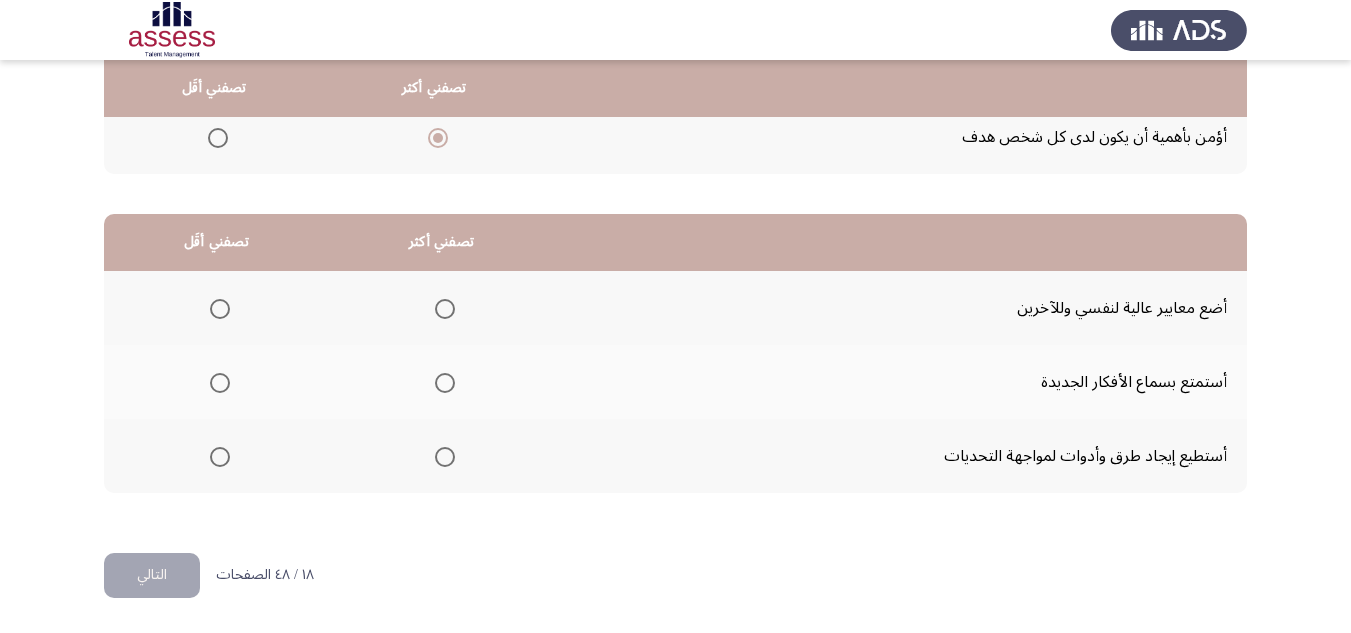 click at bounding box center (445, 457) 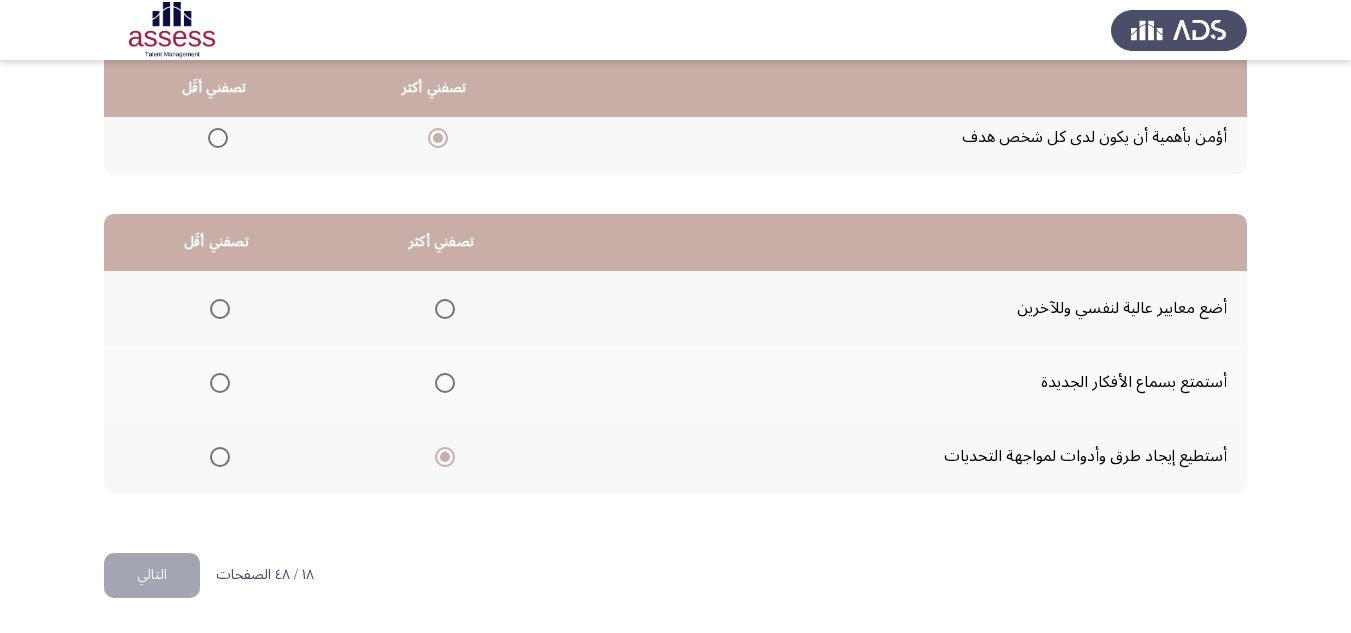 click at bounding box center (220, 309) 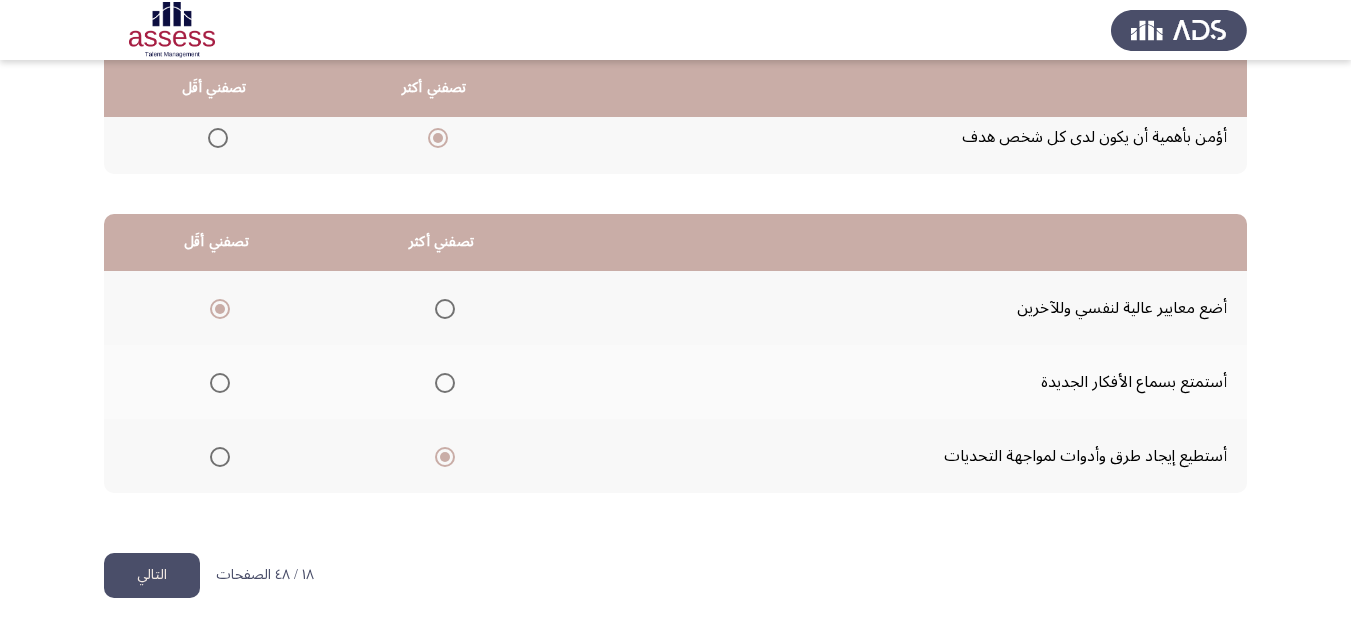 click on "التالي" 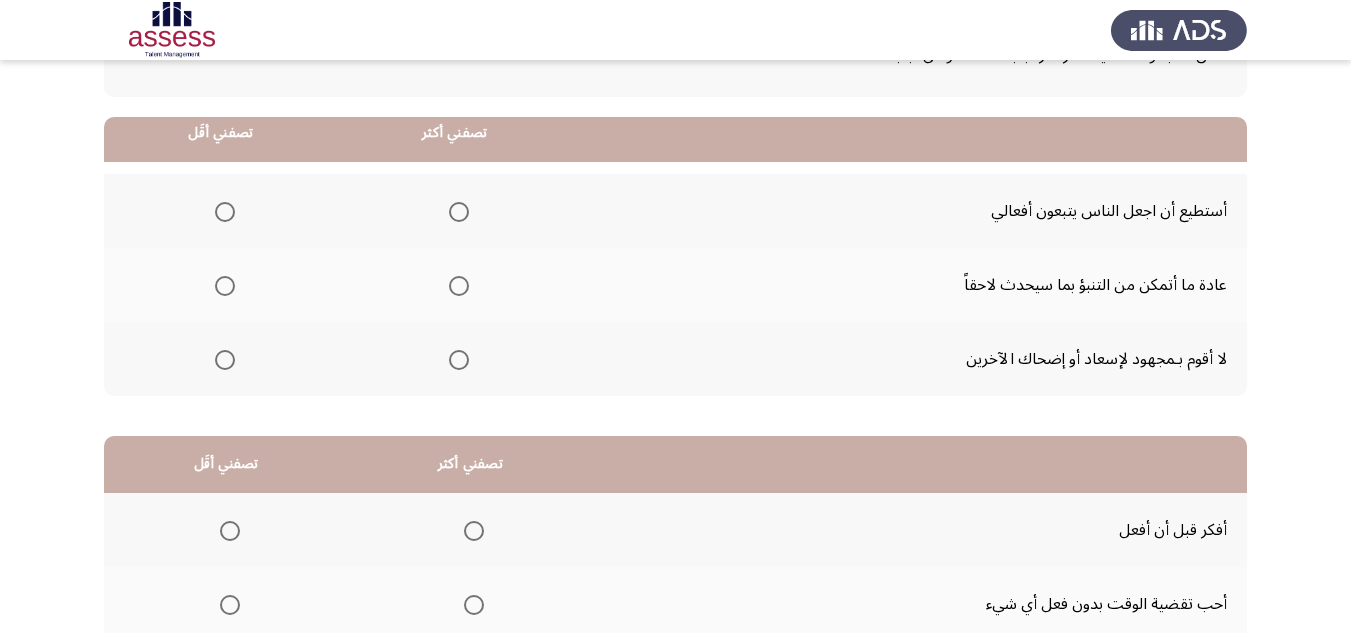 scroll, scrollTop: 200, scrollLeft: 0, axis: vertical 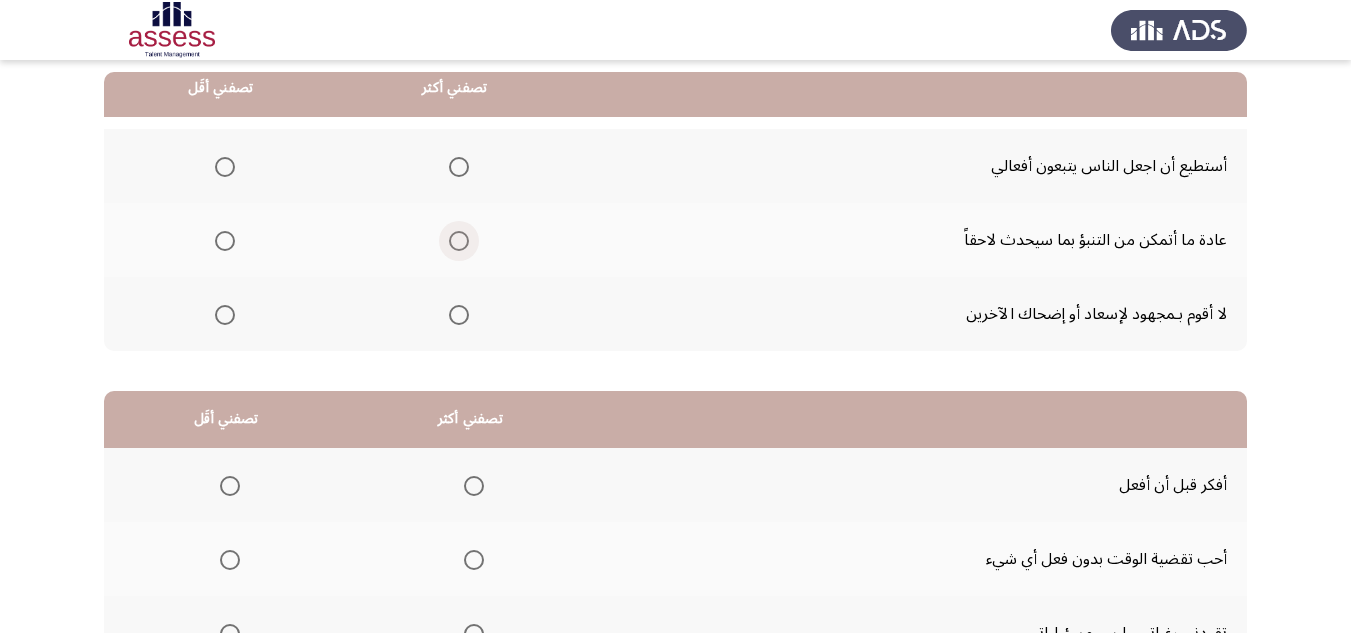 click at bounding box center (459, 241) 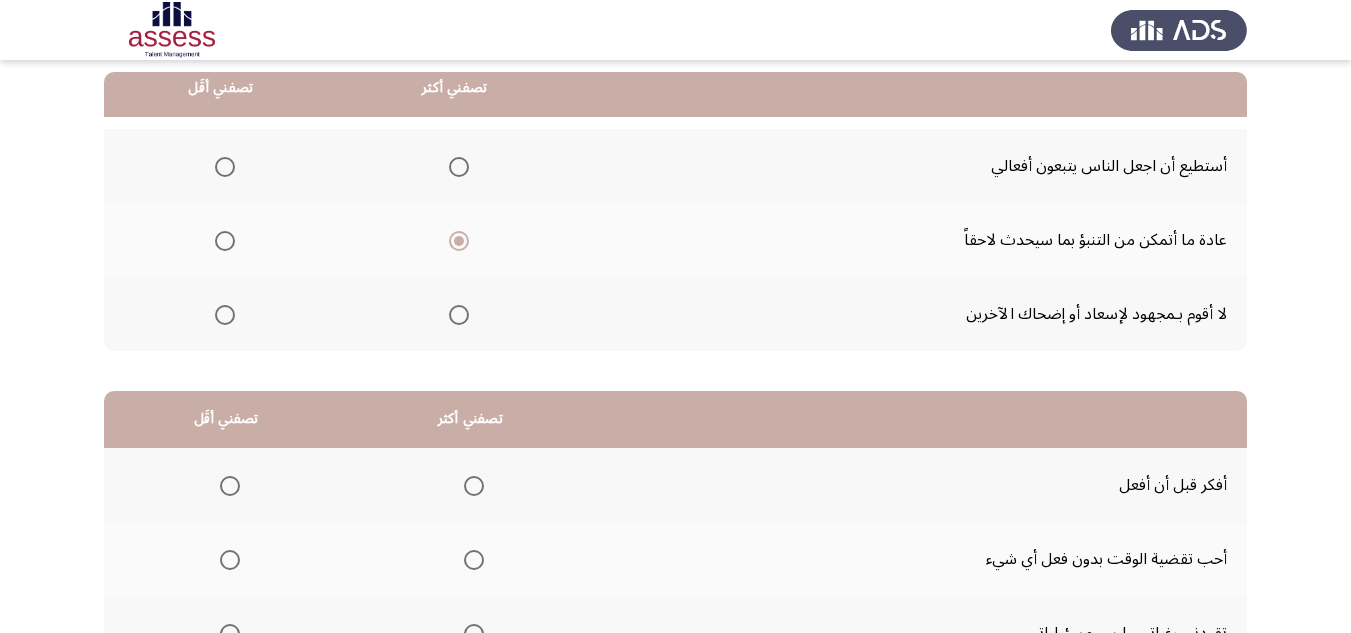 click at bounding box center [225, 315] 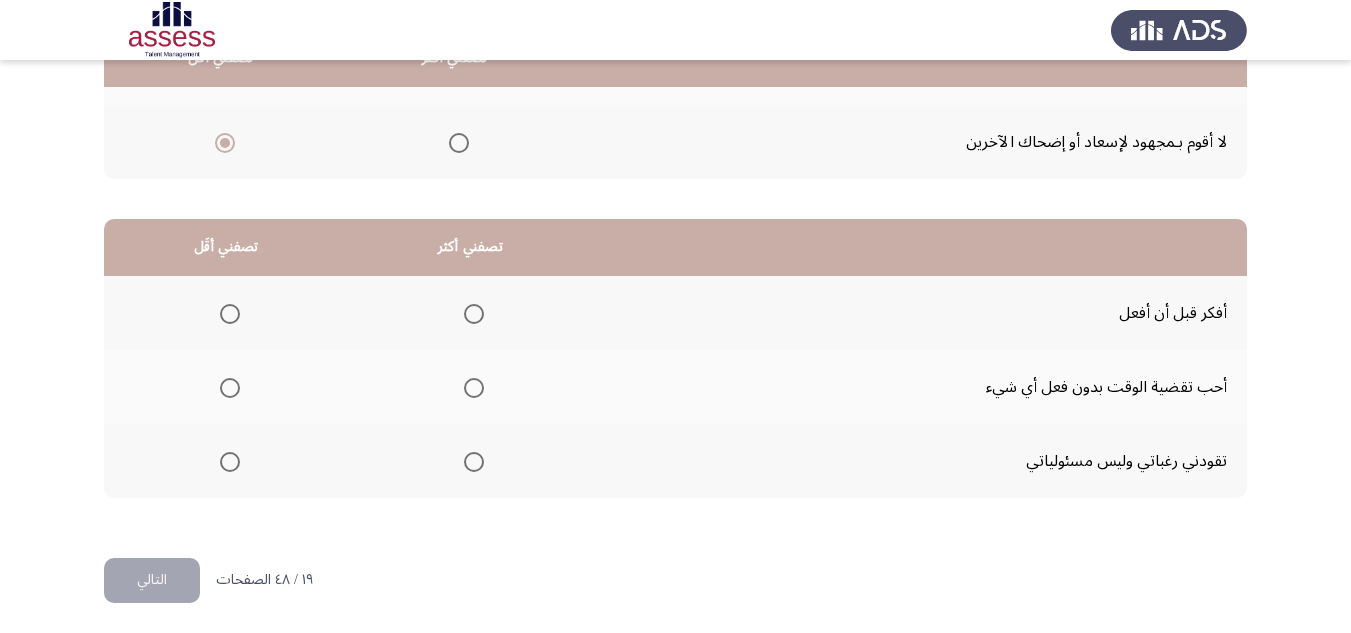 scroll, scrollTop: 377, scrollLeft: 0, axis: vertical 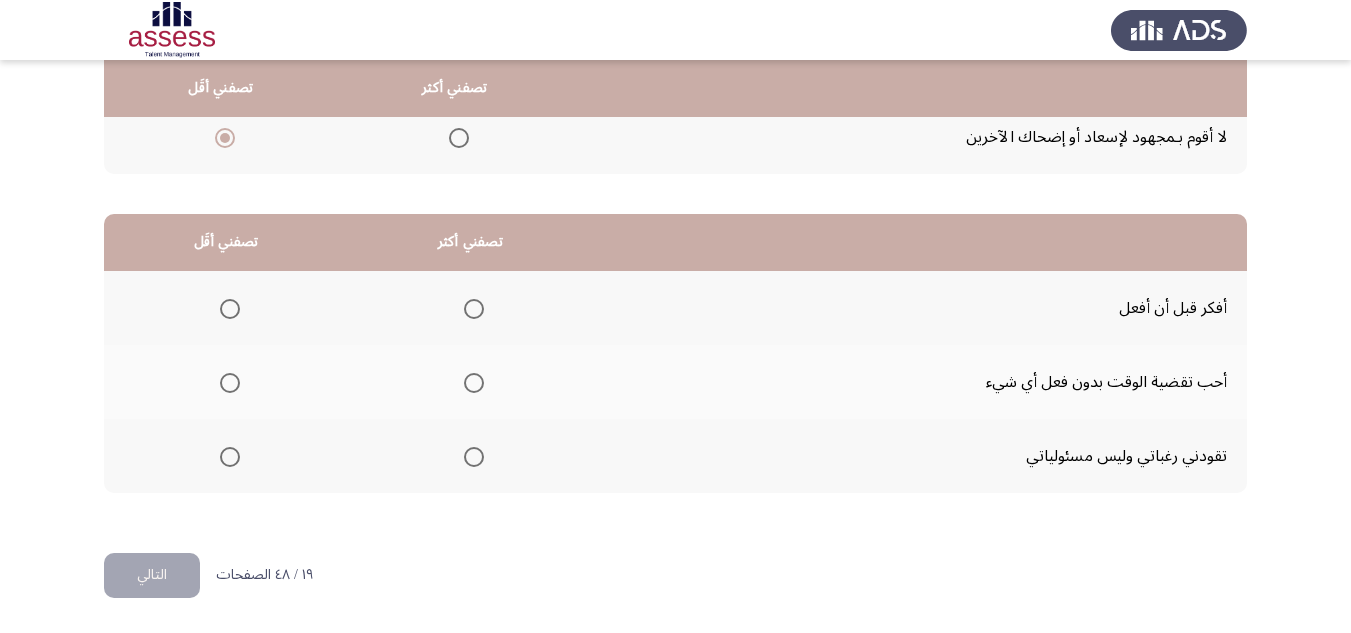 click at bounding box center (474, 309) 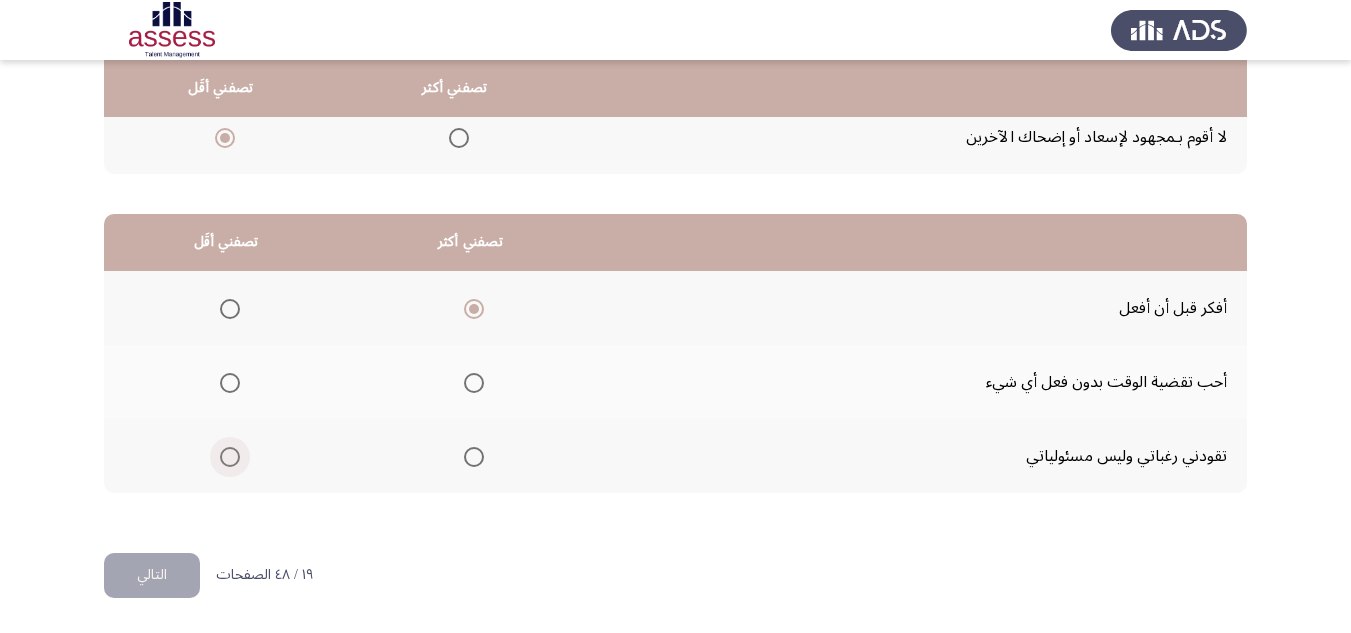 click at bounding box center (230, 457) 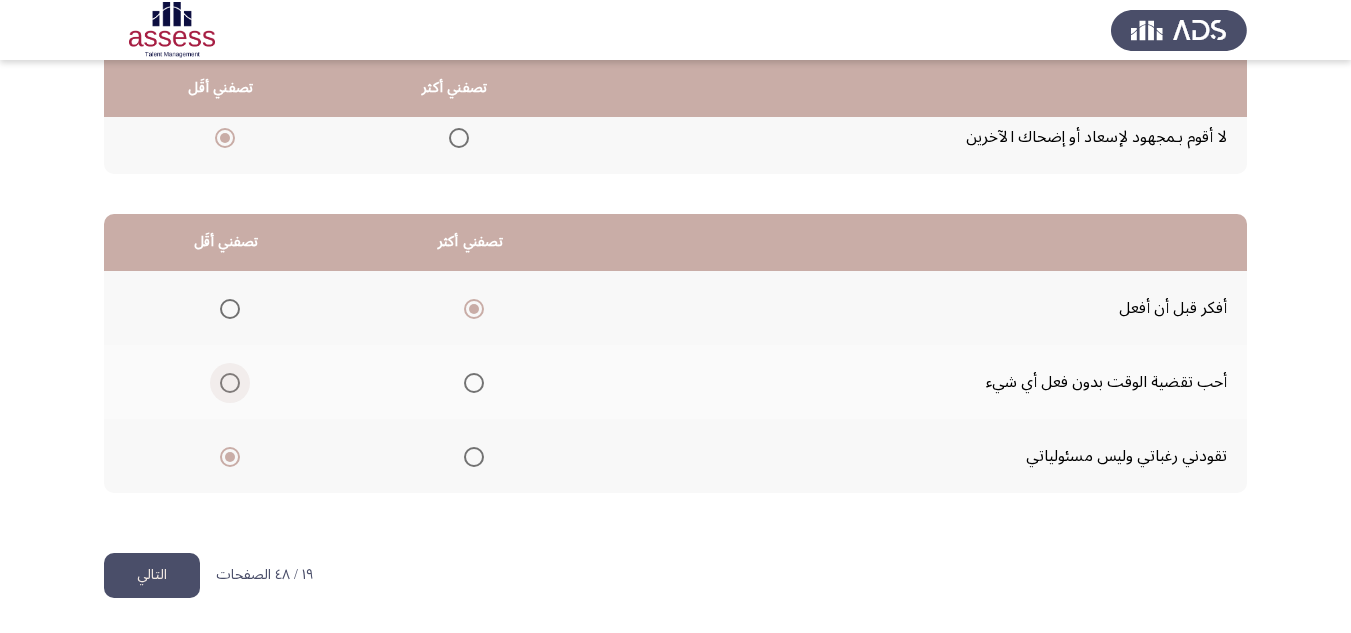 click at bounding box center [230, 383] 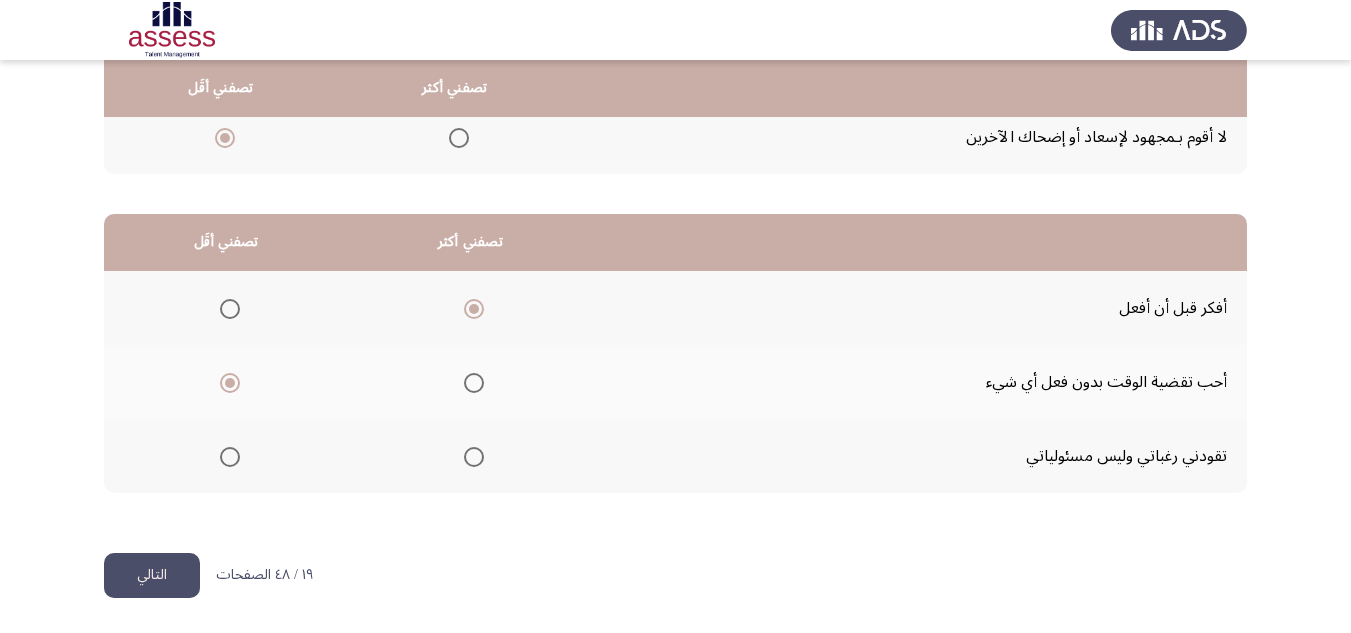 click on "التالي" 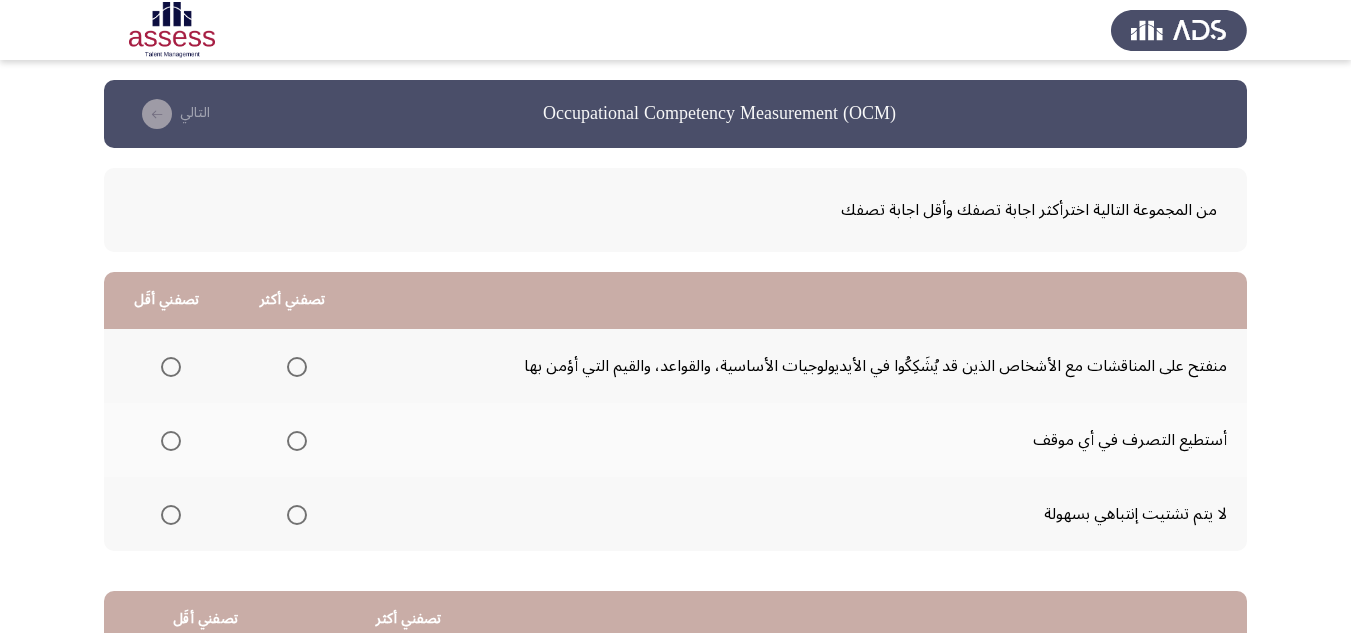 scroll, scrollTop: 100, scrollLeft: 0, axis: vertical 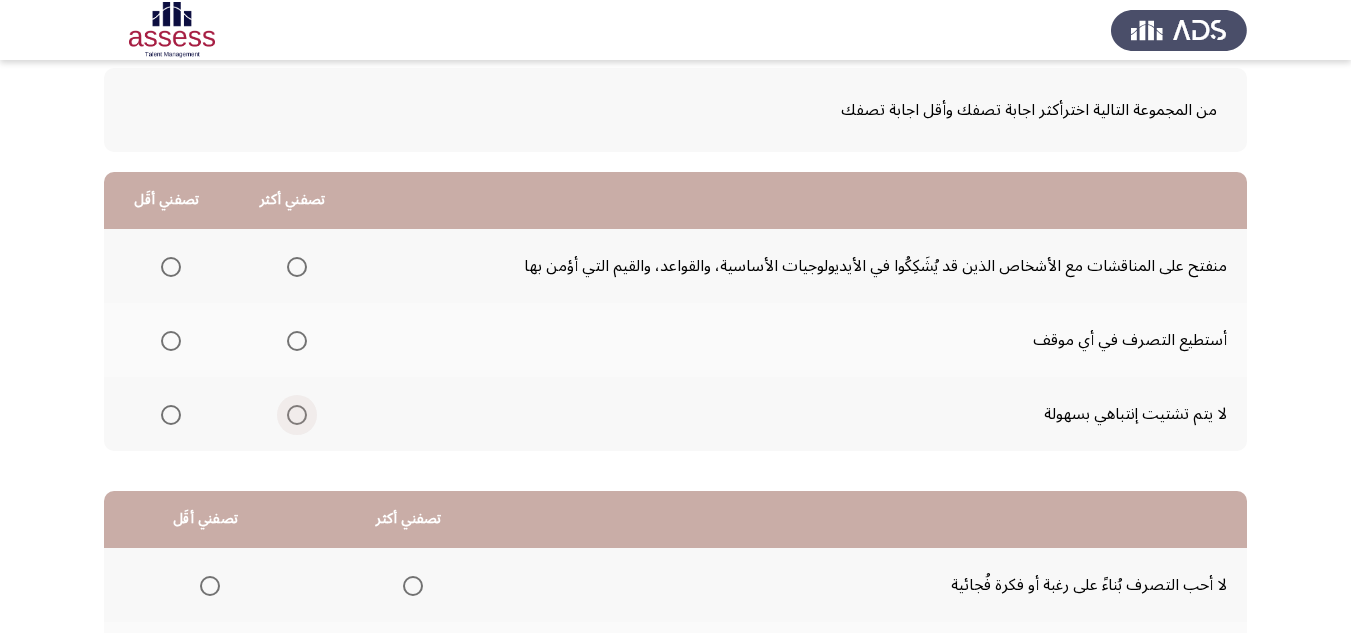 click at bounding box center [297, 415] 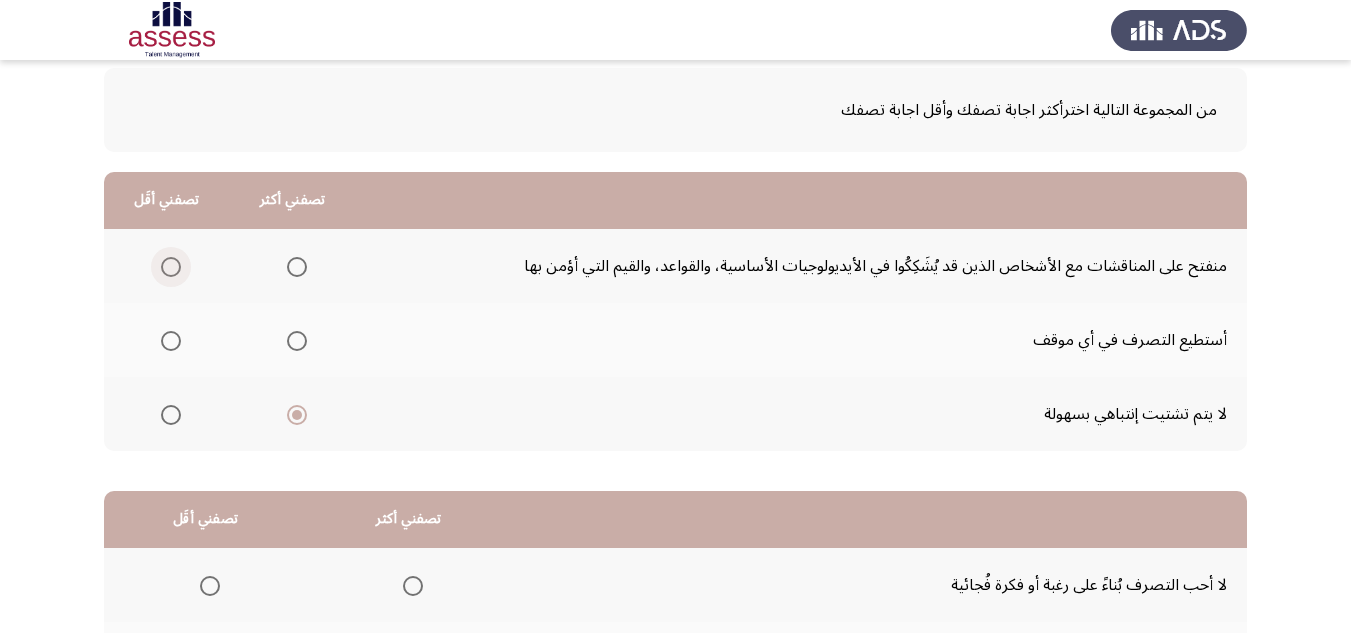 click at bounding box center [171, 267] 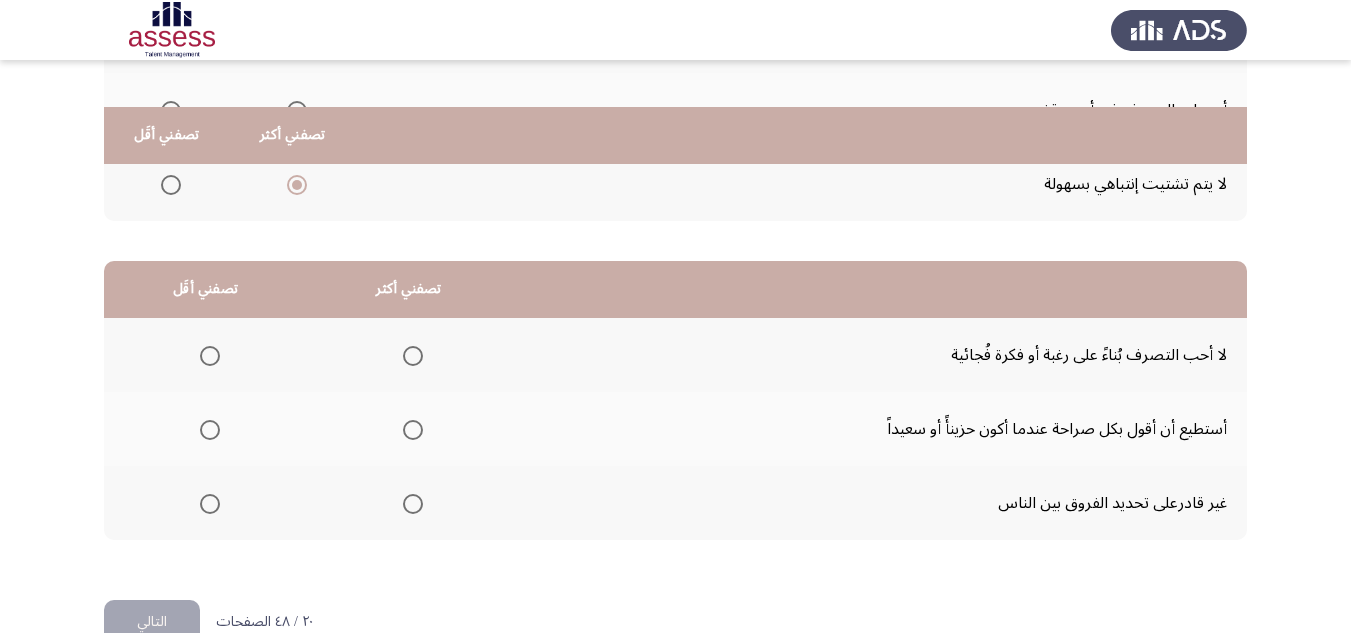 scroll, scrollTop: 377, scrollLeft: 0, axis: vertical 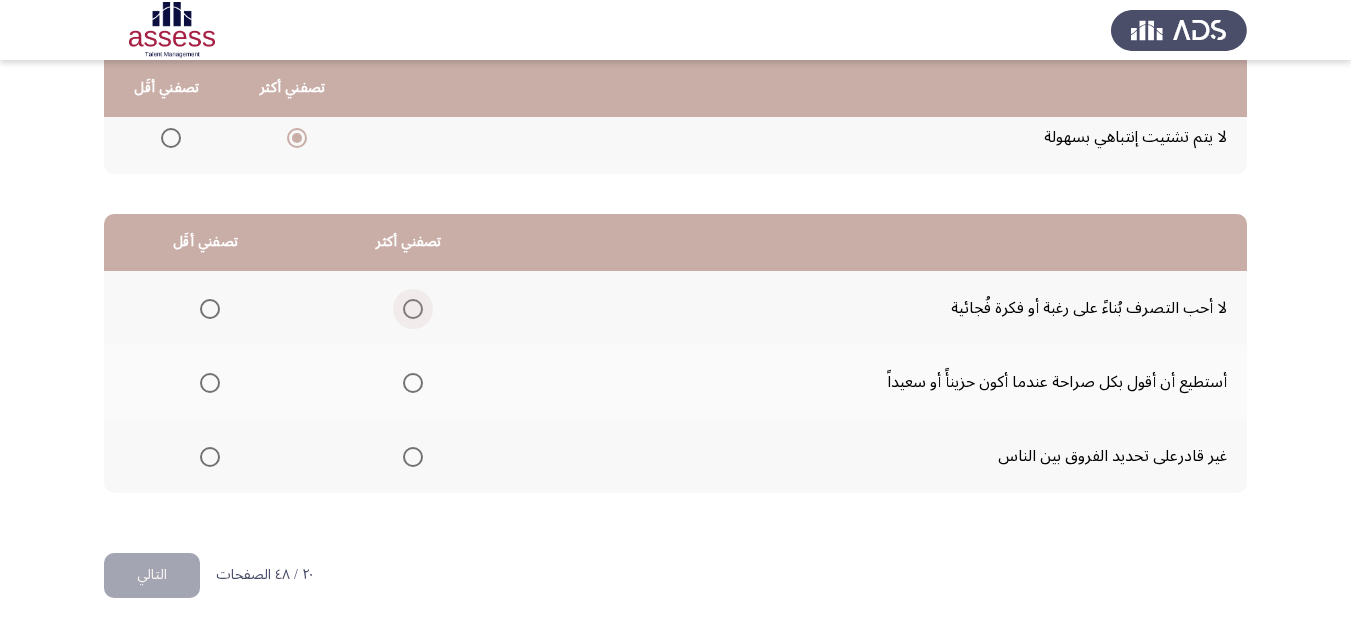 click at bounding box center [413, 309] 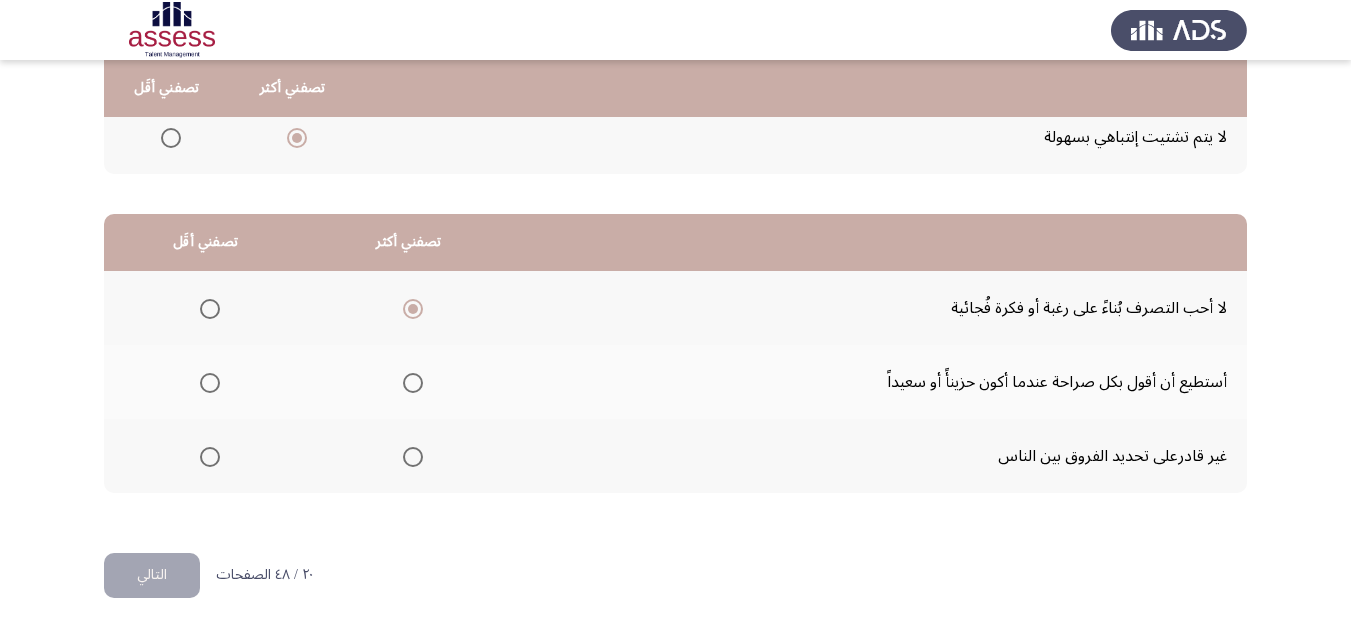 click at bounding box center (210, 457) 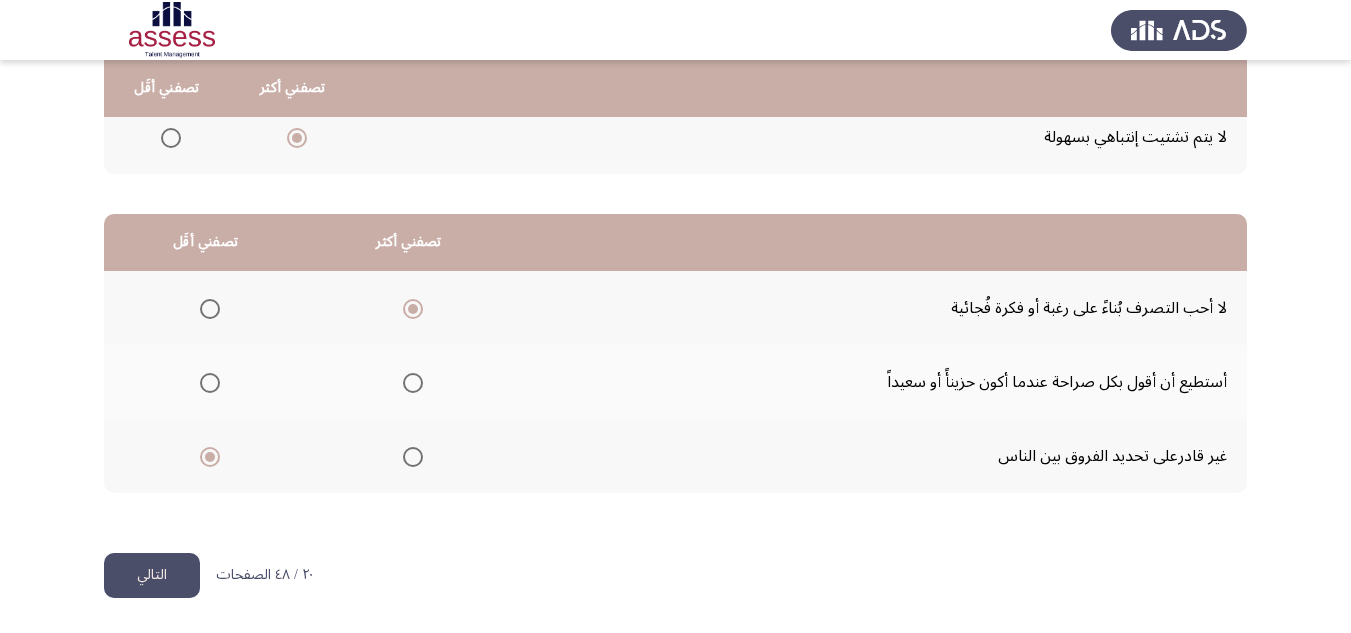 click on "التالي" 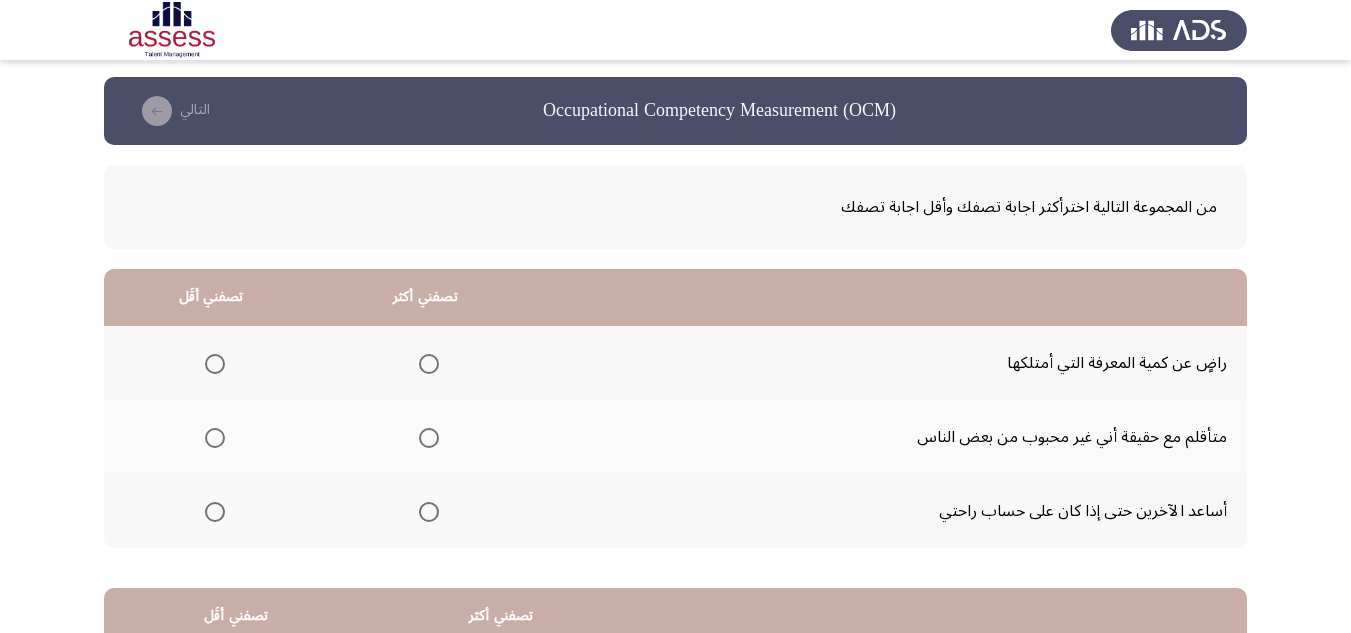 scroll, scrollTop: 0, scrollLeft: 0, axis: both 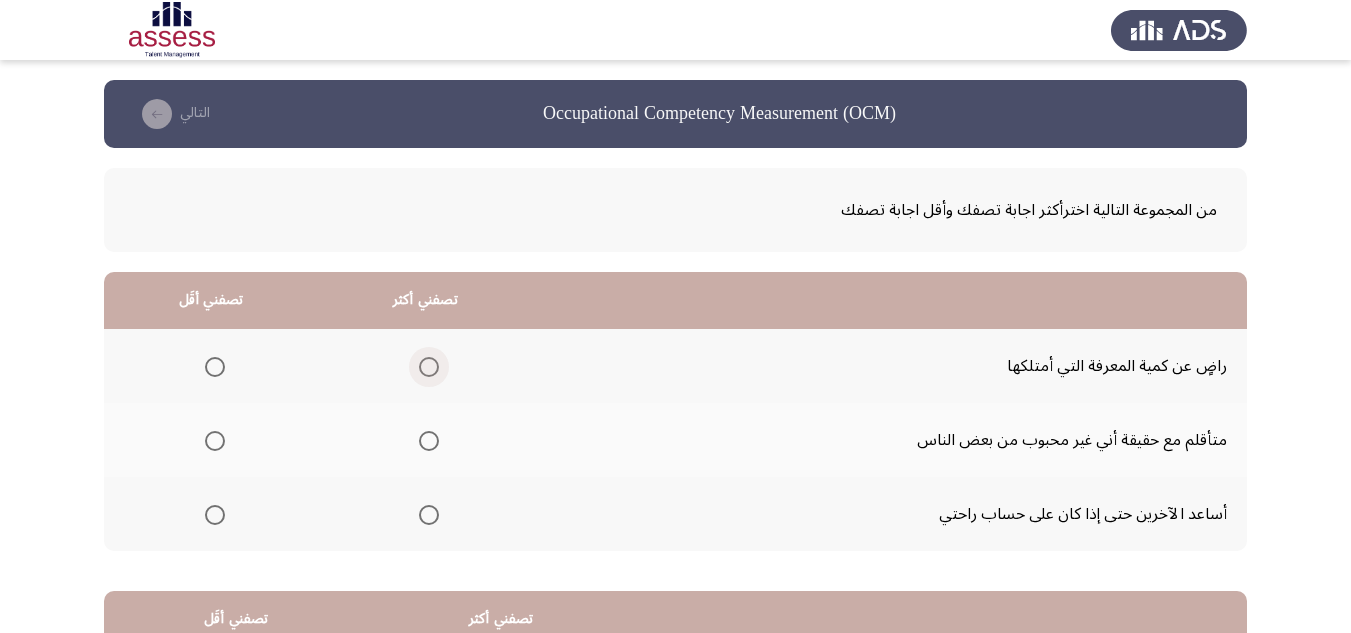 click at bounding box center [429, 367] 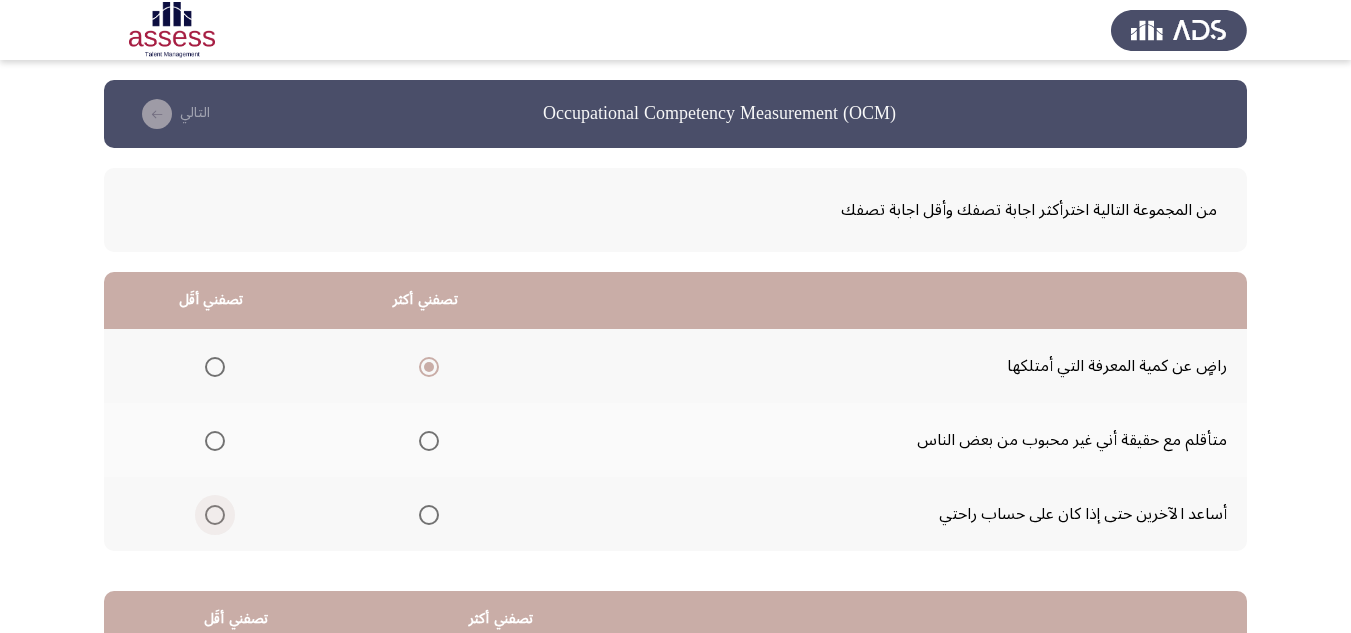 click at bounding box center (215, 515) 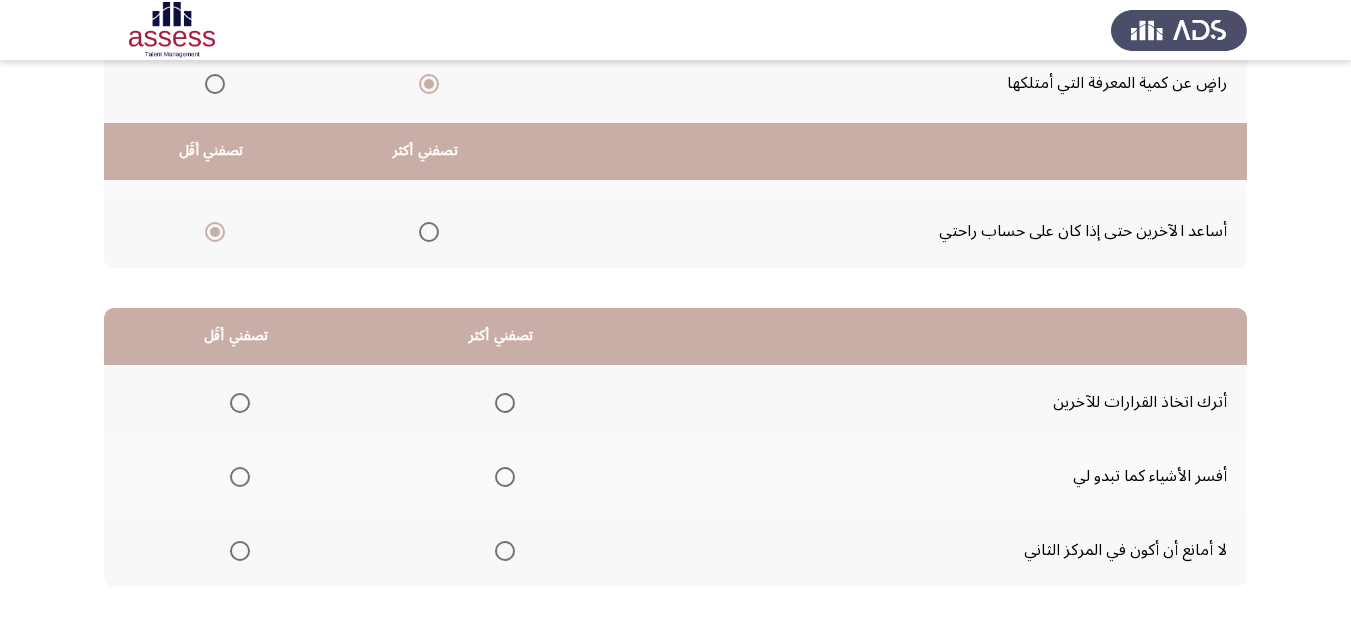 scroll, scrollTop: 377, scrollLeft: 0, axis: vertical 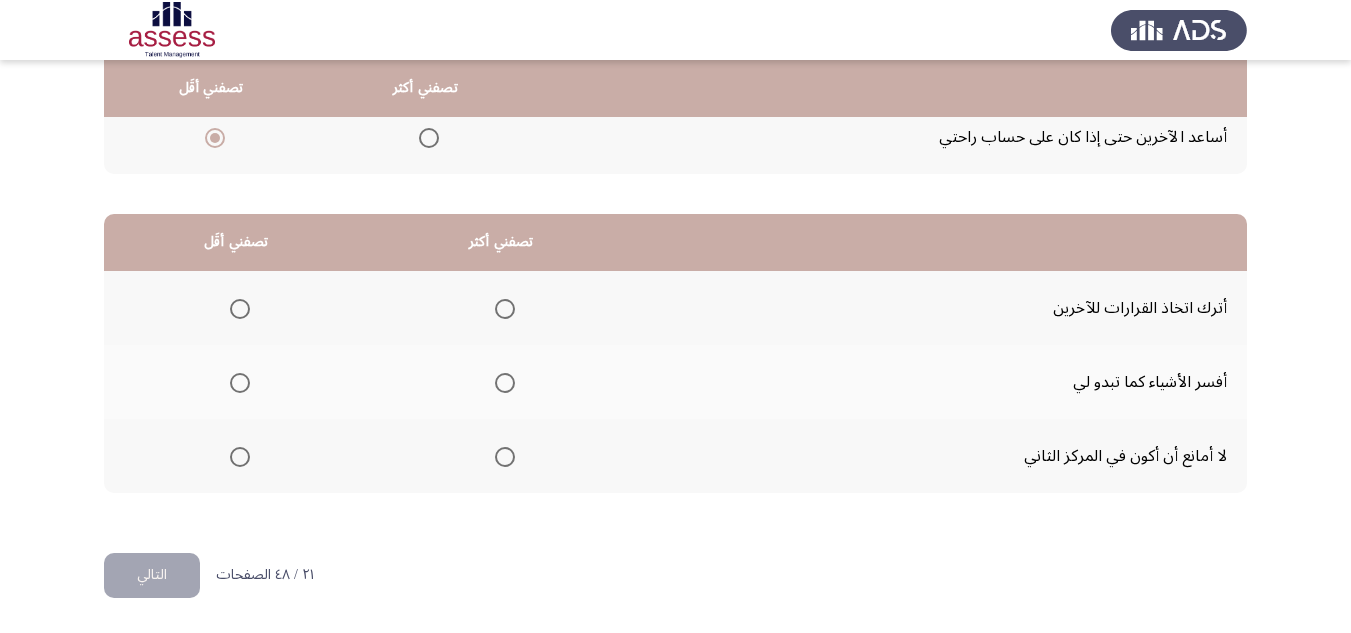 click at bounding box center [505, 383] 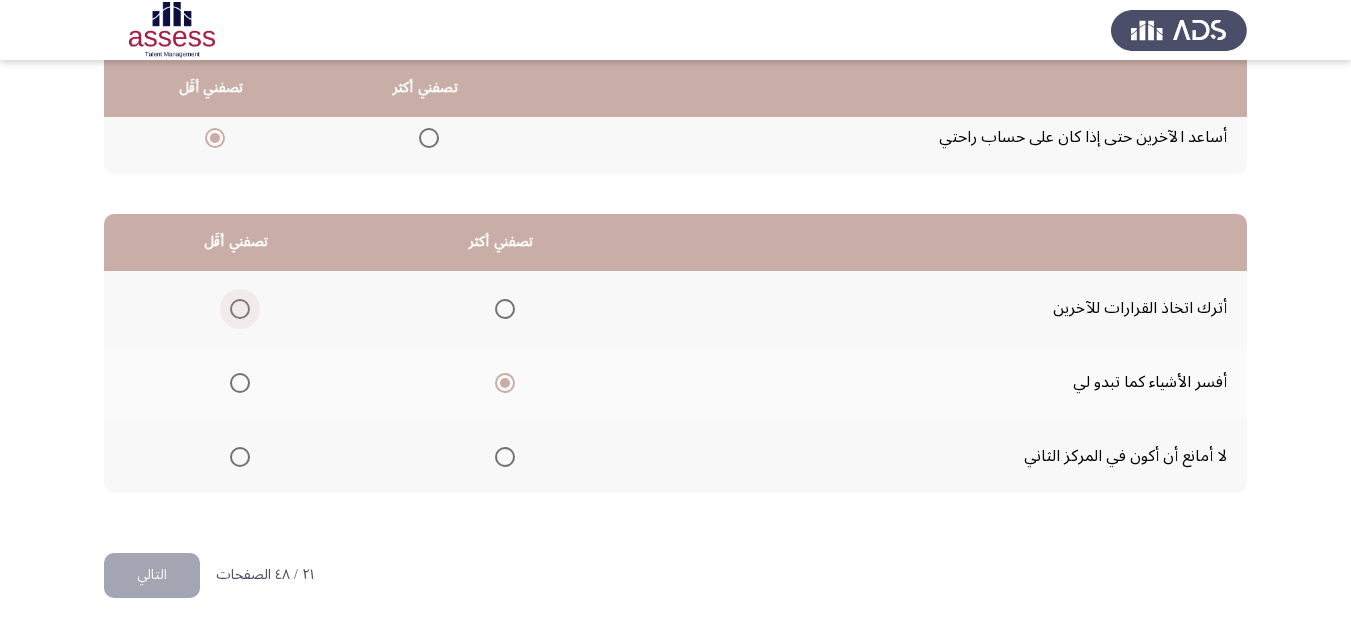 click at bounding box center (240, 309) 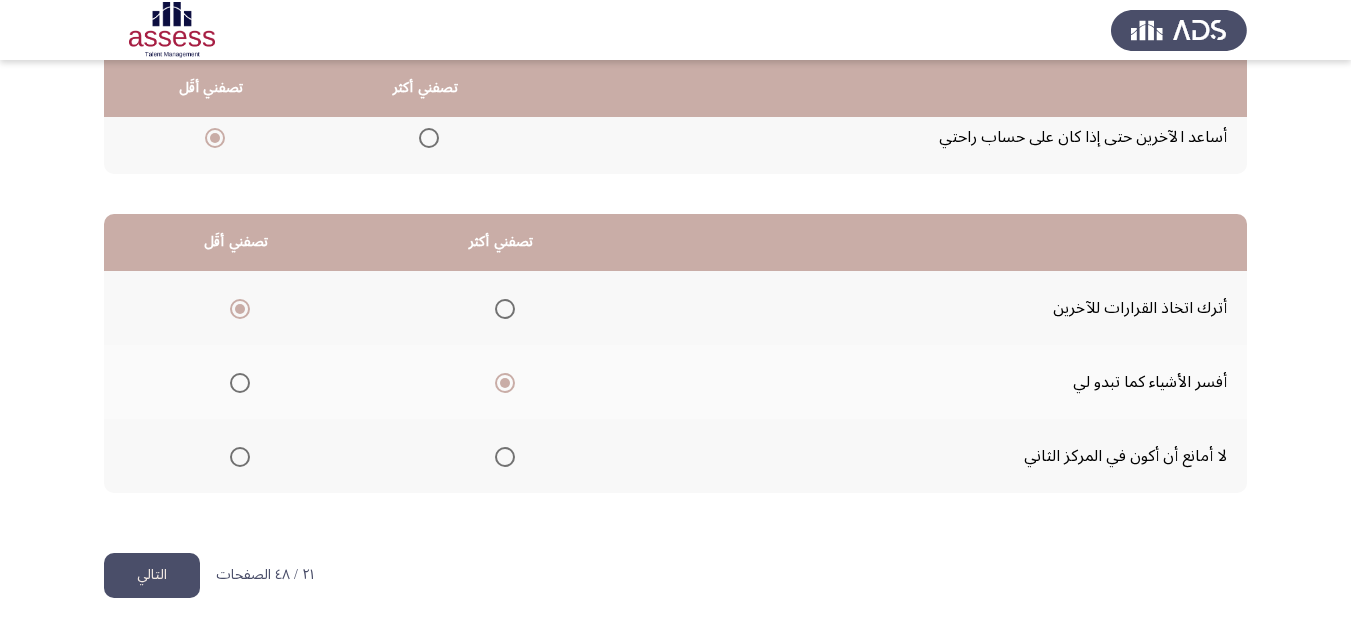 click on "التالي" 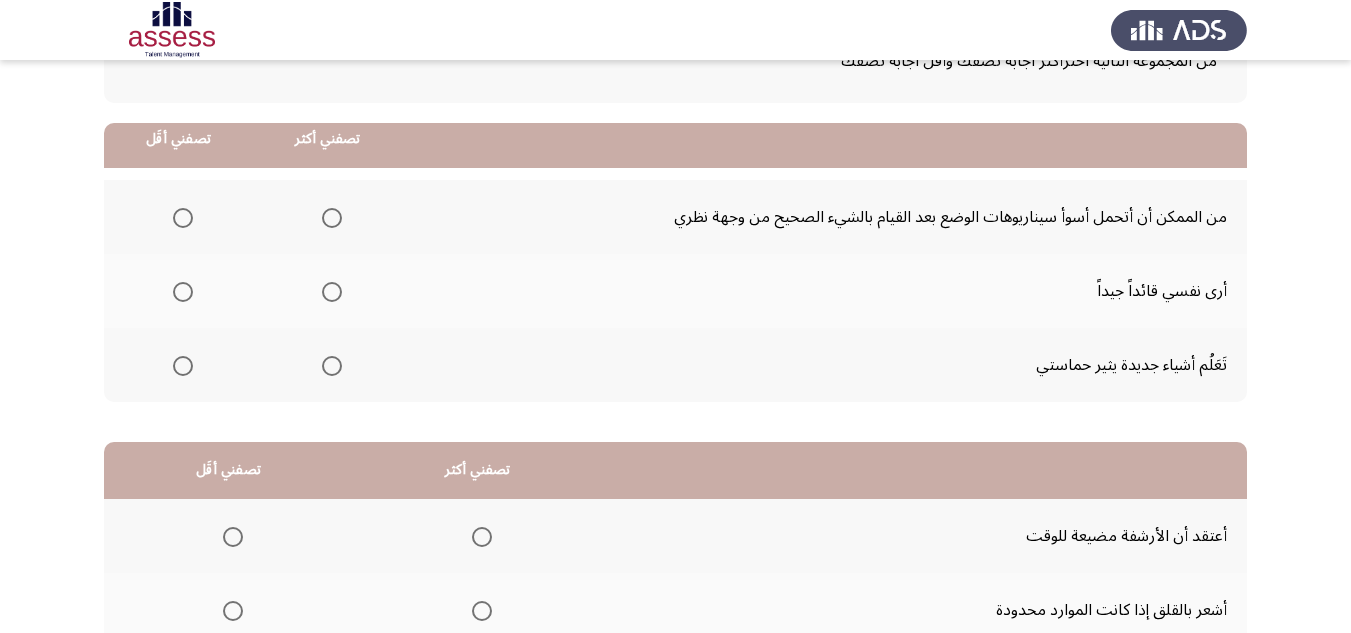 scroll, scrollTop: 100, scrollLeft: 0, axis: vertical 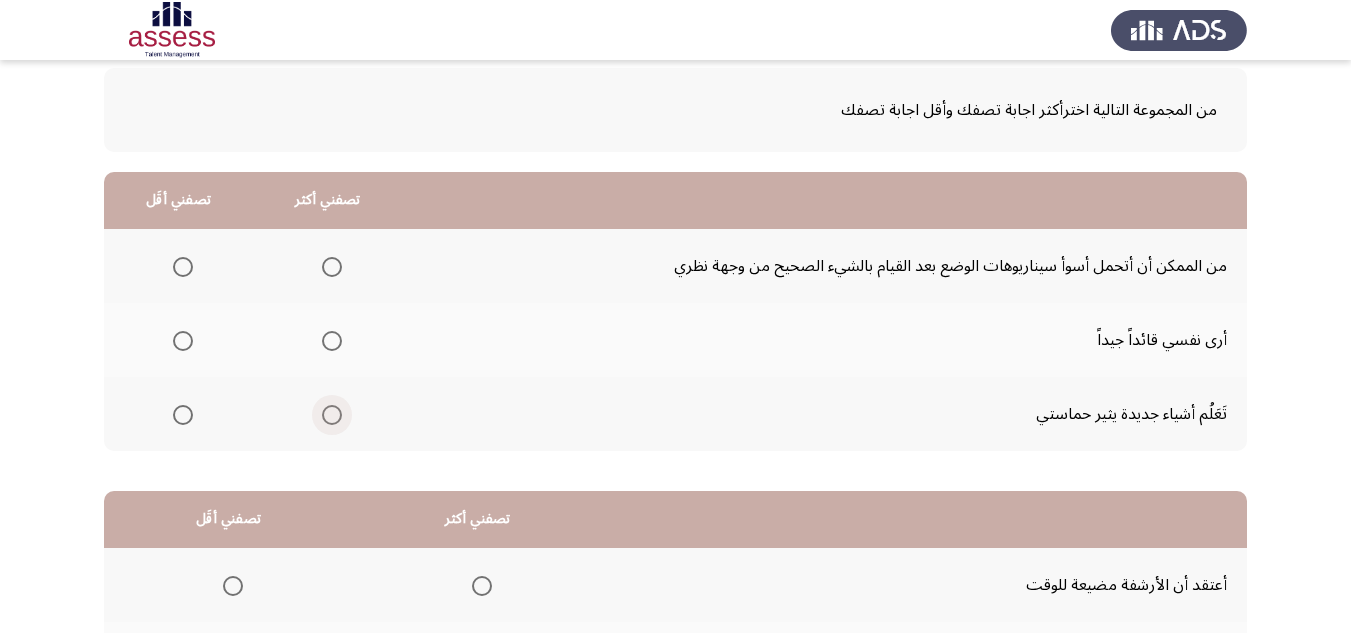 click at bounding box center (332, 415) 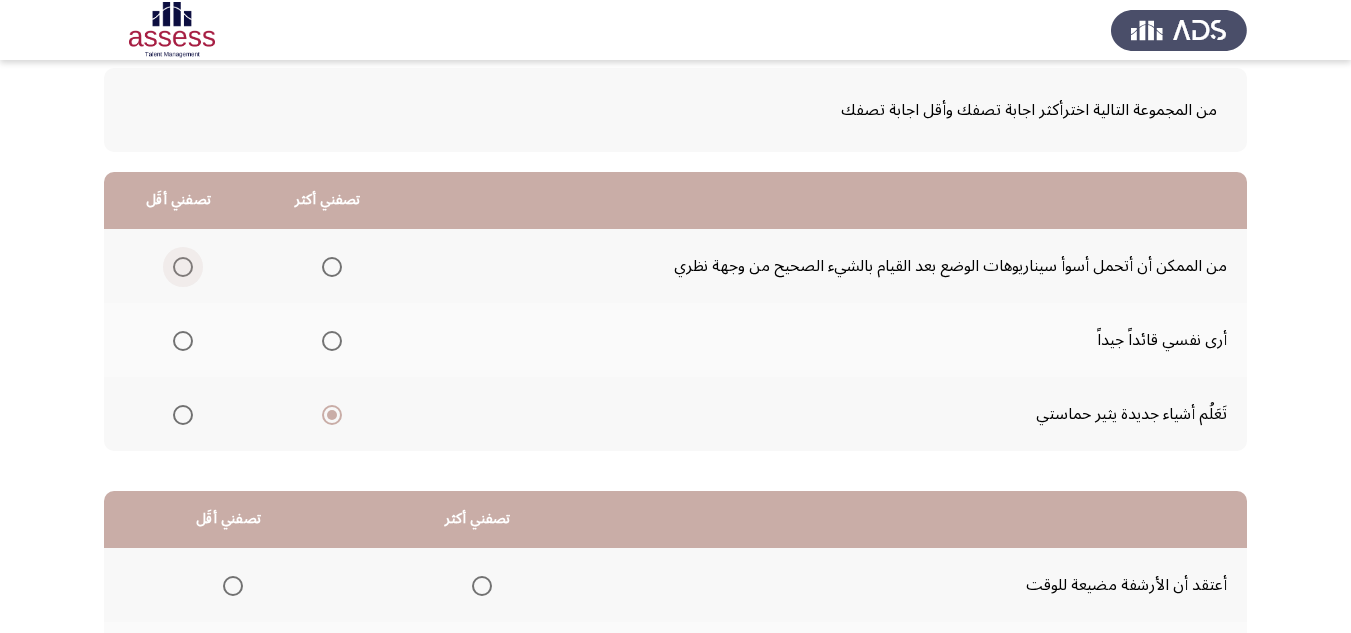 click at bounding box center [183, 267] 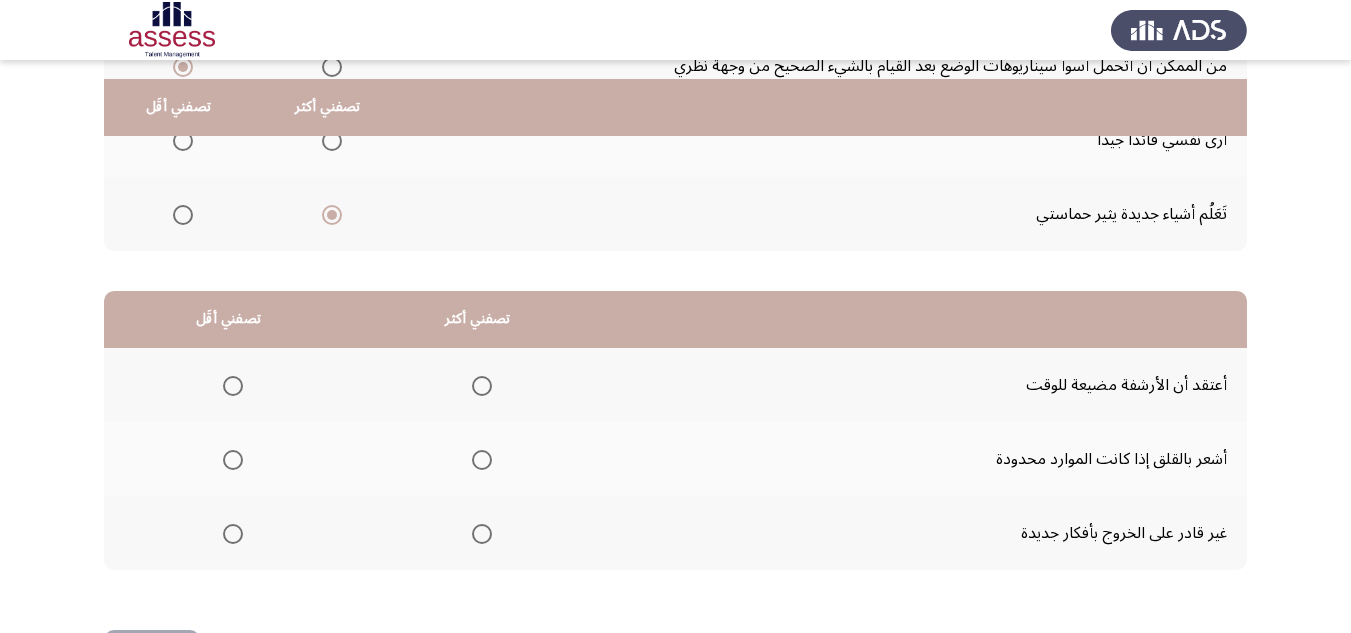 scroll, scrollTop: 377, scrollLeft: 0, axis: vertical 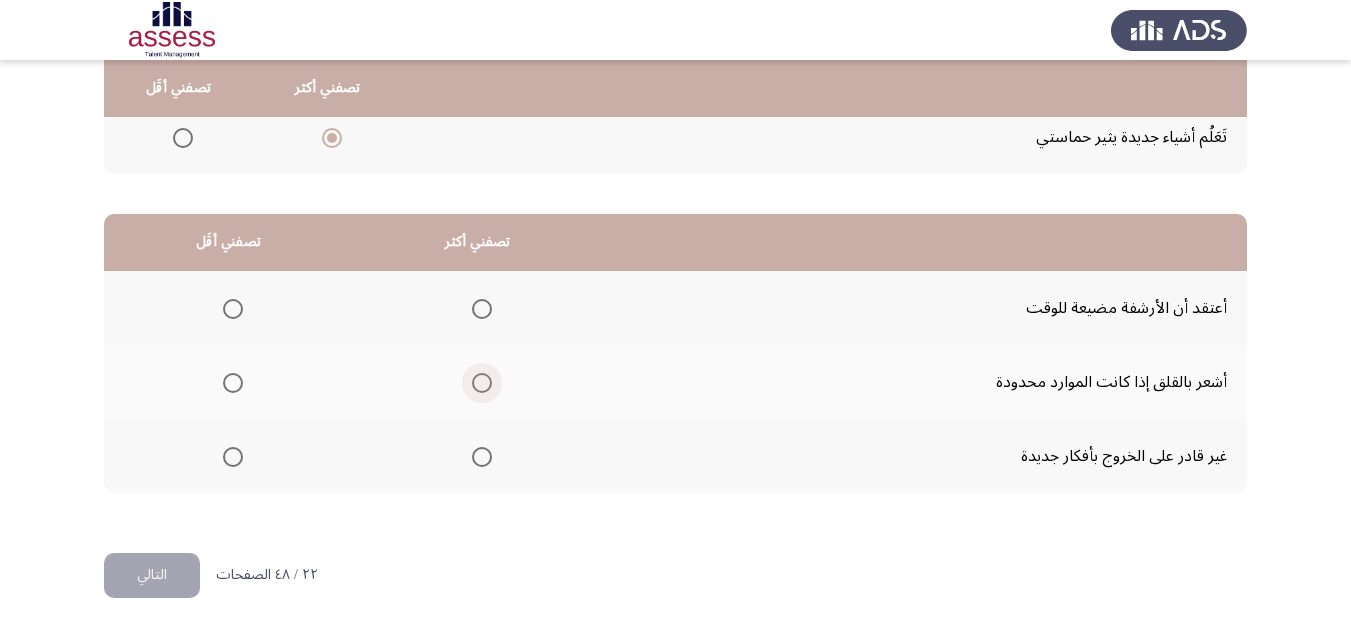 click at bounding box center (482, 383) 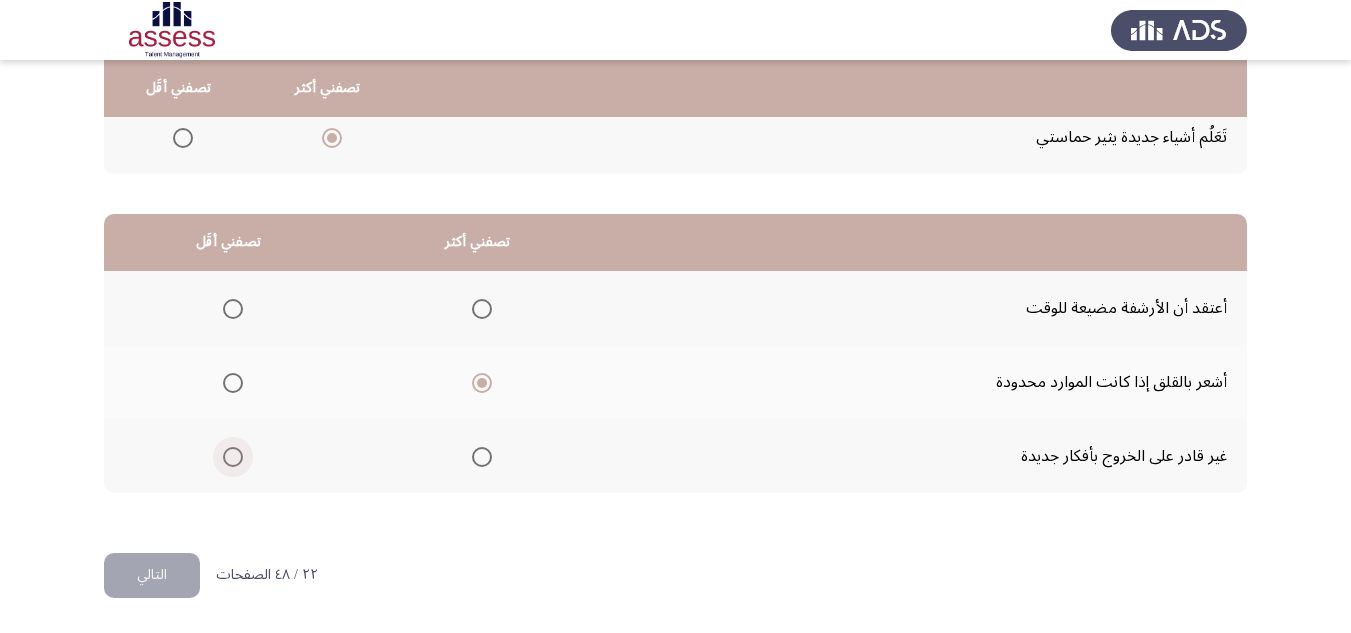 click at bounding box center [233, 457] 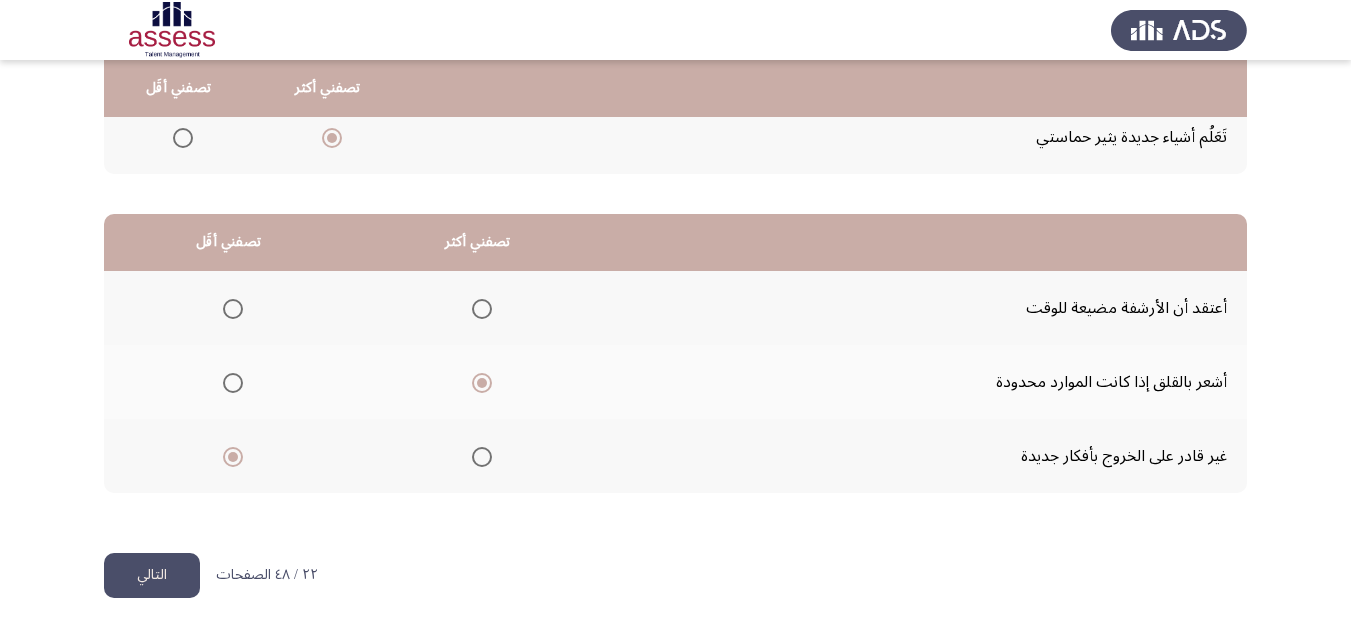 click on "التالي" 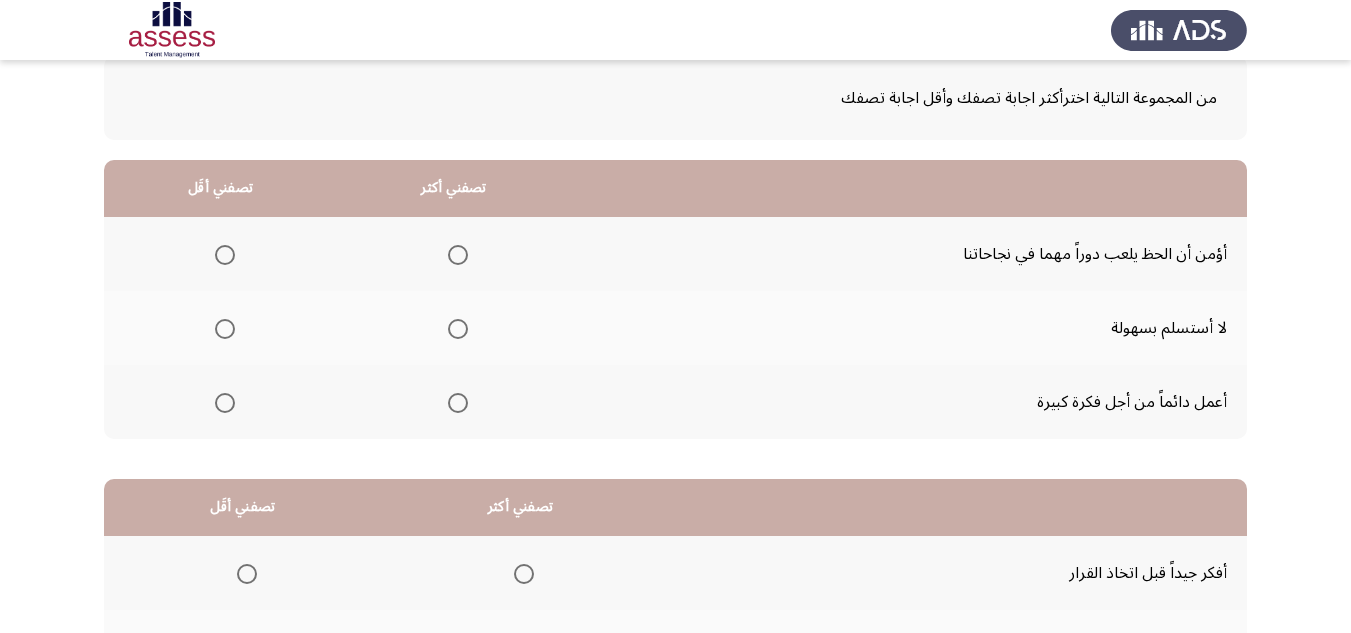 scroll, scrollTop: 77, scrollLeft: 0, axis: vertical 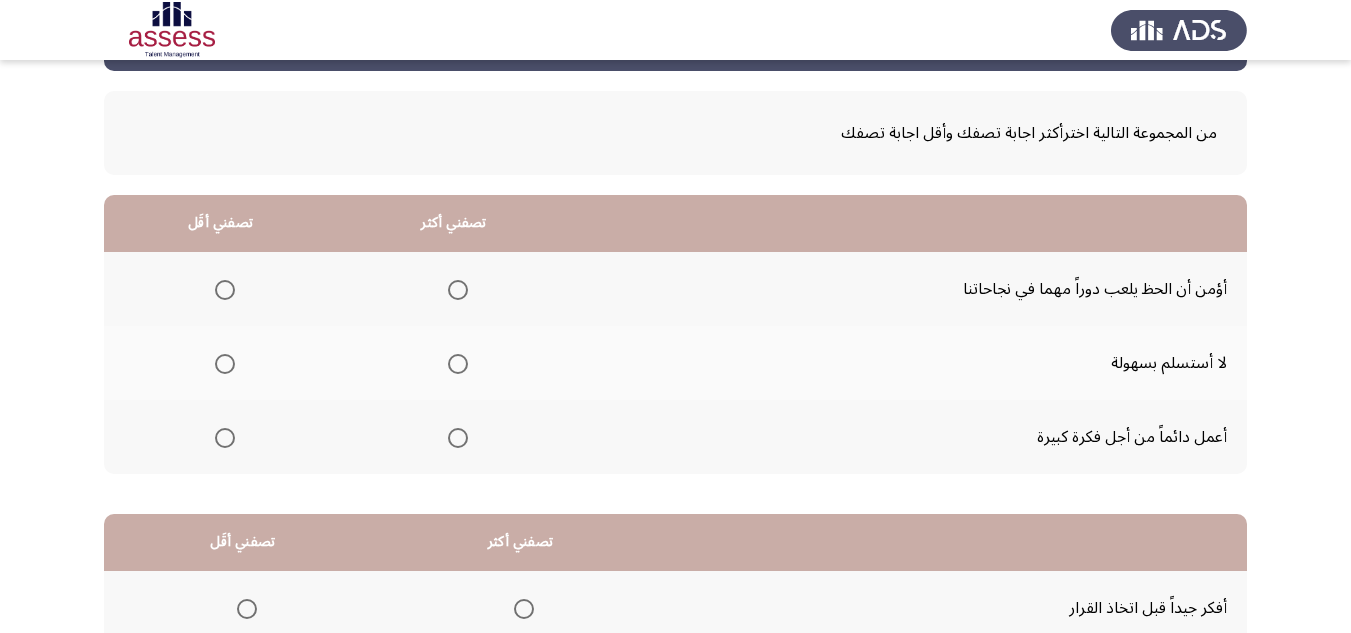 click at bounding box center (458, 438) 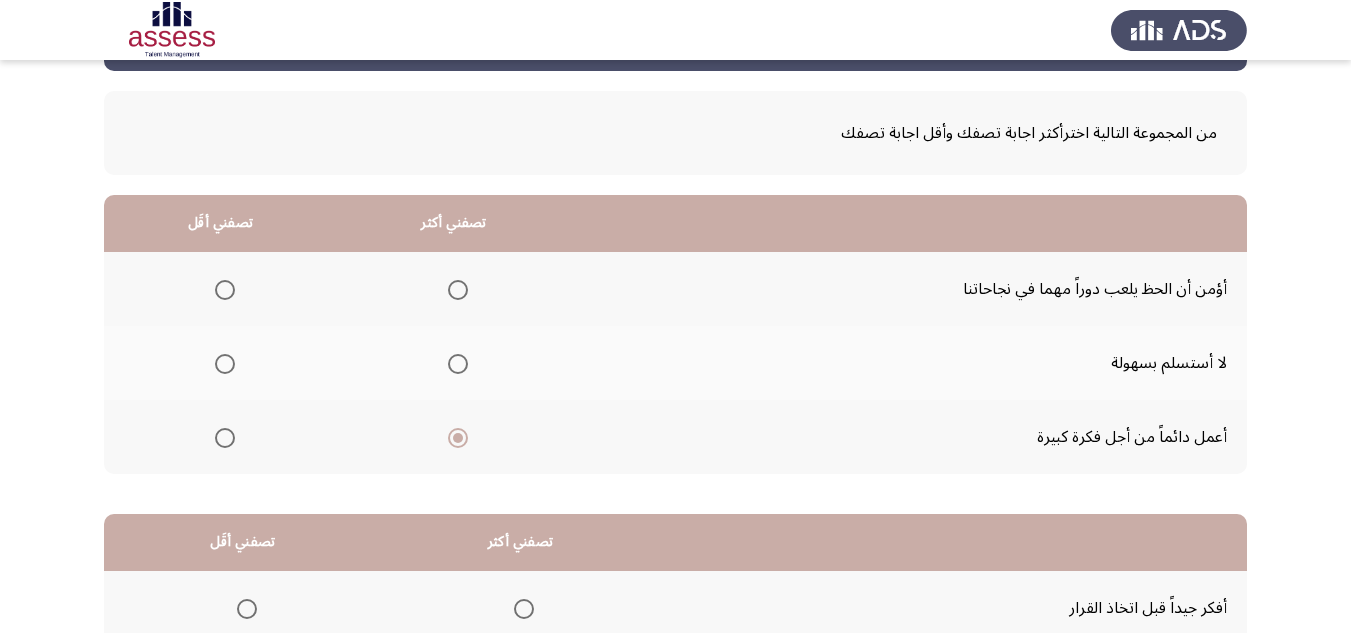 click at bounding box center (225, 290) 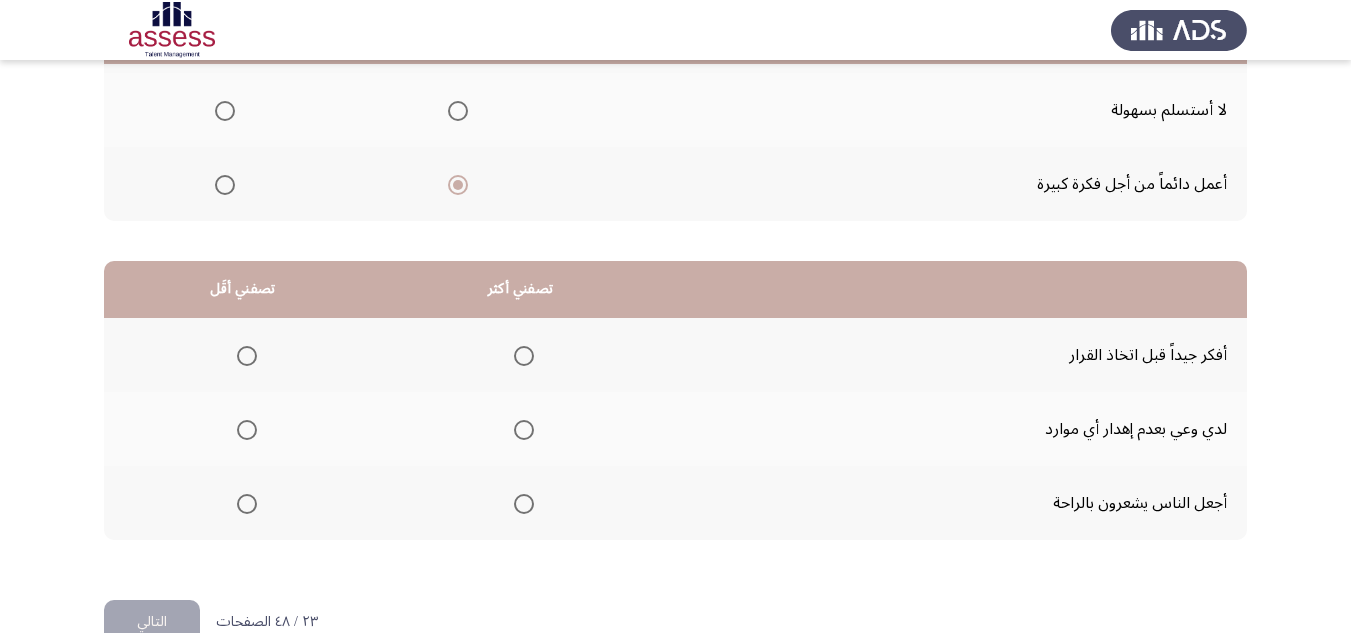 scroll, scrollTop: 377, scrollLeft: 0, axis: vertical 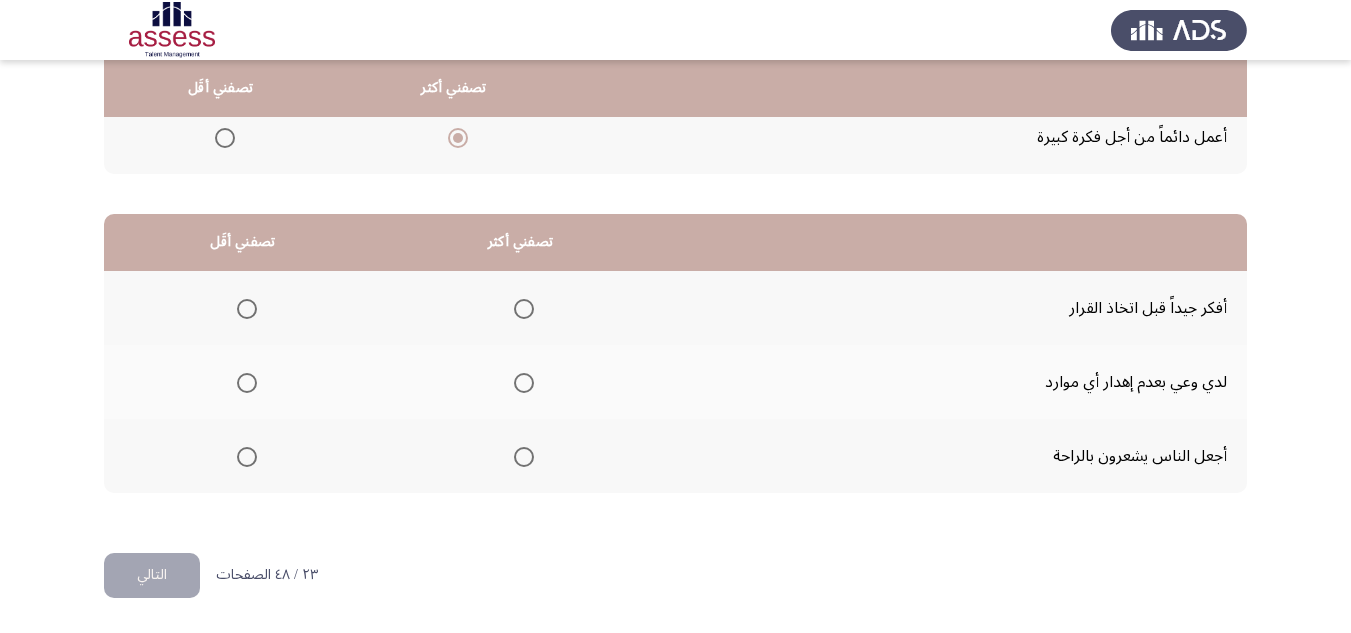 click at bounding box center [247, 457] 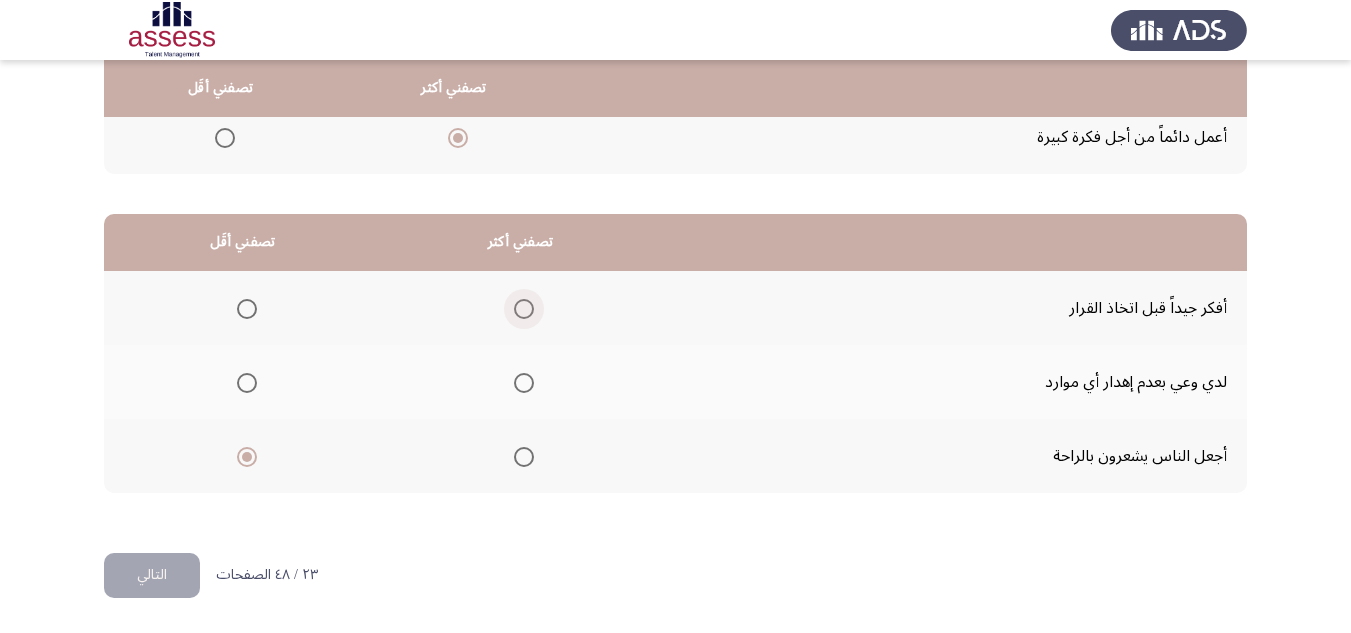 click at bounding box center (524, 309) 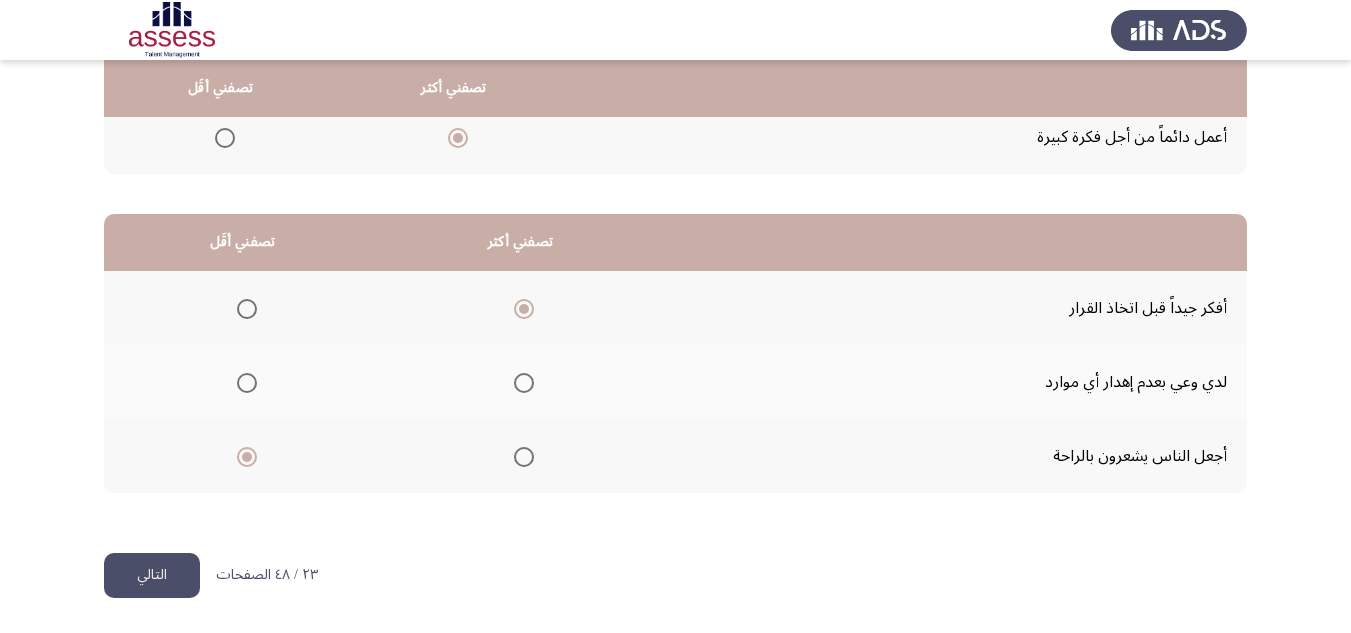 click on "التالي" 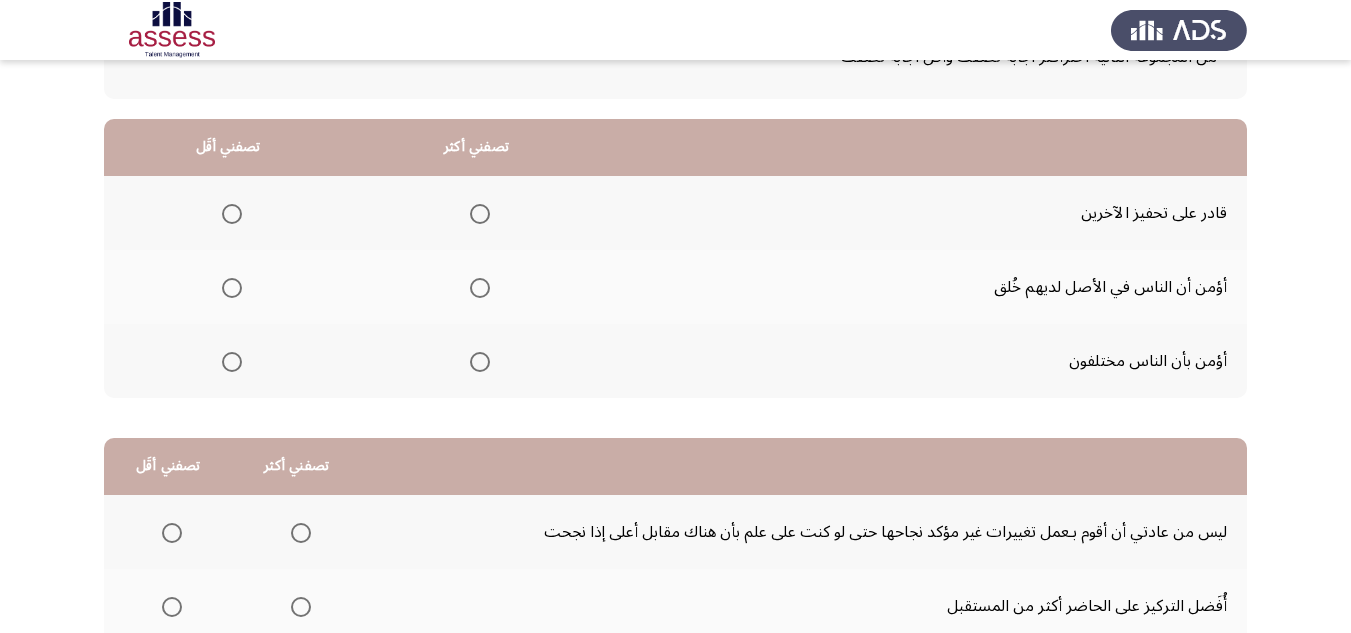 scroll, scrollTop: 200, scrollLeft: 0, axis: vertical 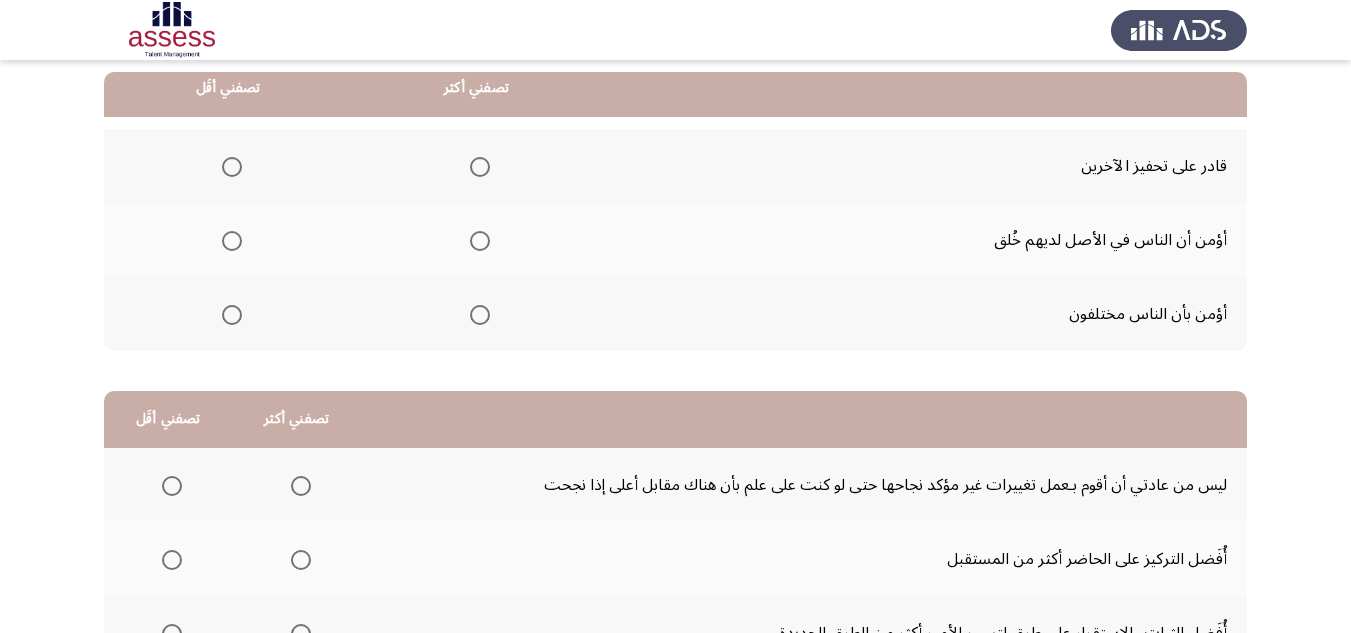 click at bounding box center [480, 167] 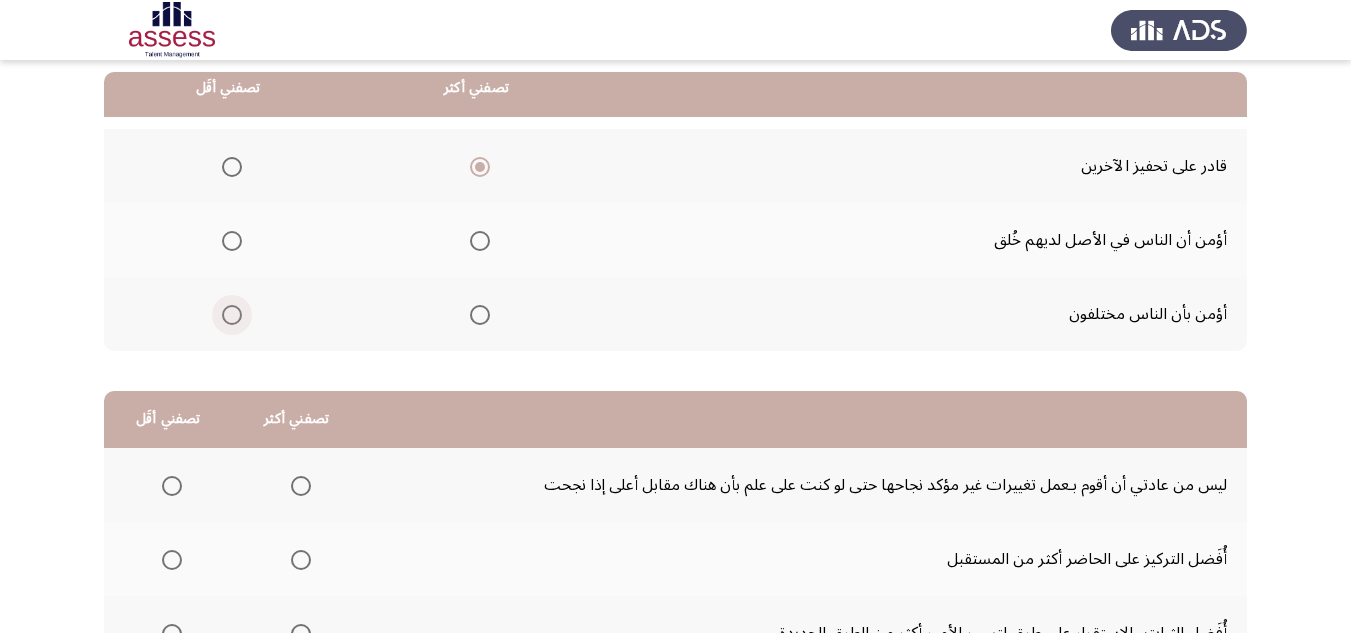 click at bounding box center (232, 315) 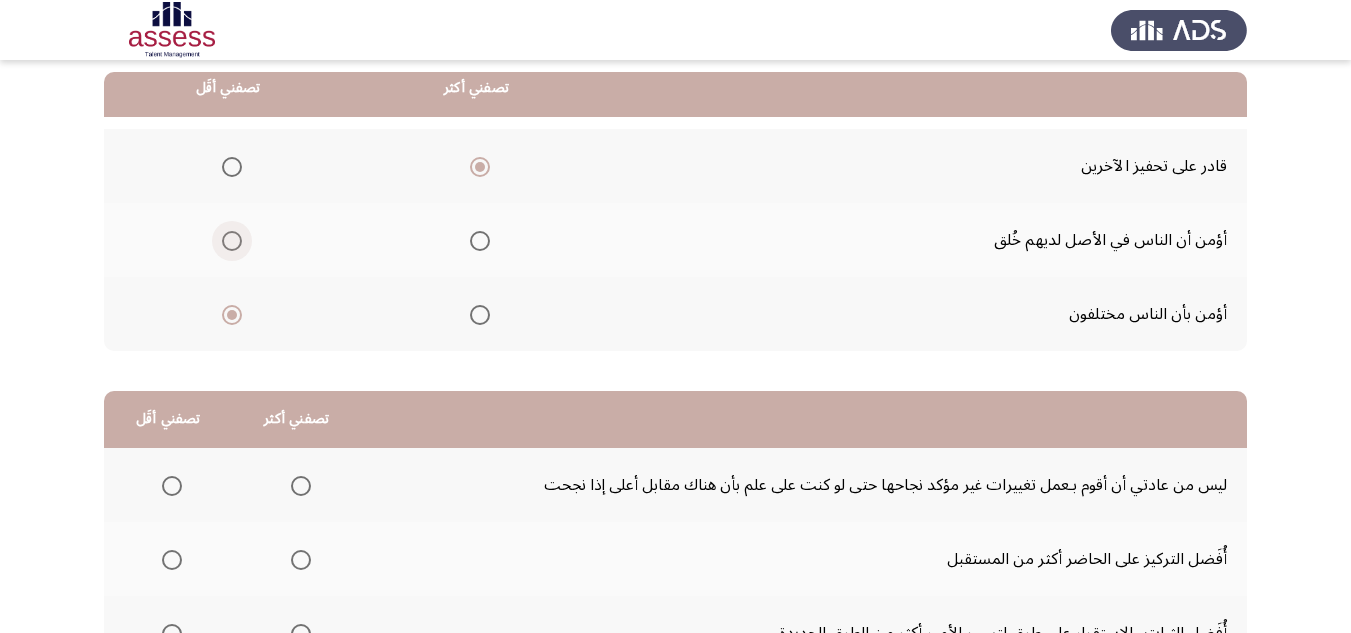 click at bounding box center (232, 241) 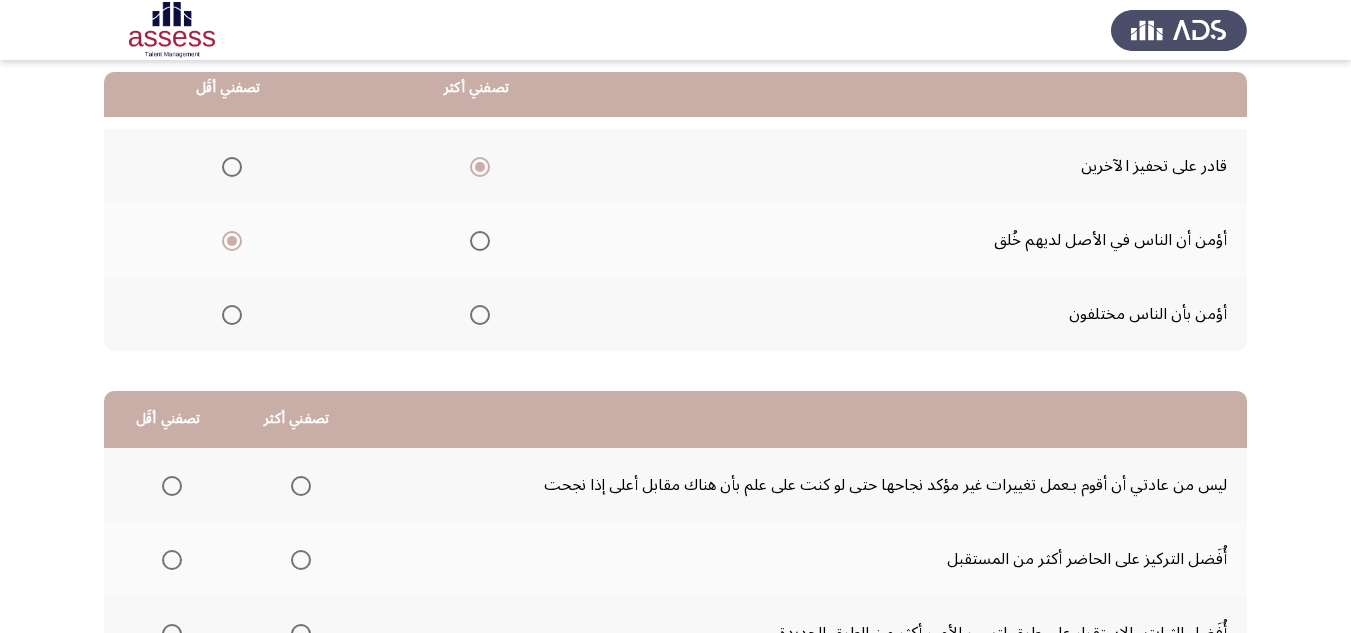 click at bounding box center (232, 315) 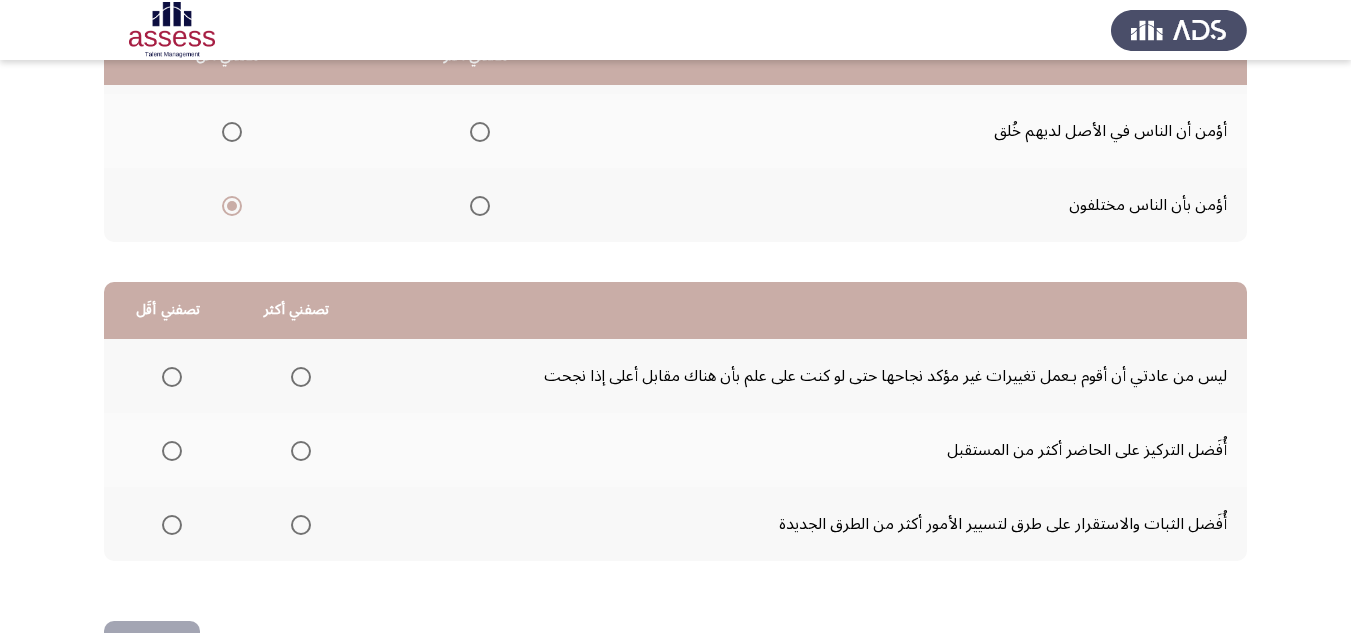 scroll, scrollTop: 277, scrollLeft: 0, axis: vertical 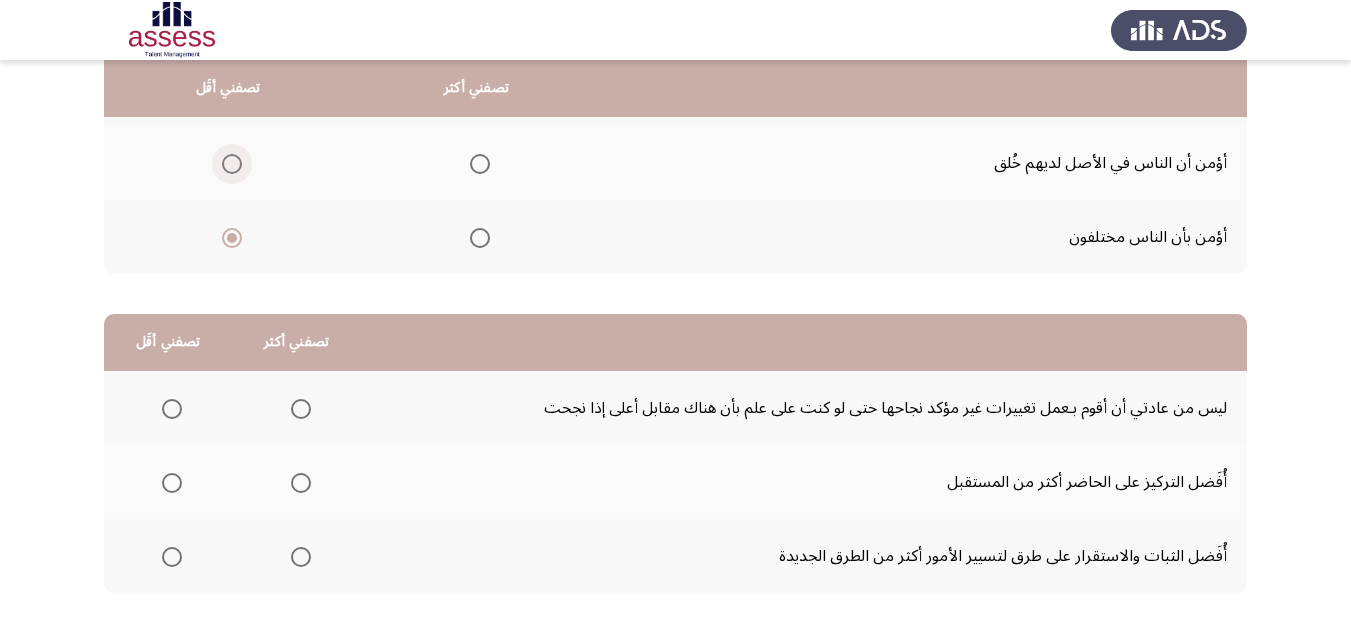click at bounding box center [232, 164] 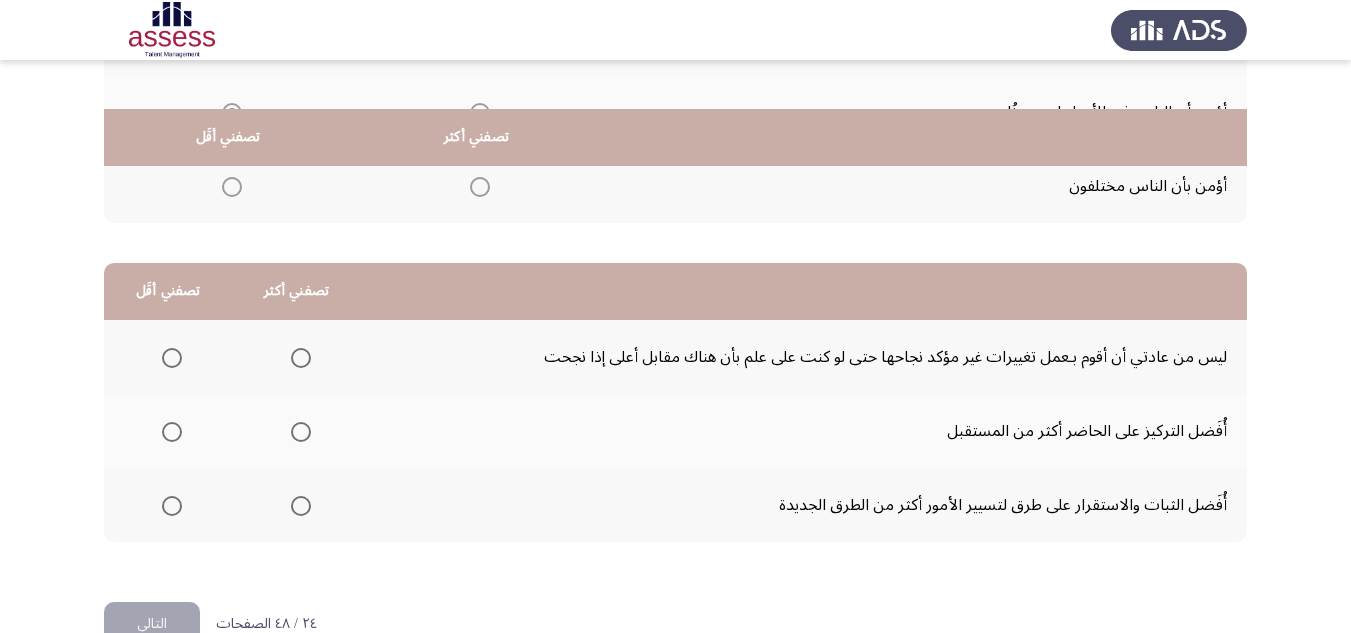 scroll, scrollTop: 377, scrollLeft: 0, axis: vertical 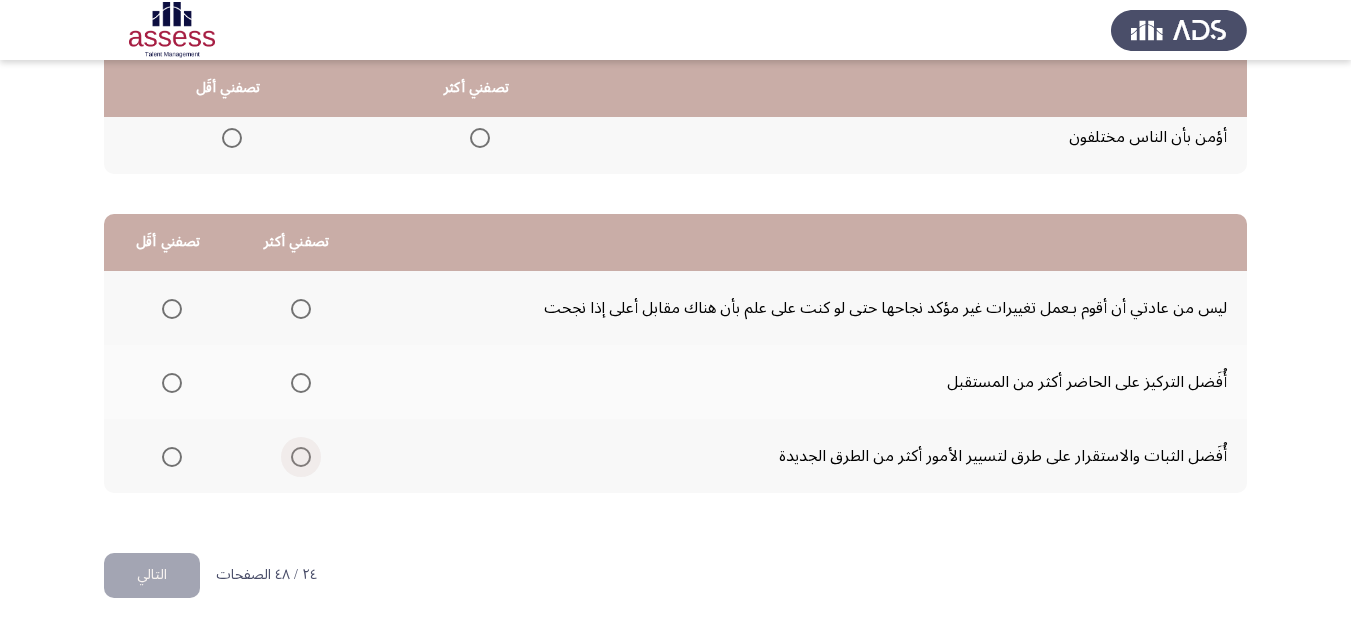 click at bounding box center (301, 457) 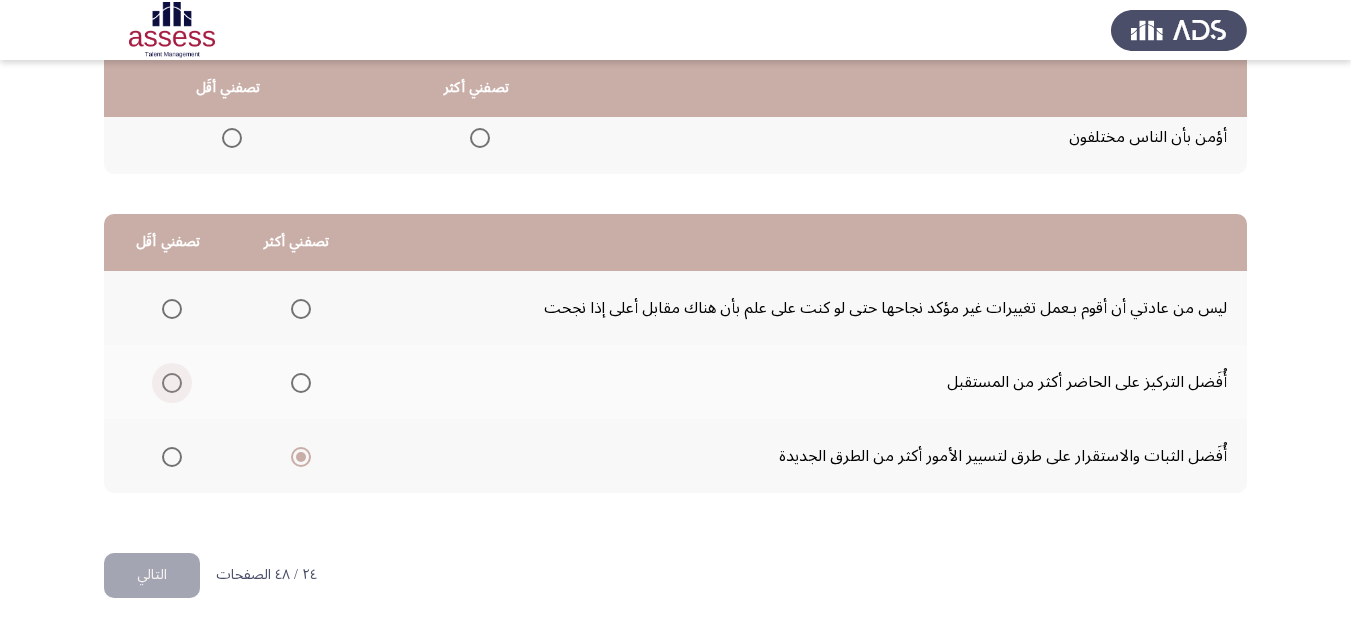 click at bounding box center (172, 383) 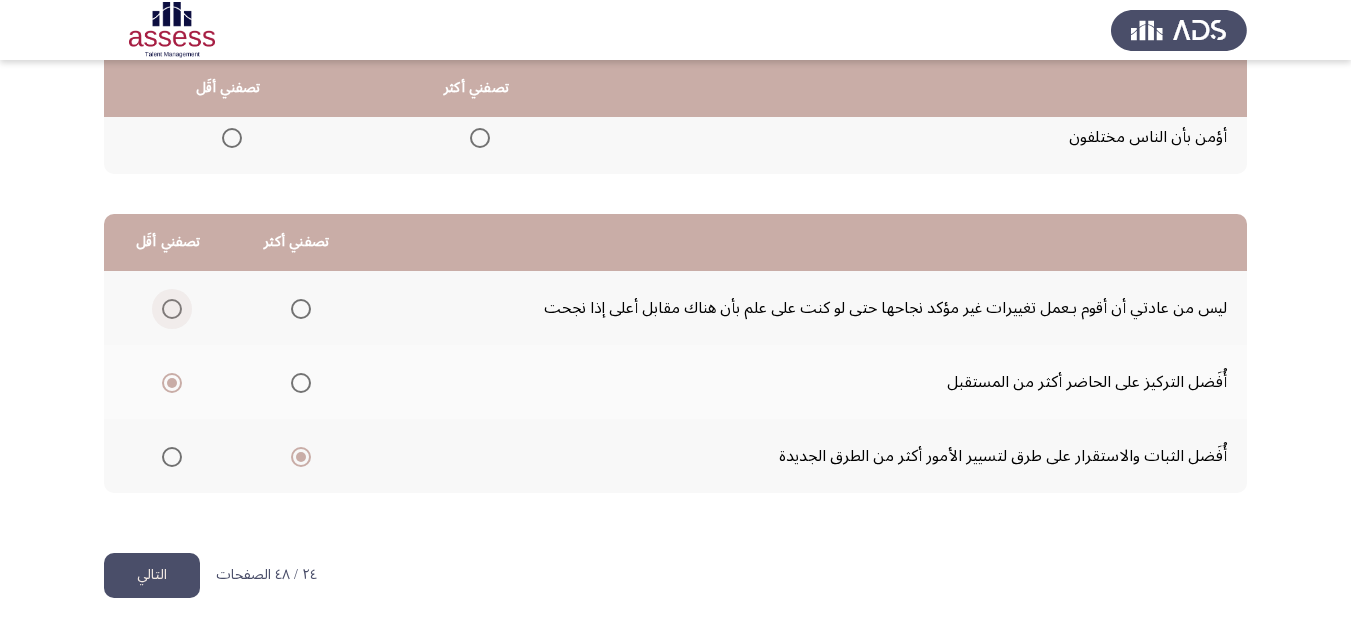 click at bounding box center (172, 309) 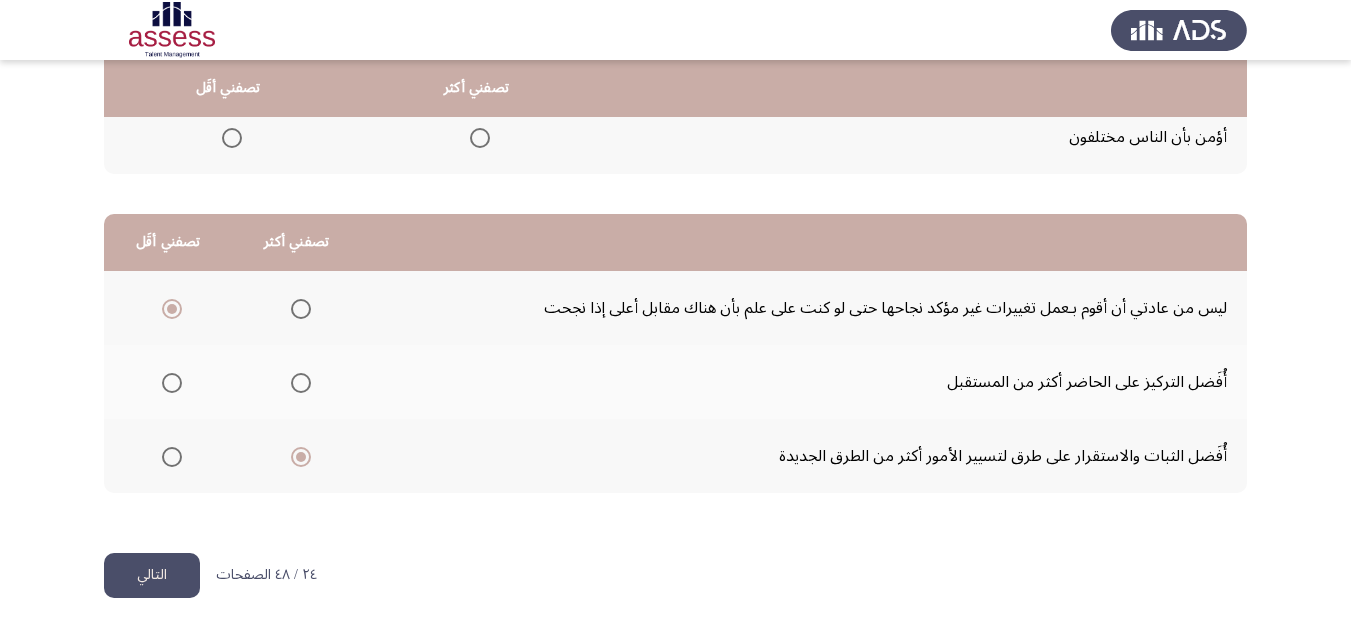 click at bounding box center (172, 383) 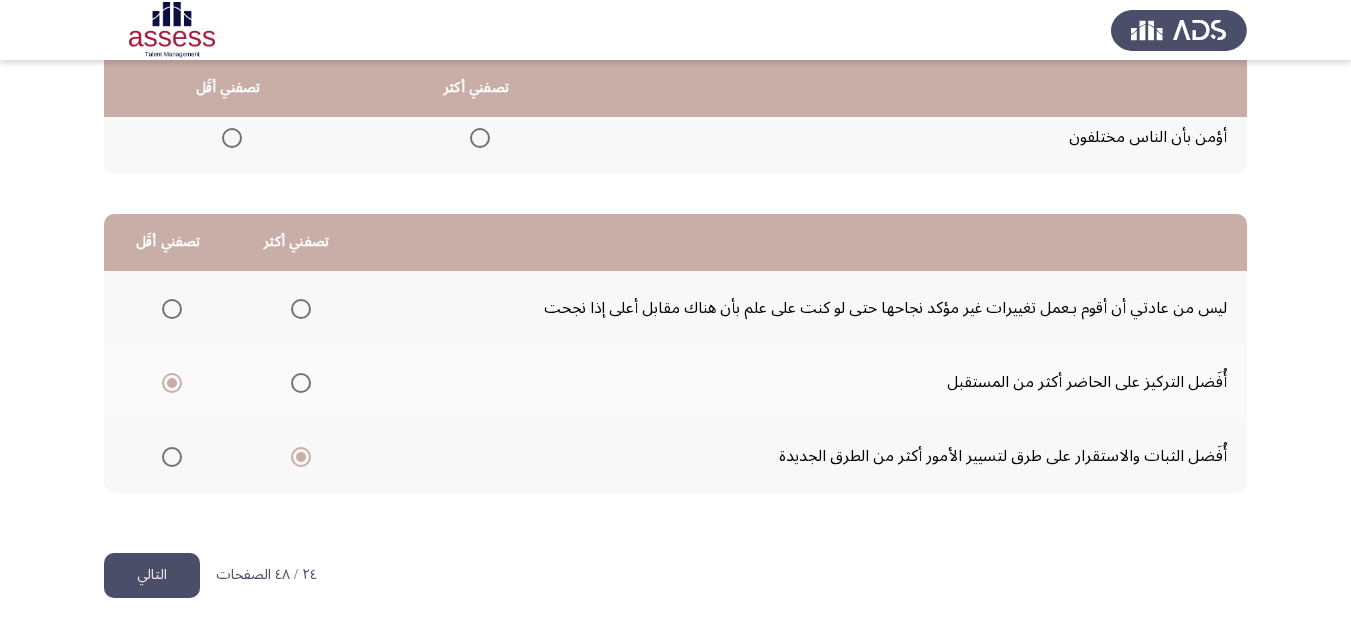 click on "التالي" 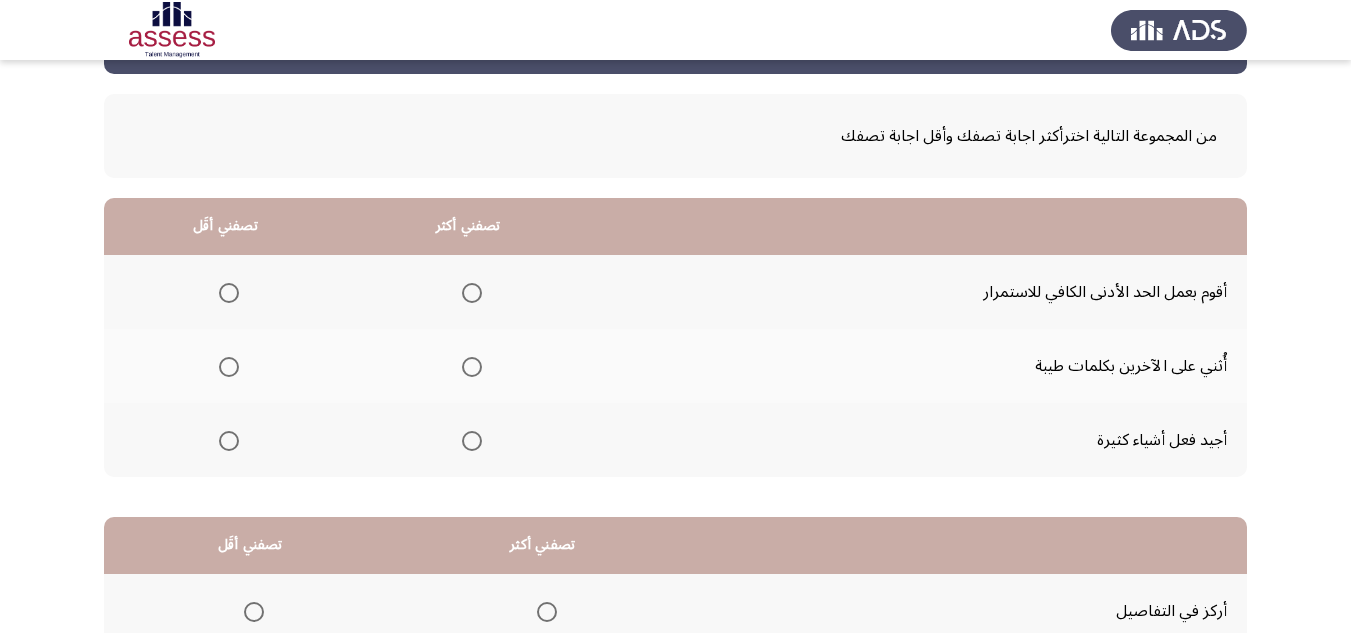 scroll, scrollTop: 200, scrollLeft: 0, axis: vertical 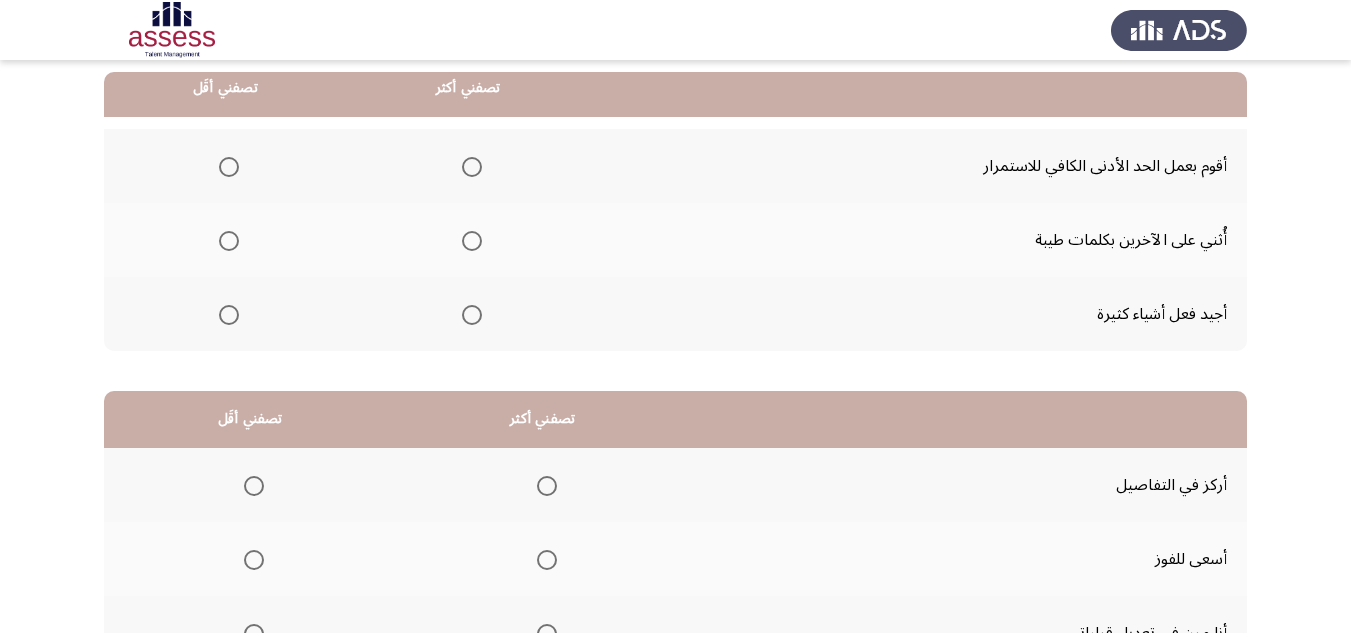 click at bounding box center (472, 315) 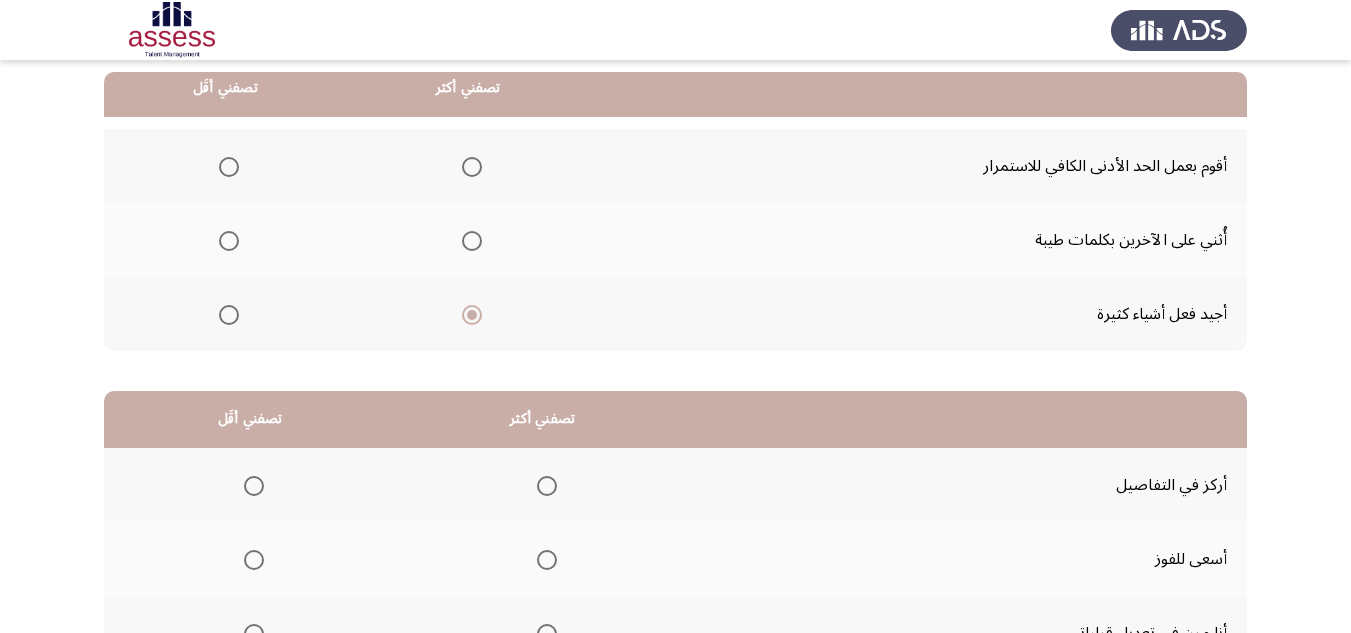 click at bounding box center [229, 167] 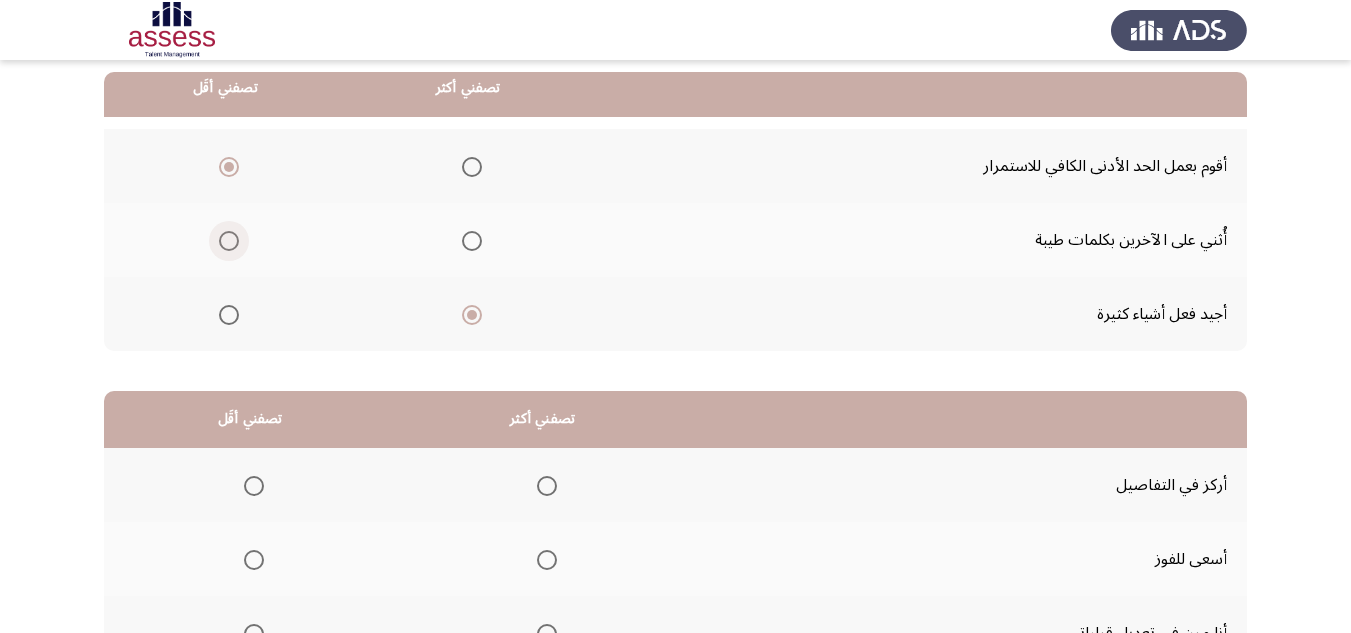click at bounding box center [229, 241] 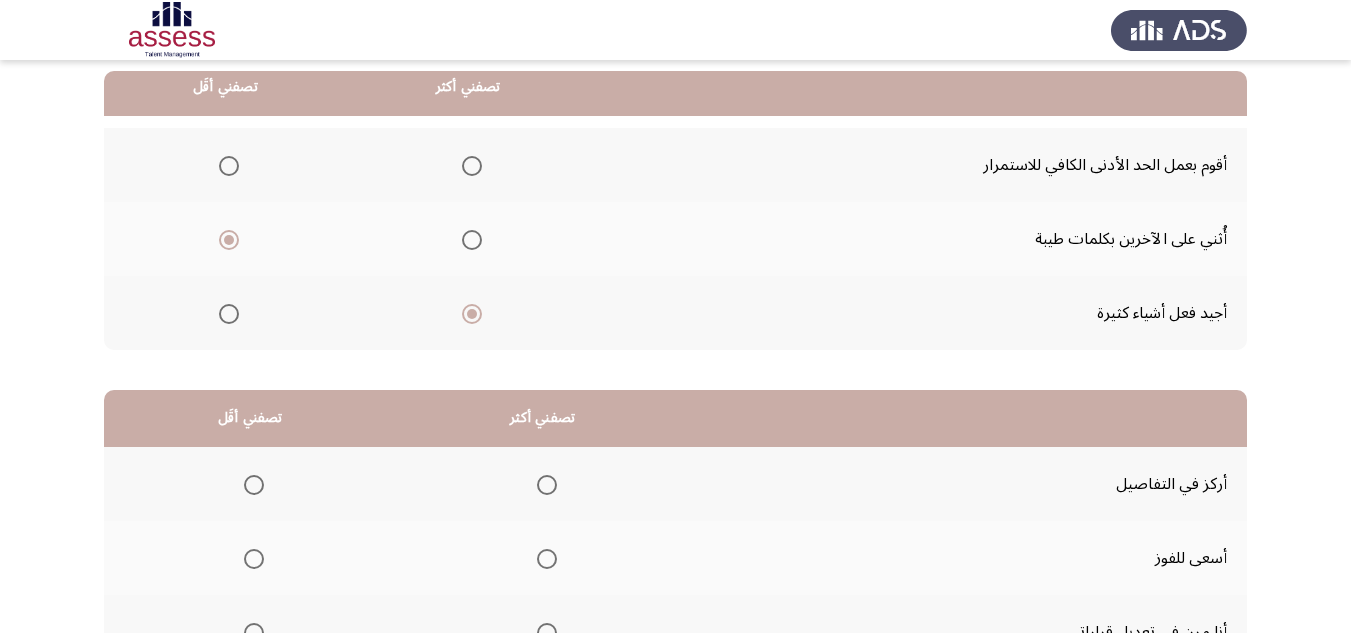 scroll, scrollTop: 200, scrollLeft: 0, axis: vertical 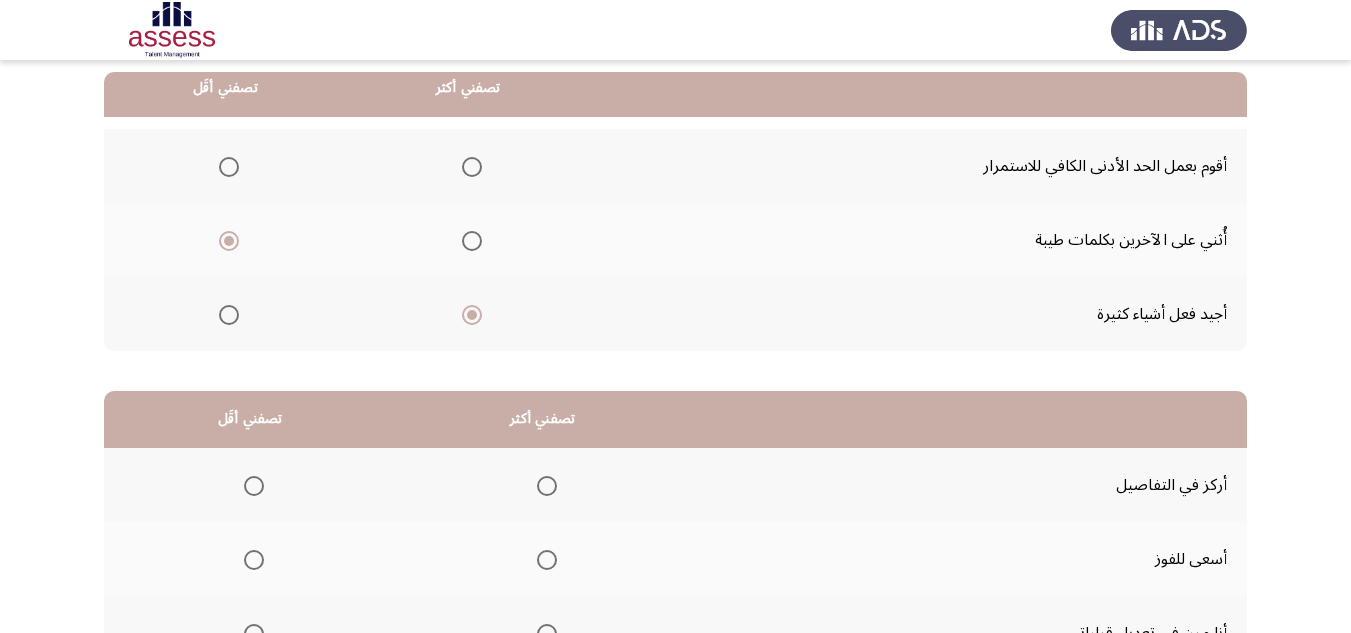 click at bounding box center [229, 167] 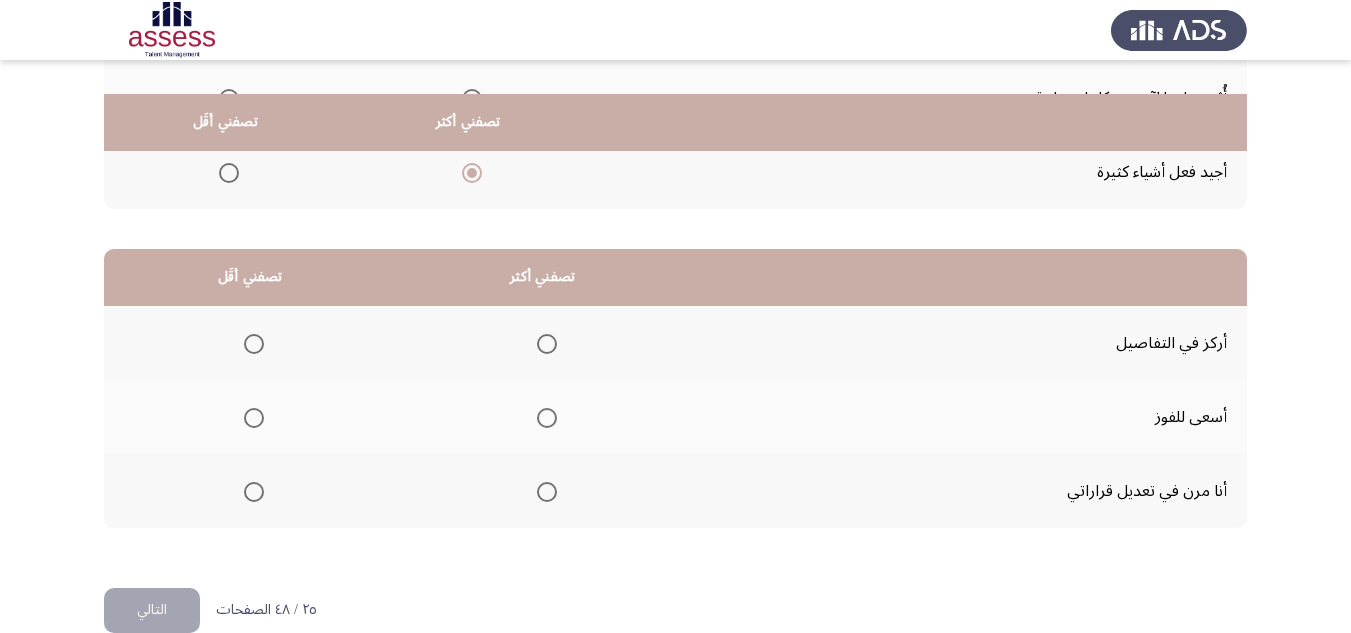 scroll, scrollTop: 377, scrollLeft: 0, axis: vertical 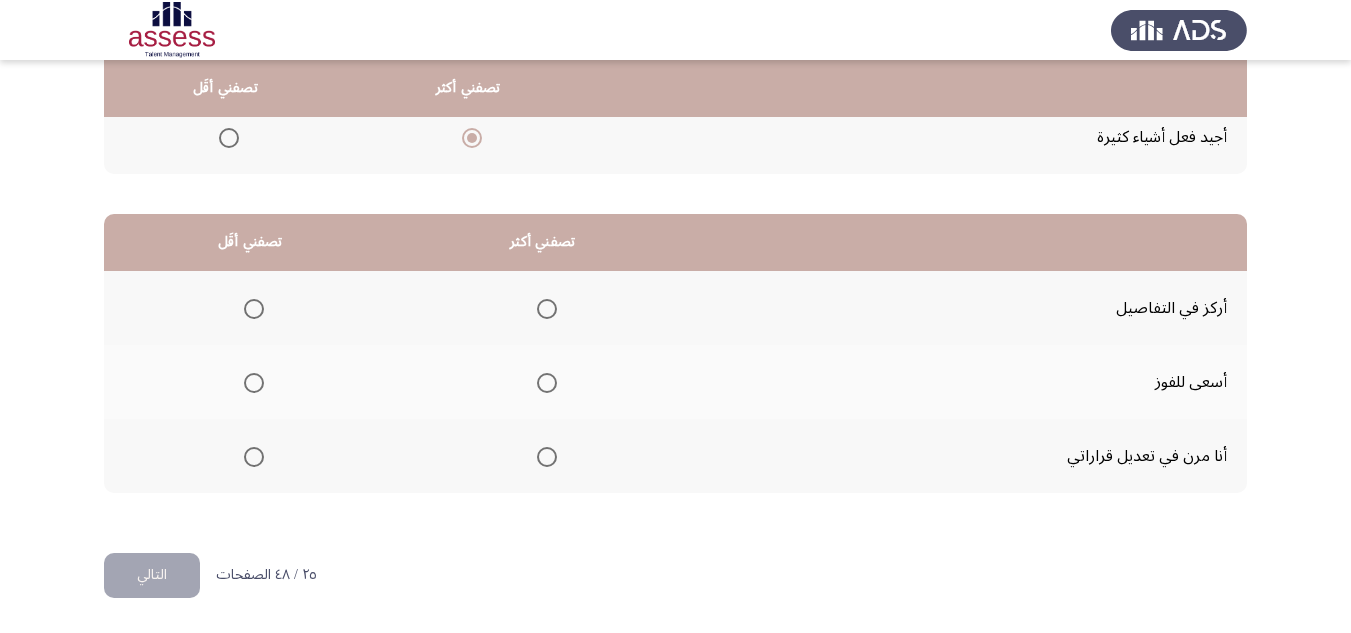 click at bounding box center [547, 457] 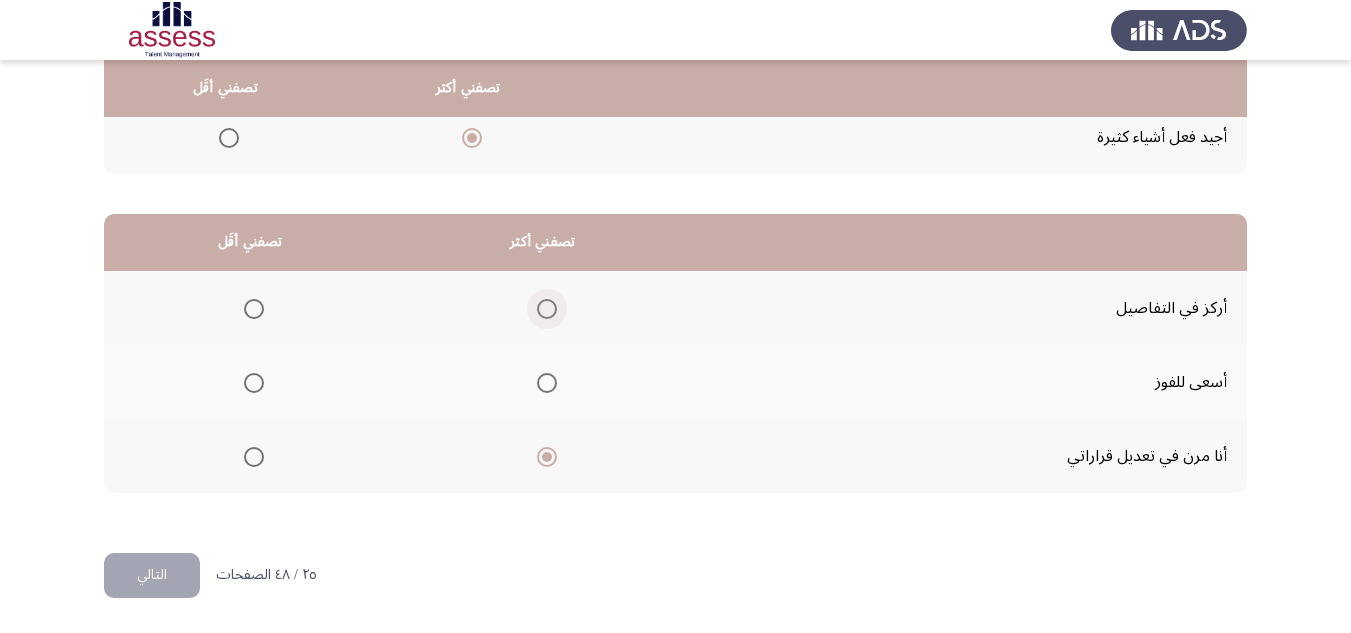 click at bounding box center (547, 309) 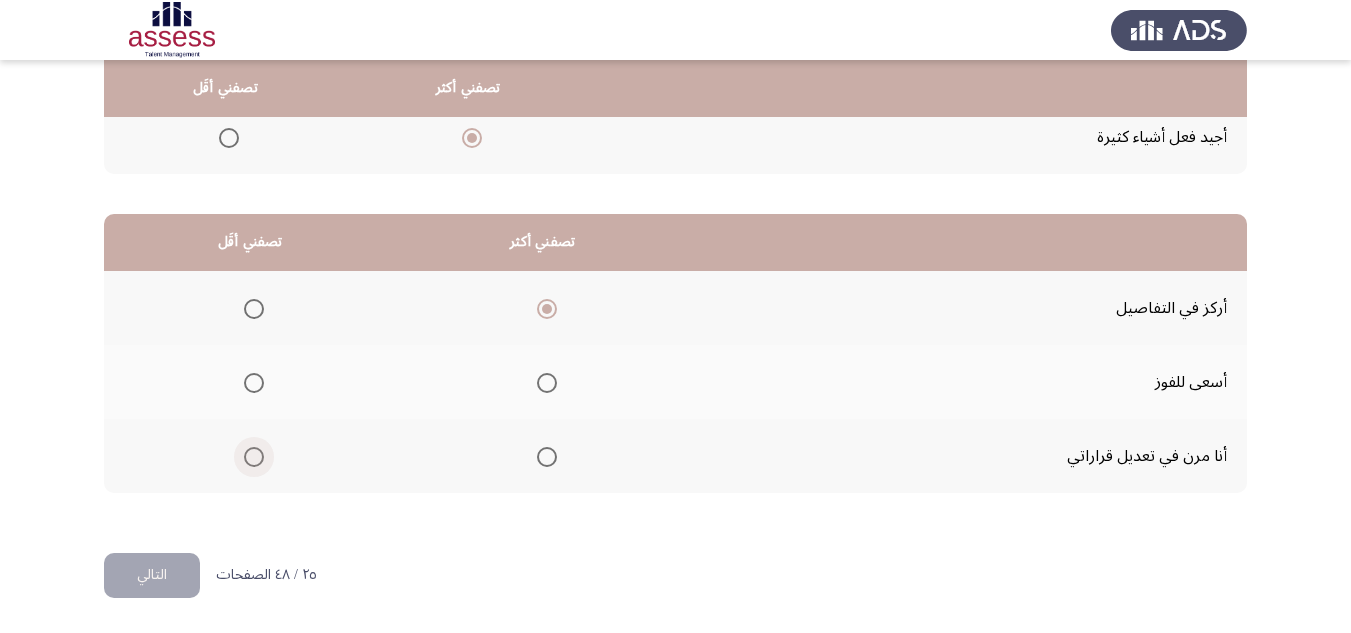 click at bounding box center [254, 457] 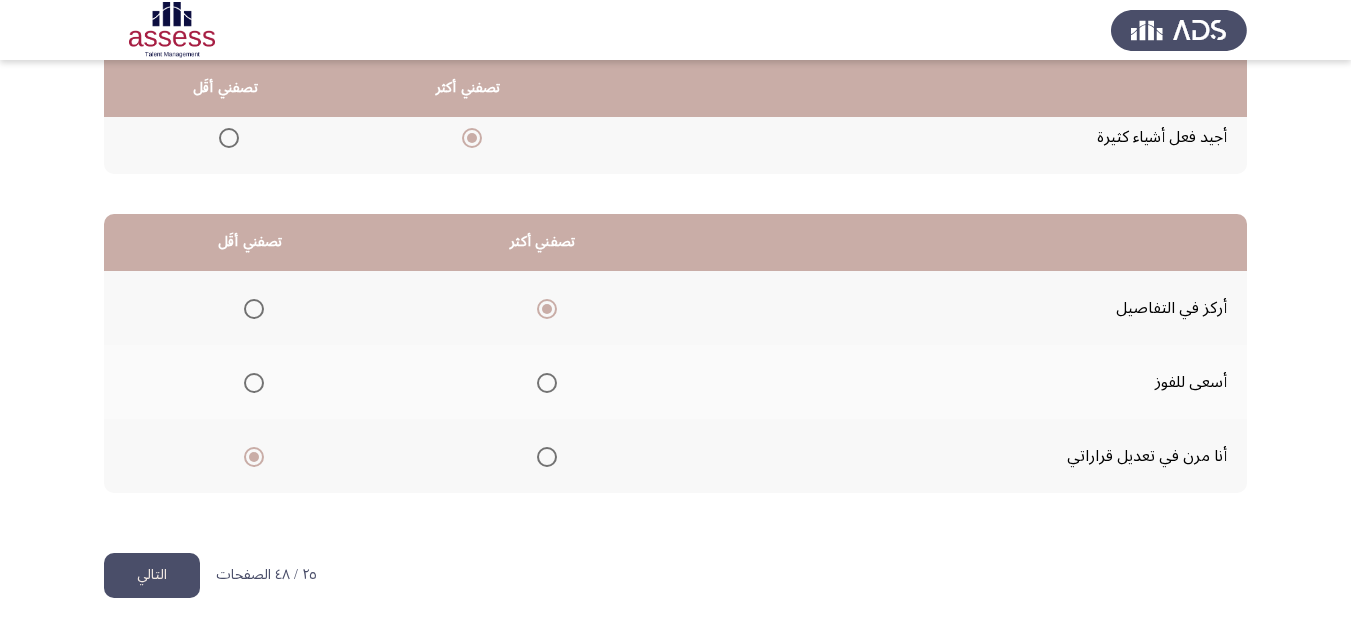 click on "التالي" 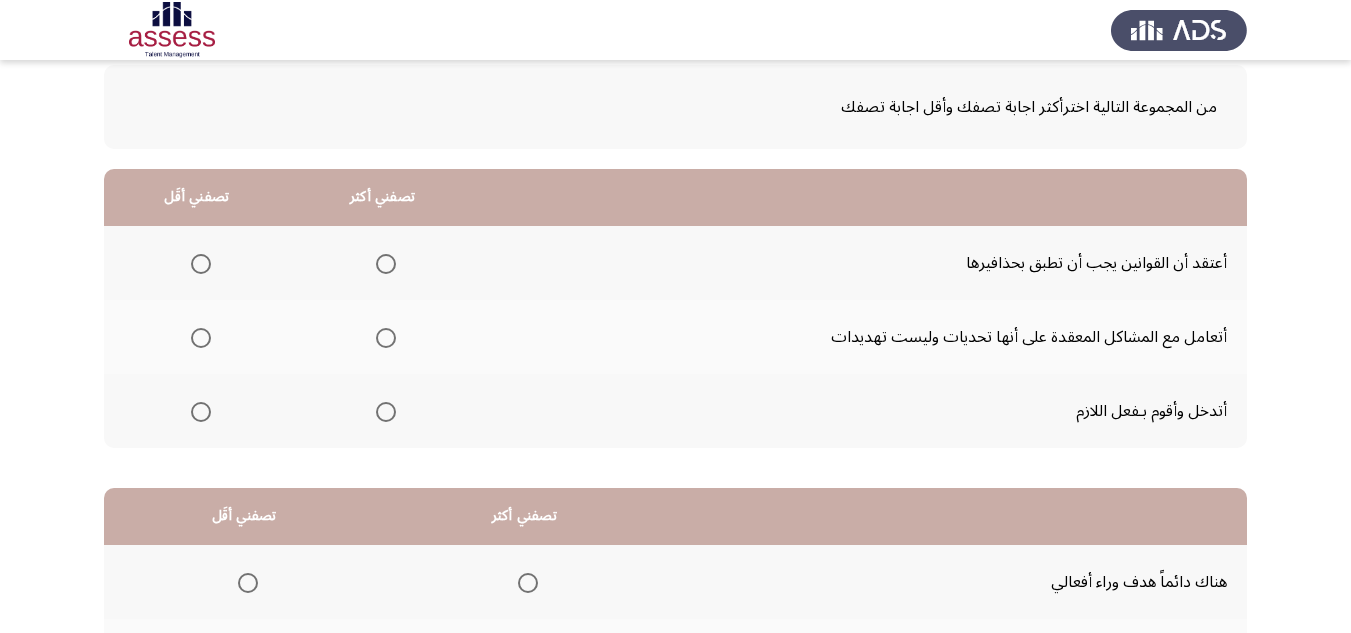 scroll, scrollTop: 100, scrollLeft: 0, axis: vertical 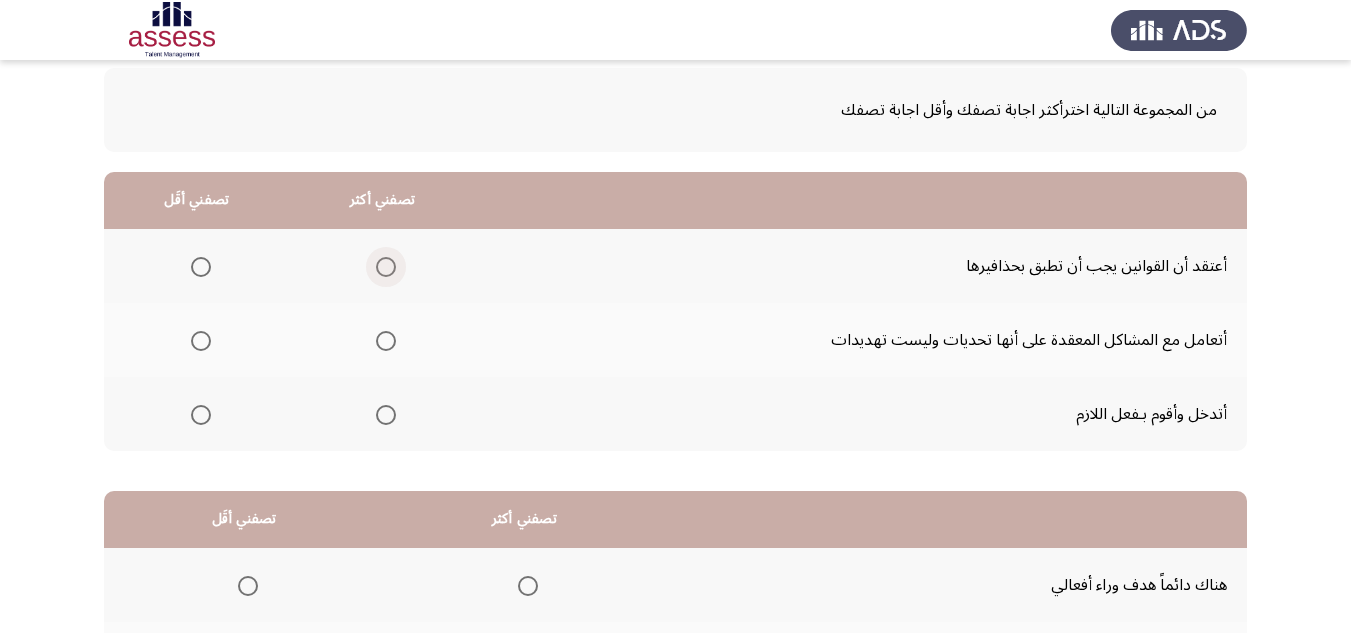 click at bounding box center [386, 267] 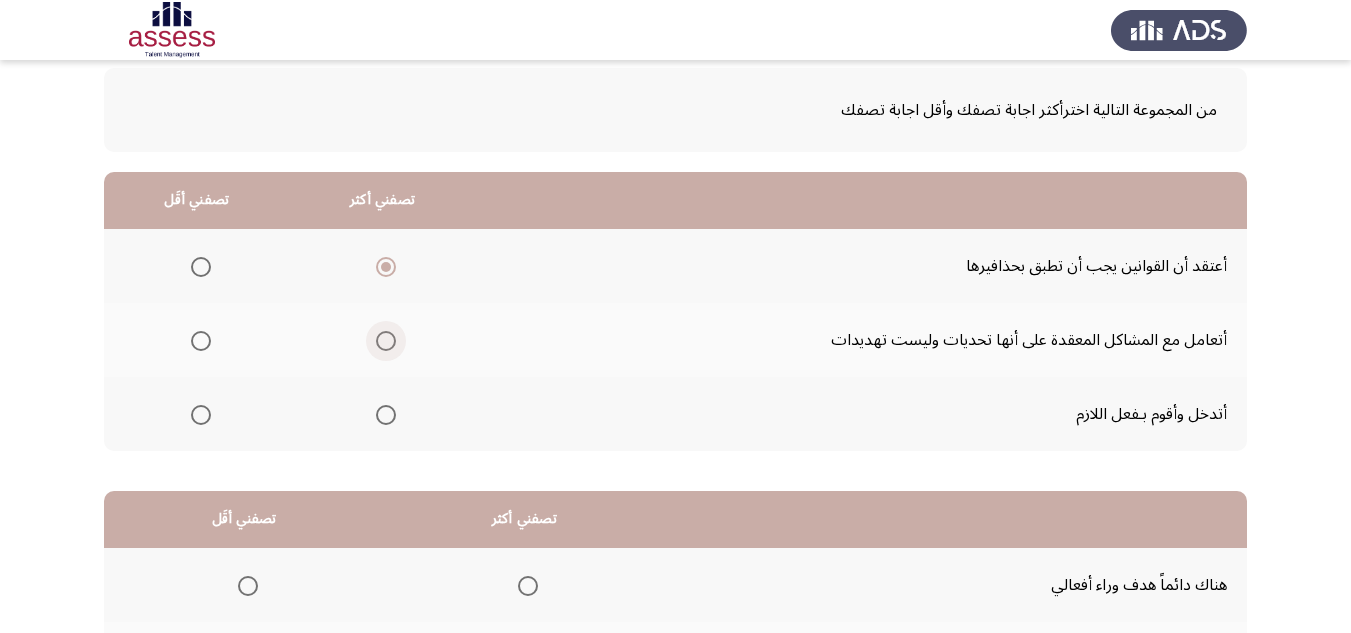 click at bounding box center [386, 341] 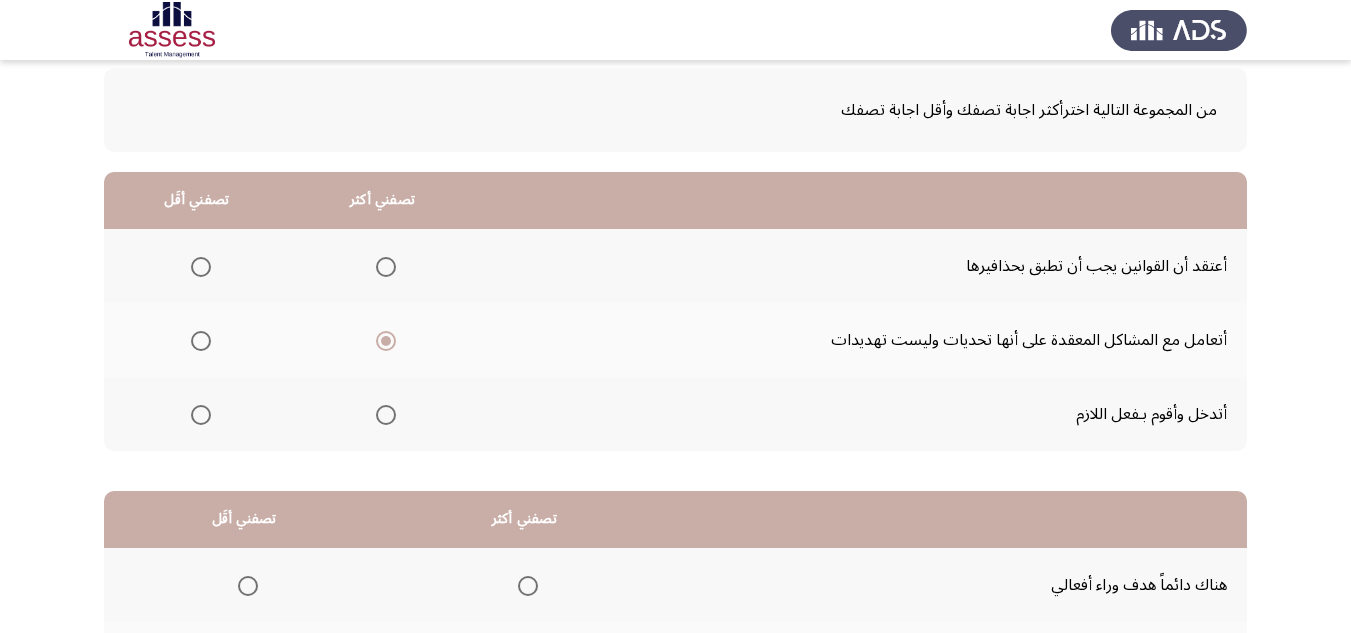 click at bounding box center [386, 267] 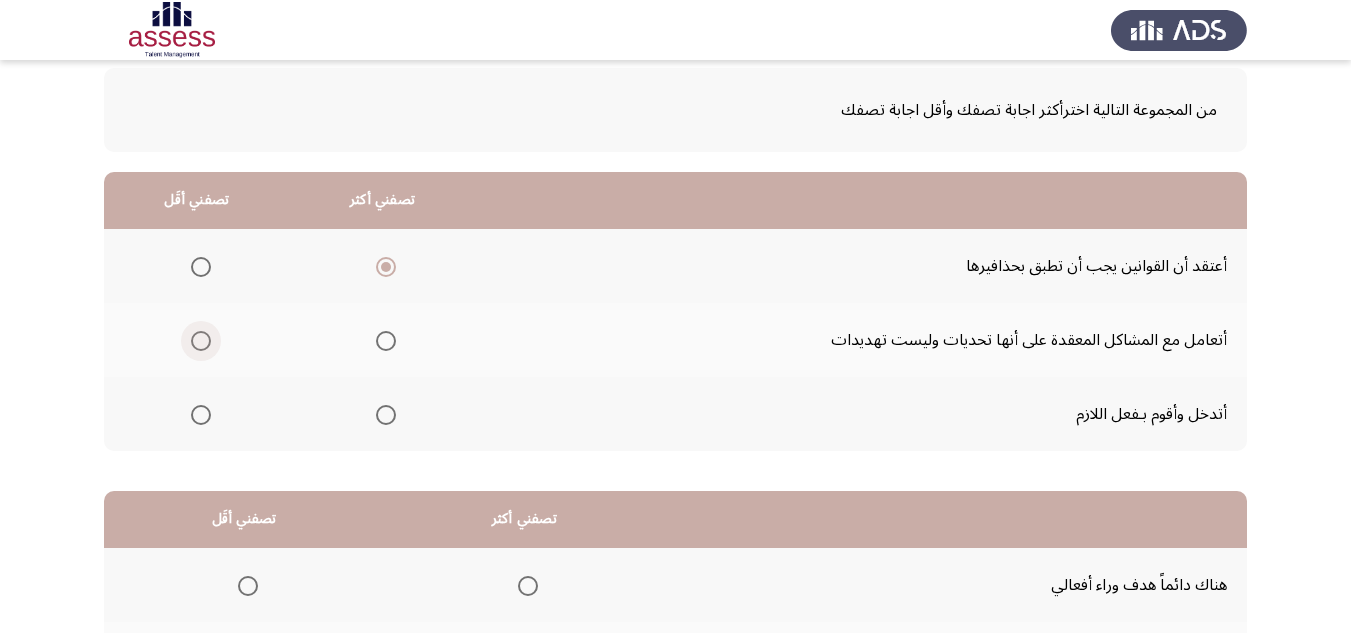 click at bounding box center [201, 341] 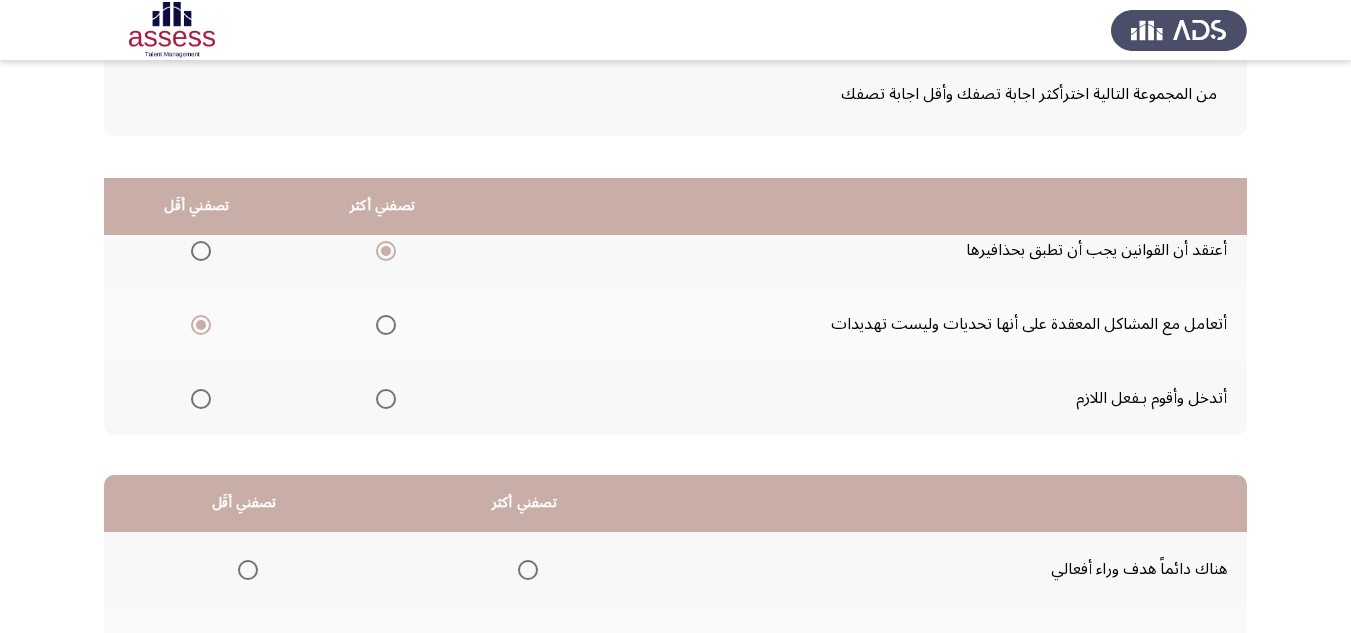 scroll, scrollTop: 100, scrollLeft: 0, axis: vertical 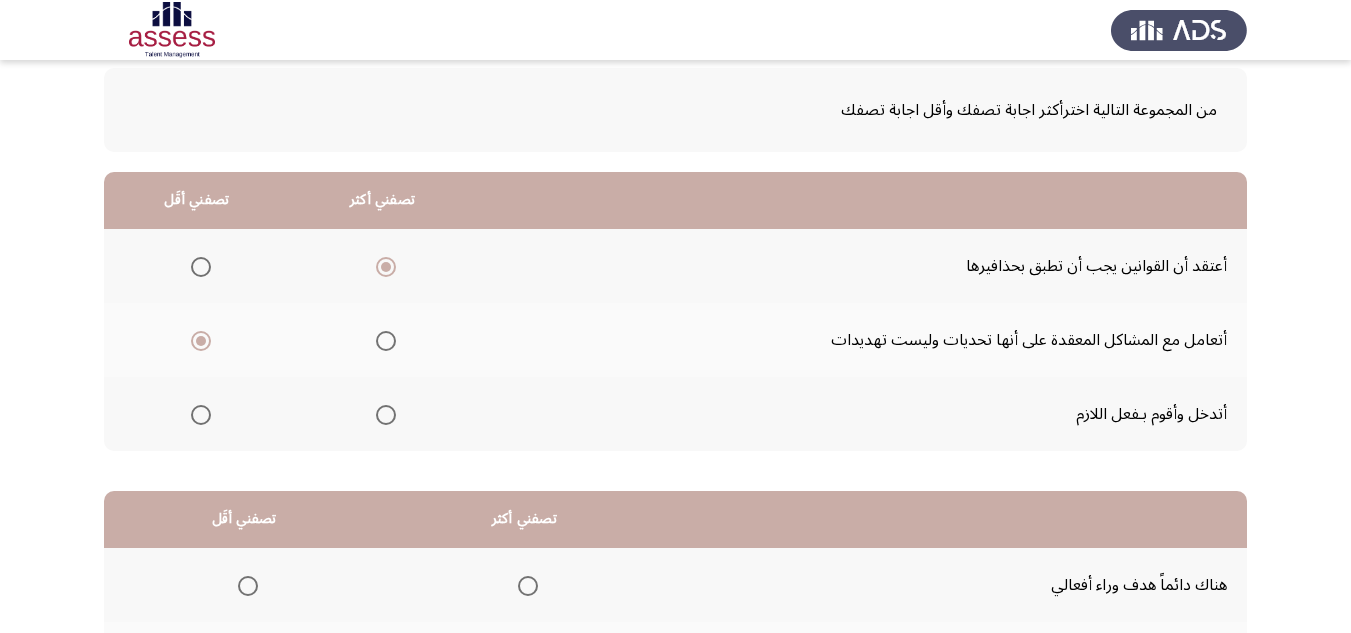 click at bounding box center (201, 415) 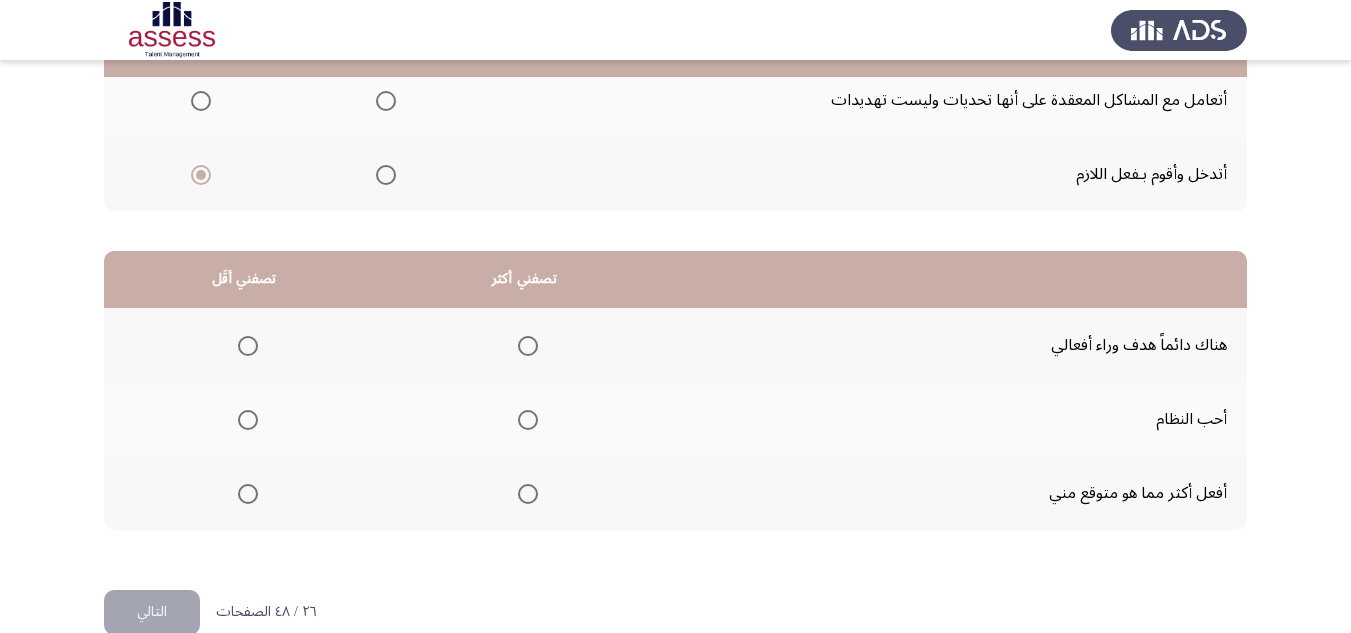 scroll, scrollTop: 377, scrollLeft: 0, axis: vertical 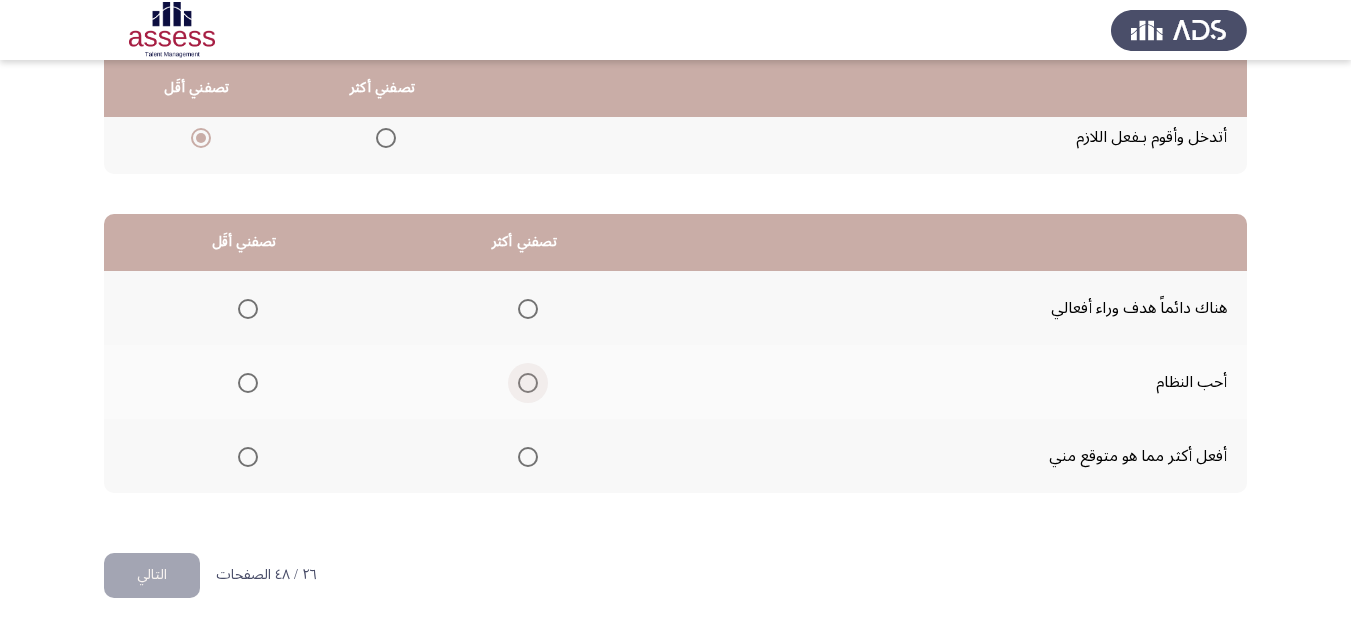 click at bounding box center (528, 383) 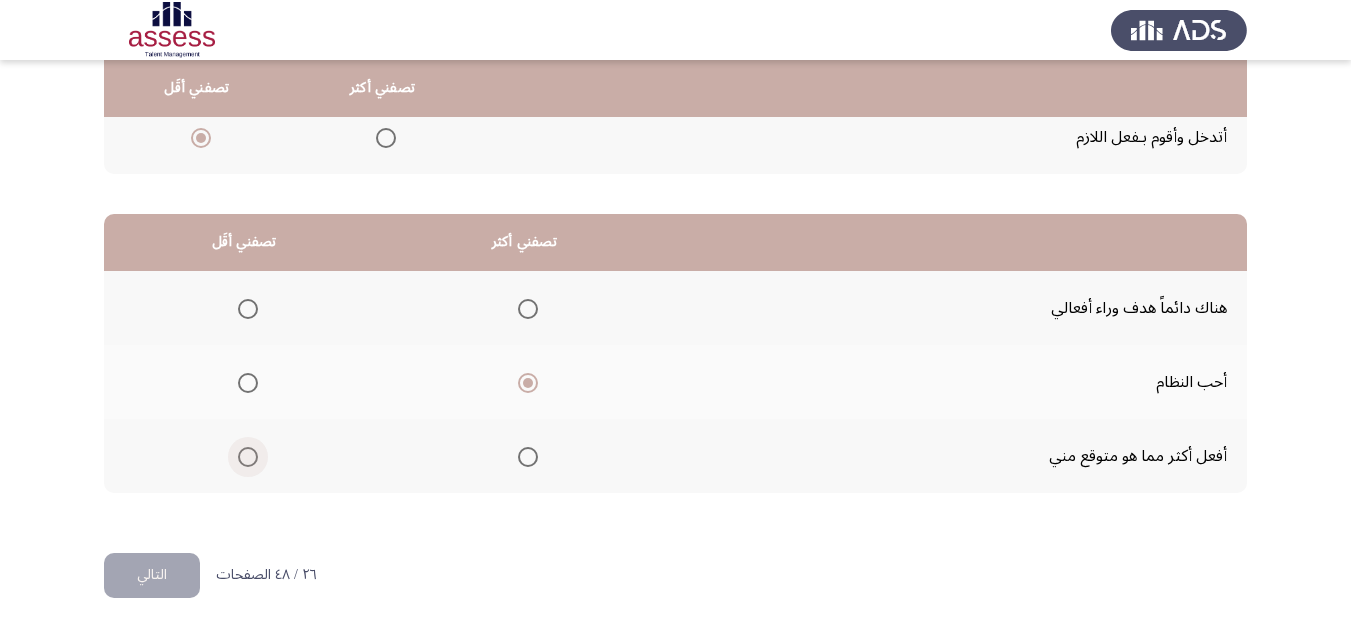 click at bounding box center (244, 457) 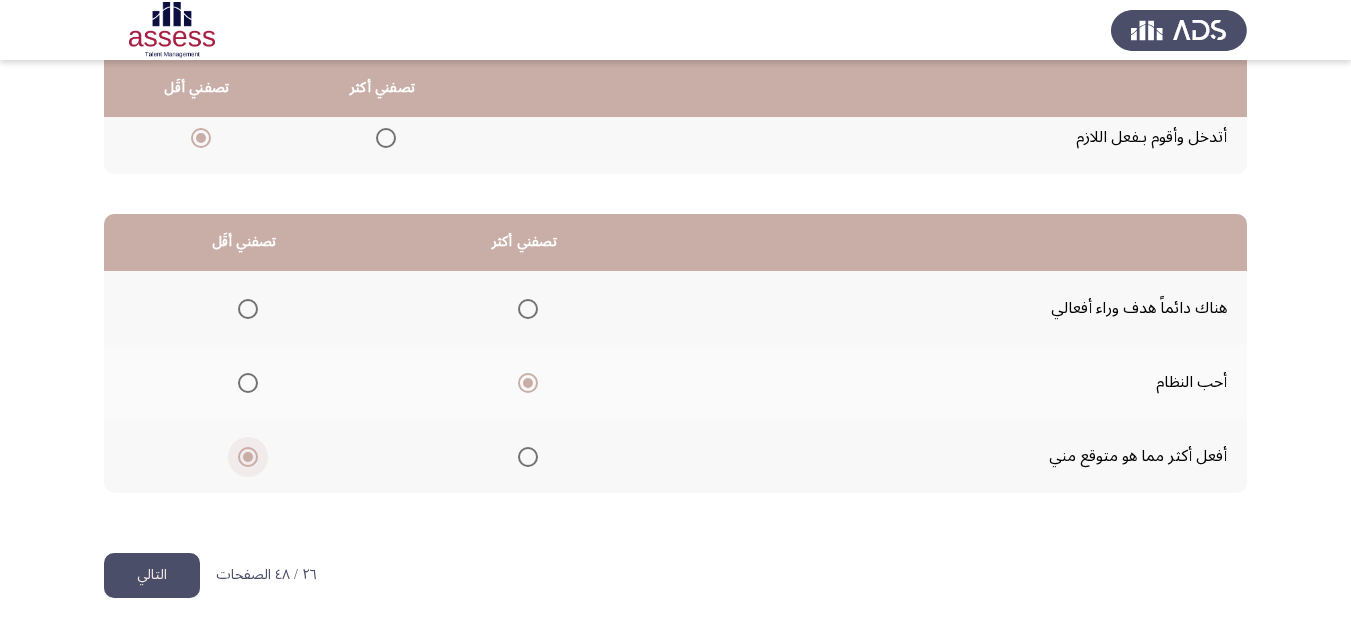 click at bounding box center (244, 457) 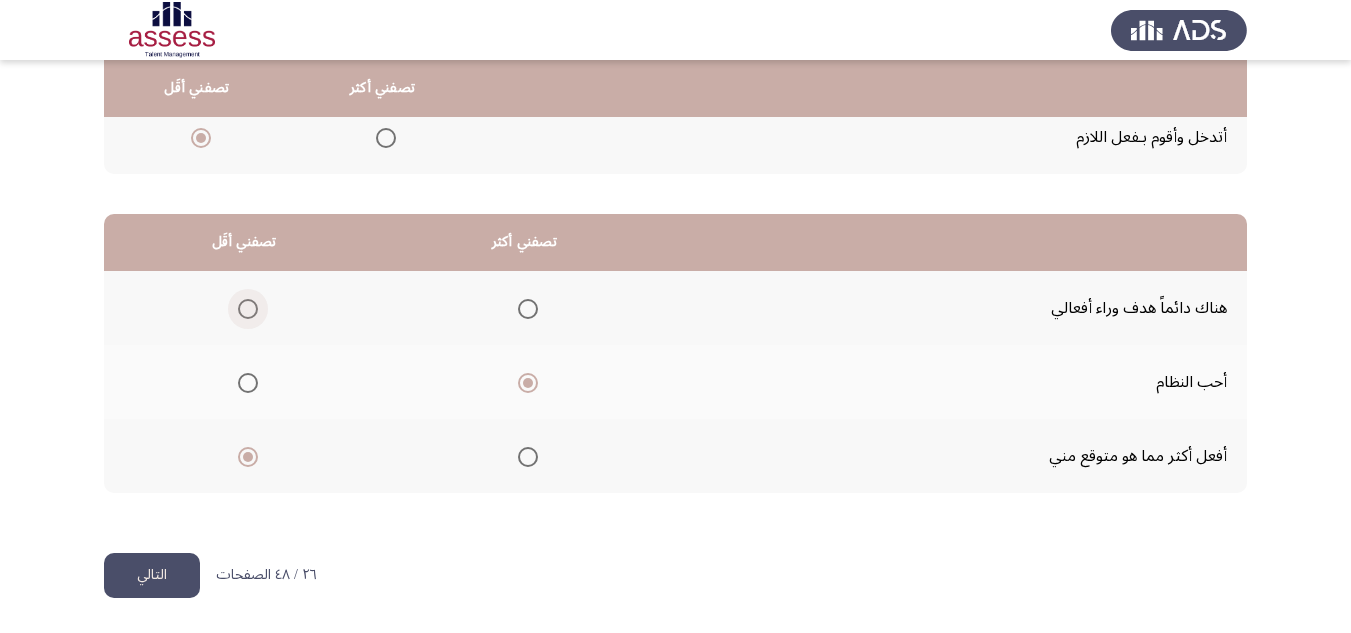 click at bounding box center (248, 309) 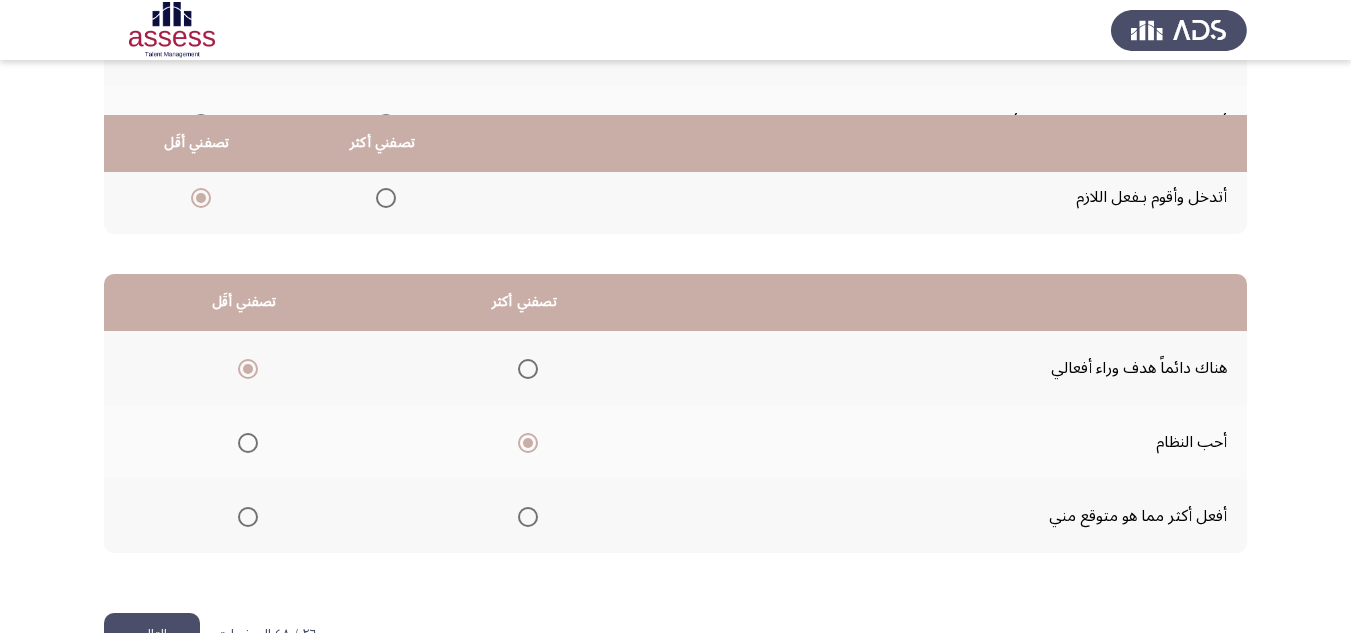 scroll, scrollTop: 377, scrollLeft: 0, axis: vertical 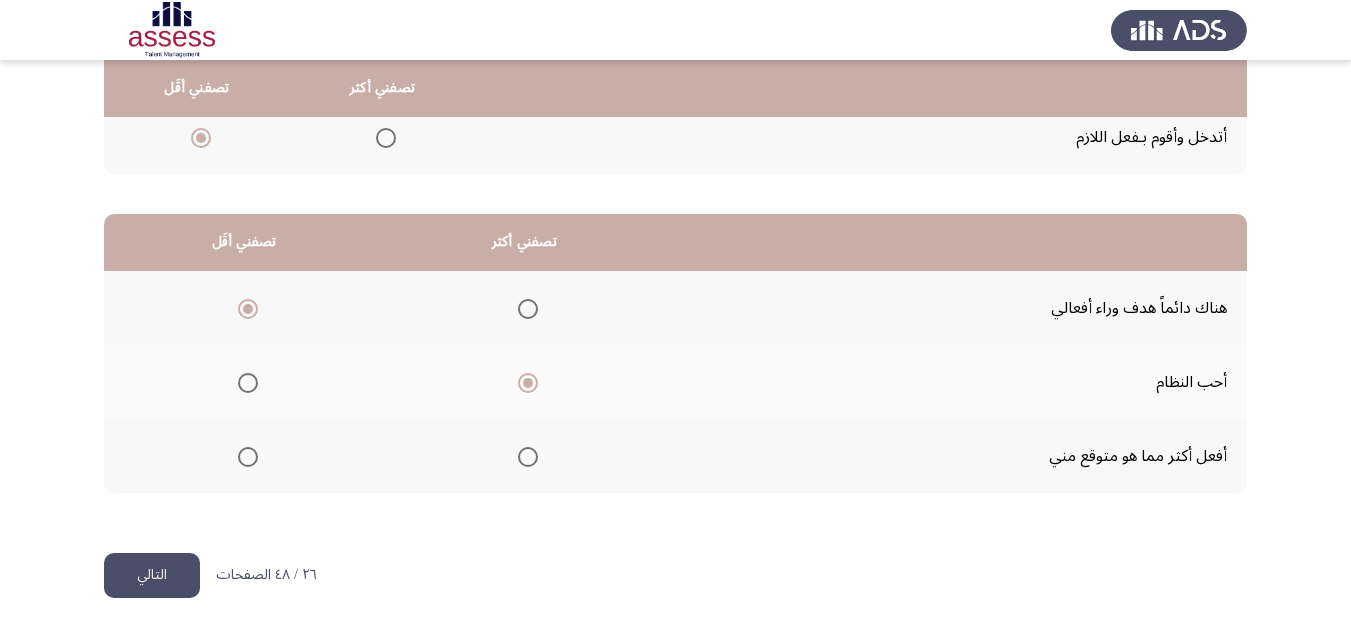 click at bounding box center [248, 457] 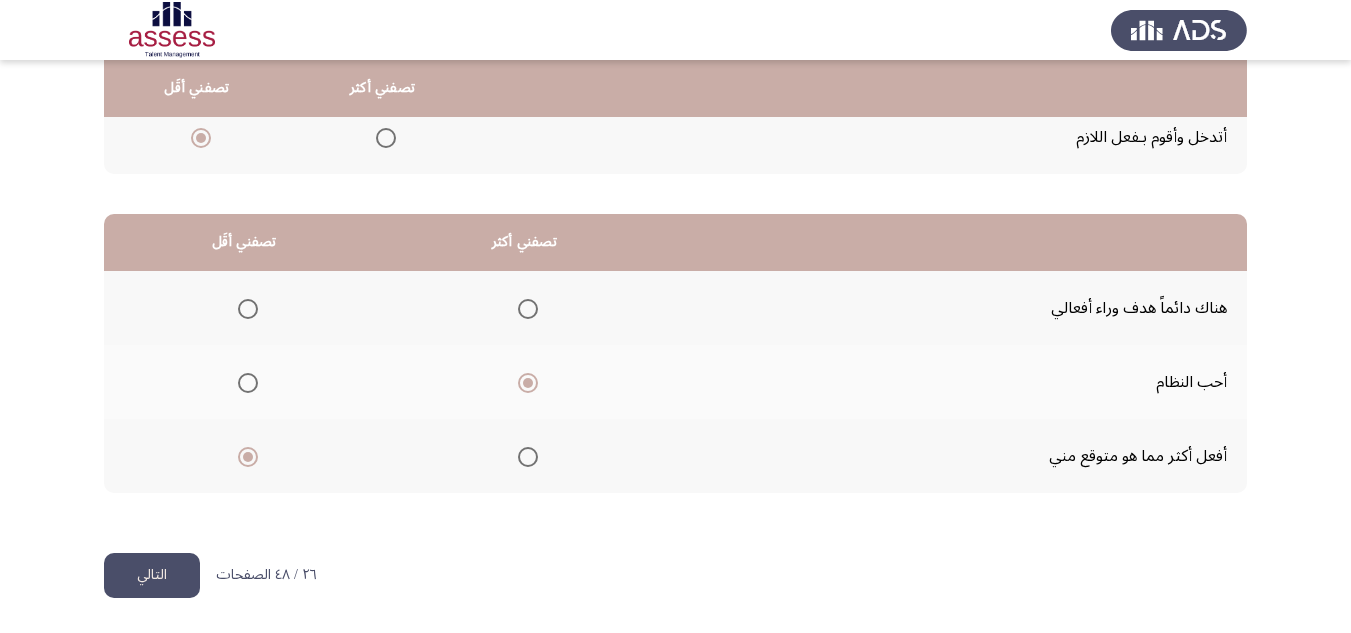 click on "التالي" 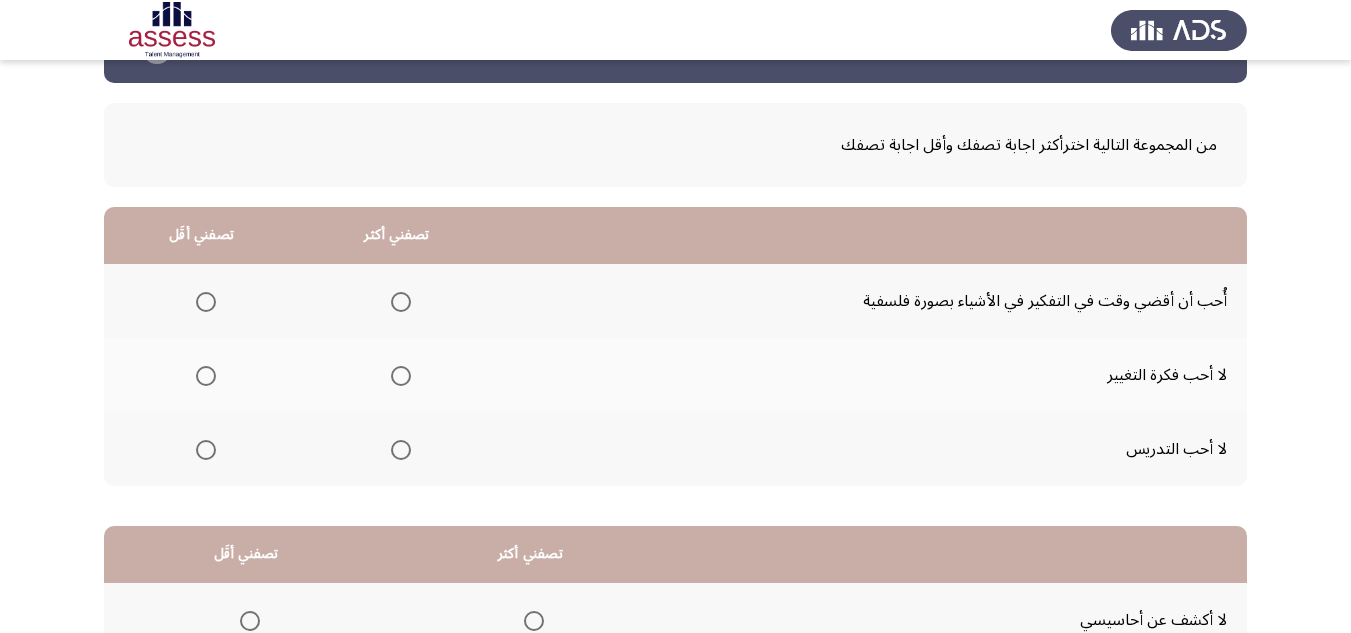 scroll, scrollTop: 100, scrollLeft: 0, axis: vertical 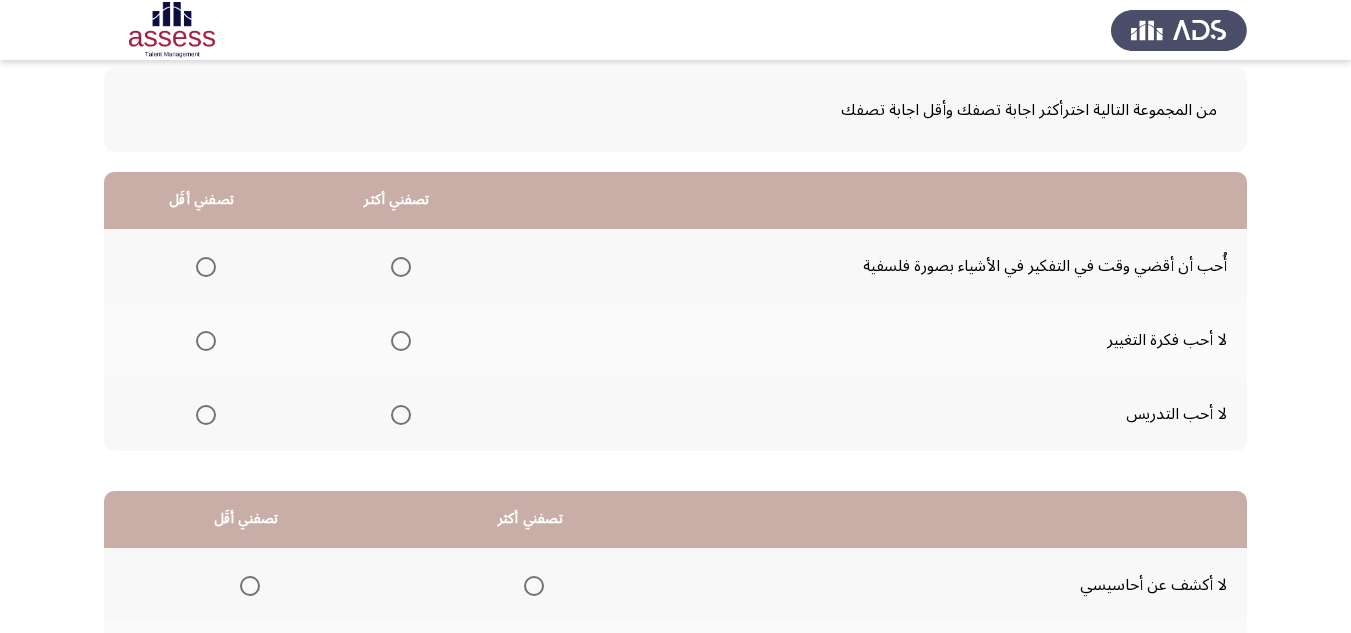 click at bounding box center [401, 267] 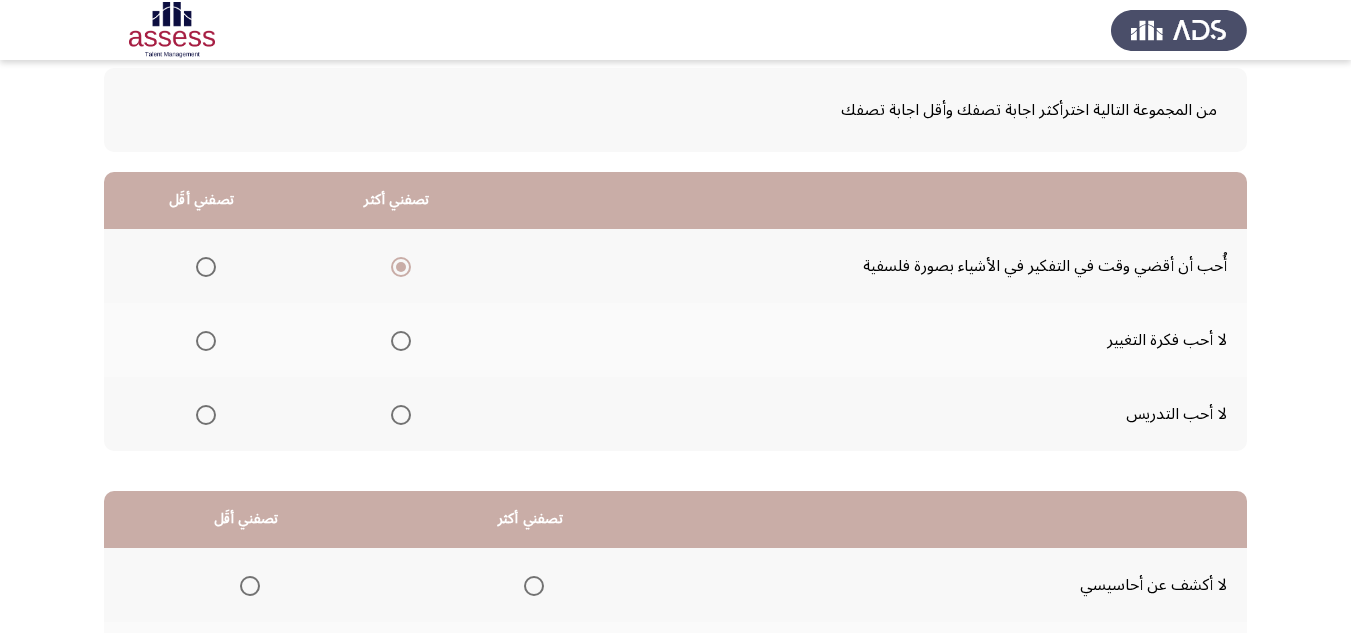 click at bounding box center [206, 341] 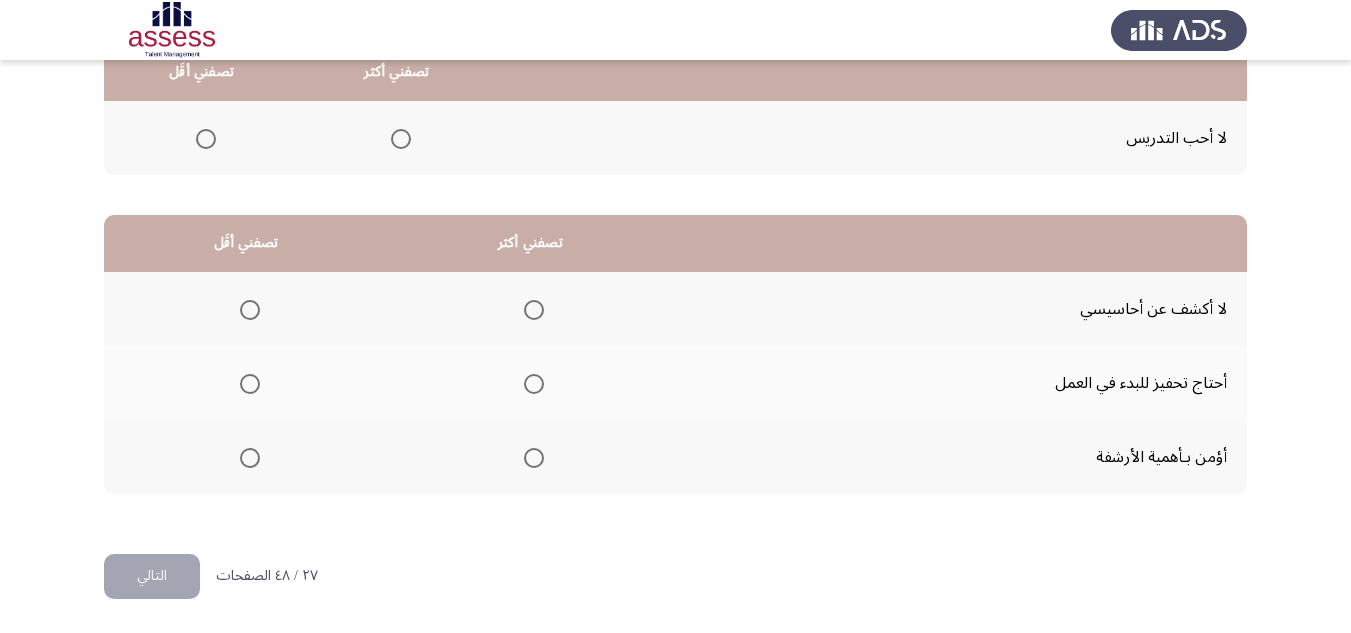 scroll, scrollTop: 377, scrollLeft: 0, axis: vertical 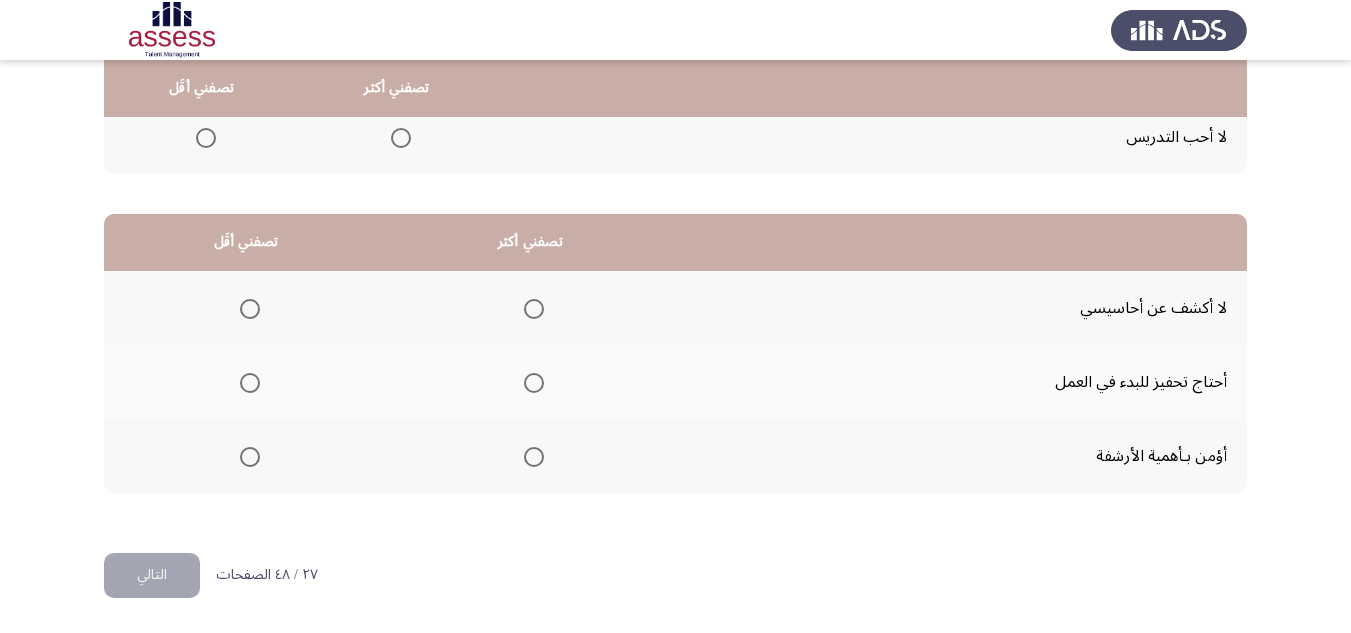 click at bounding box center [534, 309] 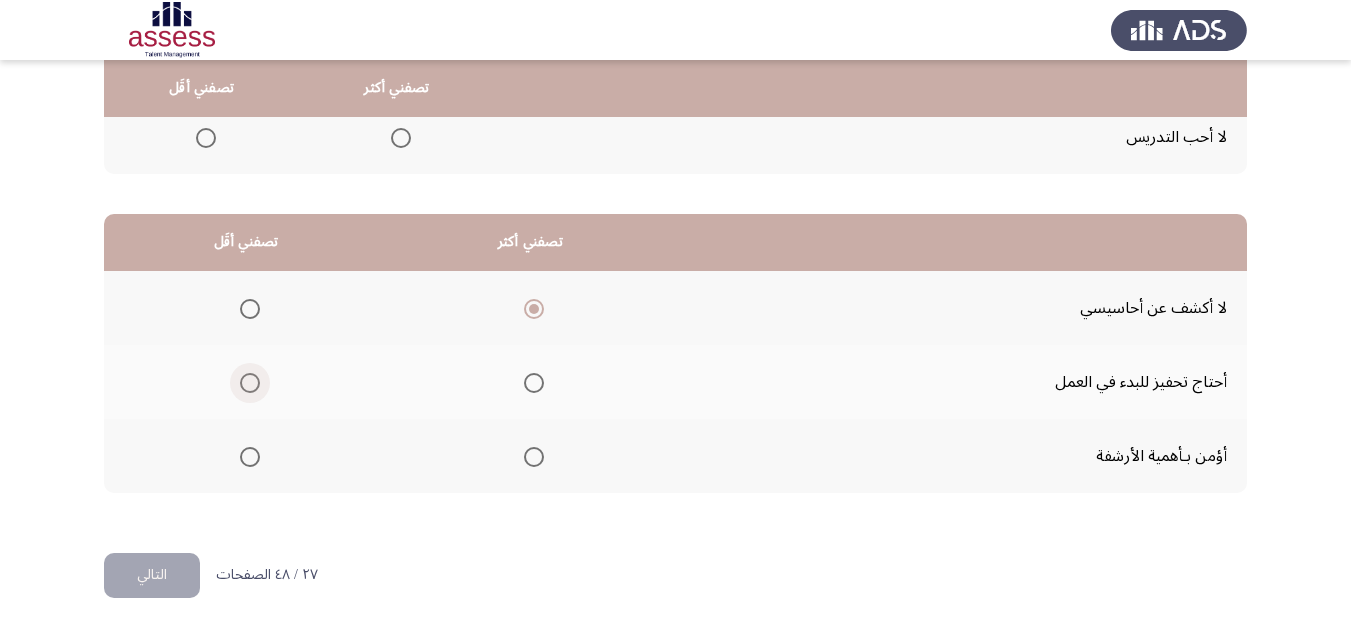 click at bounding box center [250, 383] 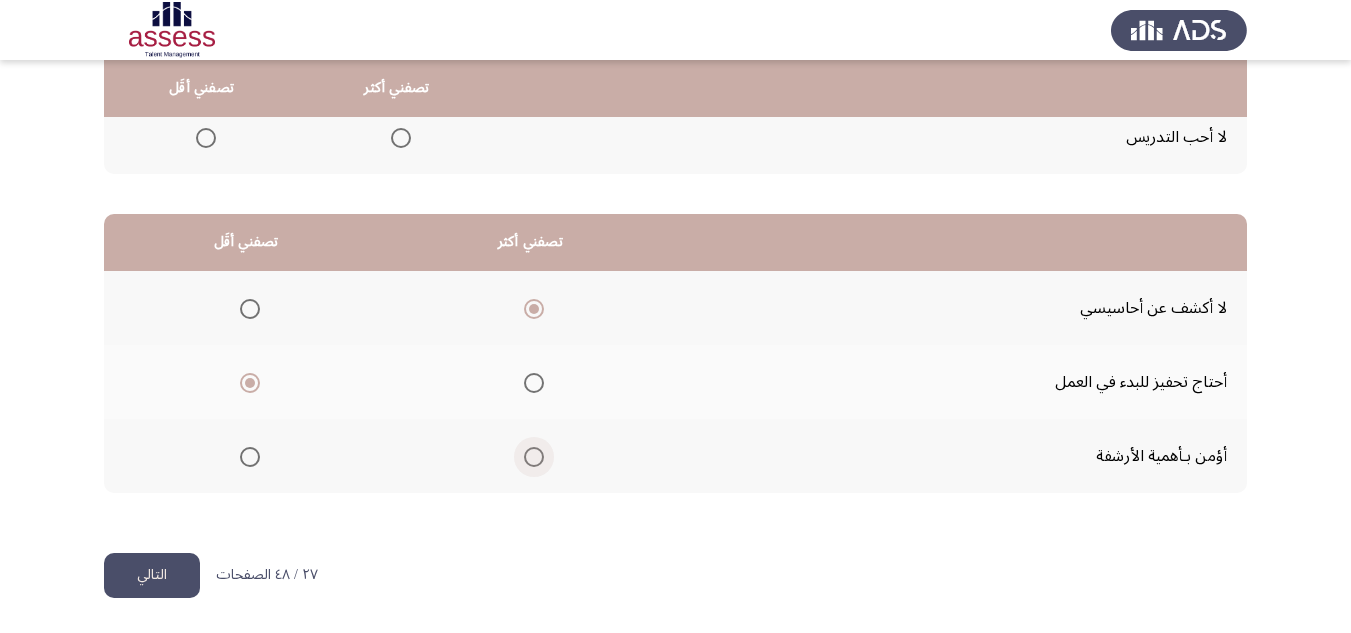 click at bounding box center [534, 457] 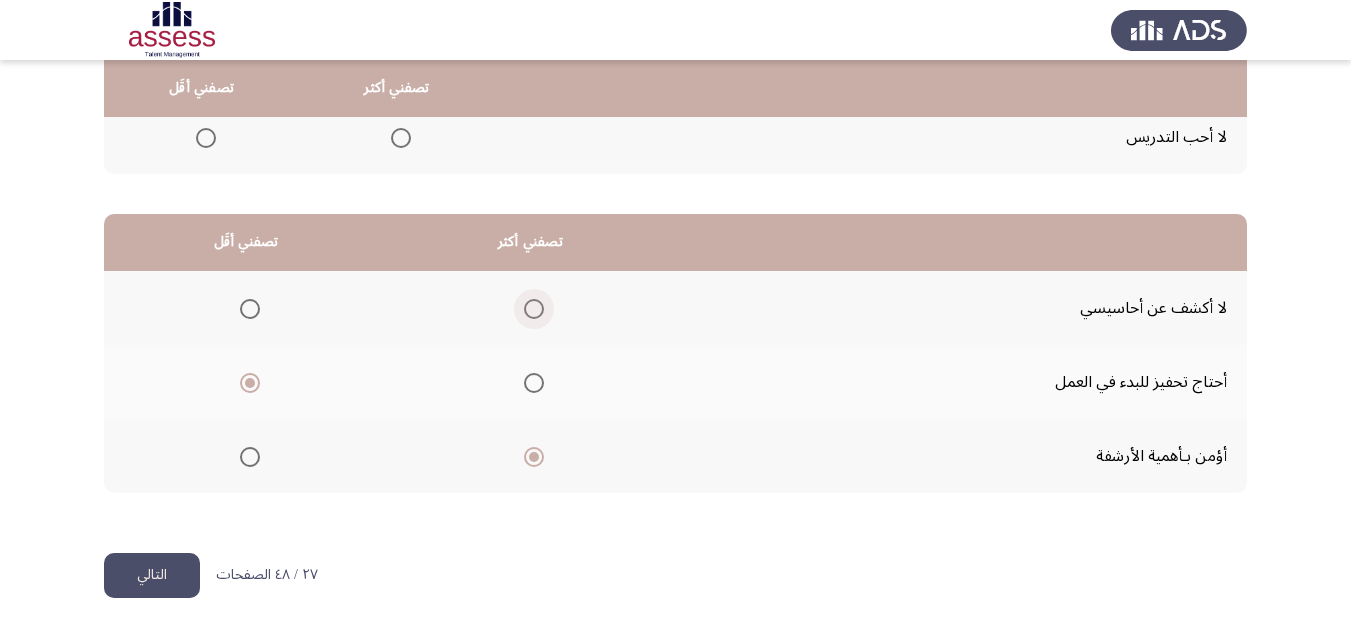 click at bounding box center (534, 309) 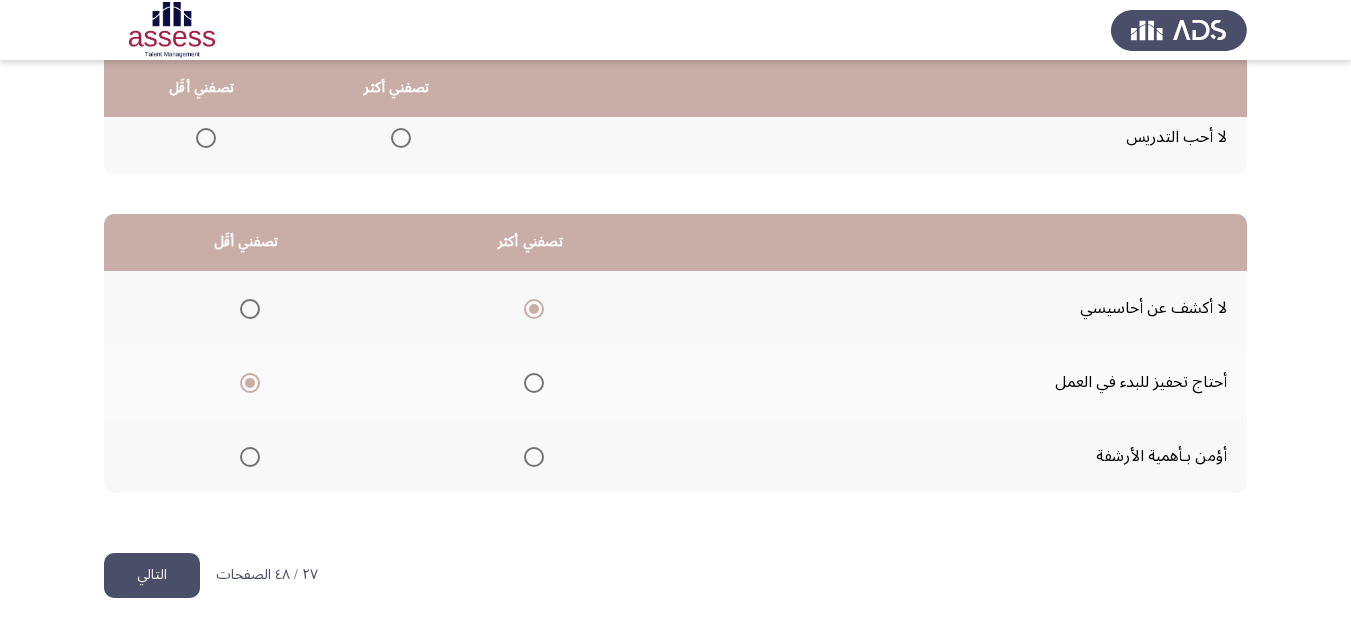 click at bounding box center [534, 457] 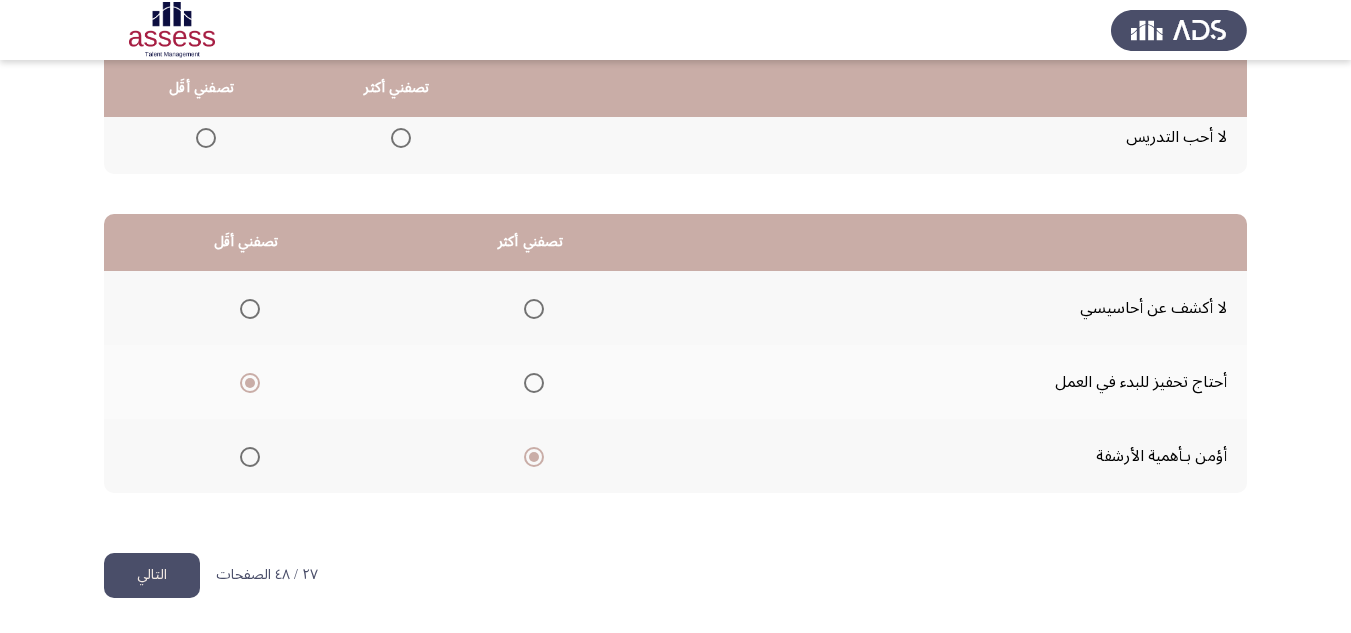 click on "التالي" 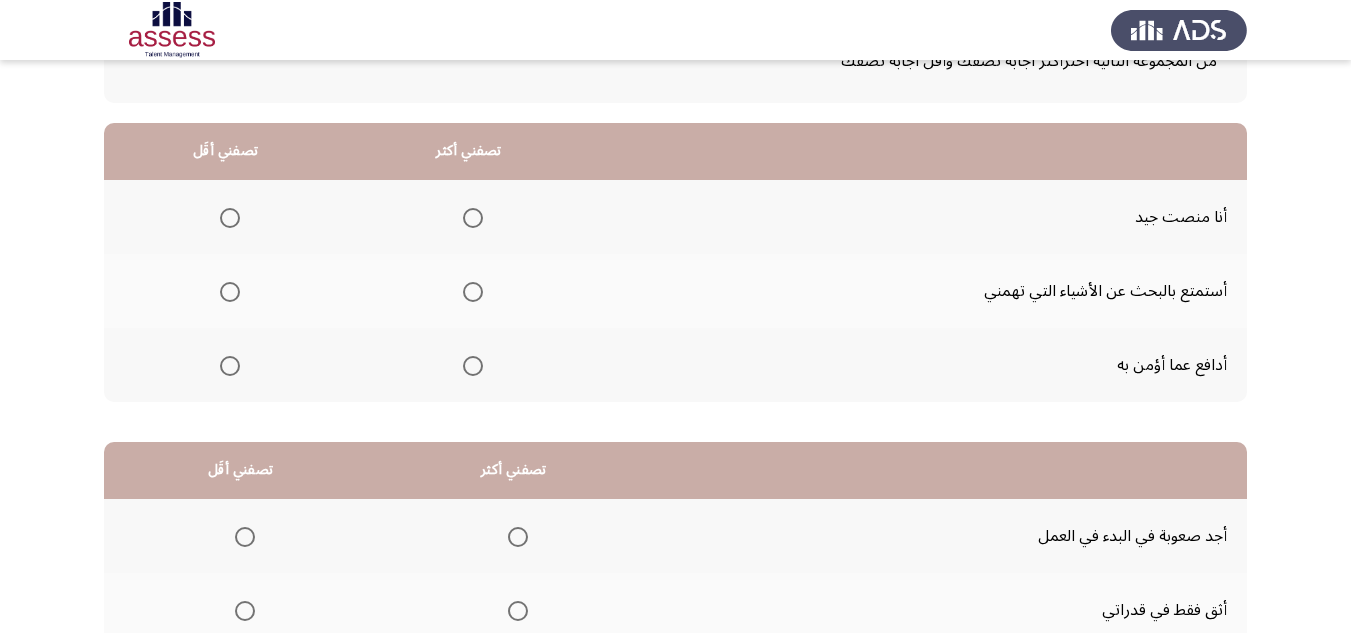 scroll, scrollTop: 100, scrollLeft: 0, axis: vertical 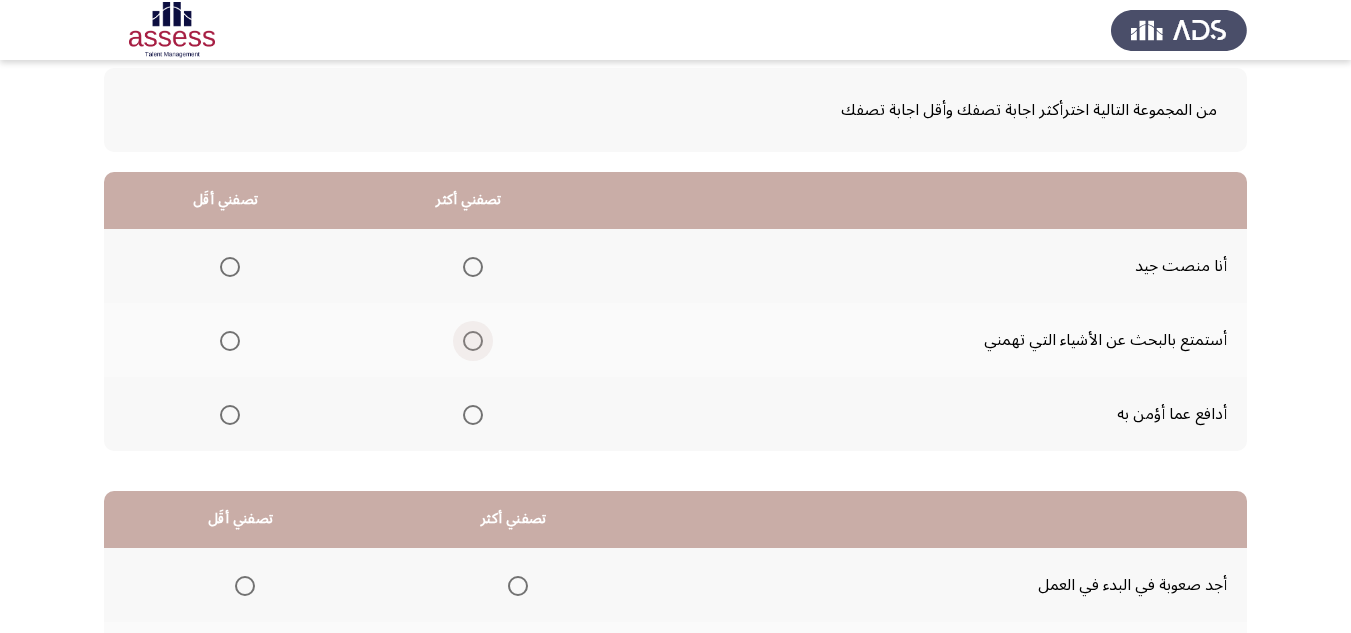 click at bounding box center (473, 341) 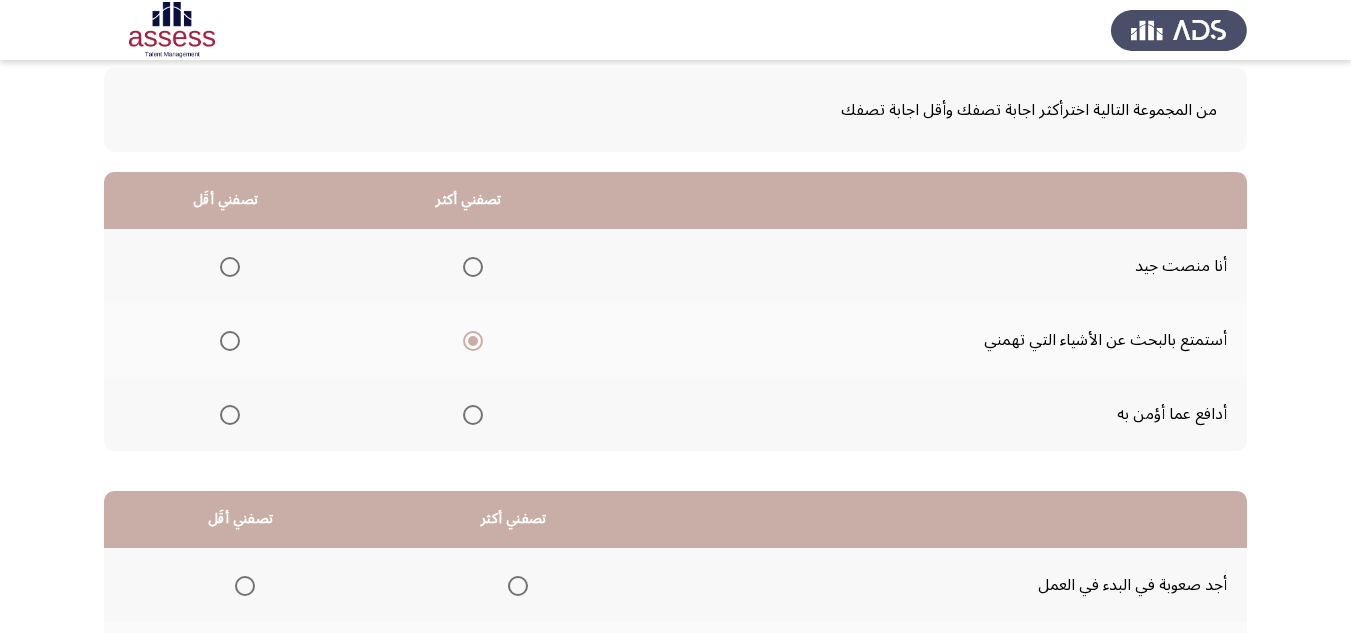 click at bounding box center (473, 415) 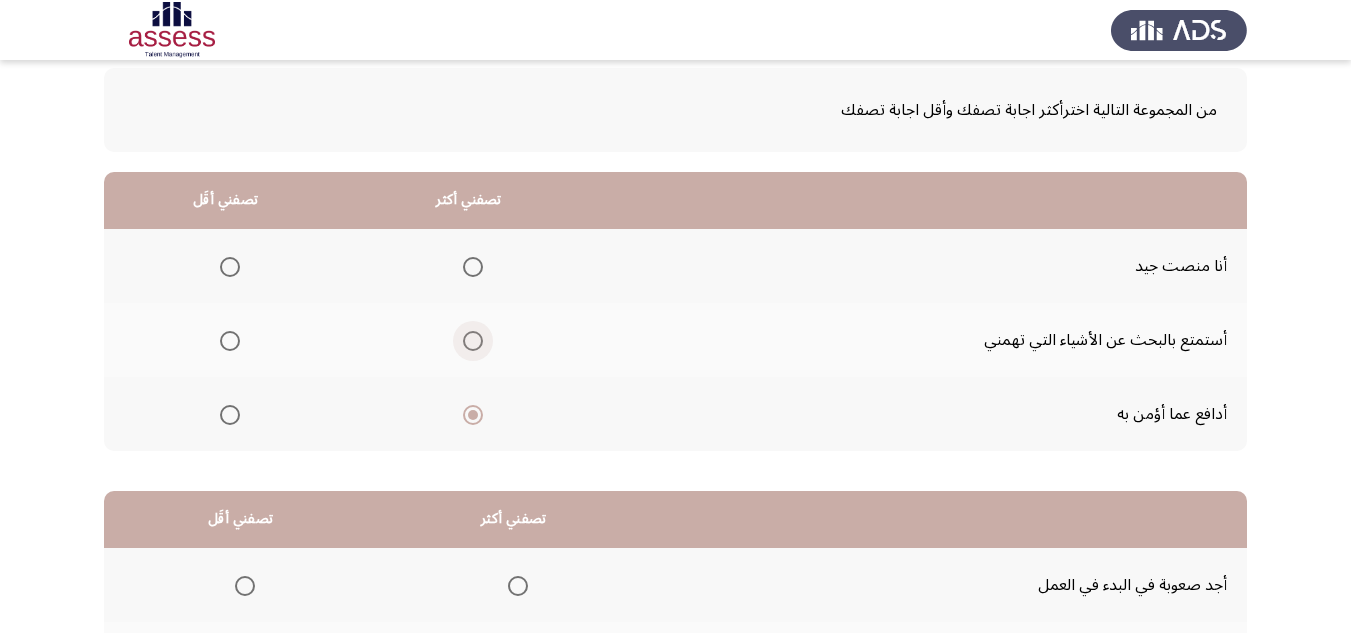 click at bounding box center (473, 341) 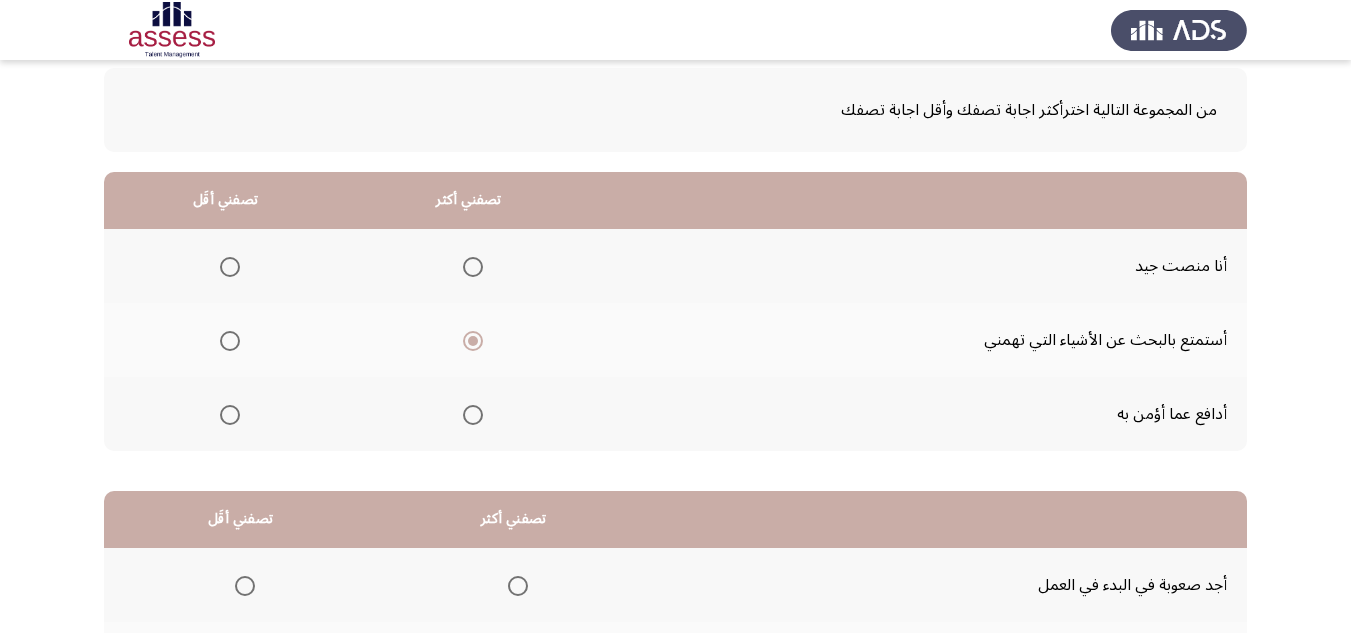 click at bounding box center [473, 415] 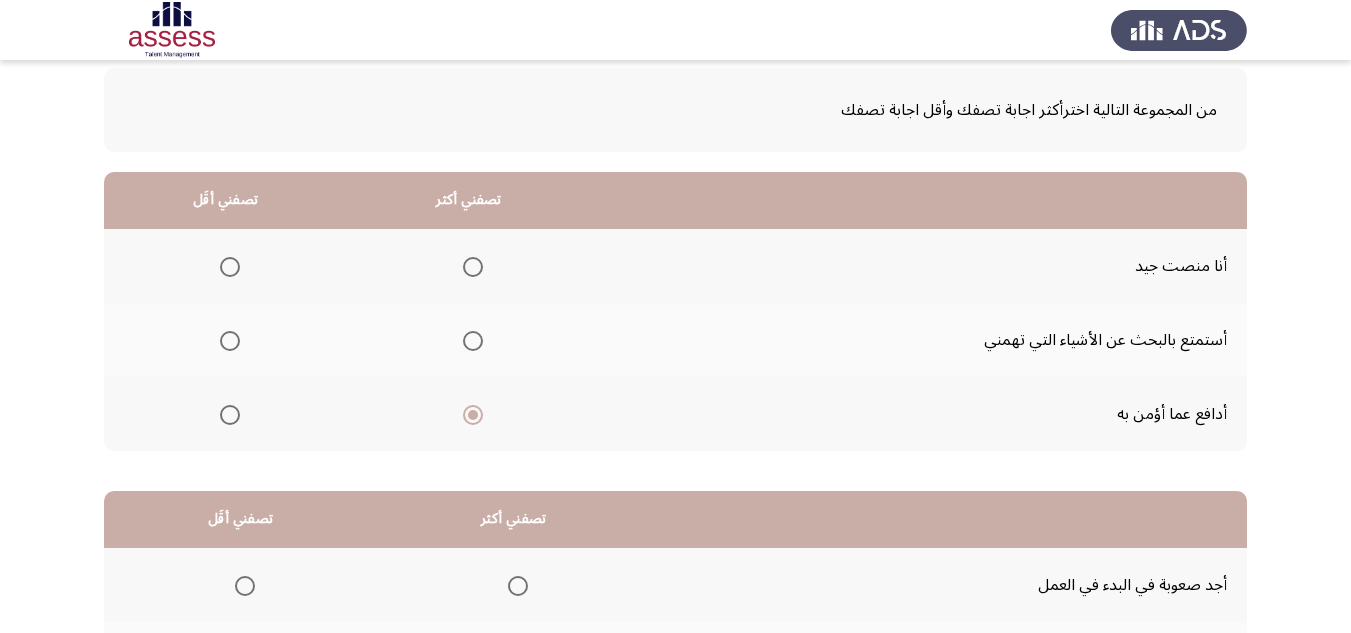 click at bounding box center (230, 341) 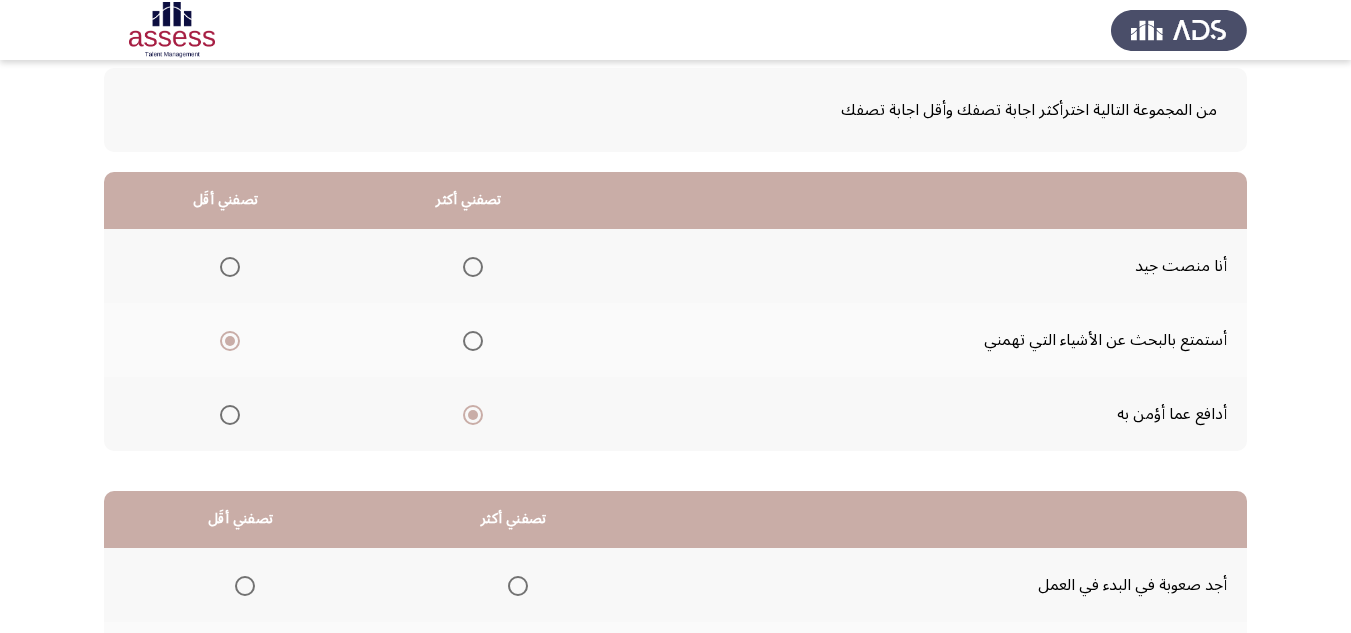 click at bounding box center [230, 267] 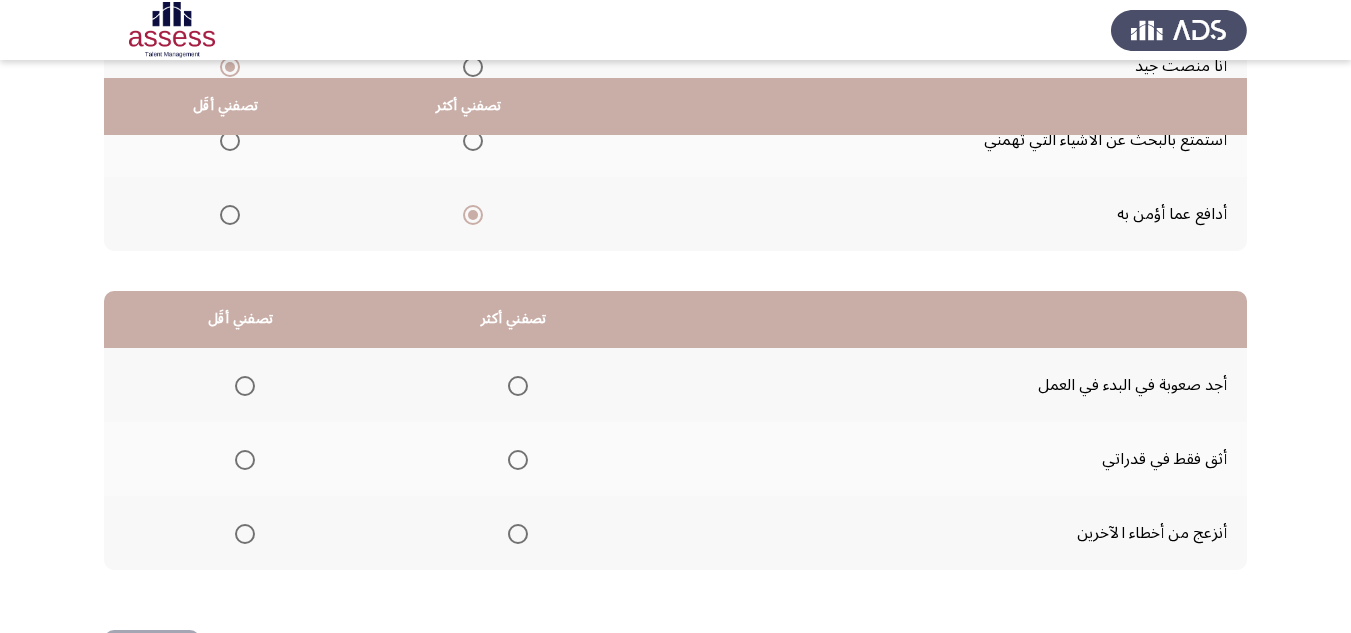 scroll, scrollTop: 377, scrollLeft: 0, axis: vertical 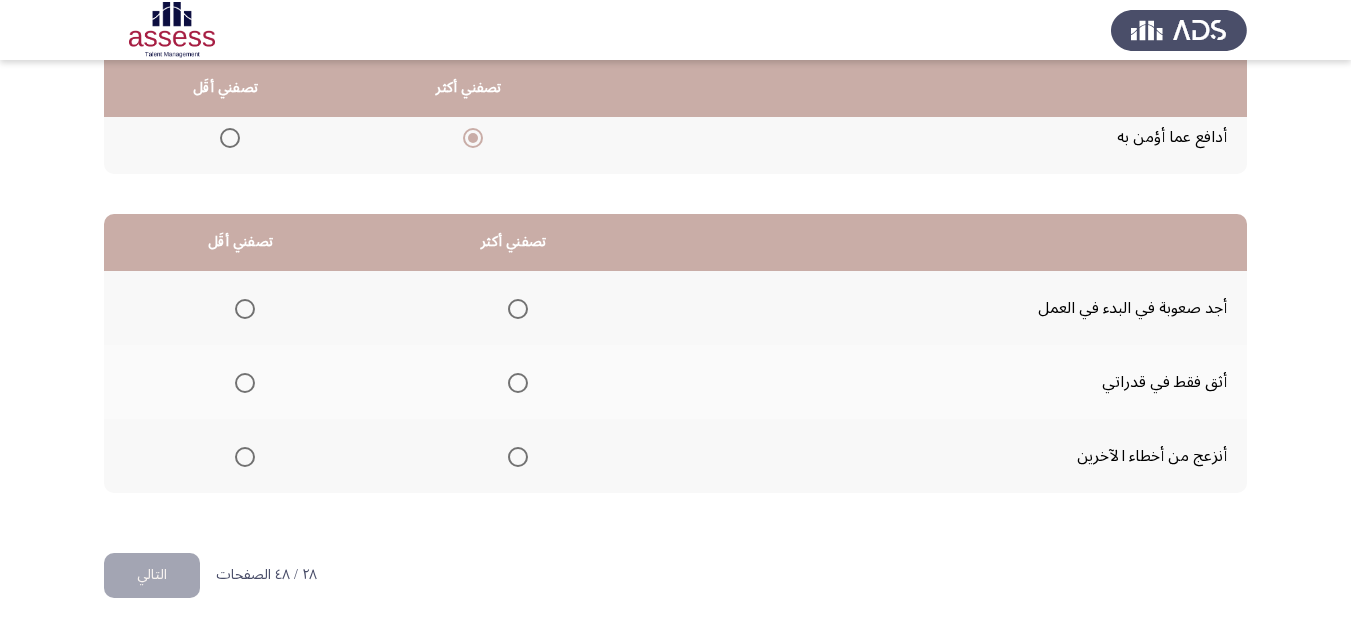 click at bounding box center [518, 383] 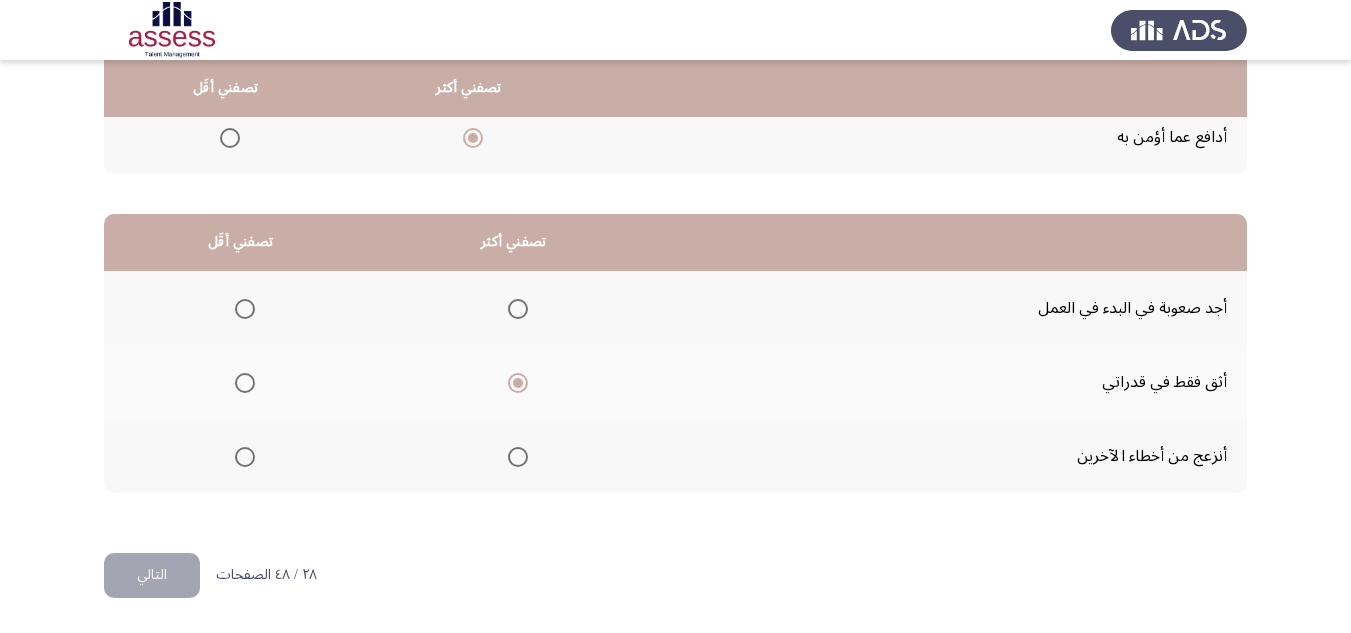 click at bounding box center (245, 309) 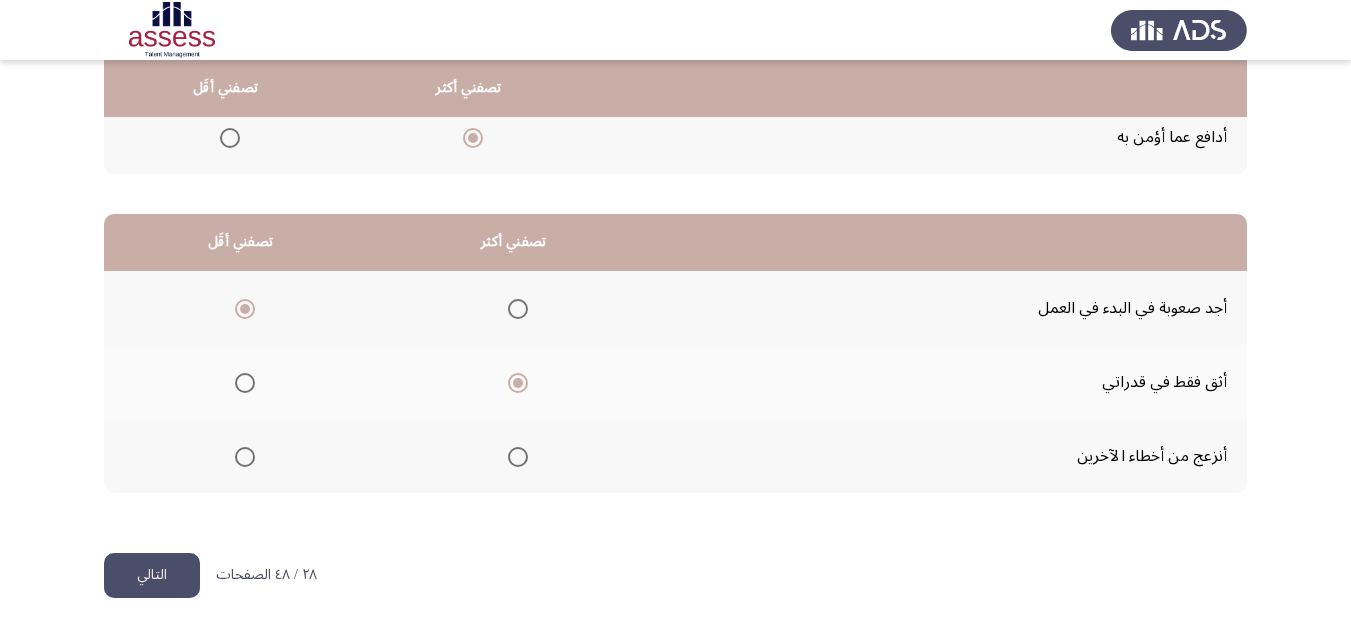 click on "التالي" 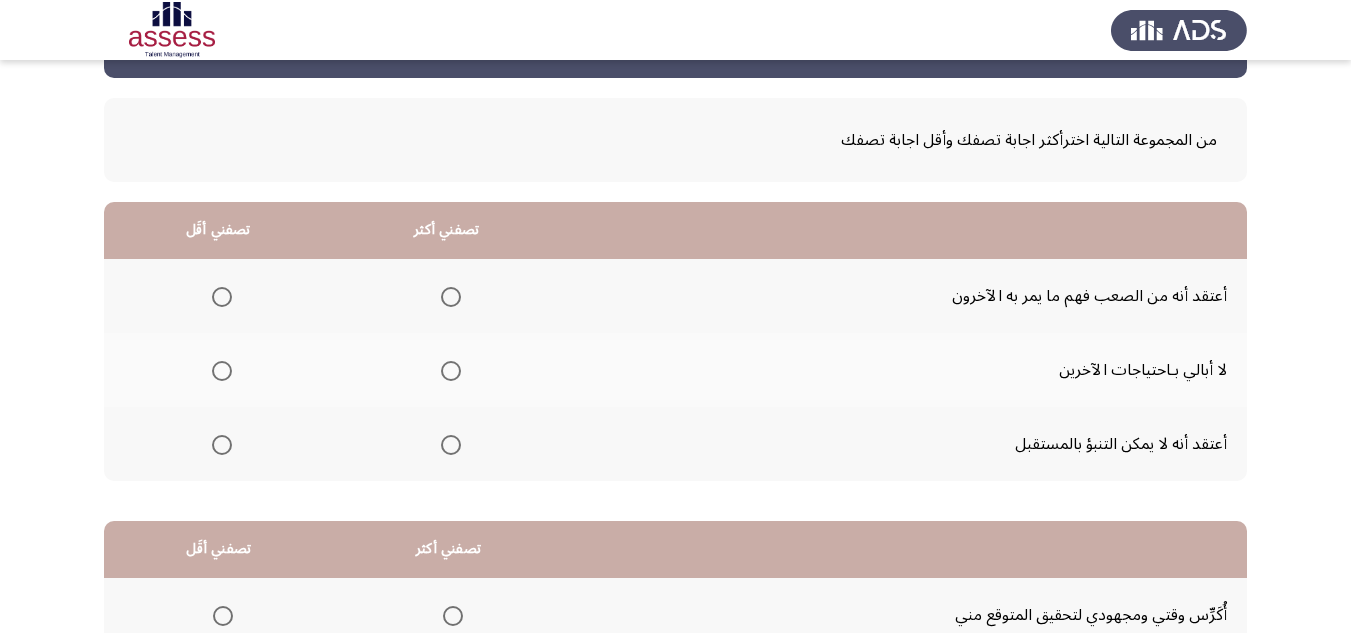 scroll, scrollTop: 100, scrollLeft: 0, axis: vertical 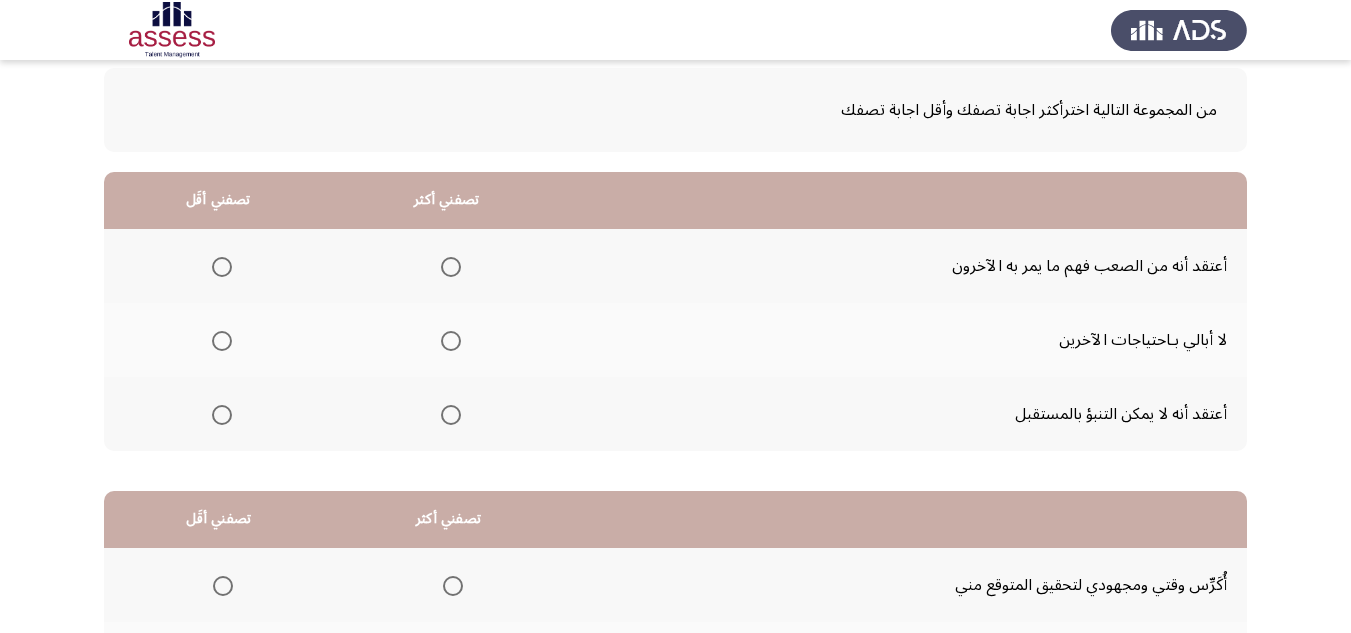 click on "أعتقد أنه من الصعب فهم ما يمر به الآخرون" 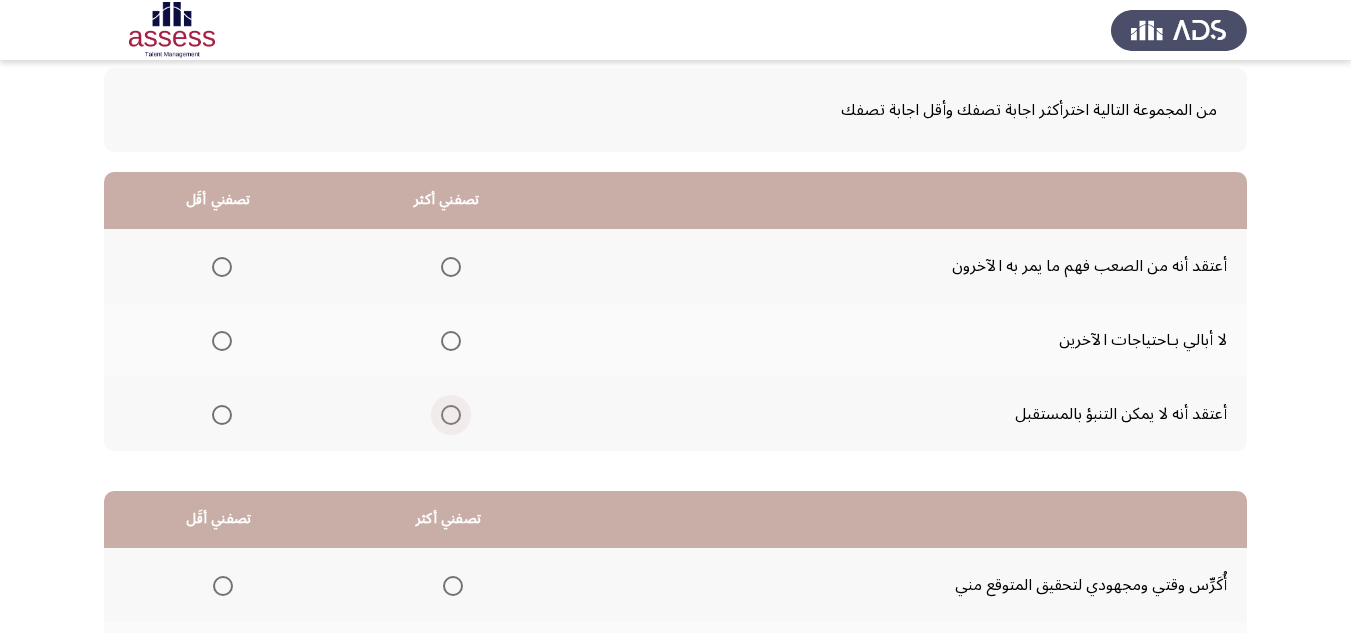 click at bounding box center (451, 415) 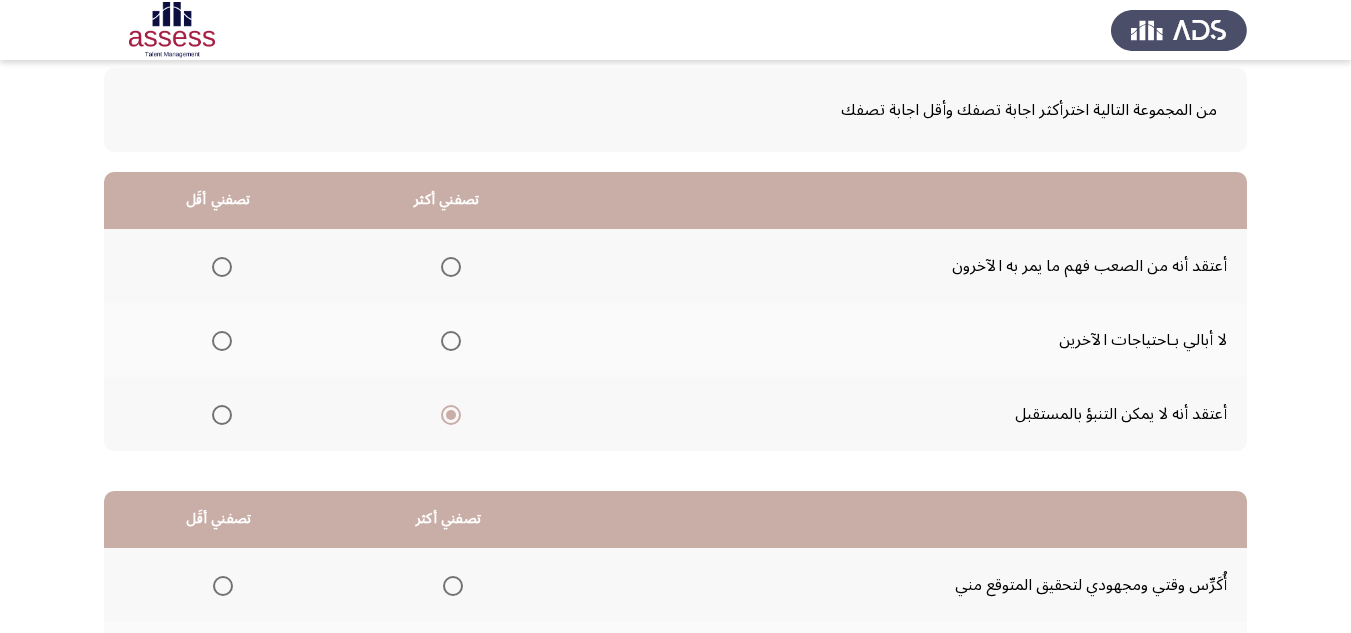 click at bounding box center (451, 267) 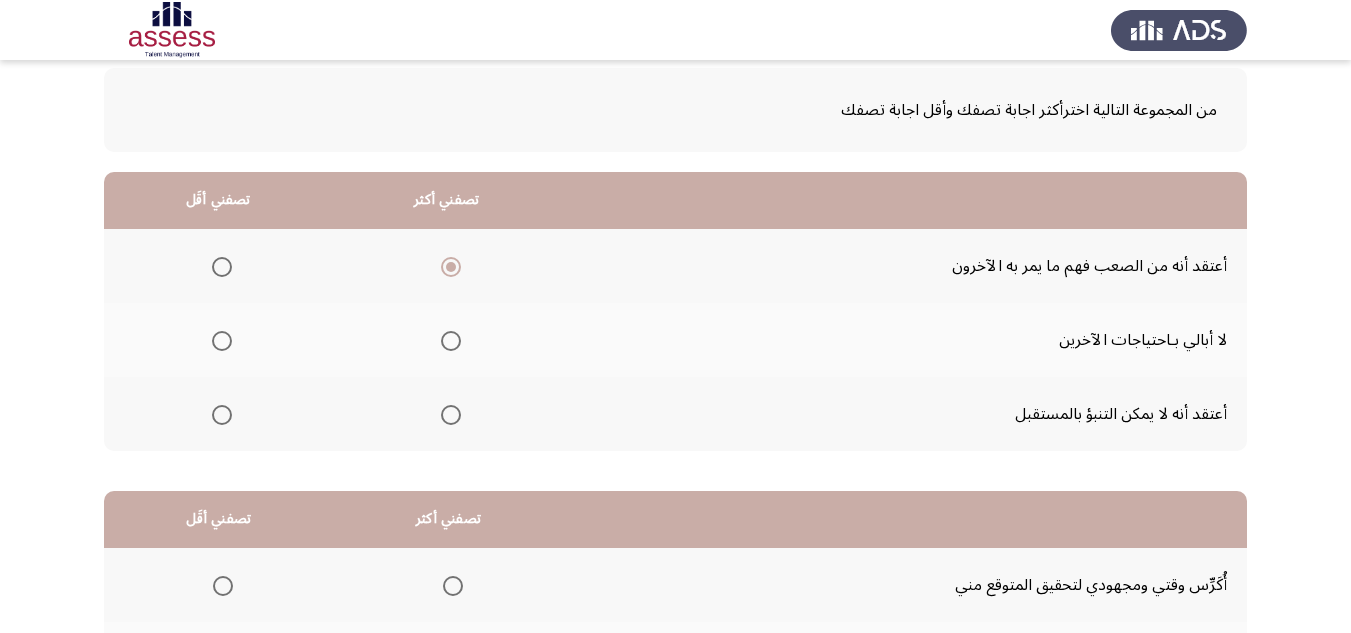 click at bounding box center [451, 415] 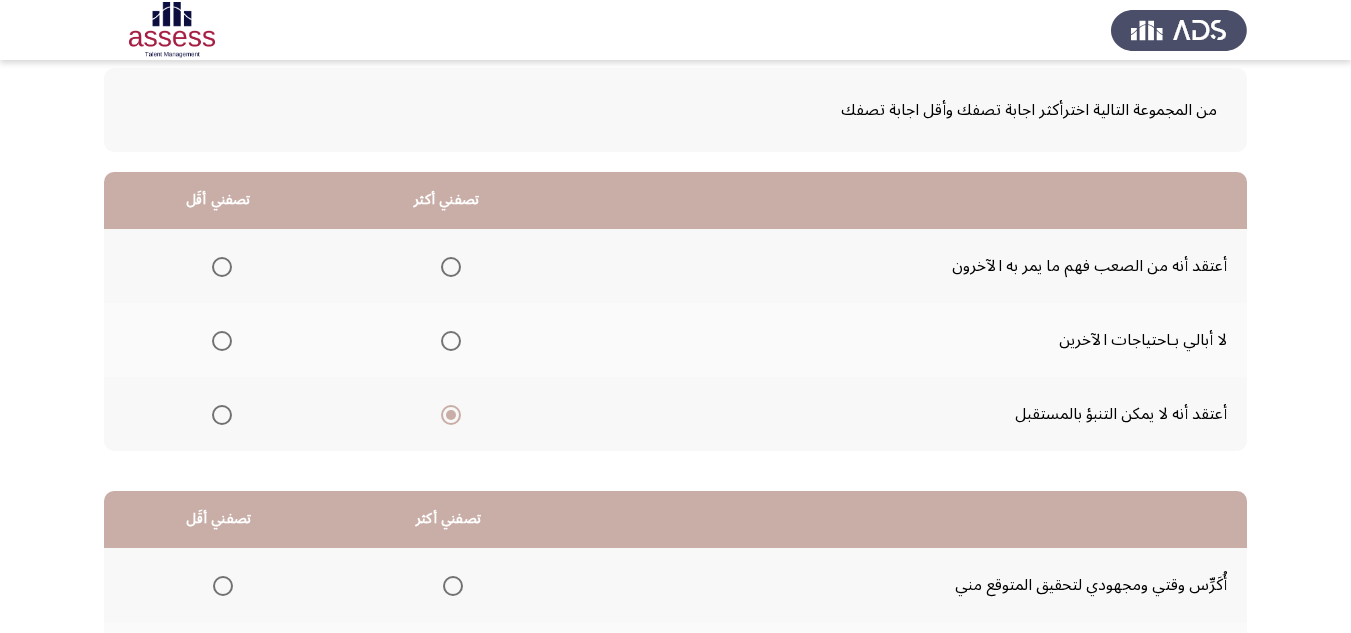 drag, startPoint x: 232, startPoint y: 338, endPoint x: 218, endPoint y: 339, distance: 14.035668 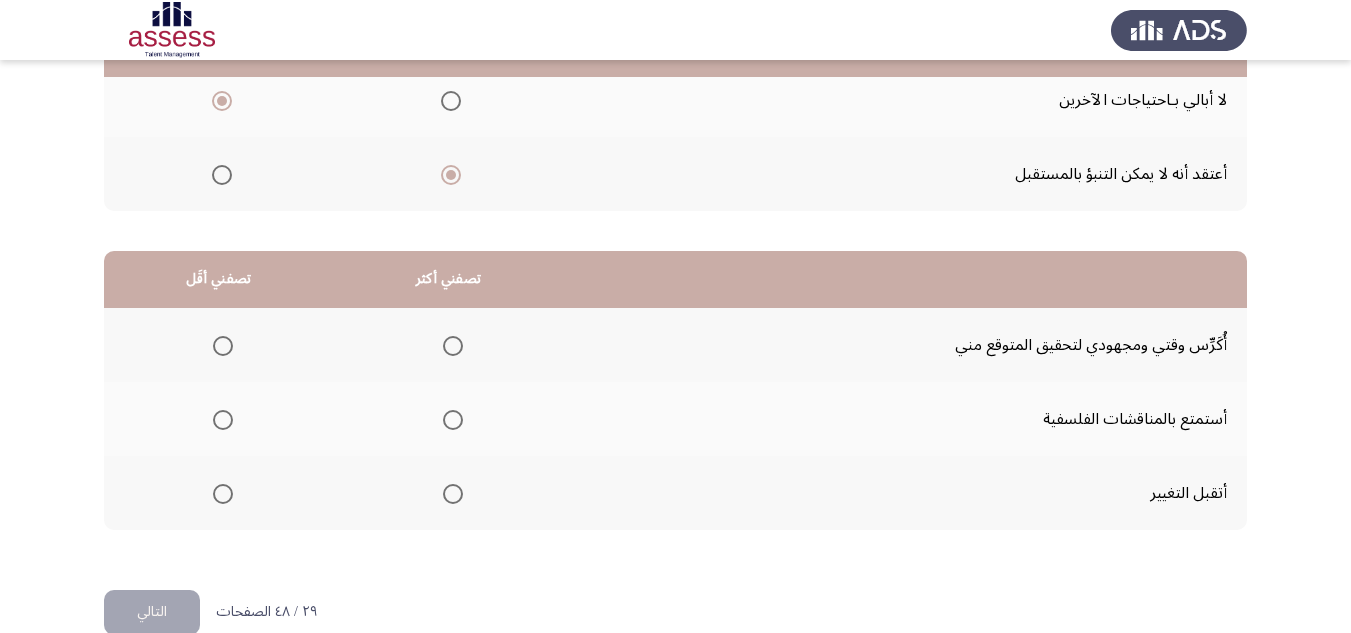 scroll, scrollTop: 377, scrollLeft: 0, axis: vertical 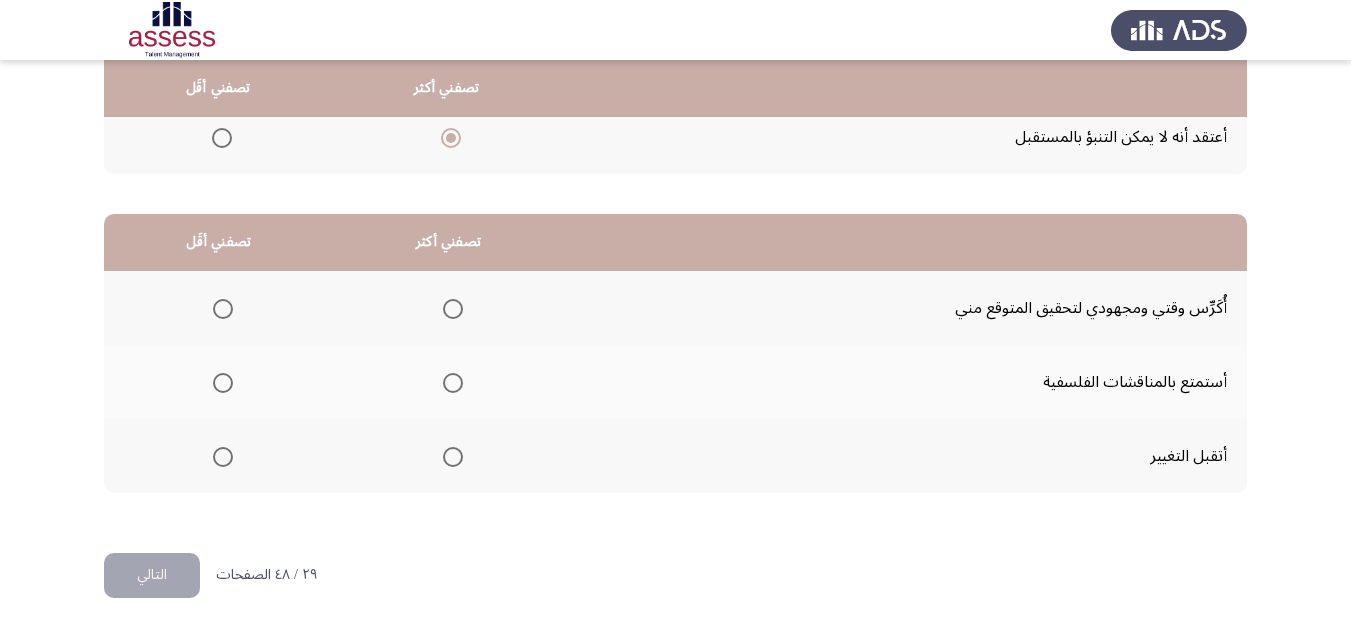 click at bounding box center [453, 309] 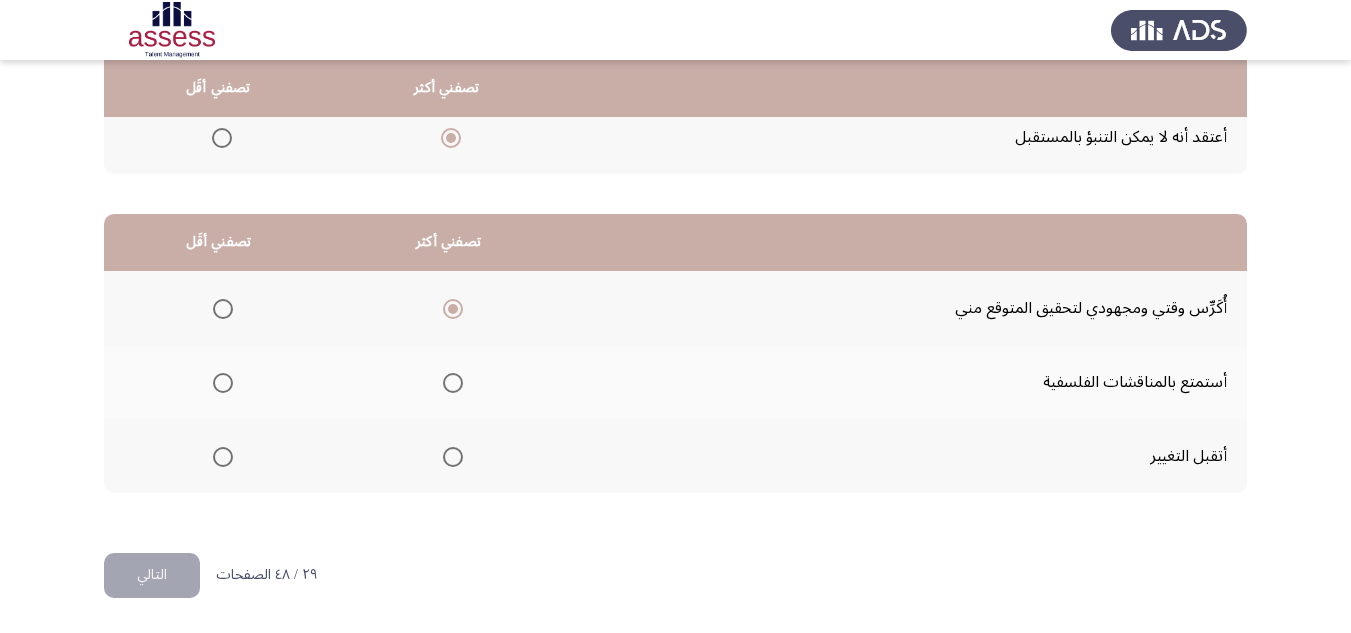 click at bounding box center (219, 383) 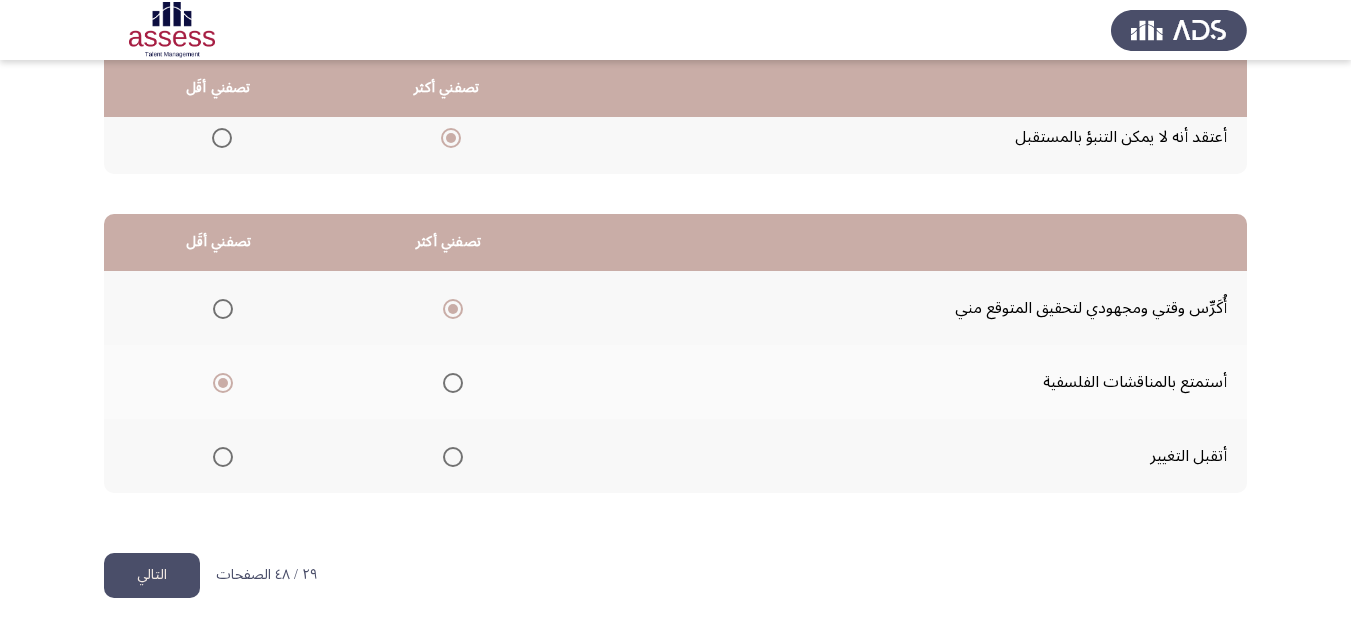 click on "التالي" 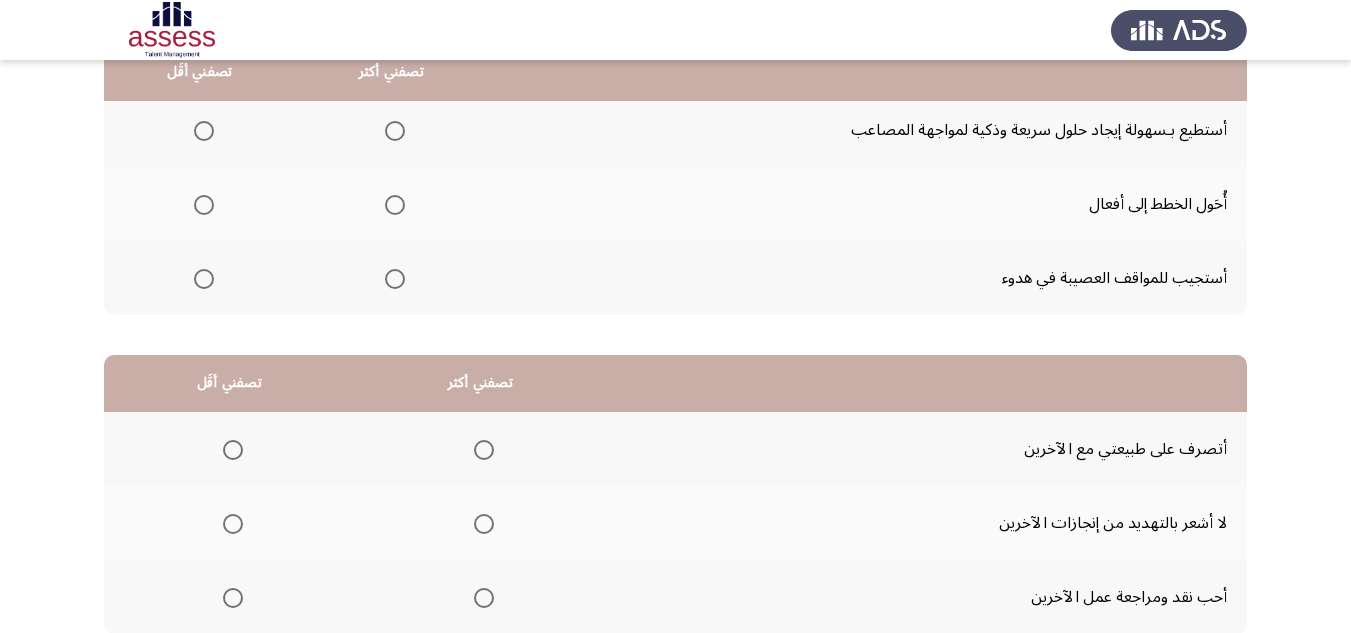scroll, scrollTop: 177, scrollLeft: 0, axis: vertical 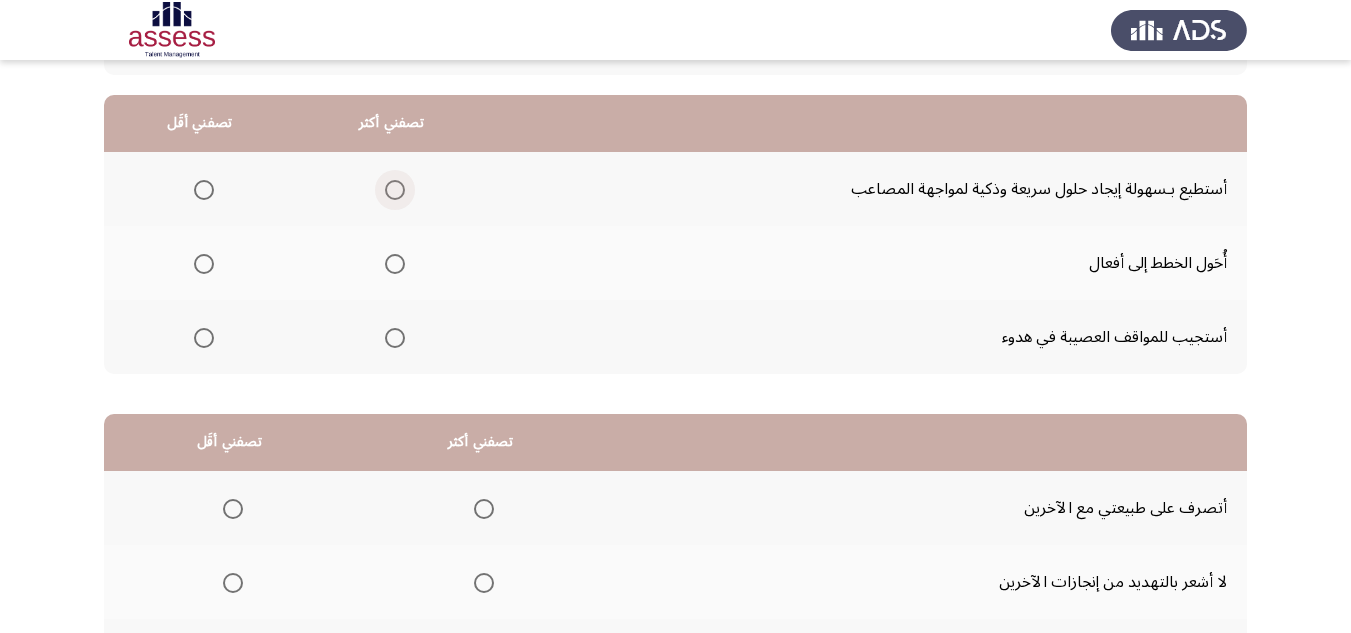 click at bounding box center (395, 190) 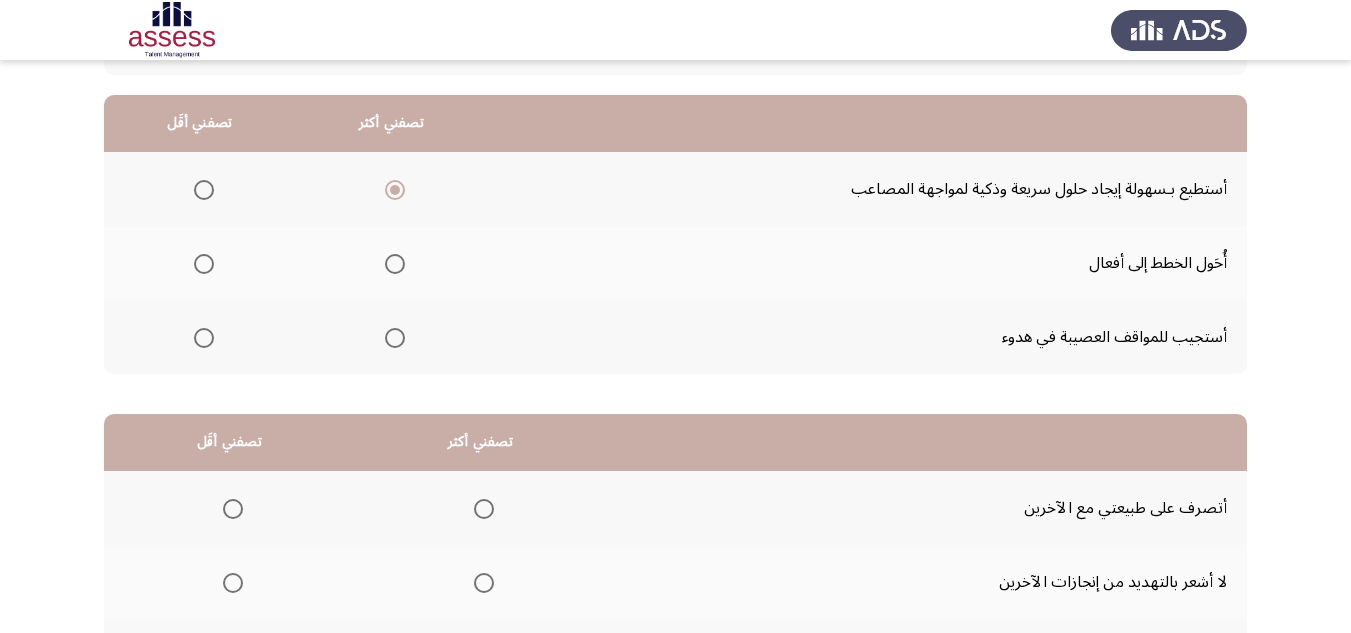 click at bounding box center [204, 338] 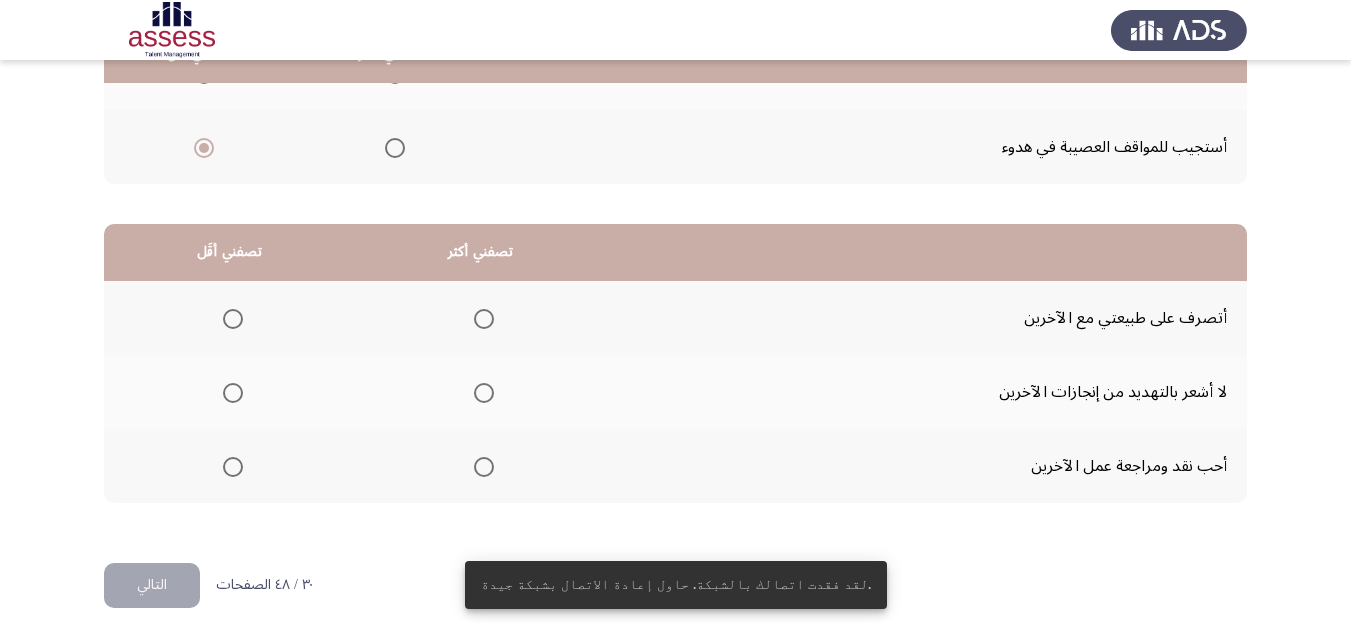 scroll, scrollTop: 377, scrollLeft: 0, axis: vertical 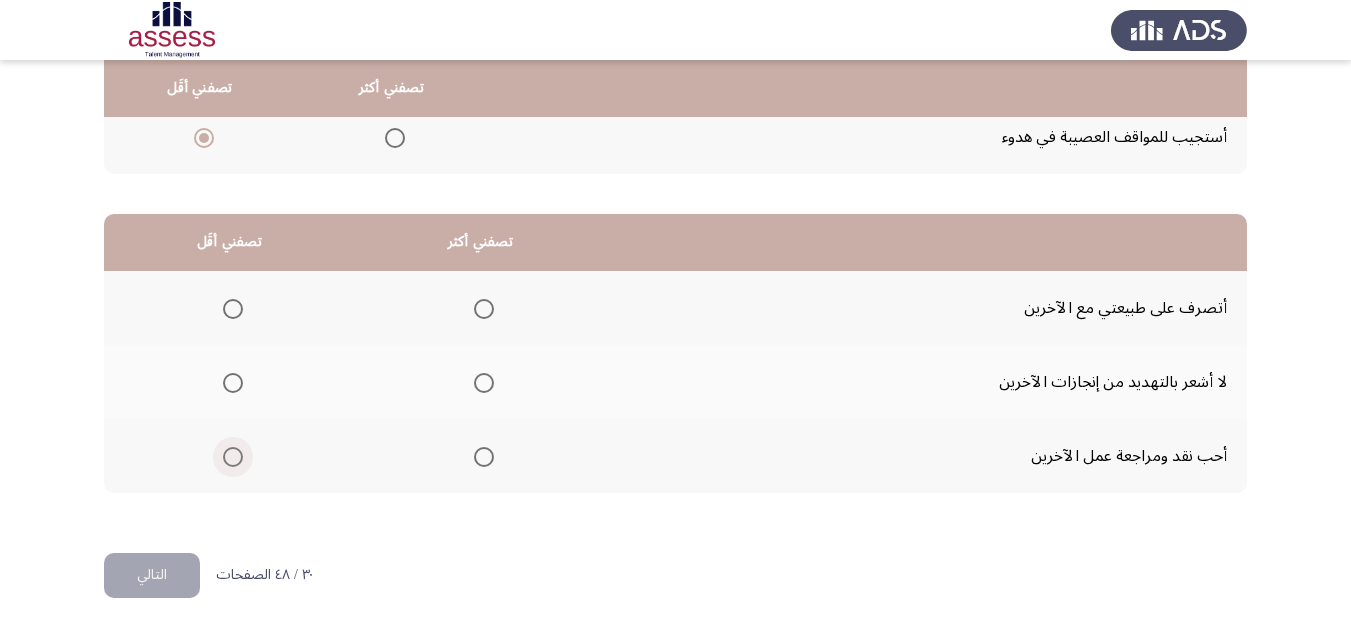 click at bounding box center [233, 457] 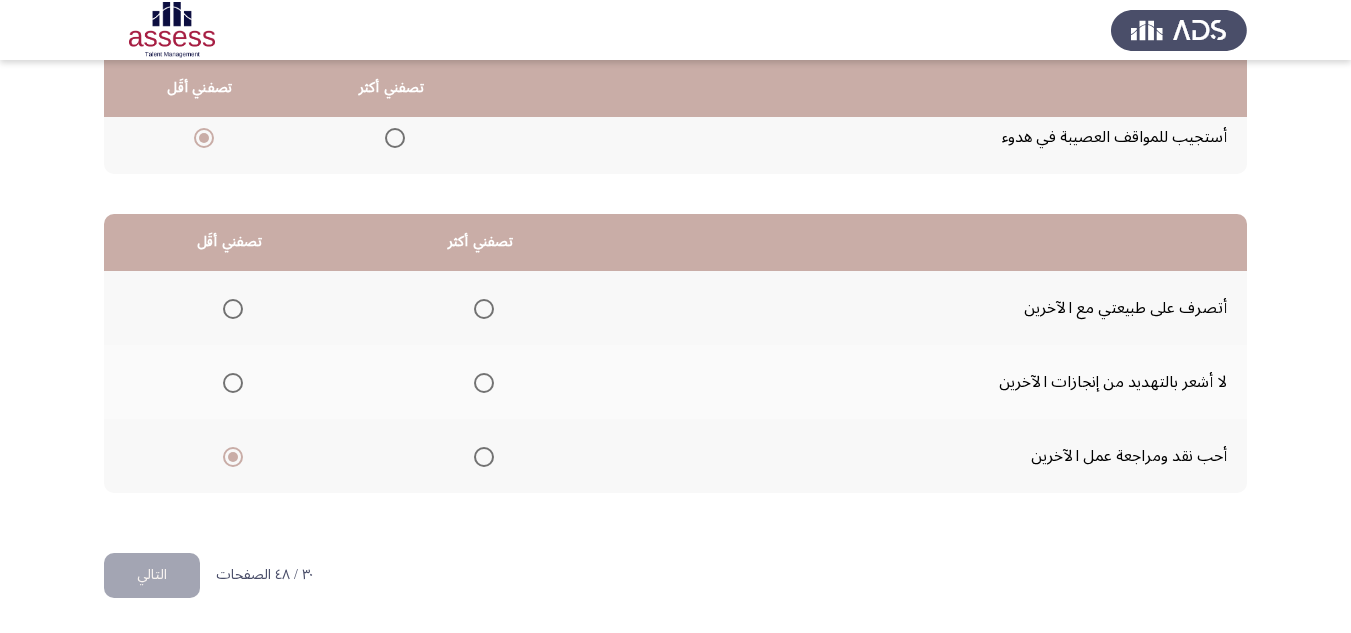 click at bounding box center [484, 309] 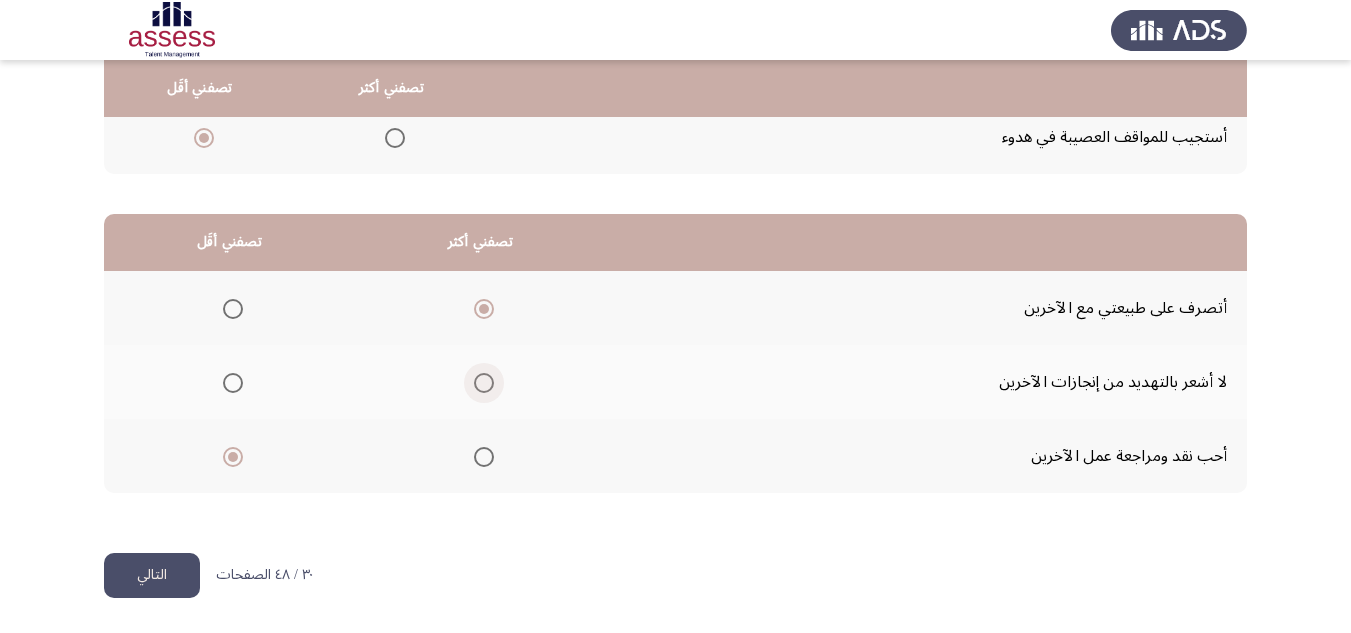 click at bounding box center [484, 383] 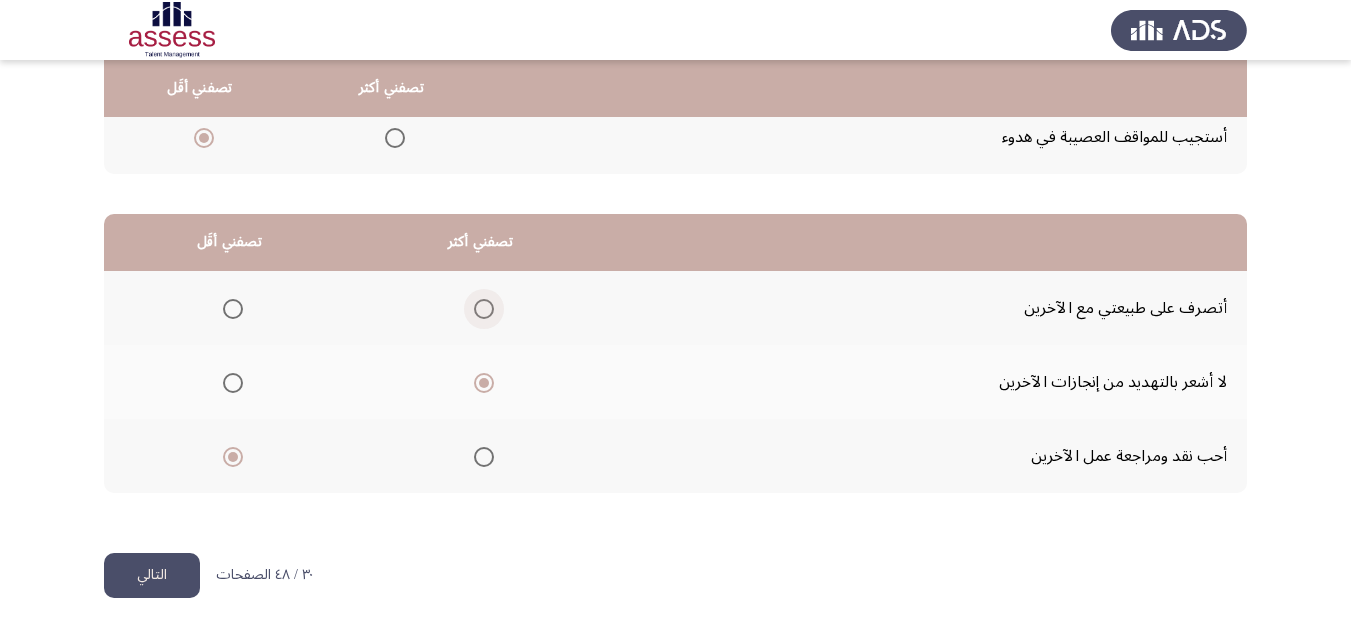 click at bounding box center [484, 309] 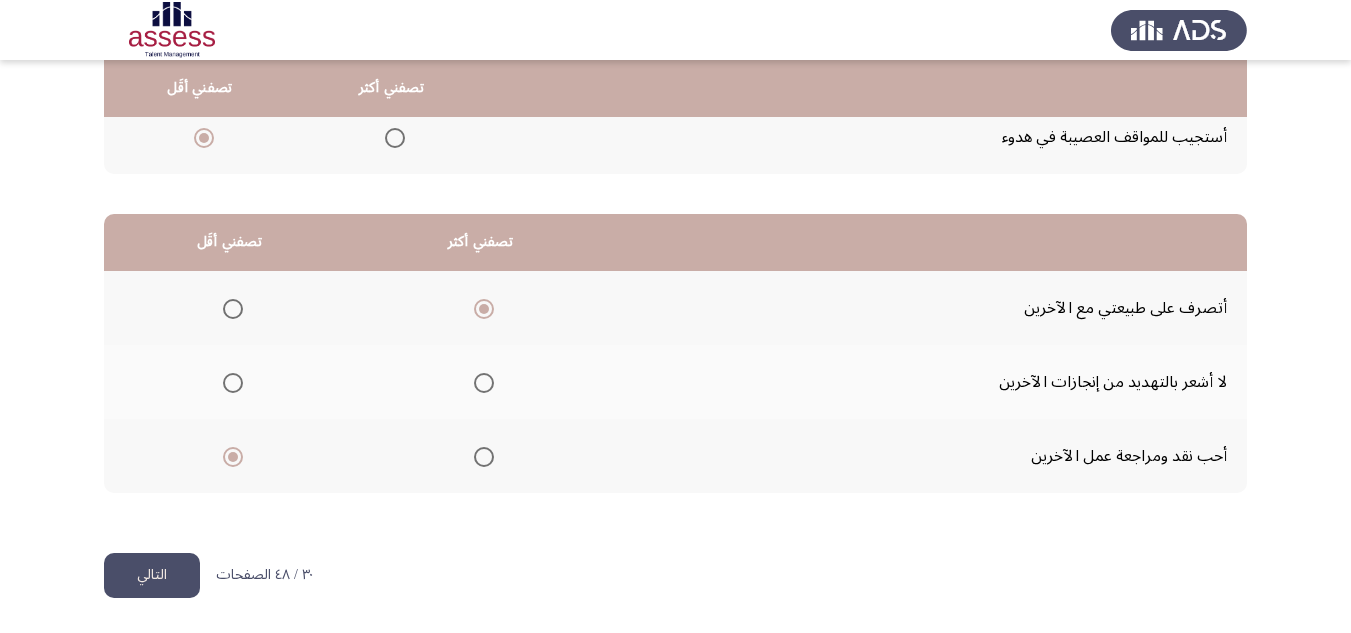 click on "التالي" 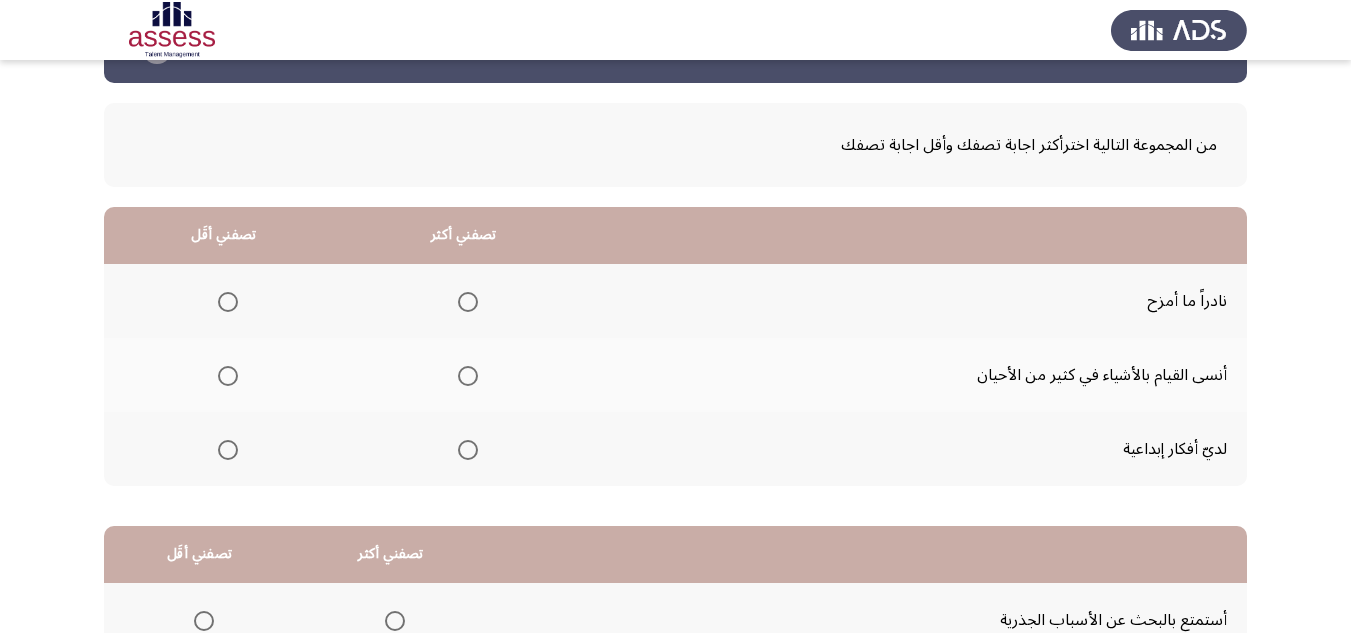 scroll, scrollTop: 100, scrollLeft: 0, axis: vertical 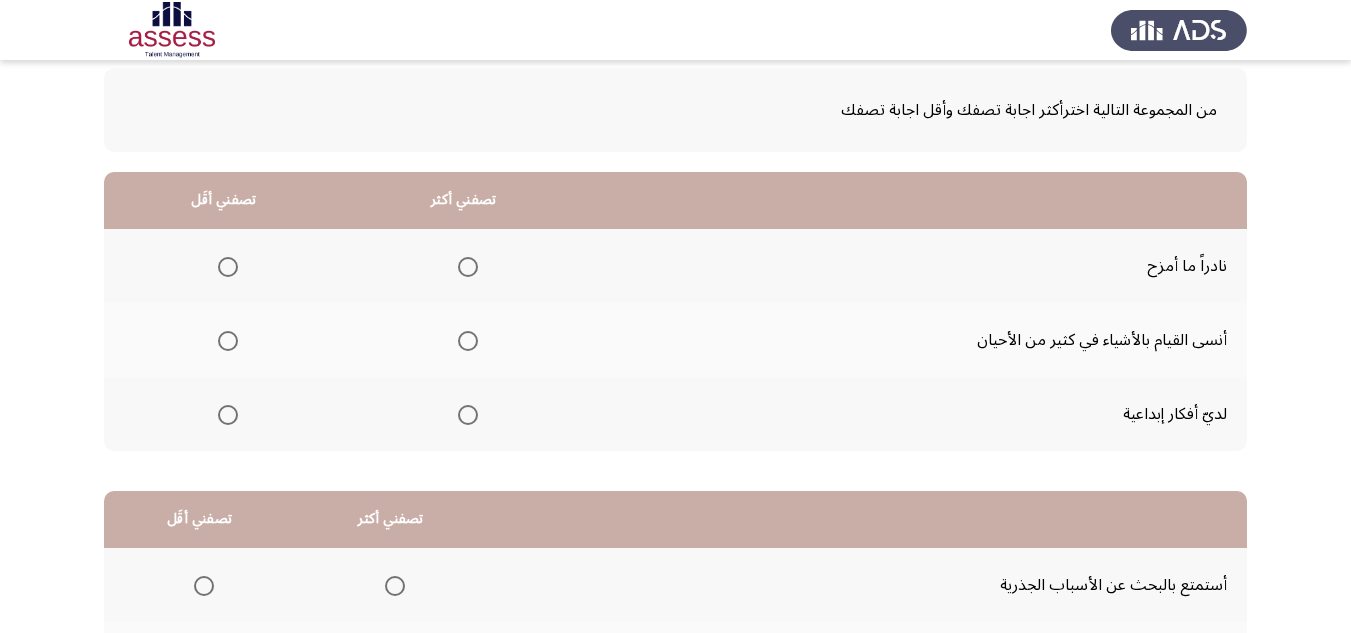 click at bounding box center [468, 415] 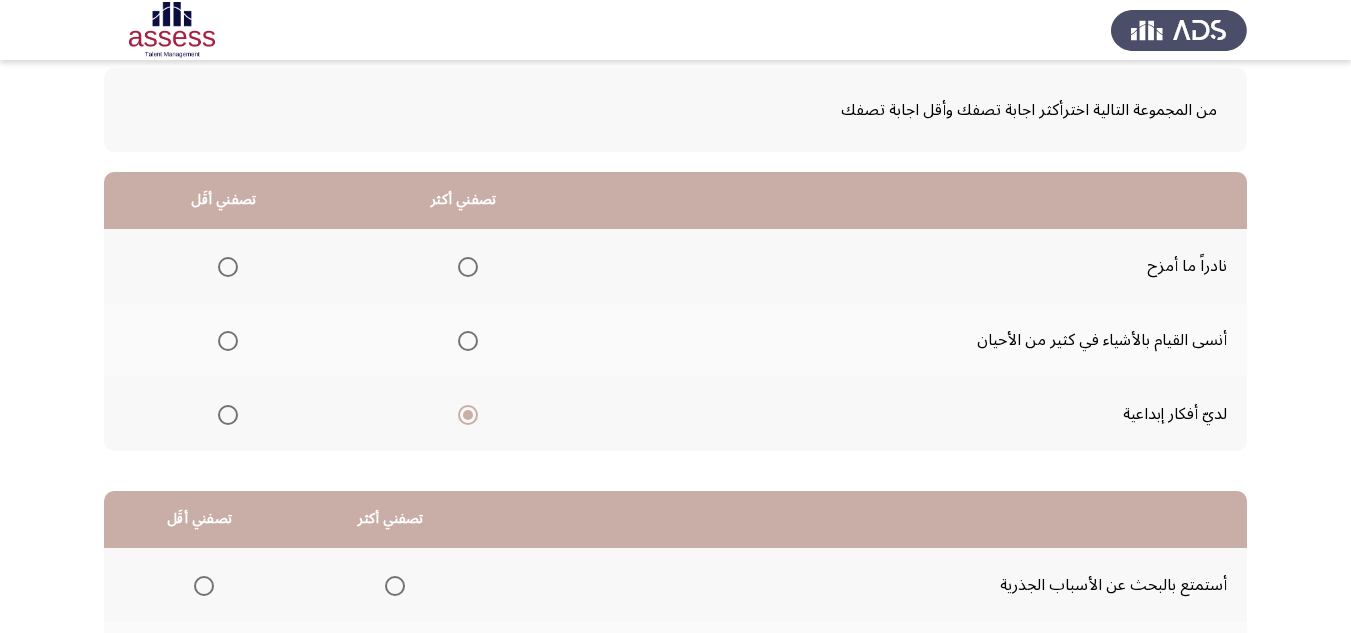 click at bounding box center [228, 341] 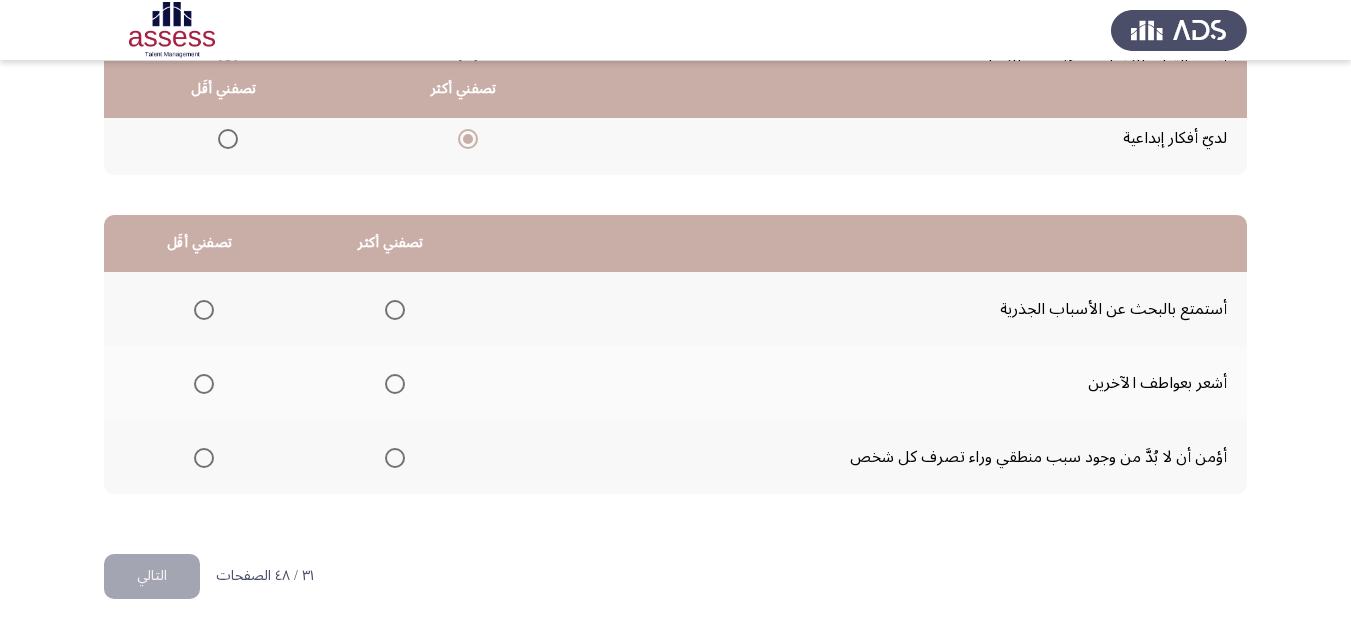 scroll, scrollTop: 377, scrollLeft: 0, axis: vertical 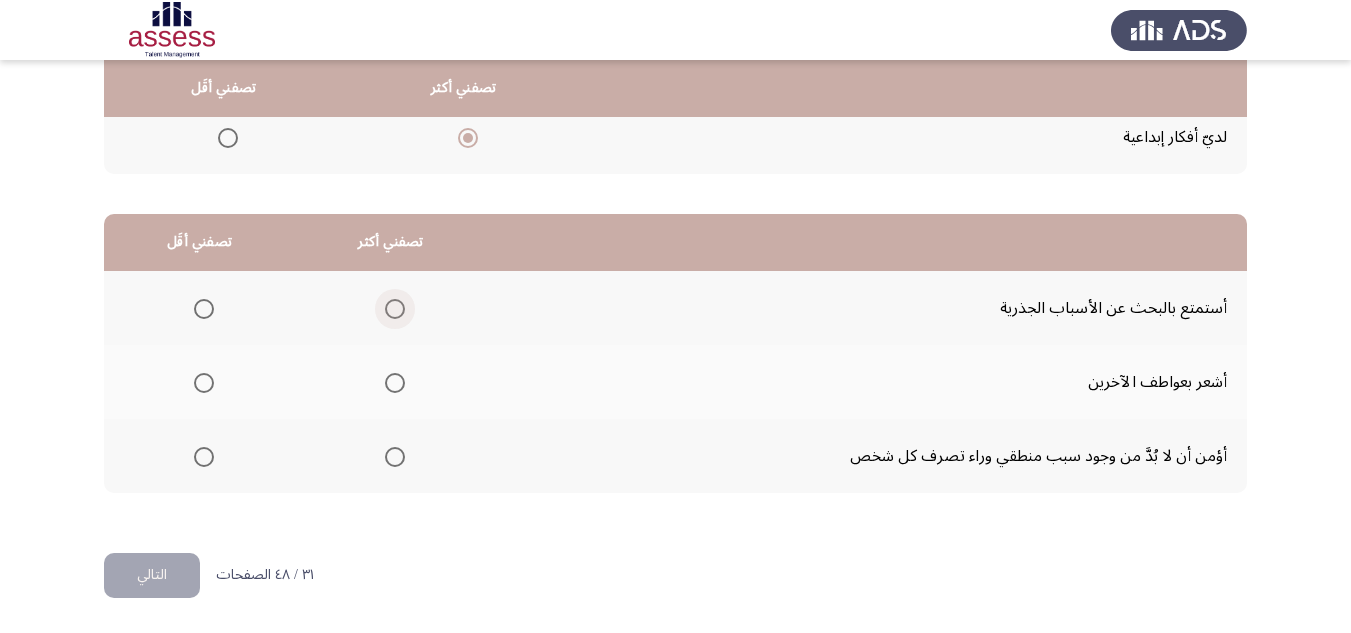 click at bounding box center [395, 309] 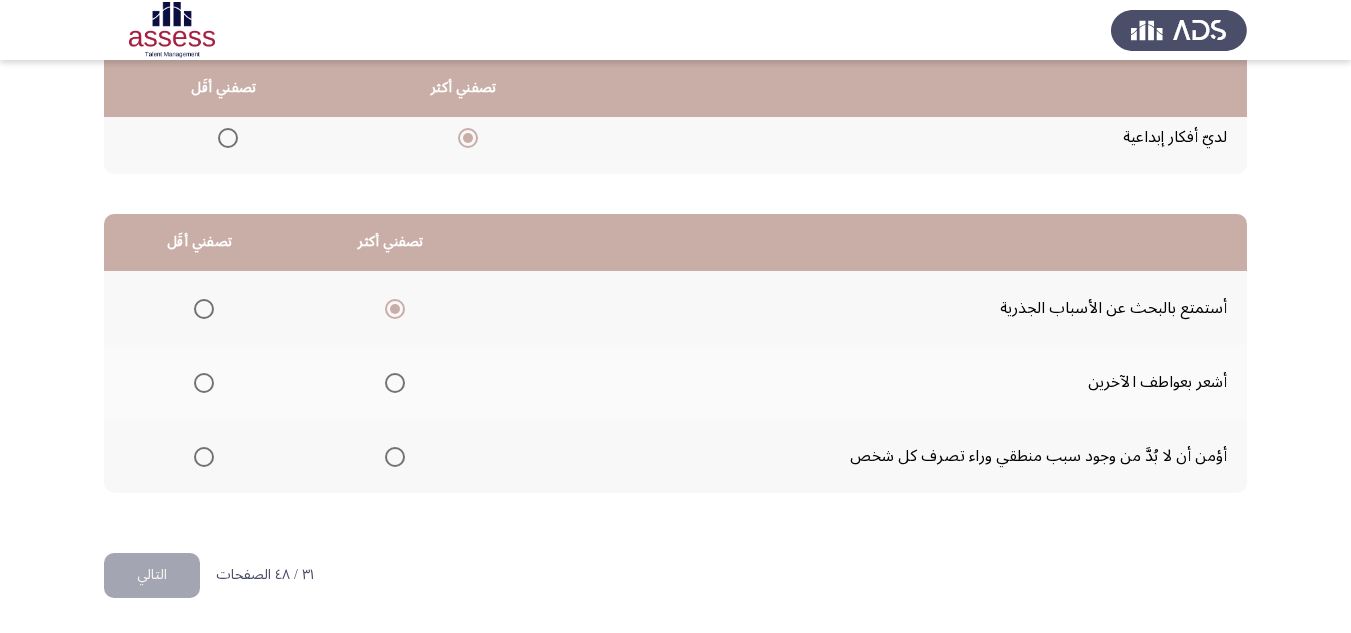 click at bounding box center (204, 383) 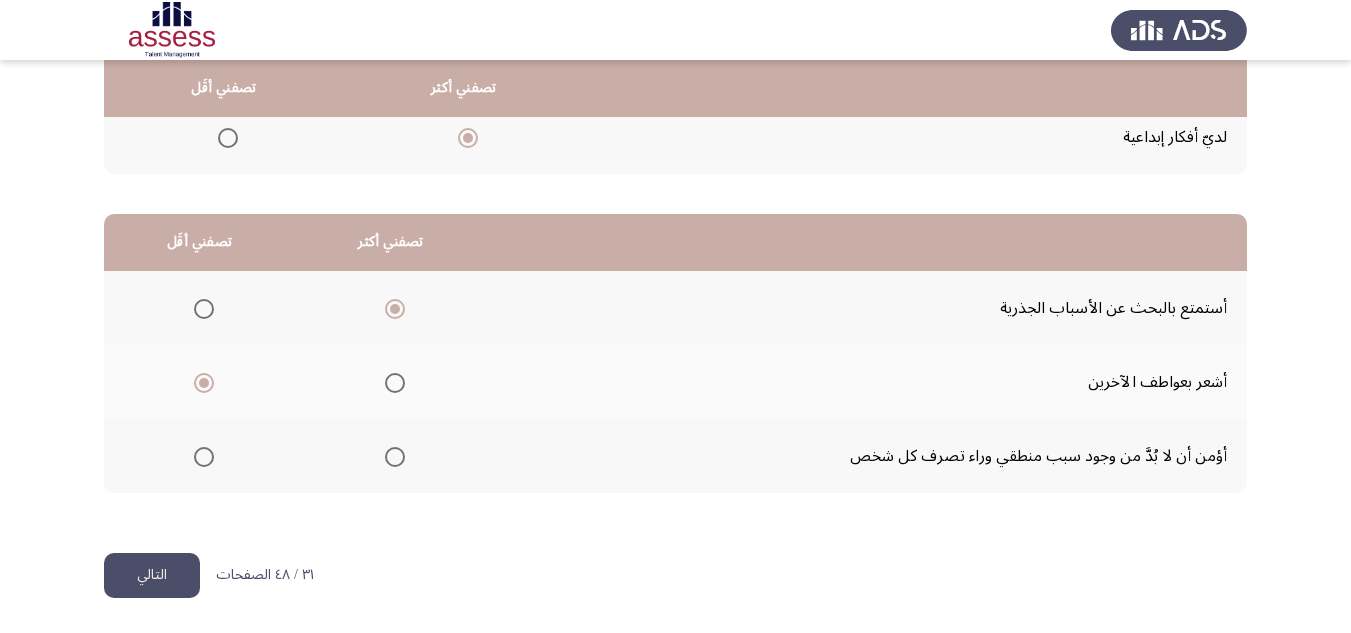 click on "التالي" 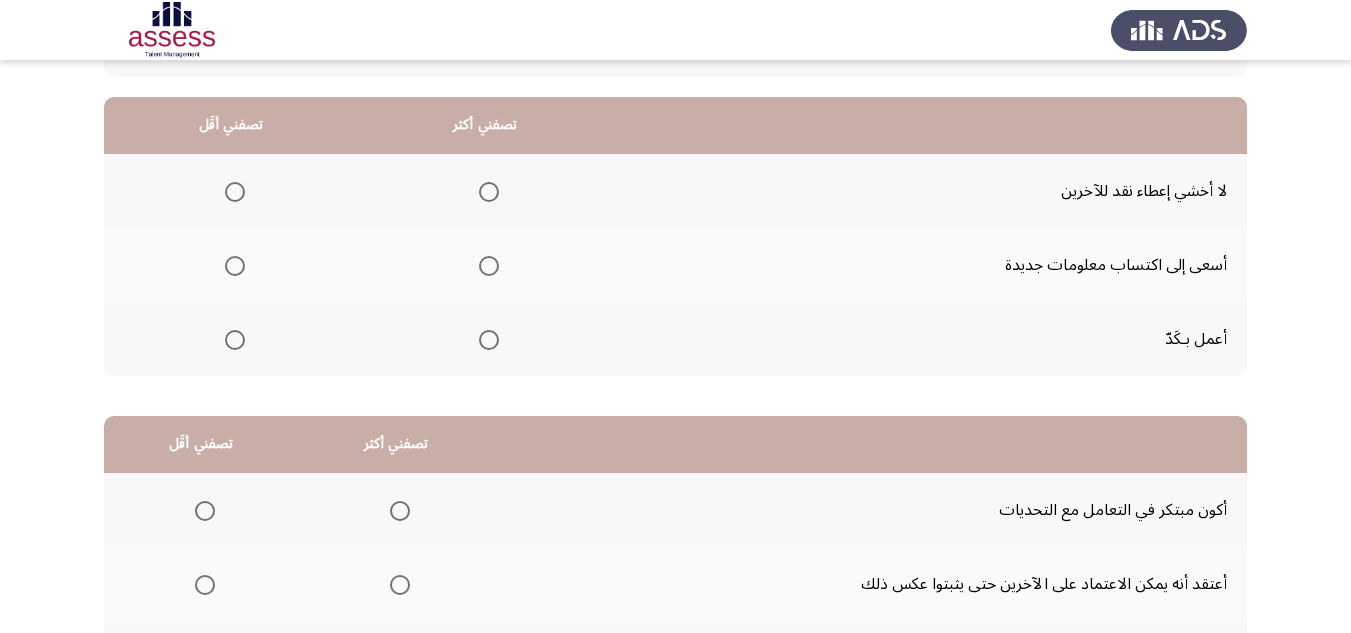 scroll, scrollTop: 200, scrollLeft: 0, axis: vertical 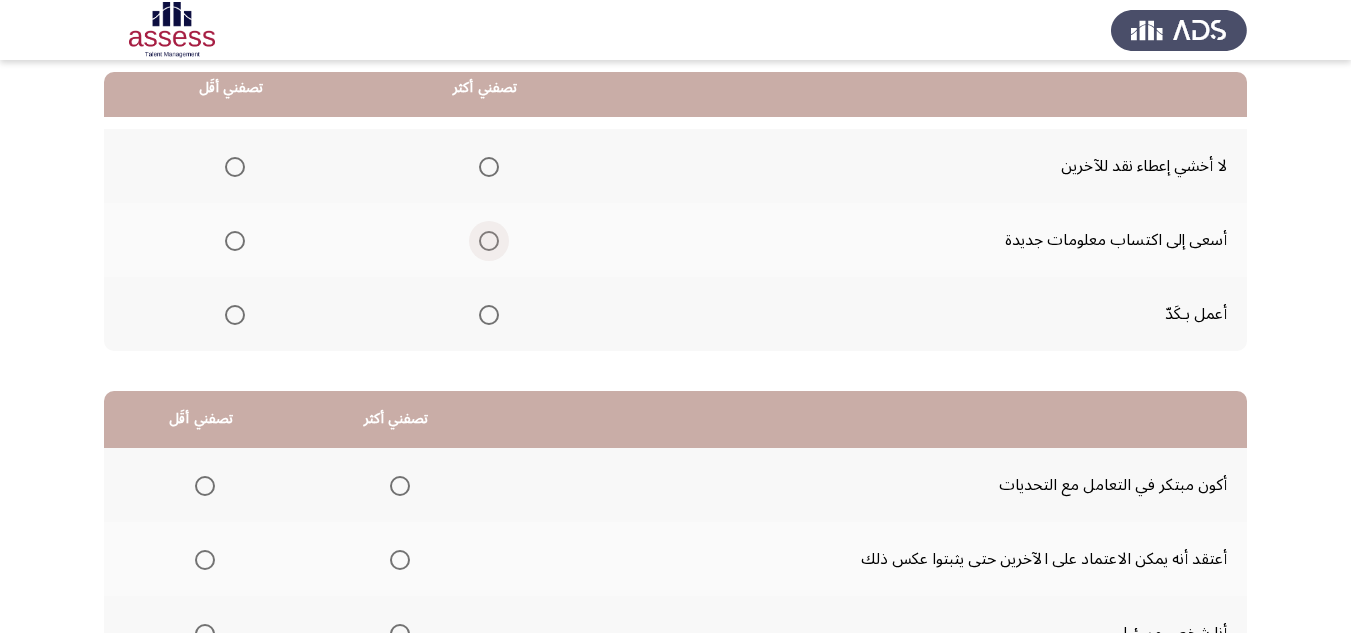 click at bounding box center [489, 241] 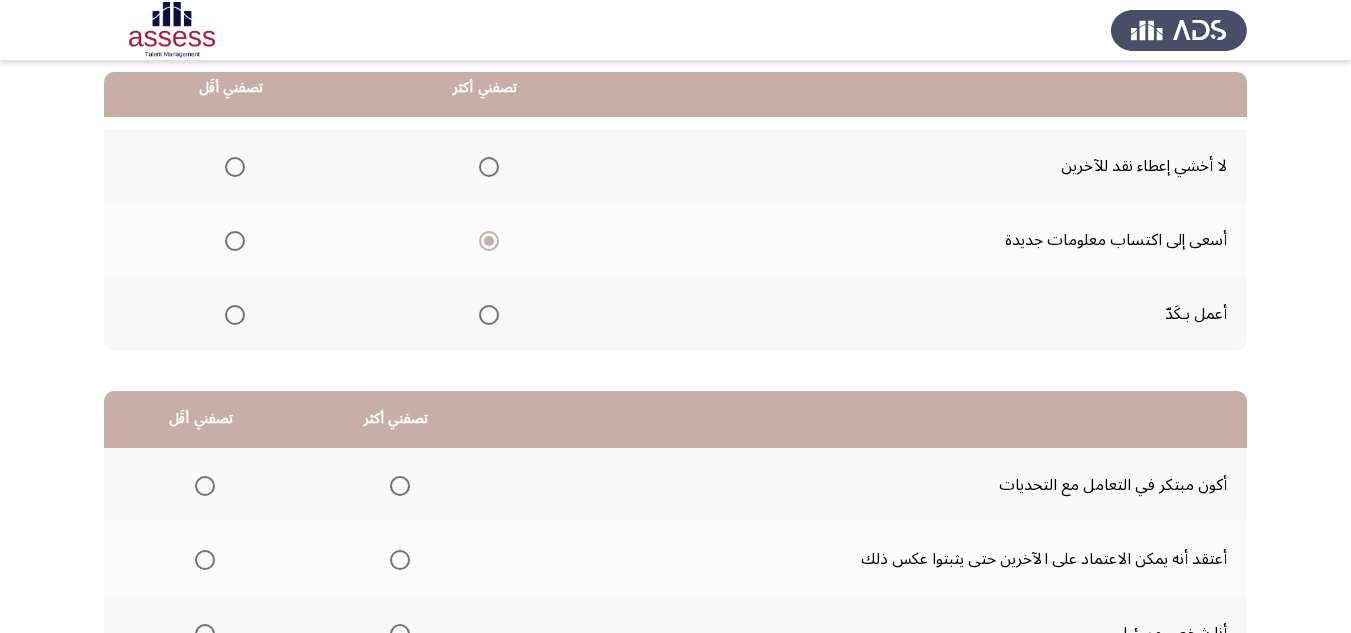 click at bounding box center [235, 167] 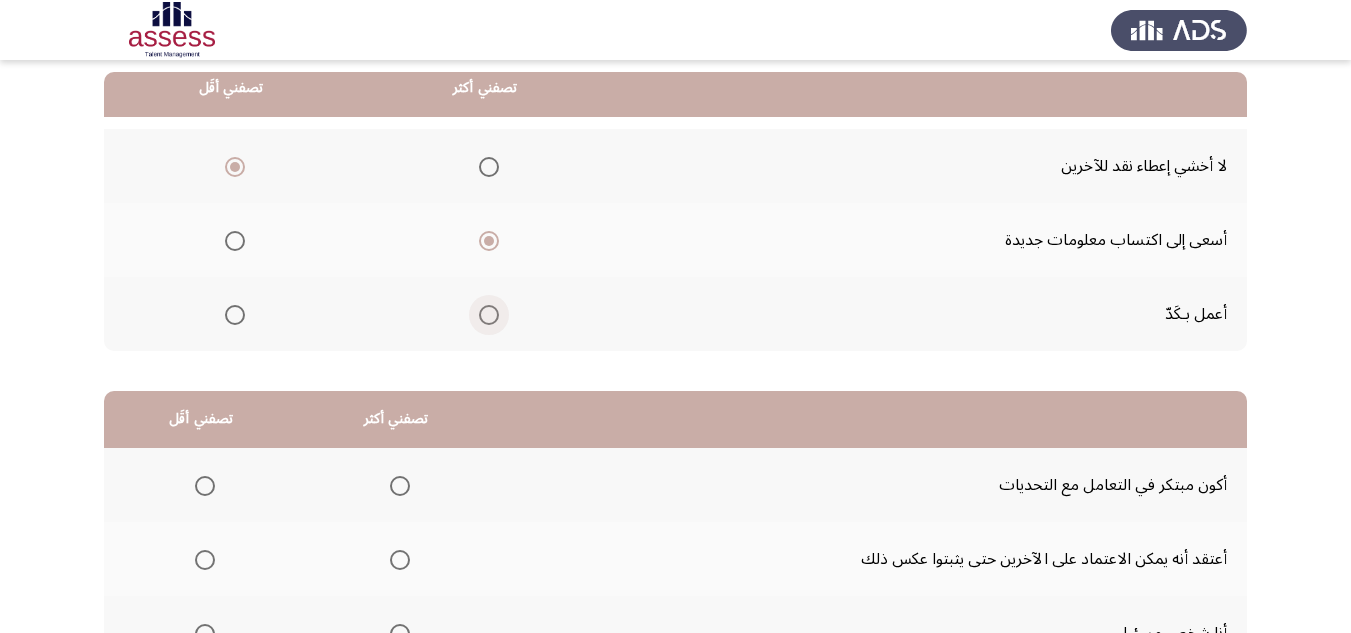 click at bounding box center [489, 315] 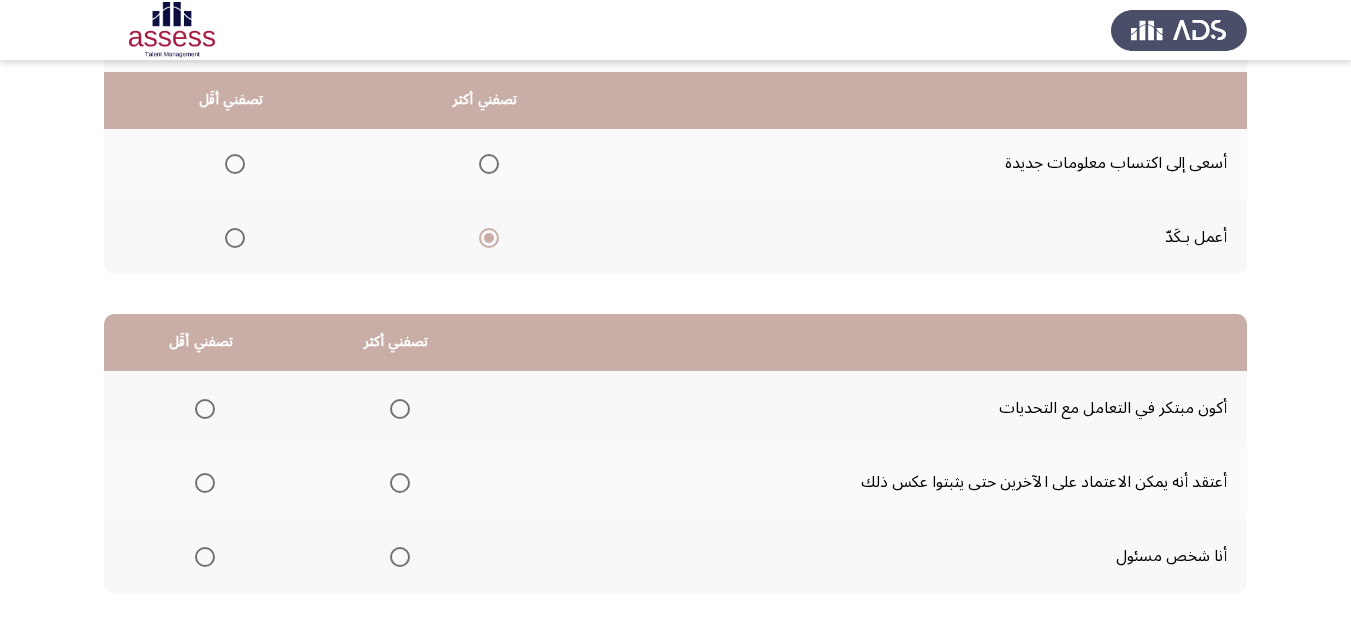 scroll, scrollTop: 377, scrollLeft: 0, axis: vertical 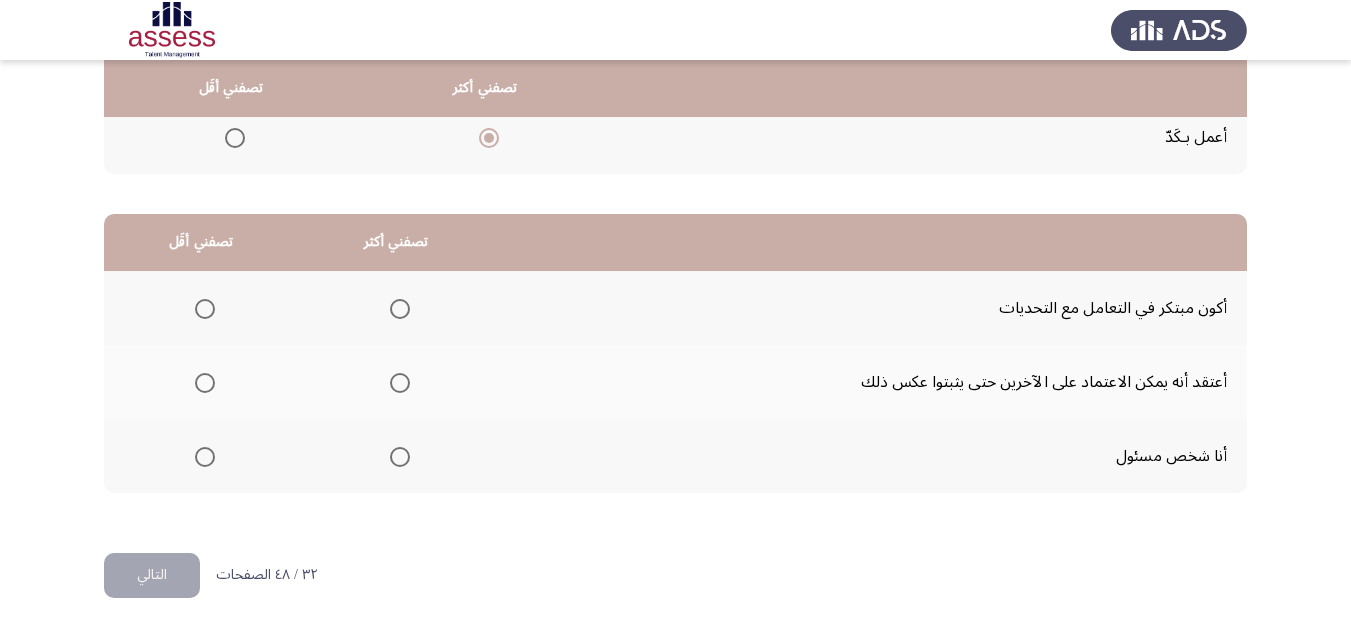 click at bounding box center [400, 457] 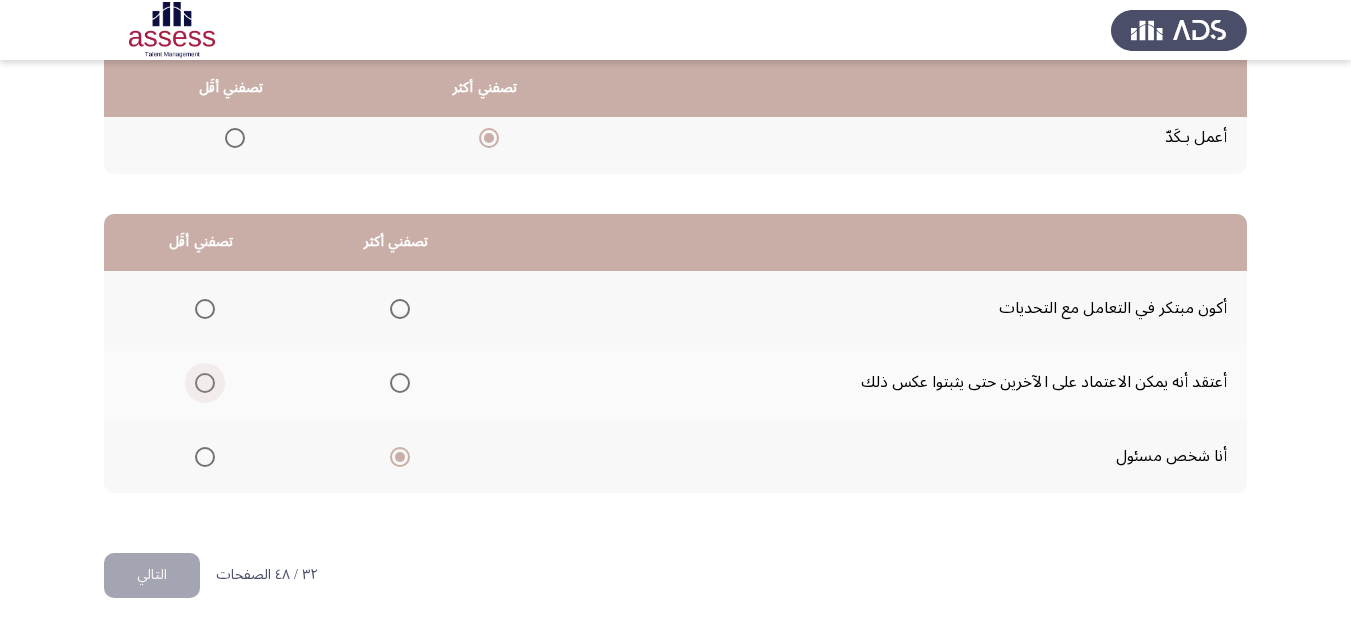 click at bounding box center (205, 383) 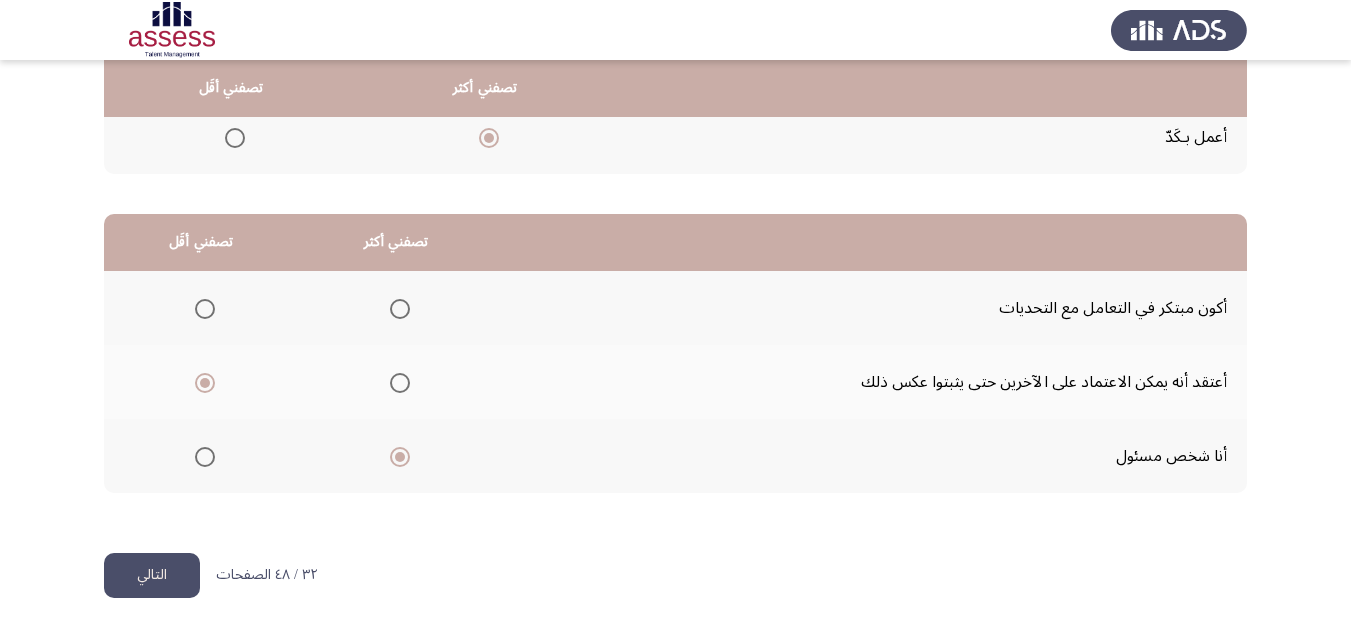 click on "التالي" 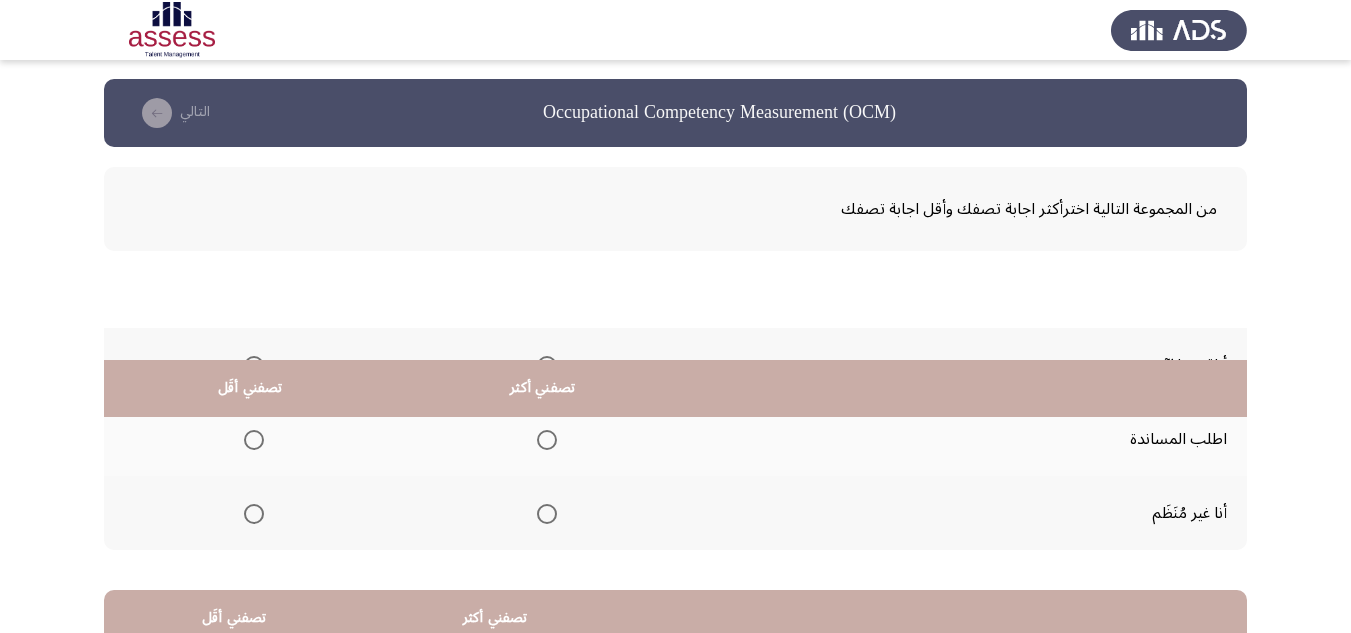 scroll, scrollTop: 0, scrollLeft: 0, axis: both 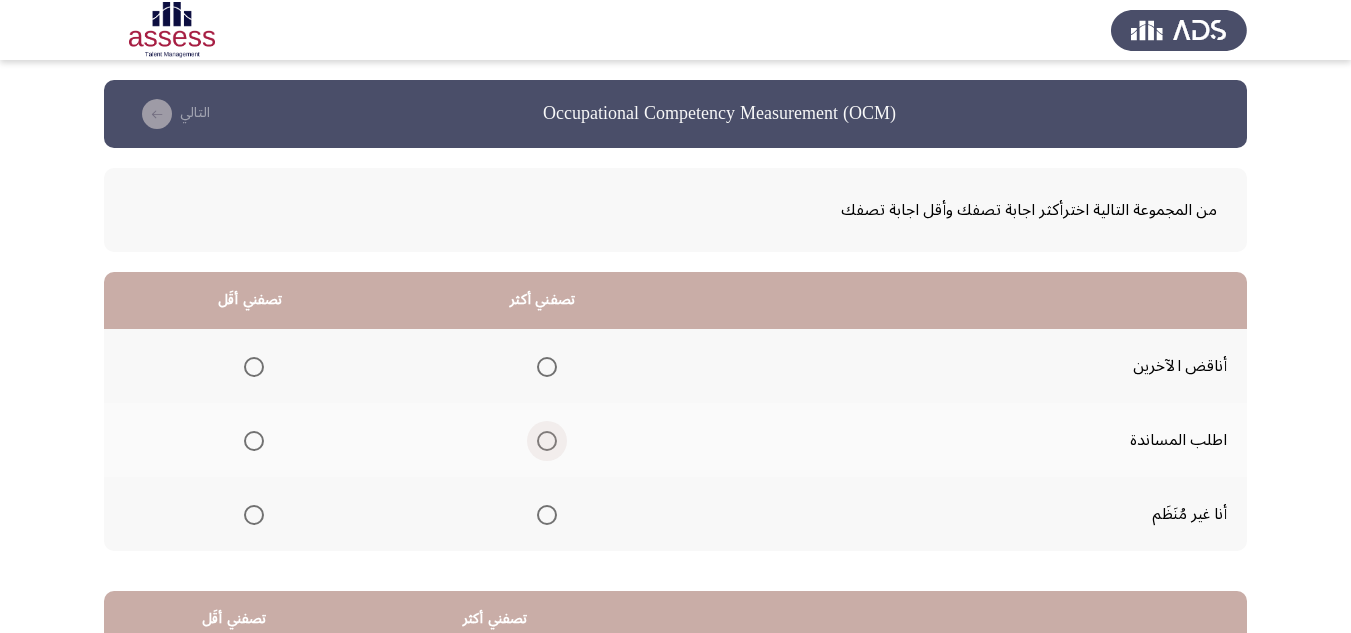 click at bounding box center [547, 441] 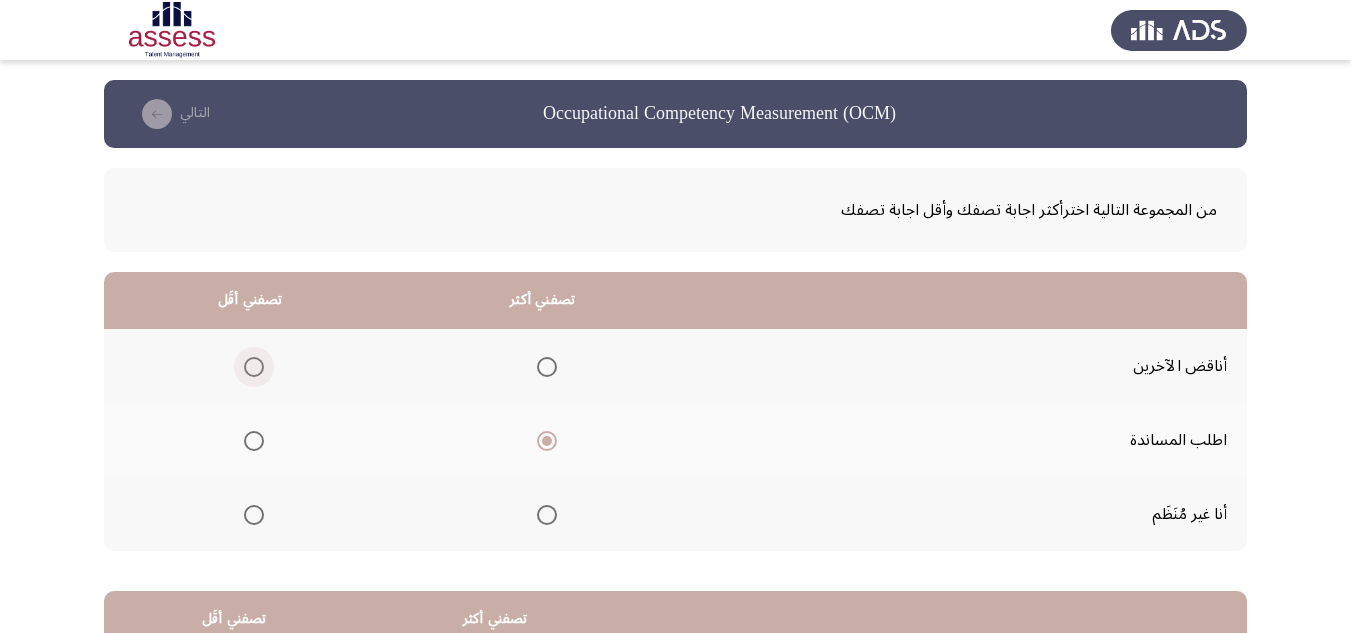 click at bounding box center (254, 367) 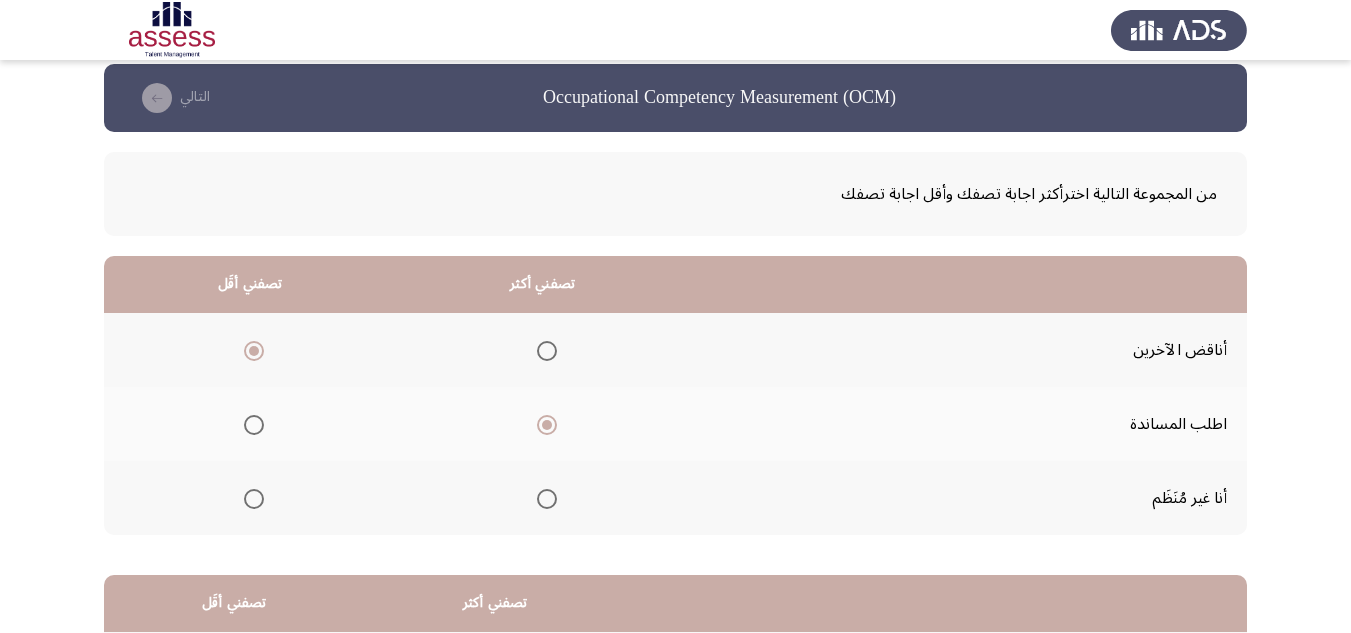 scroll, scrollTop: 0, scrollLeft: 0, axis: both 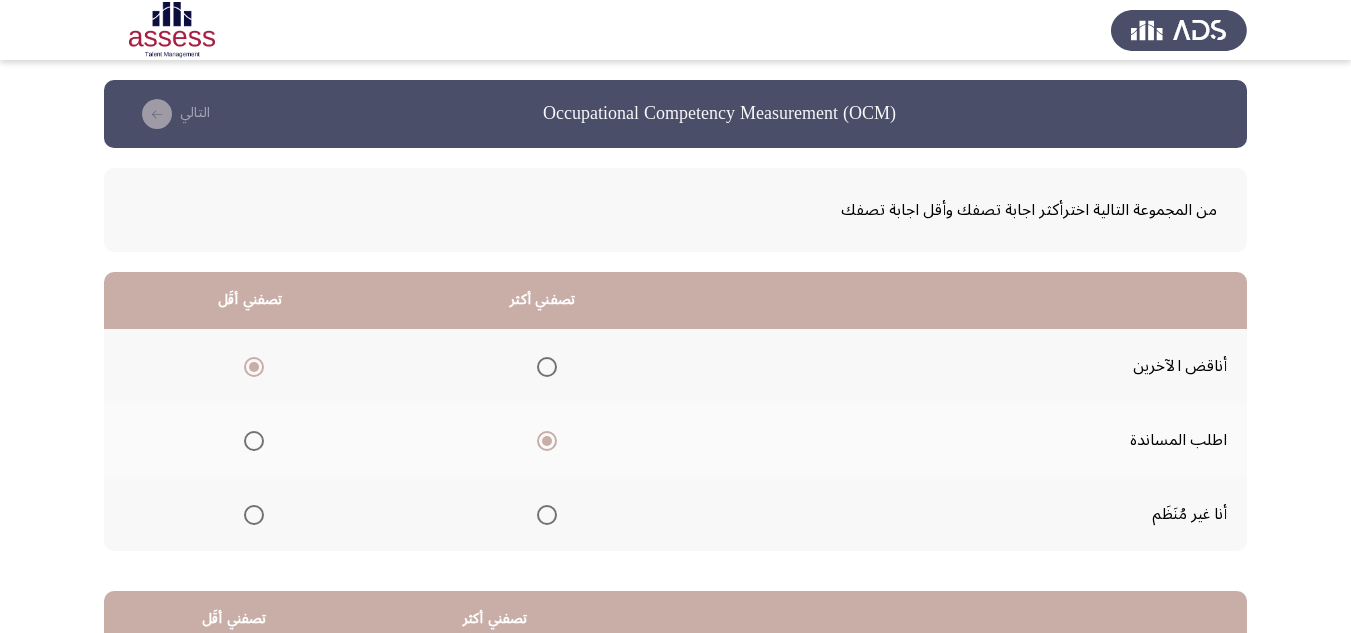 drag, startPoint x: 1133, startPoint y: 368, endPoint x: 1221, endPoint y: 363, distance: 88.14193 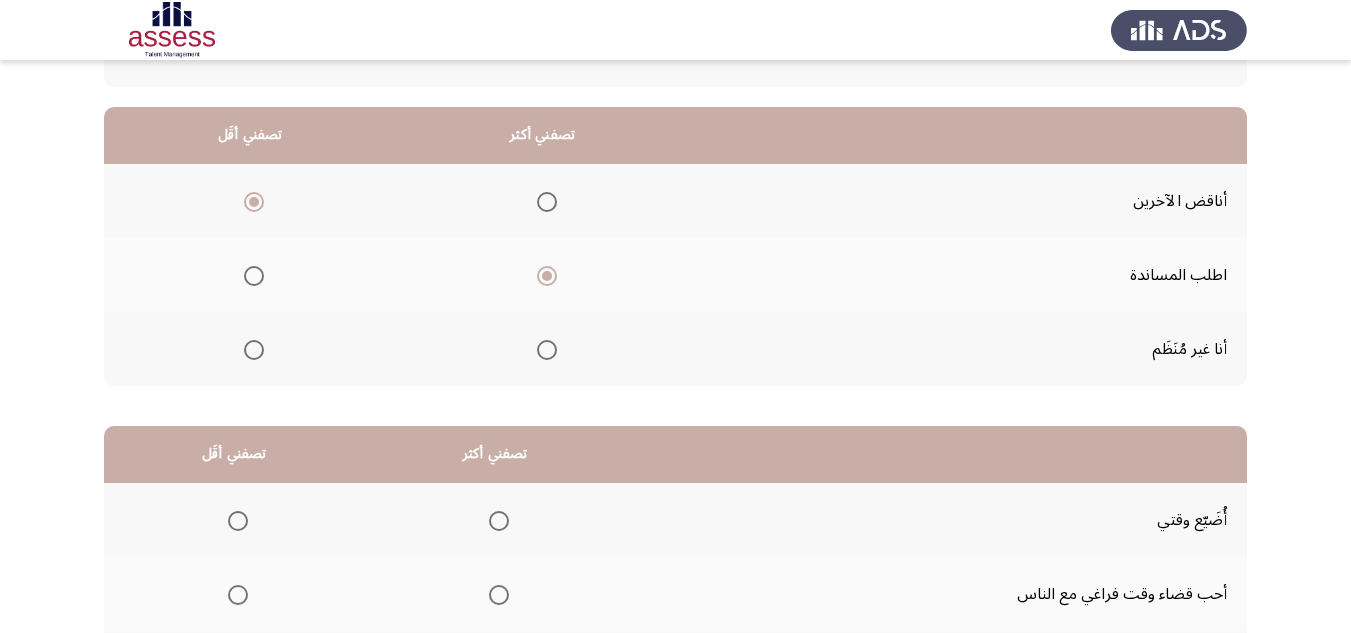 scroll, scrollTop: 200, scrollLeft: 0, axis: vertical 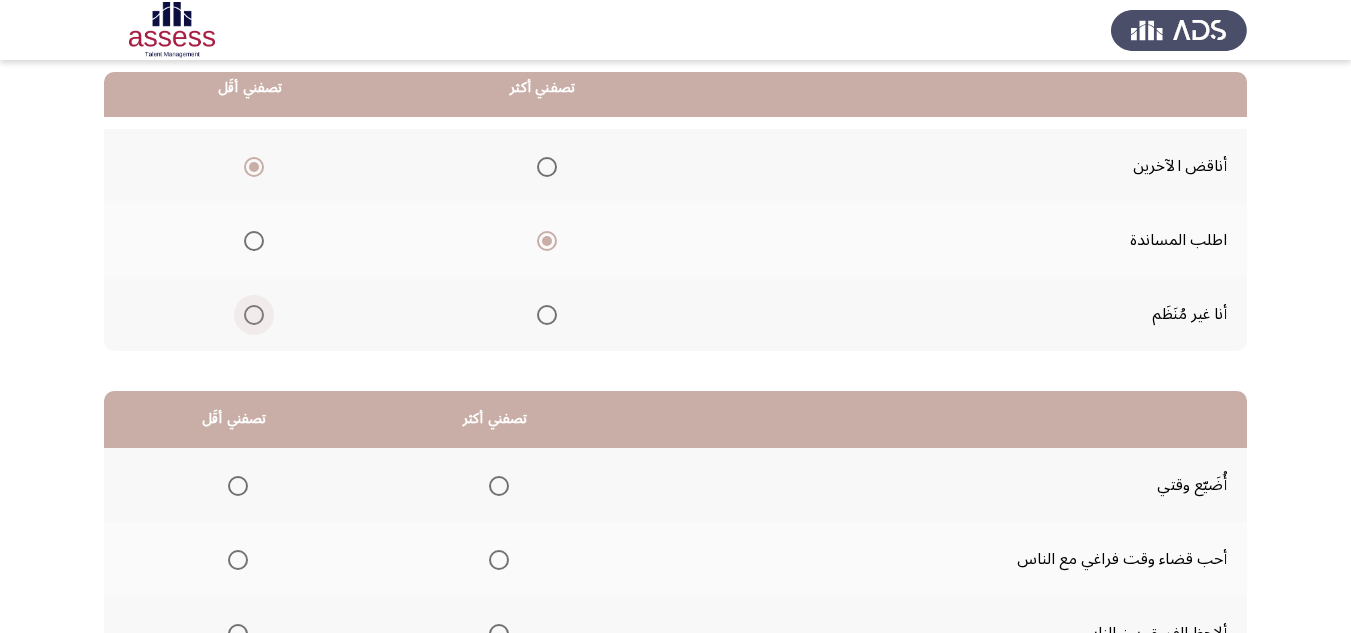 click at bounding box center [254, 315] 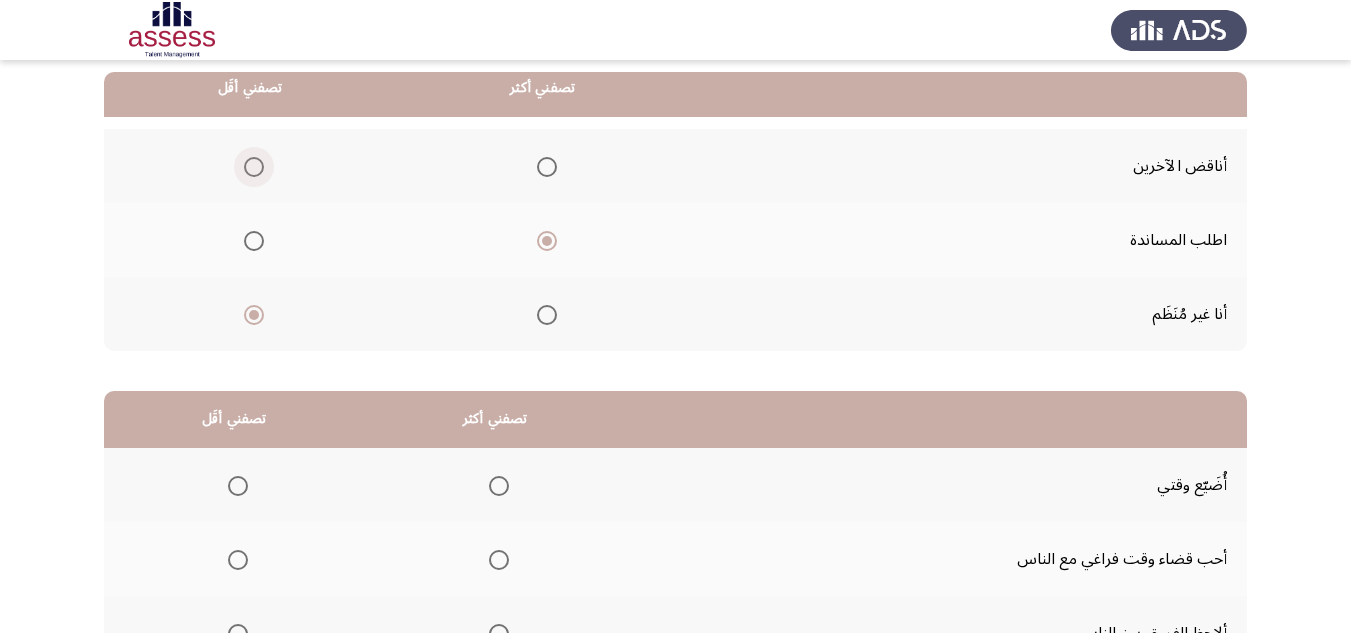 click at bounding box center (254, 167) 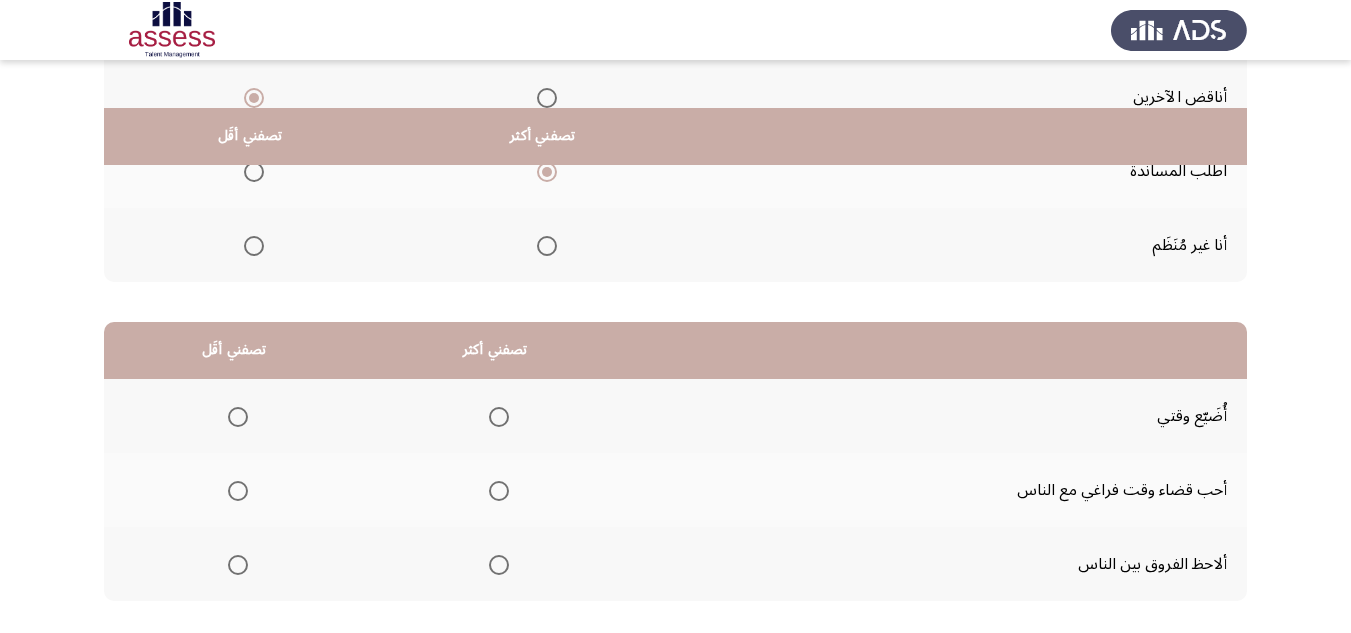 scroll, scrollTop: 377, scrollLeft: 0, axis: vertical 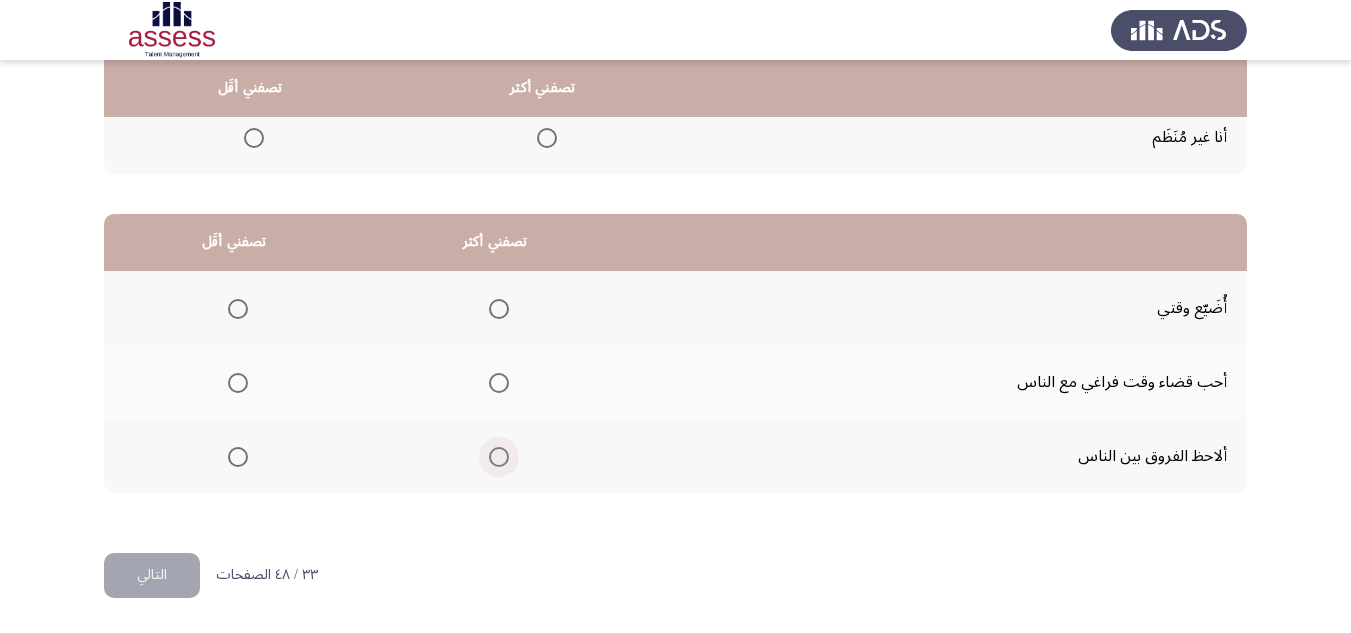 click at bounding box center [499, 457] 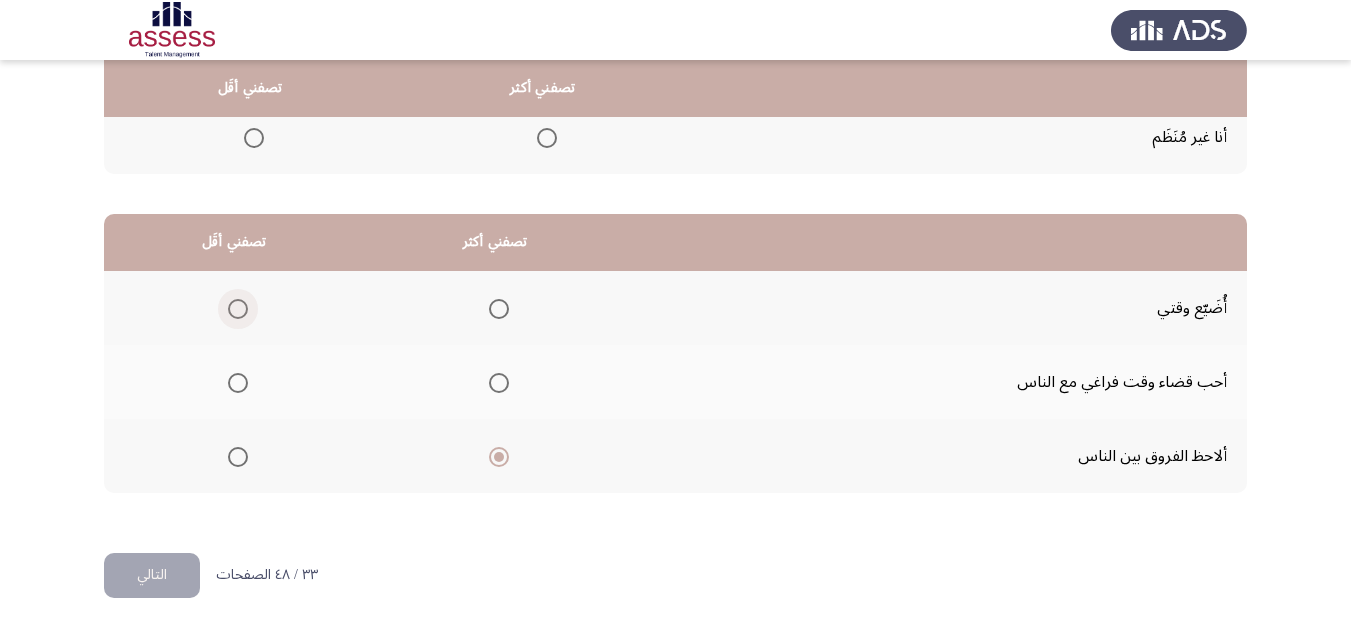 click at bounding box center (238, 309) 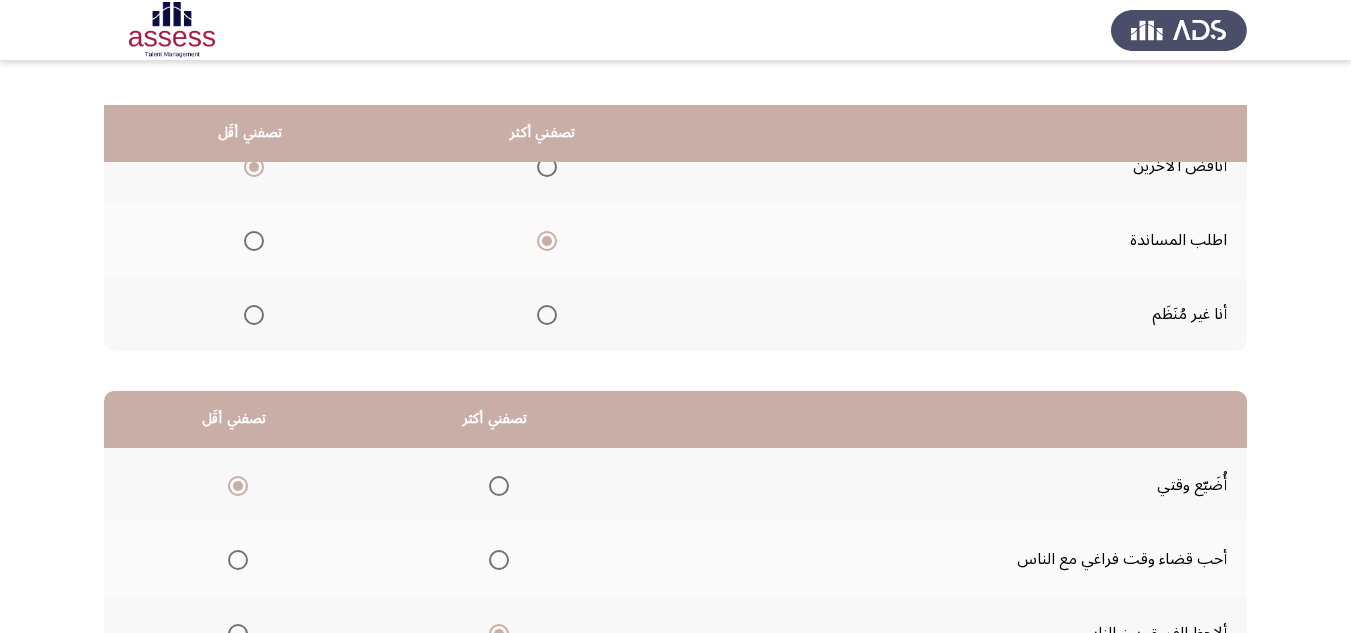 scroll, scrollTop: 377, scrollLeft: 0, axis: vertical 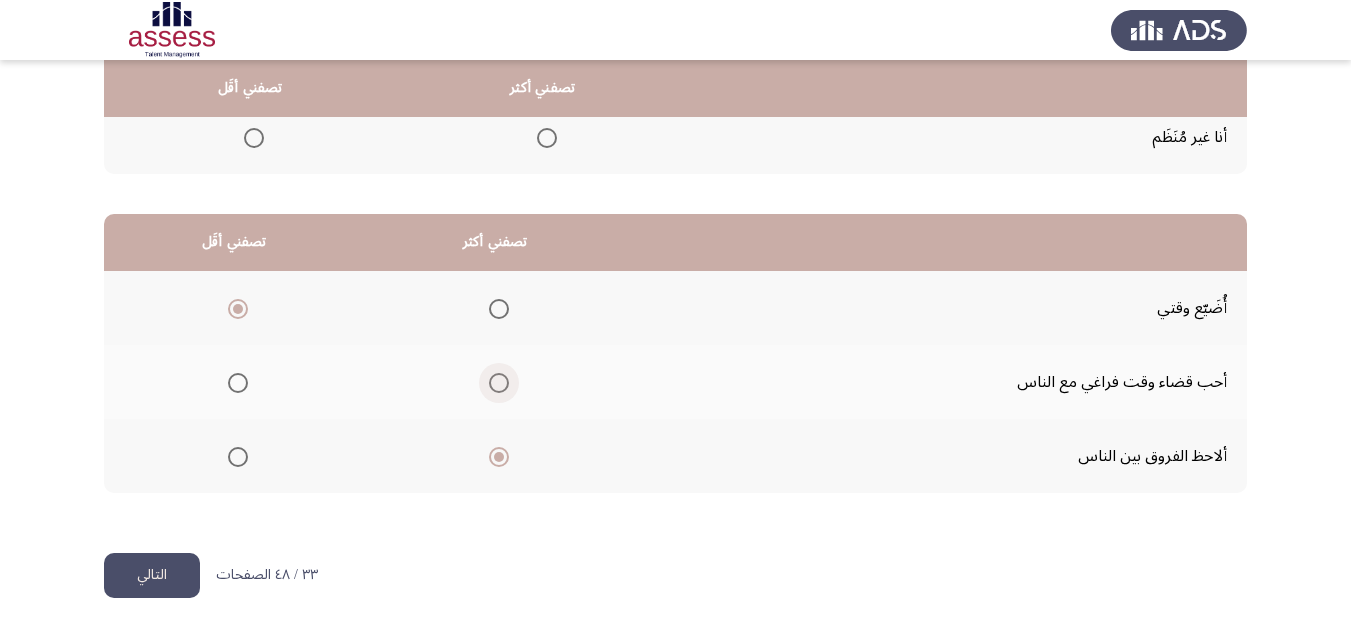 click at bounding box center (499, 383) 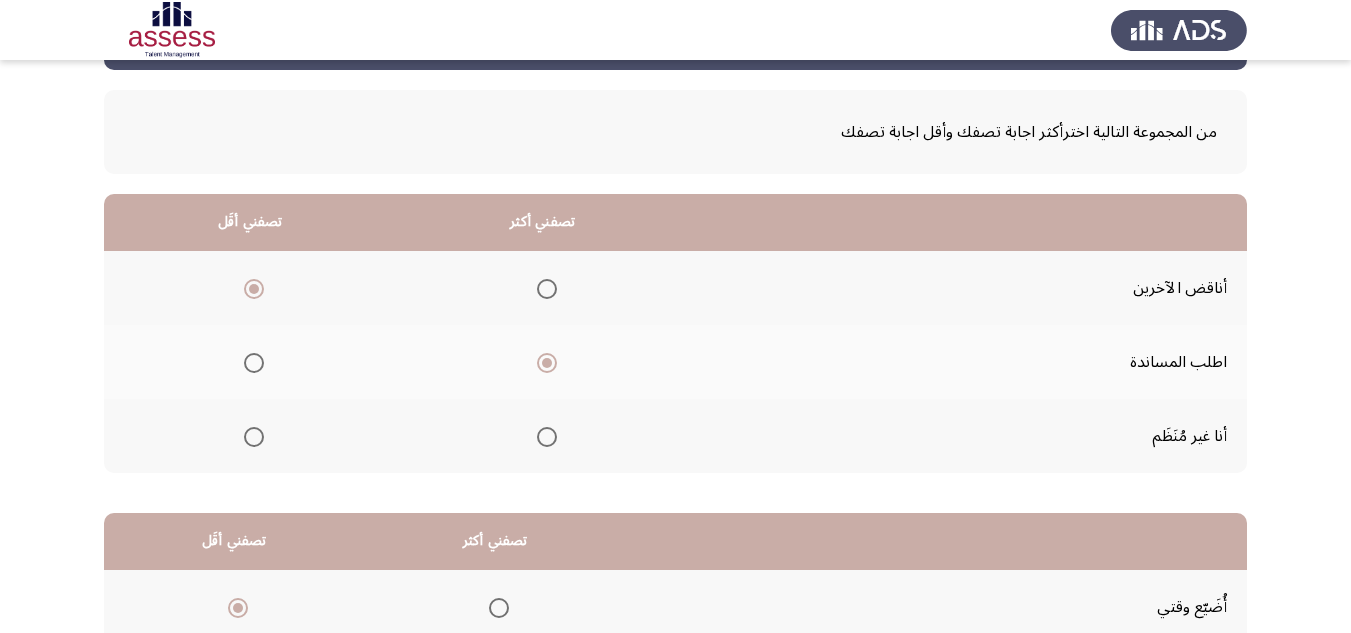 scroll, scrollTop: 77, scrollLeft: 0, axis: vertical 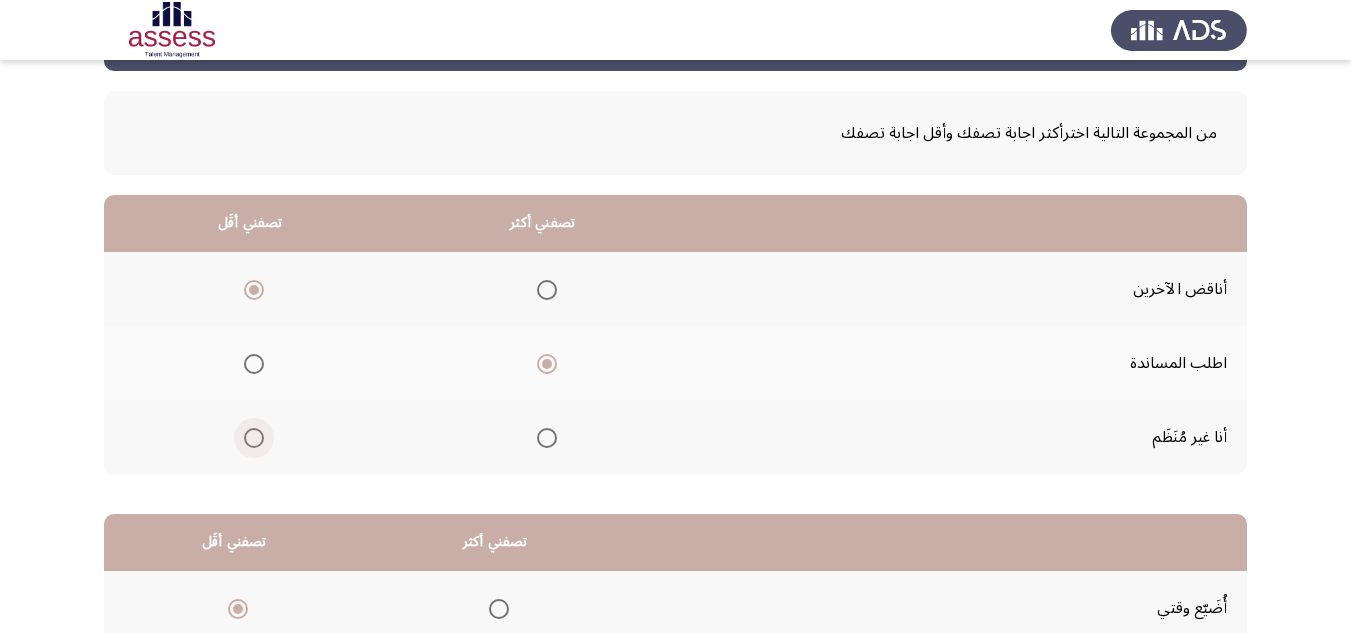 click at bounding box center [254, 438] 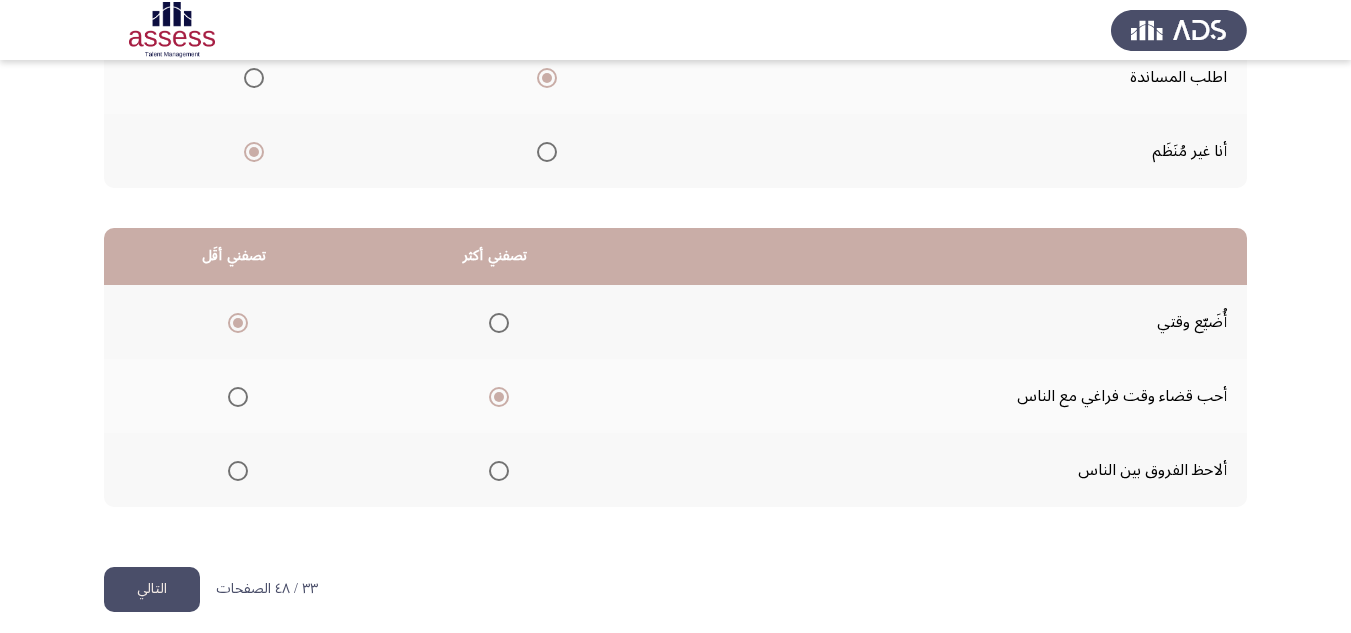 scroll, scrollTop: 377, scrollLeft: 0, axis: vertical 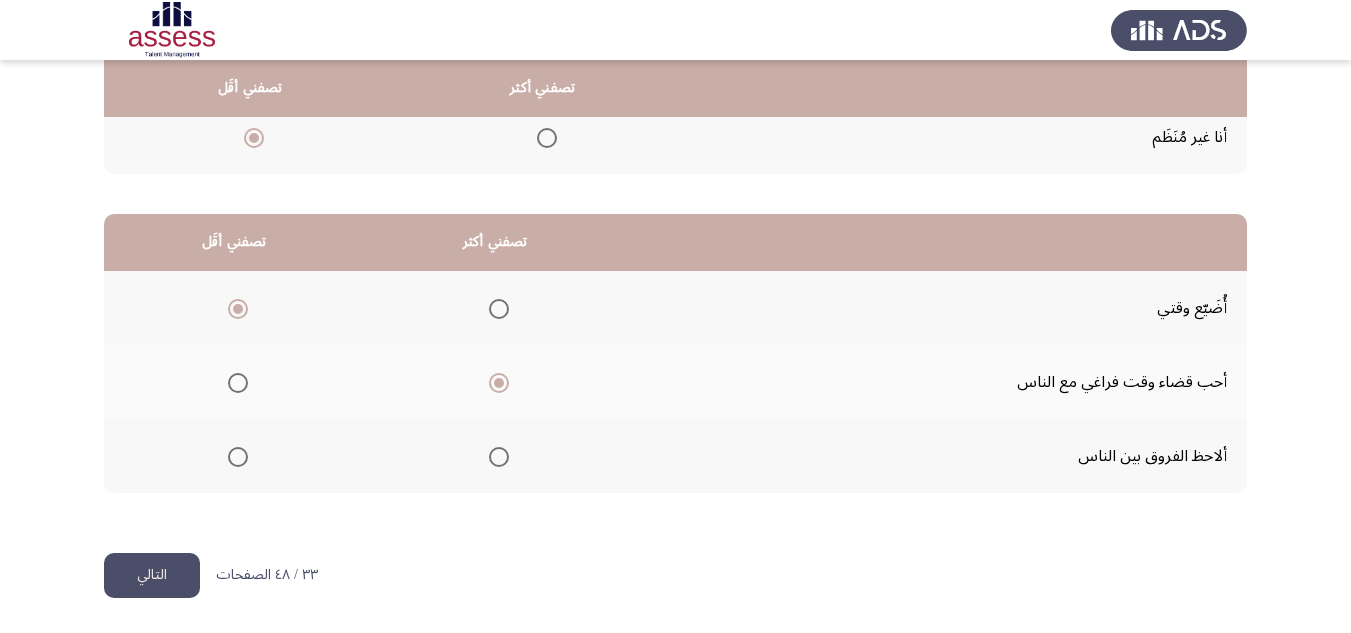 click on "التالي" 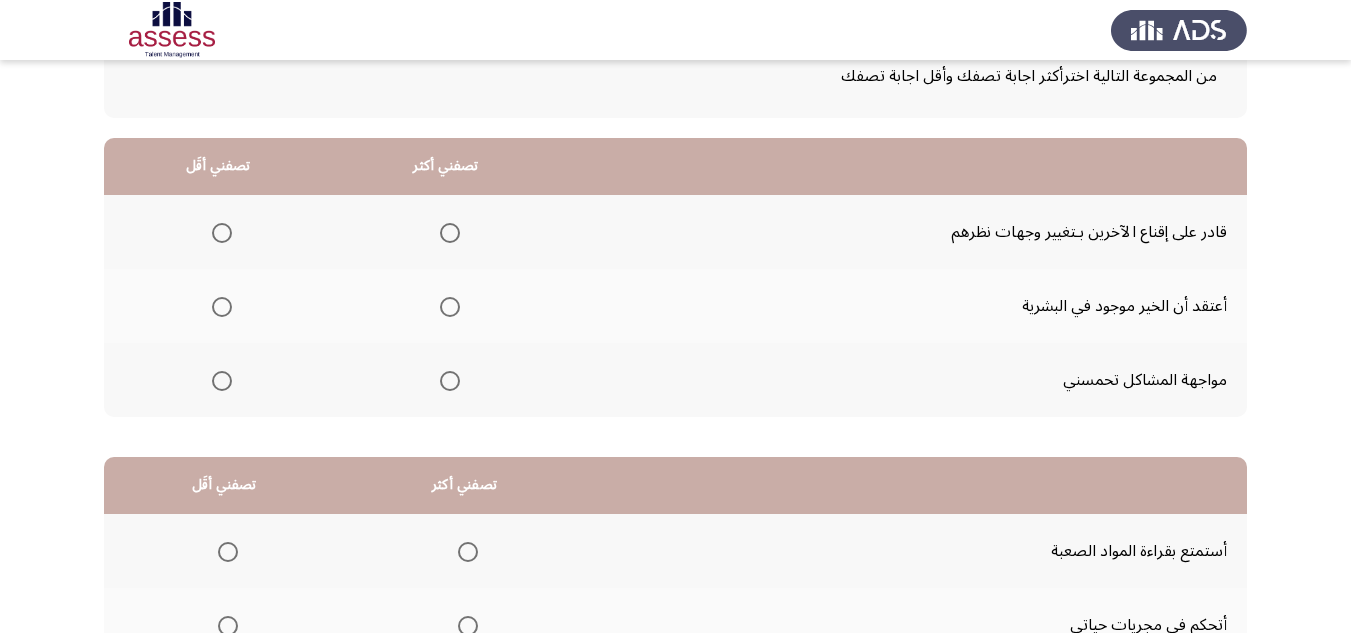 scroll, scrollTop: 200, scrollLeft: 0, axis: vertical 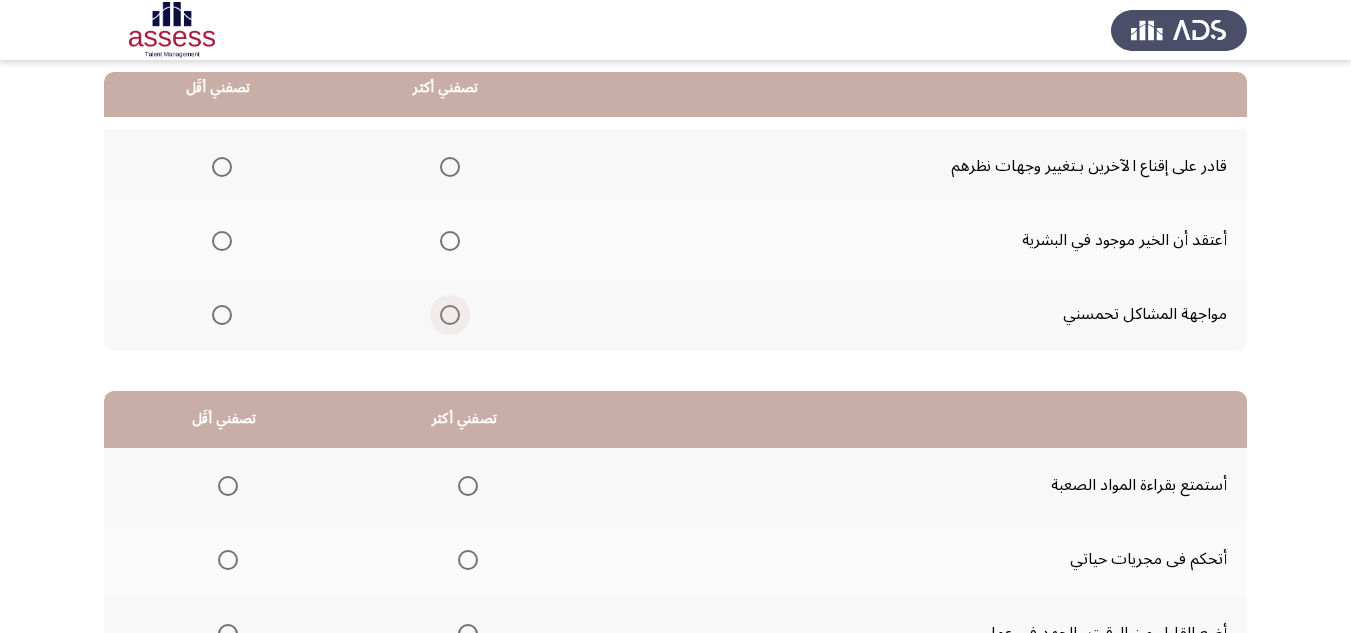 click at bounding box center (450, 315) 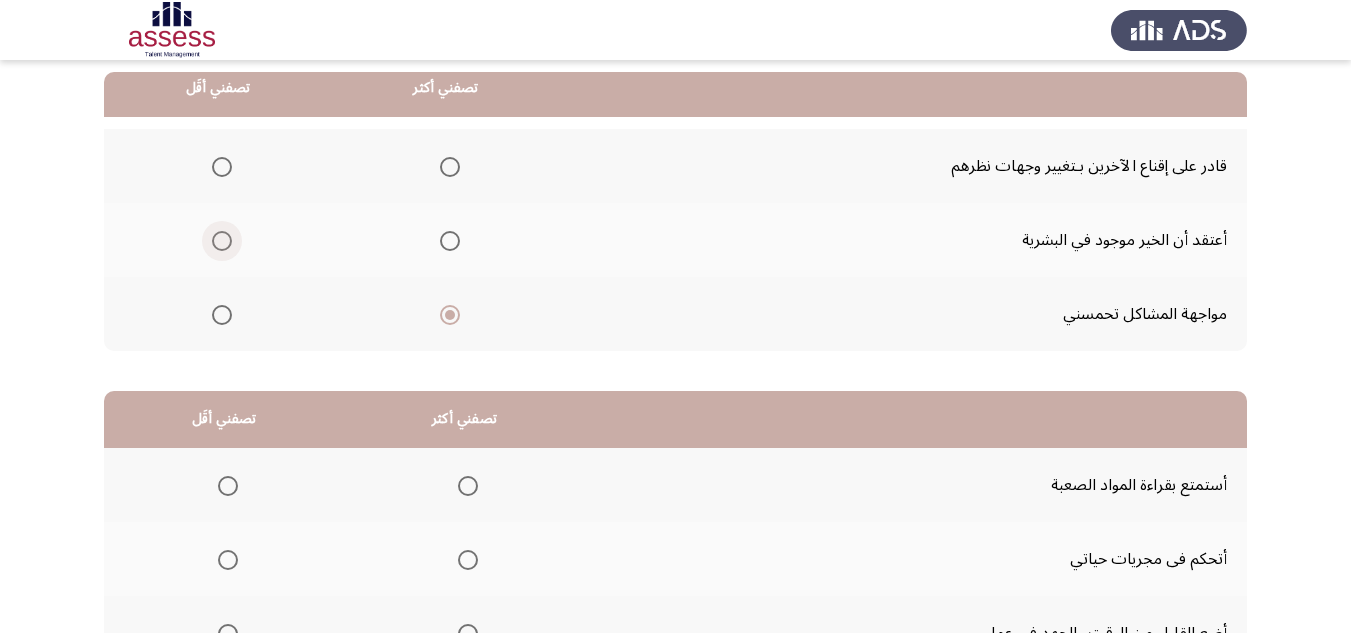 click at bounding box center (222, 241) 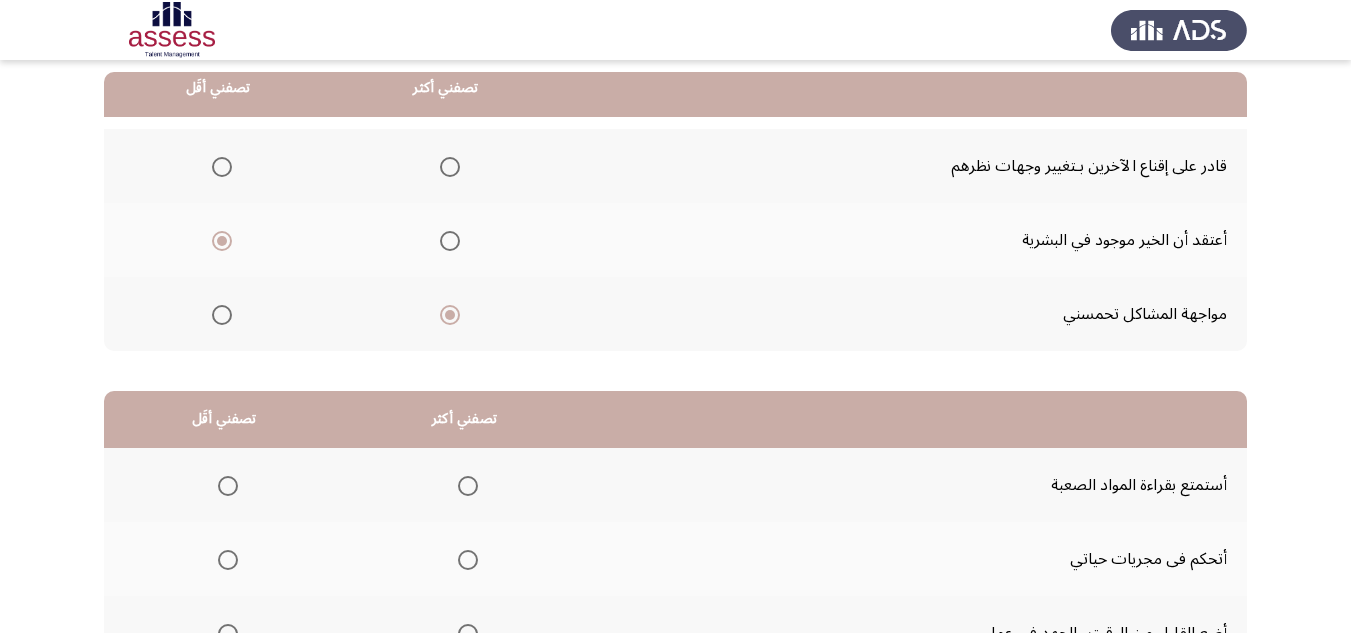 click at bounding box center (222, 167) 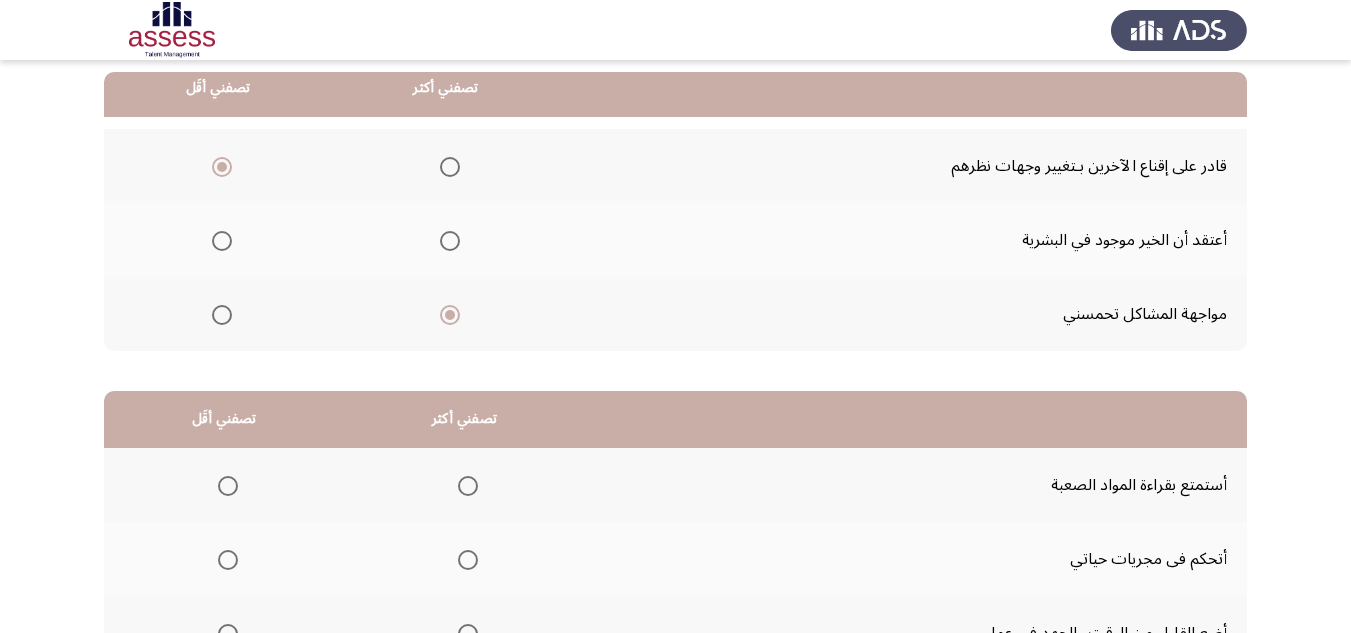 click at bounding box center (222, 241) 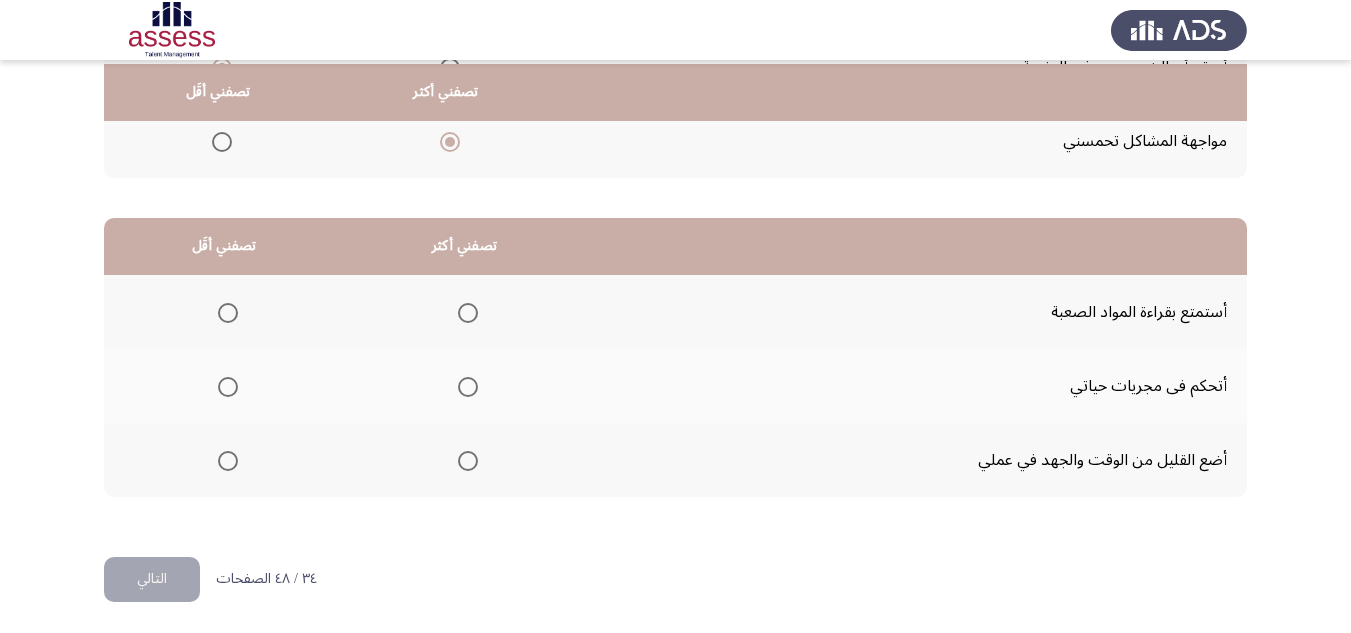 scroll, scrollTop: 377, scrollLeft: 0, axis: vertical 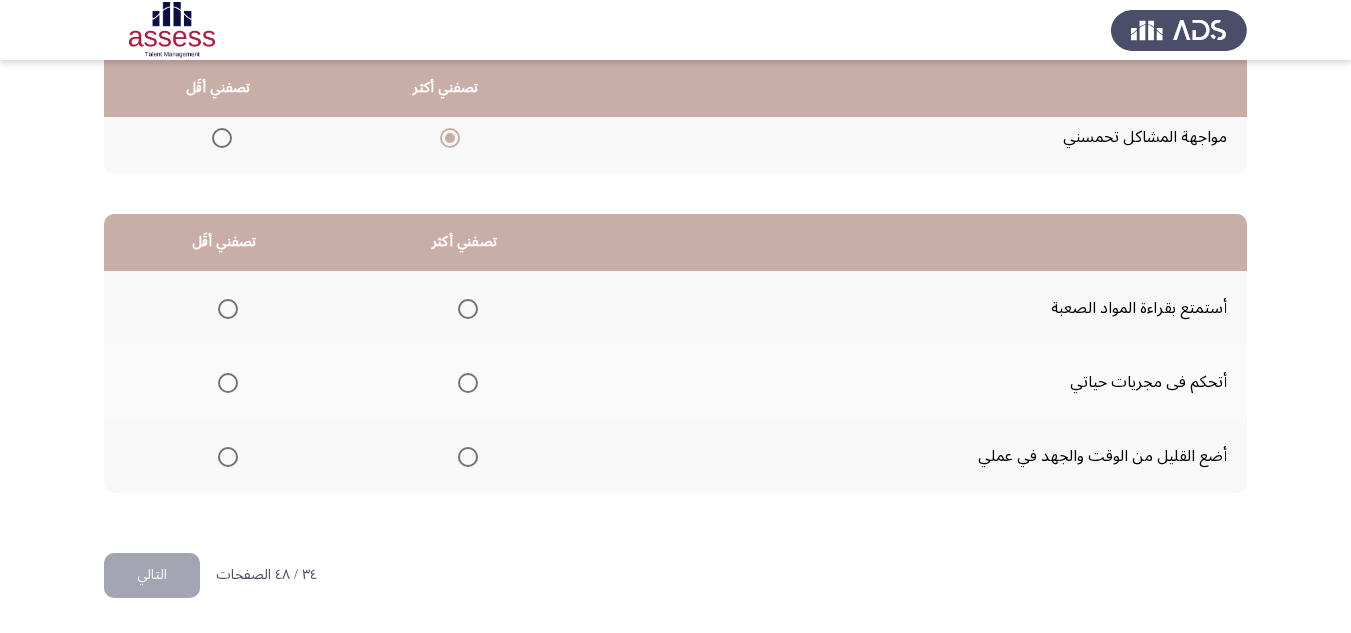 click at bounding box center (468, 309) 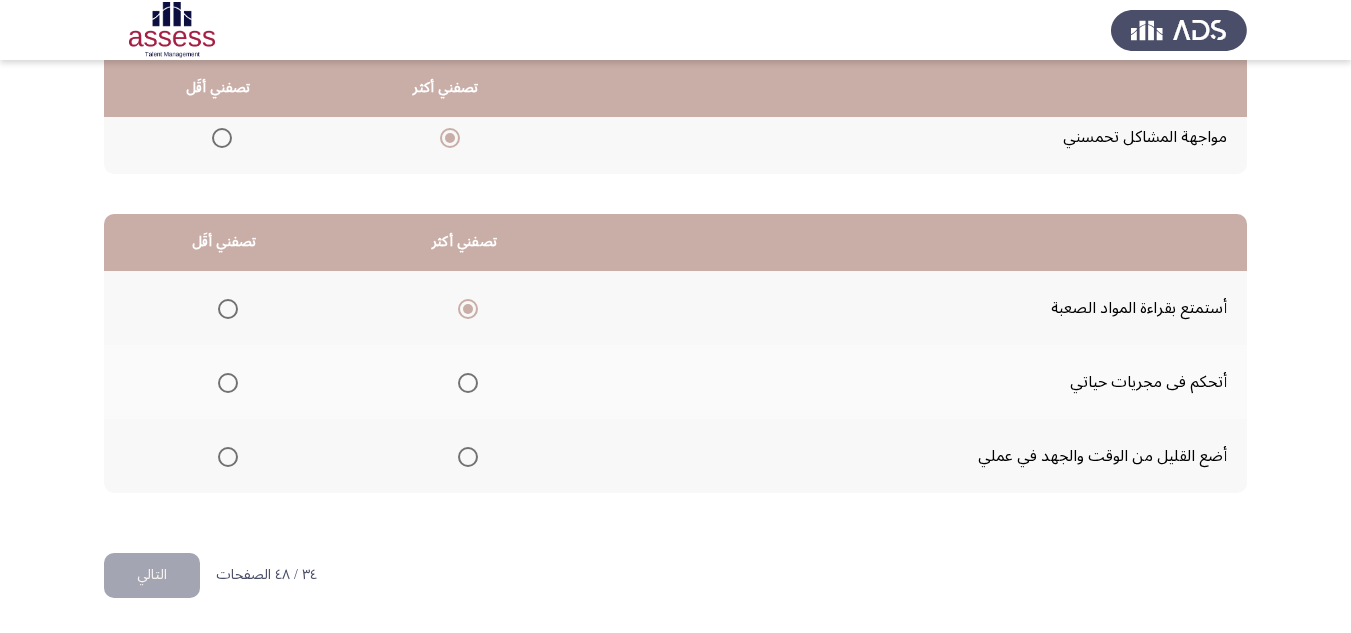 click at bounding box center [228, 457] 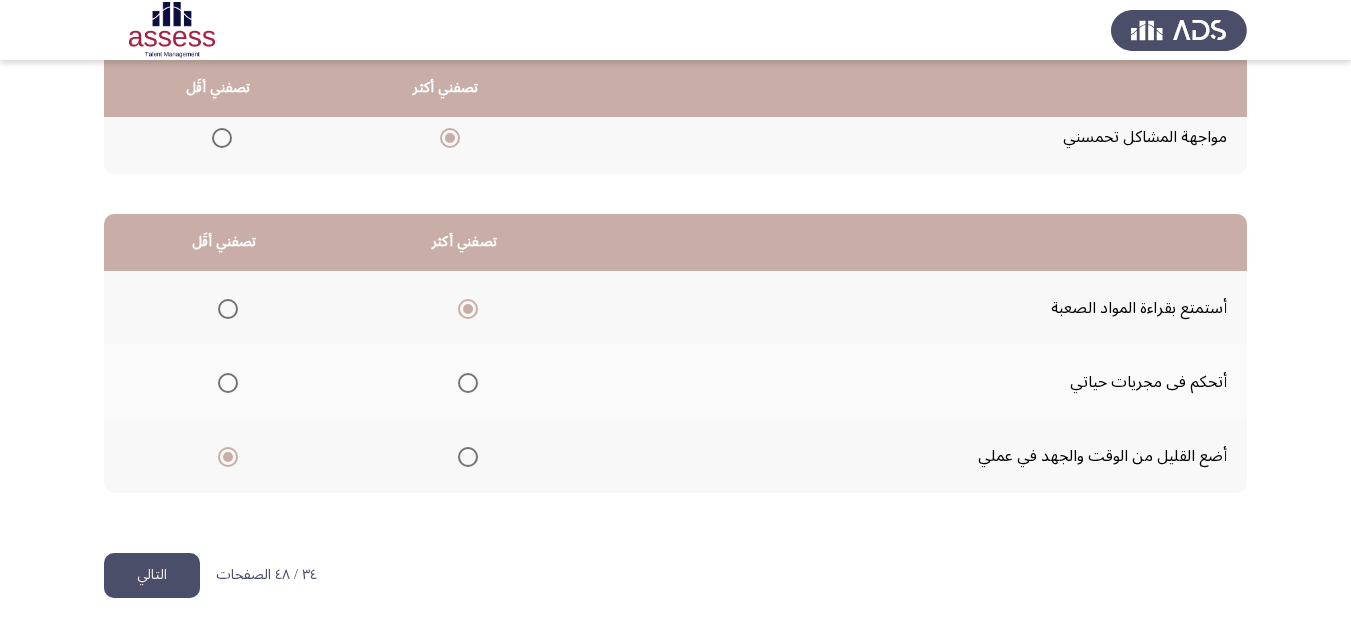 click on "التالي" 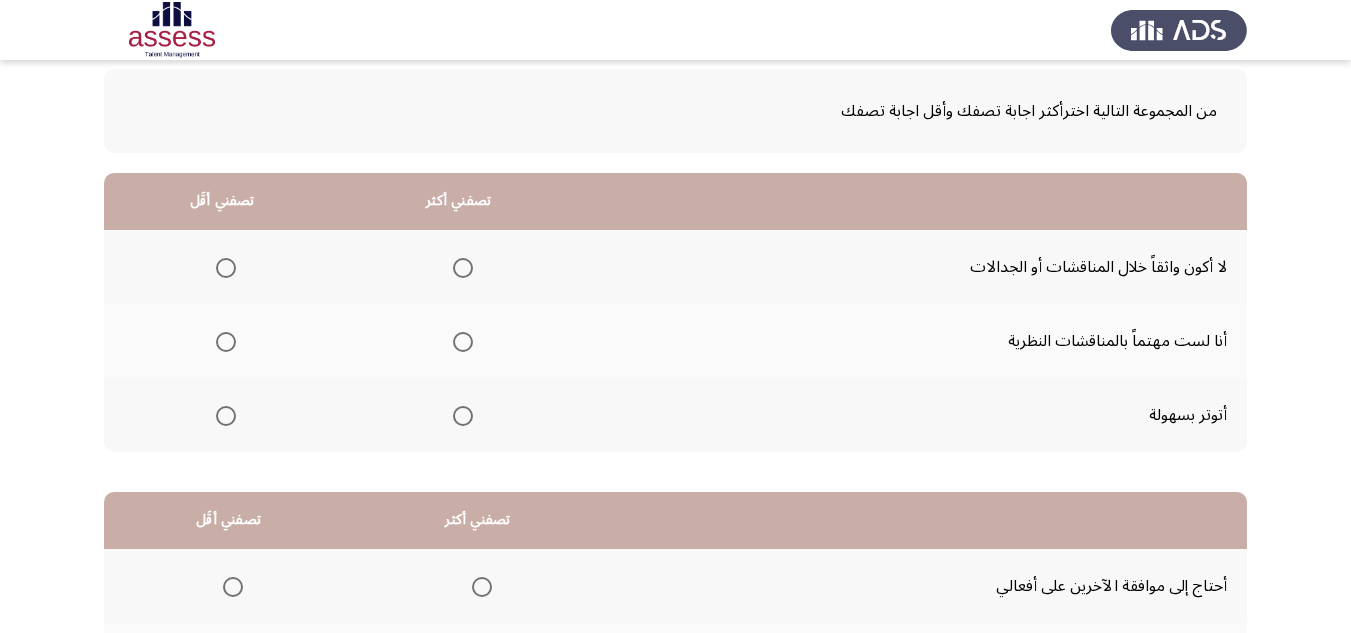 scroll, scrollTop: 100, scrollLeft: 0, axis: vertical 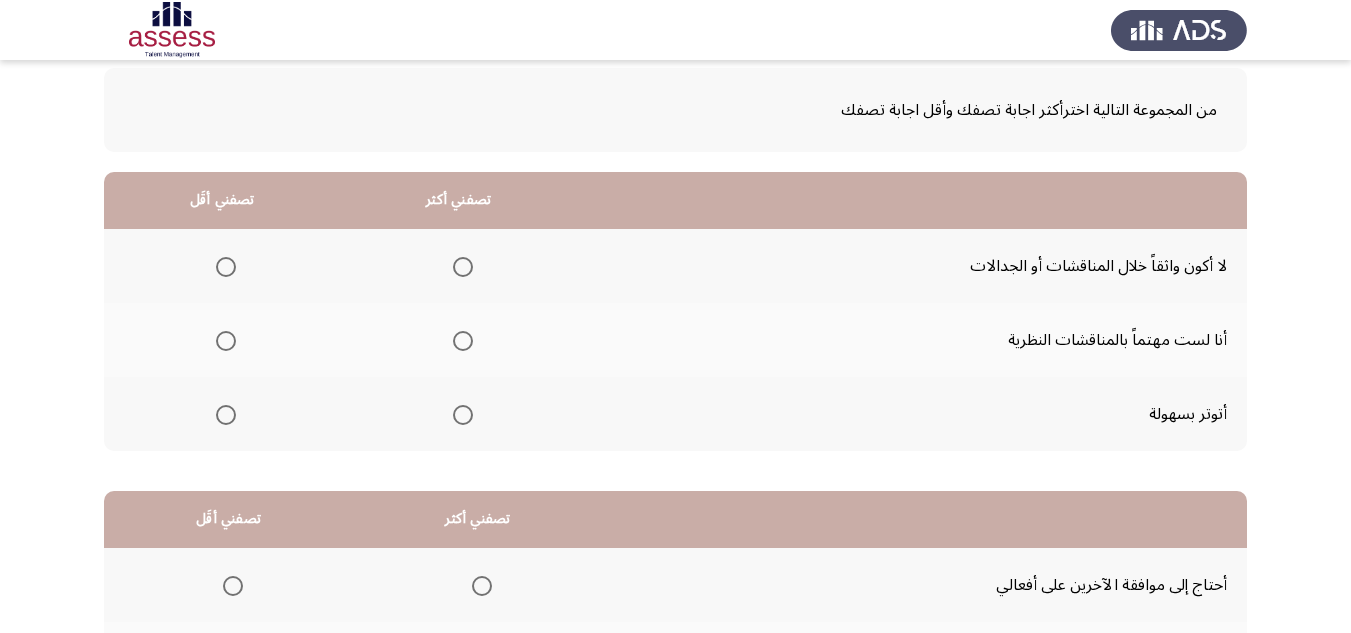 click at bounding box center (463, 267) 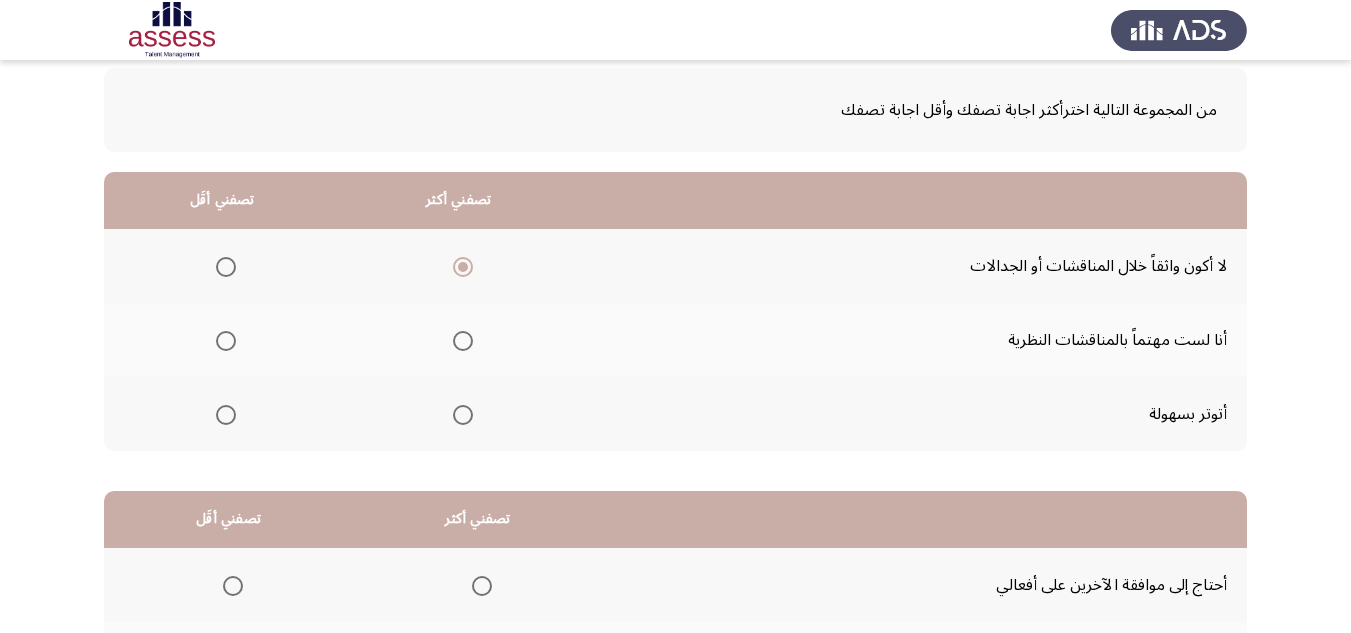 click at bounding box center [463, 341] 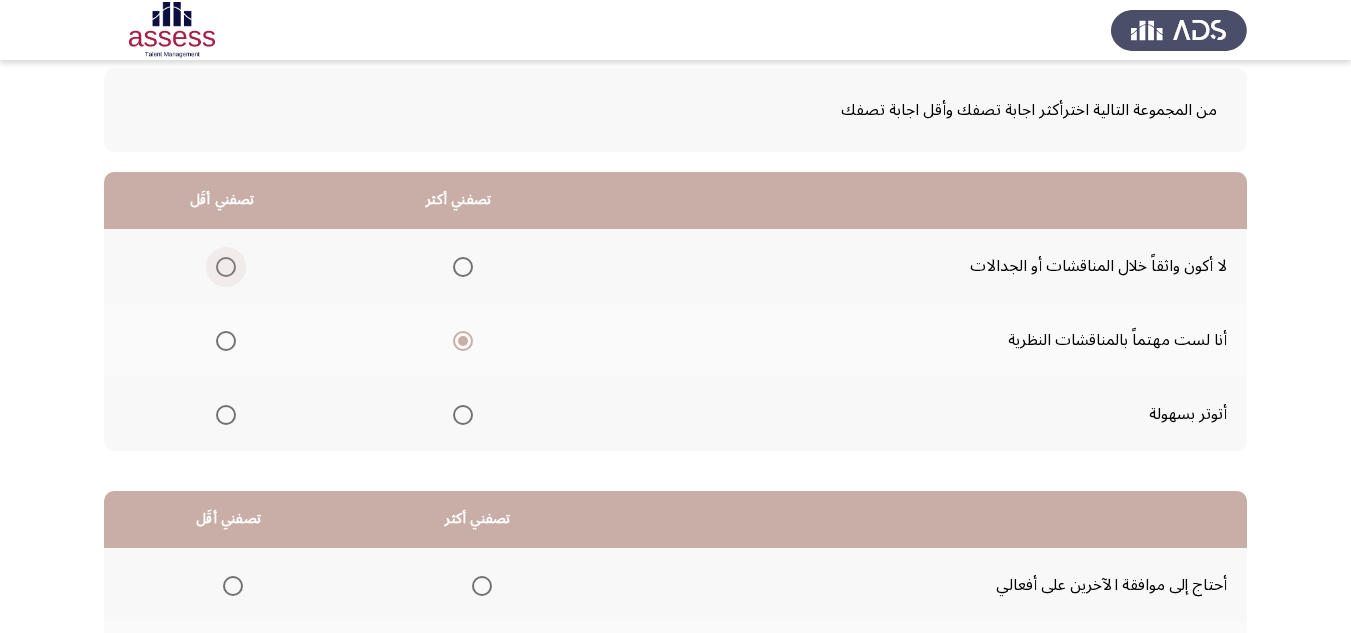 click at bounding box center (226, 267) 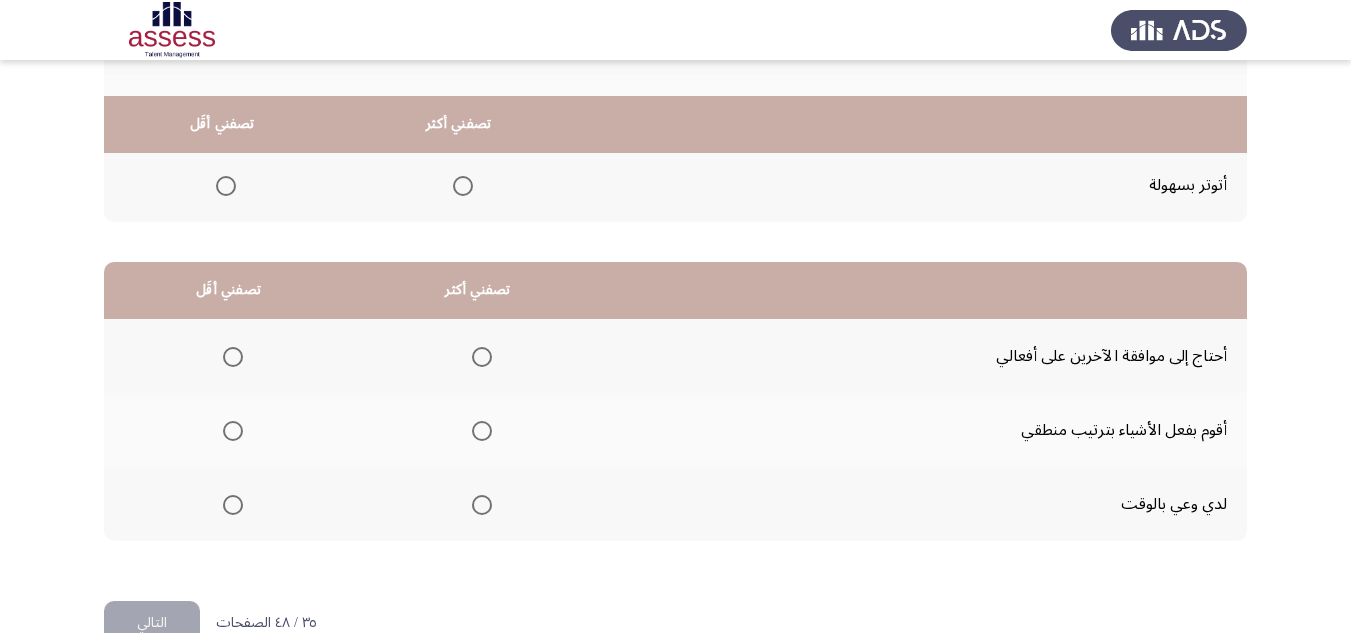 scroll, scrollTop: 377, scrollLeft: 0, axis: vertical 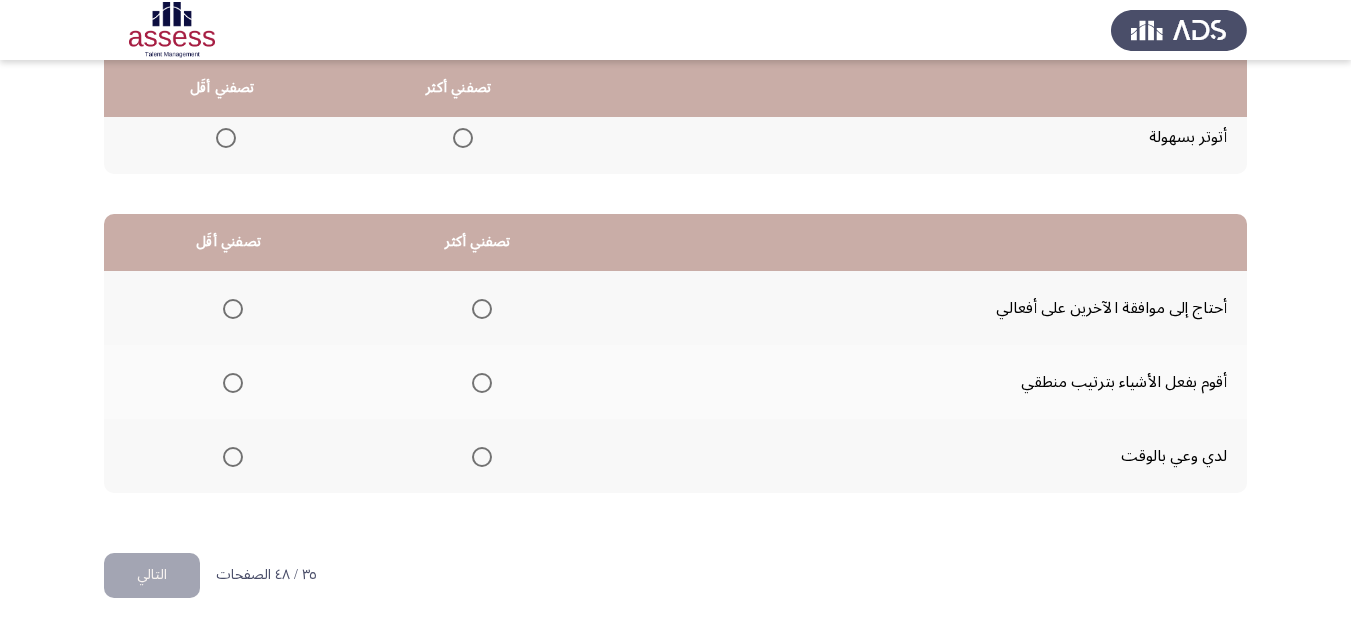click at bounding box center [482, 383] 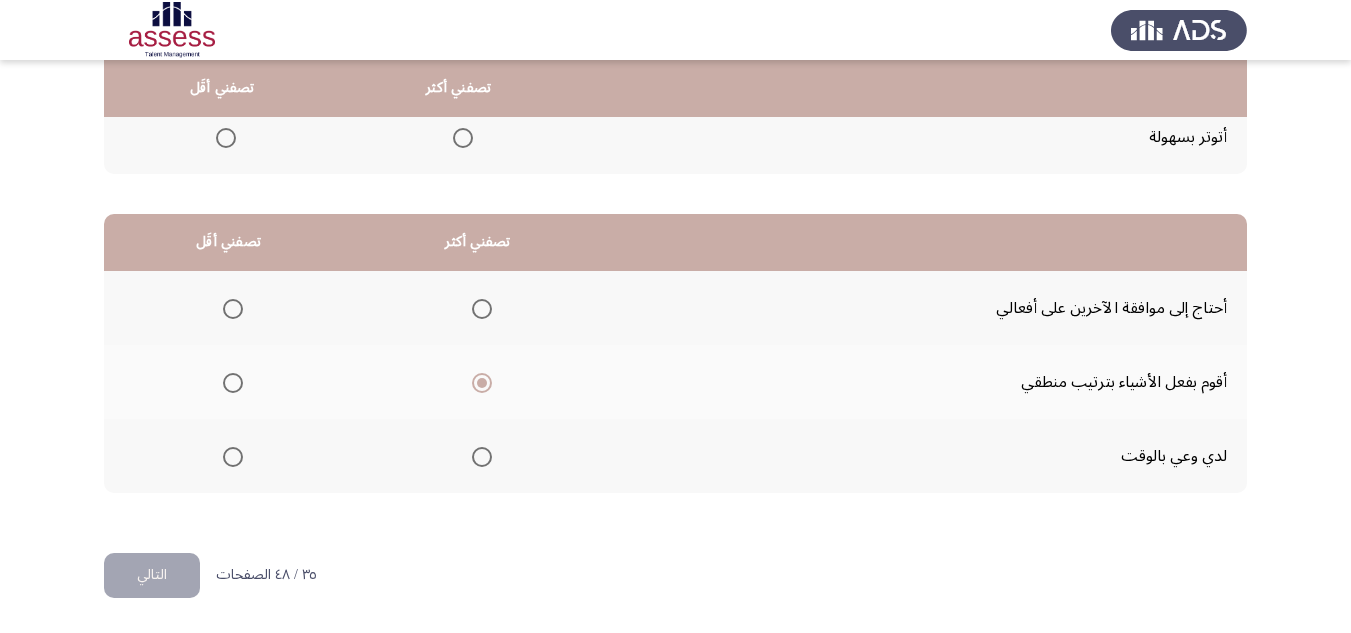 click at bounding box center (233, 309) 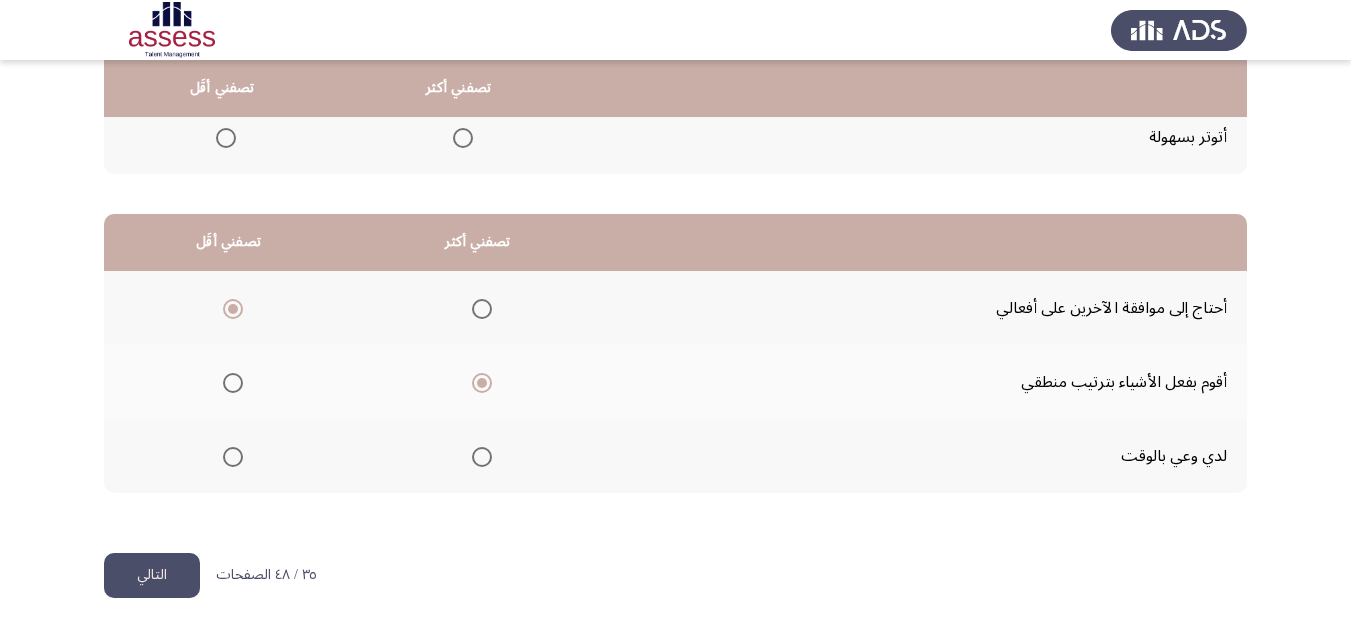 click on "التالي" 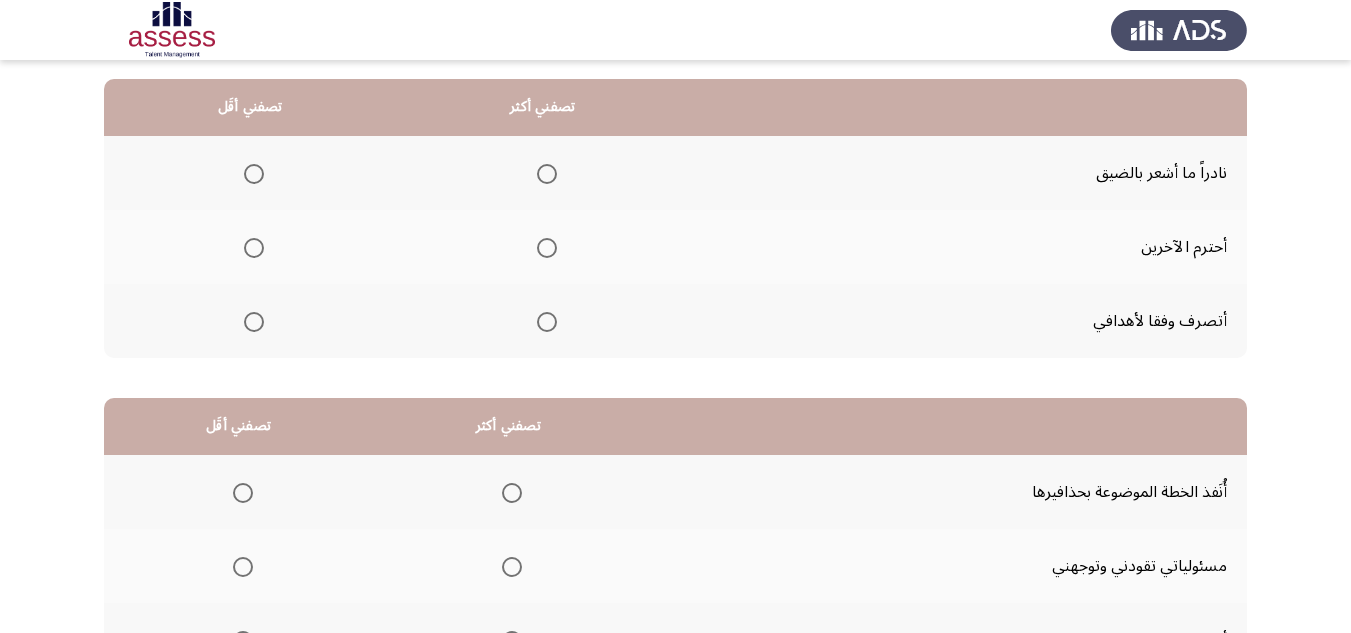 scroll, scrollTop: 200, scrollLeft: 0, axis: vertical 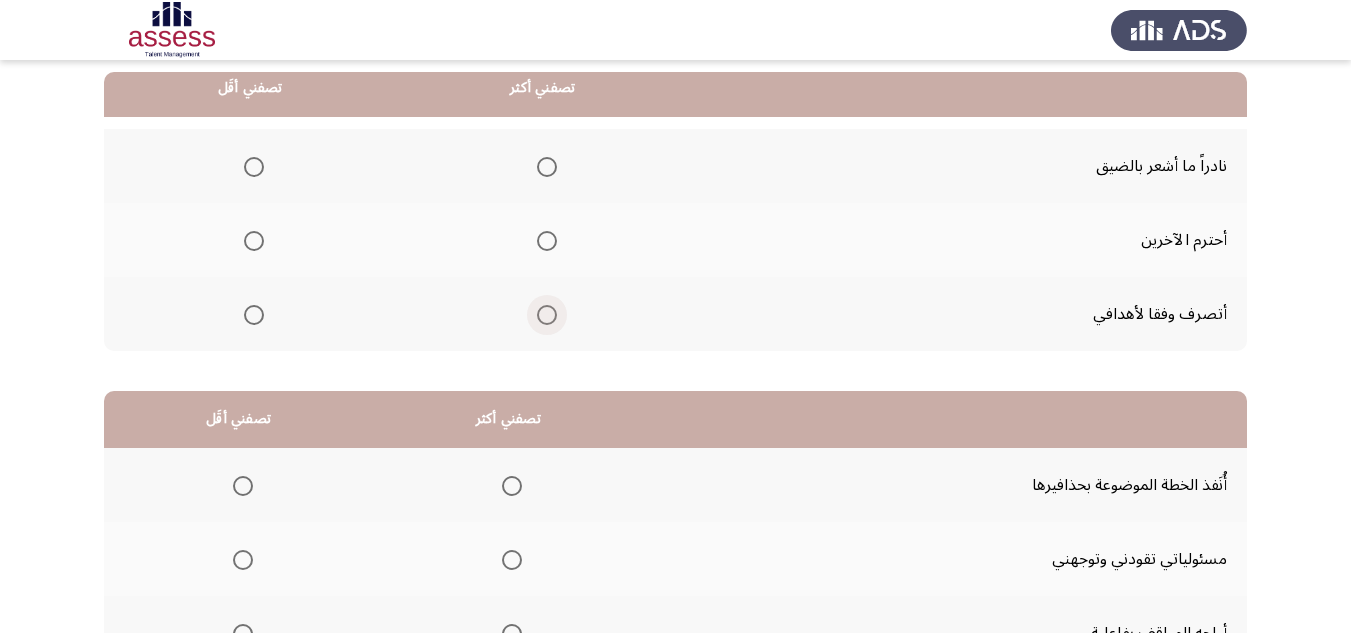 click at bounding box center (547, 315) 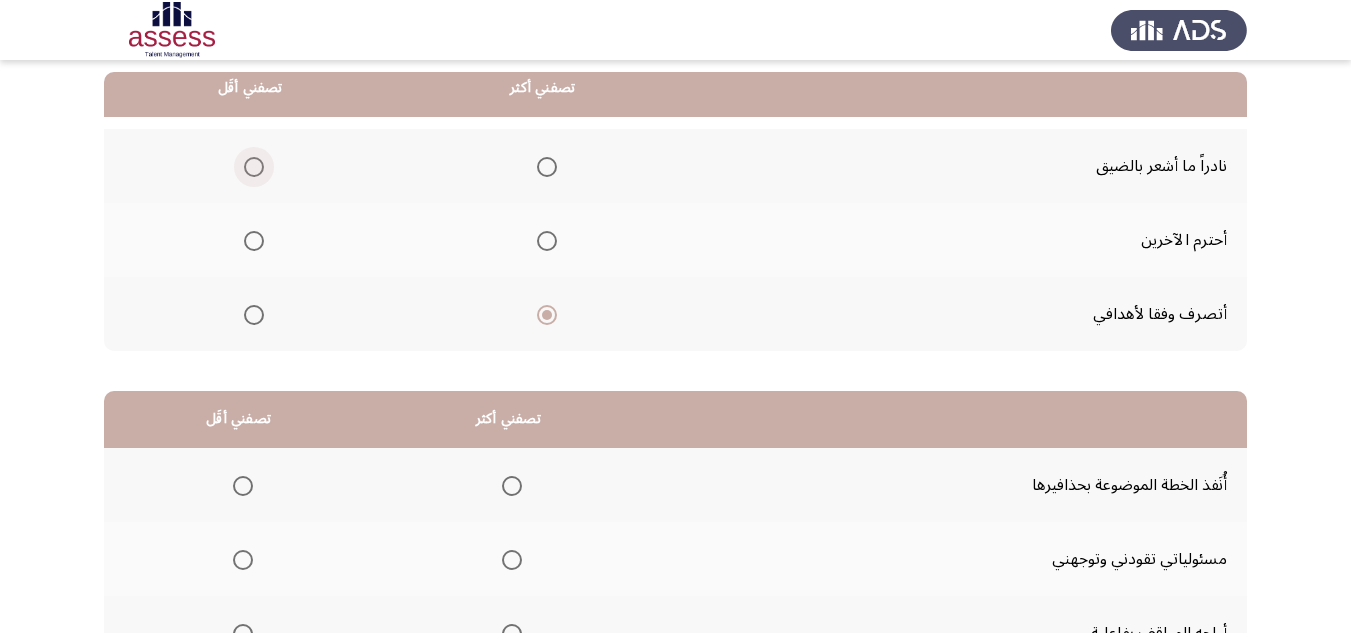 click at bounding box center (254, 167) 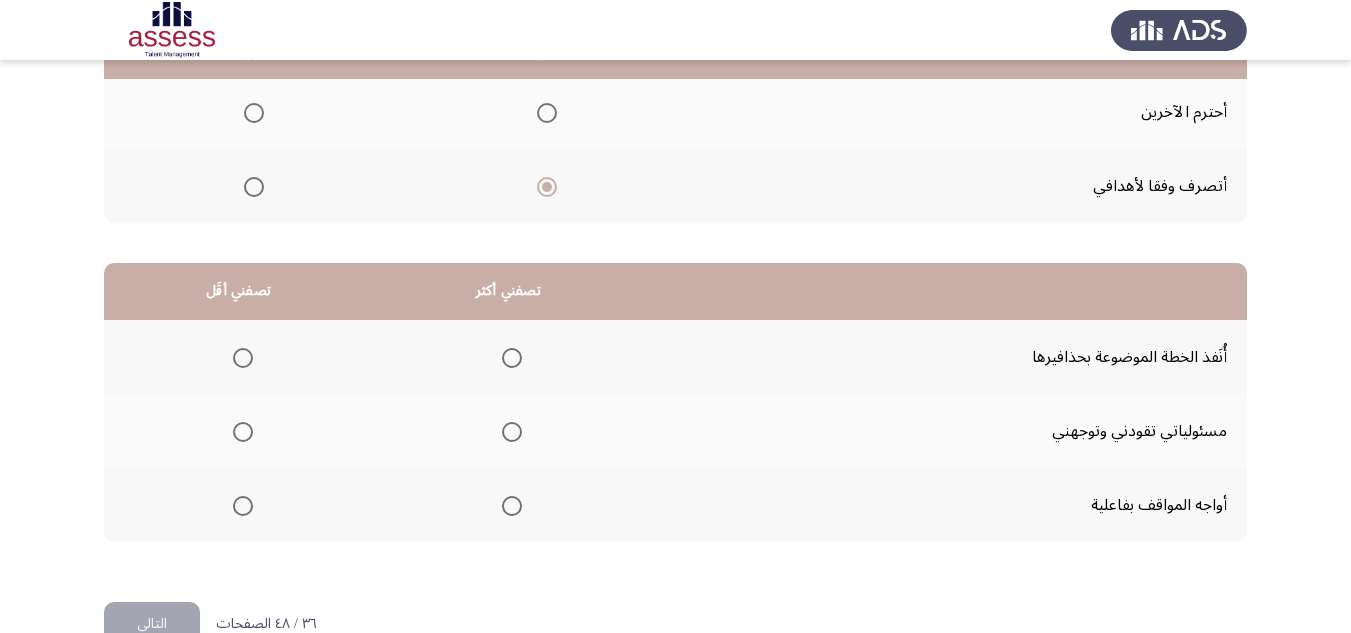 scroll, scrollTop: 377, scrollLeft: 0, axis: vertical 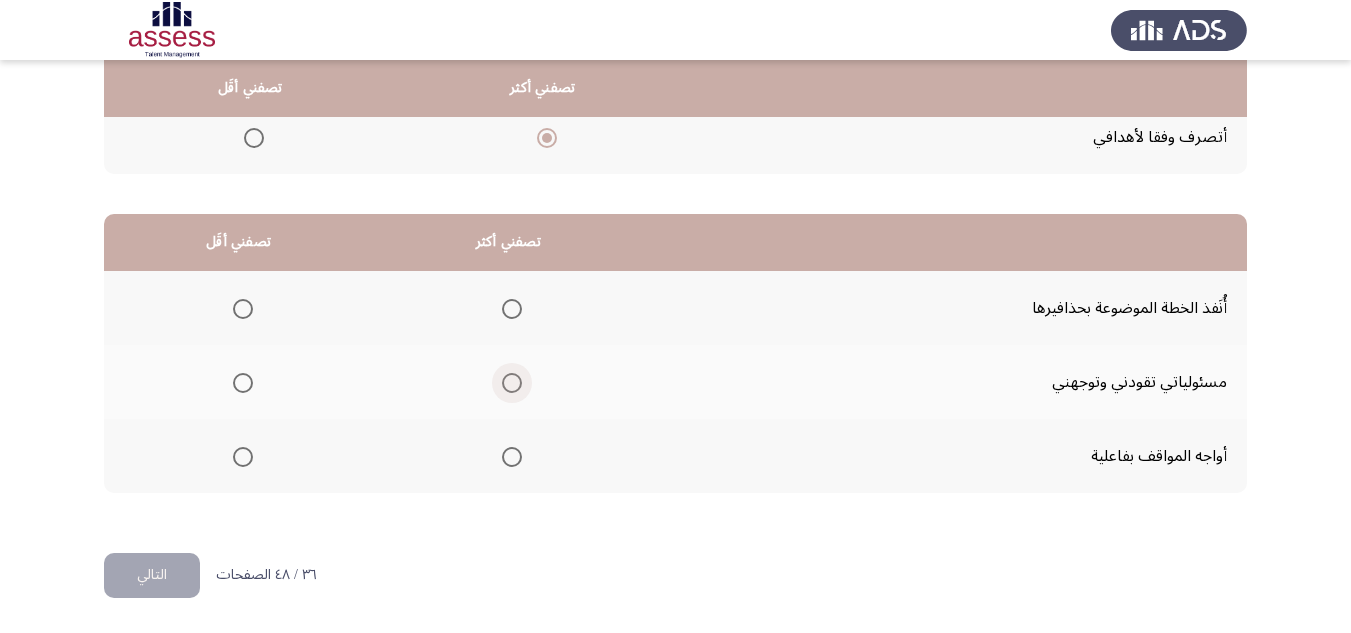 click at bounding box center [512, 383] 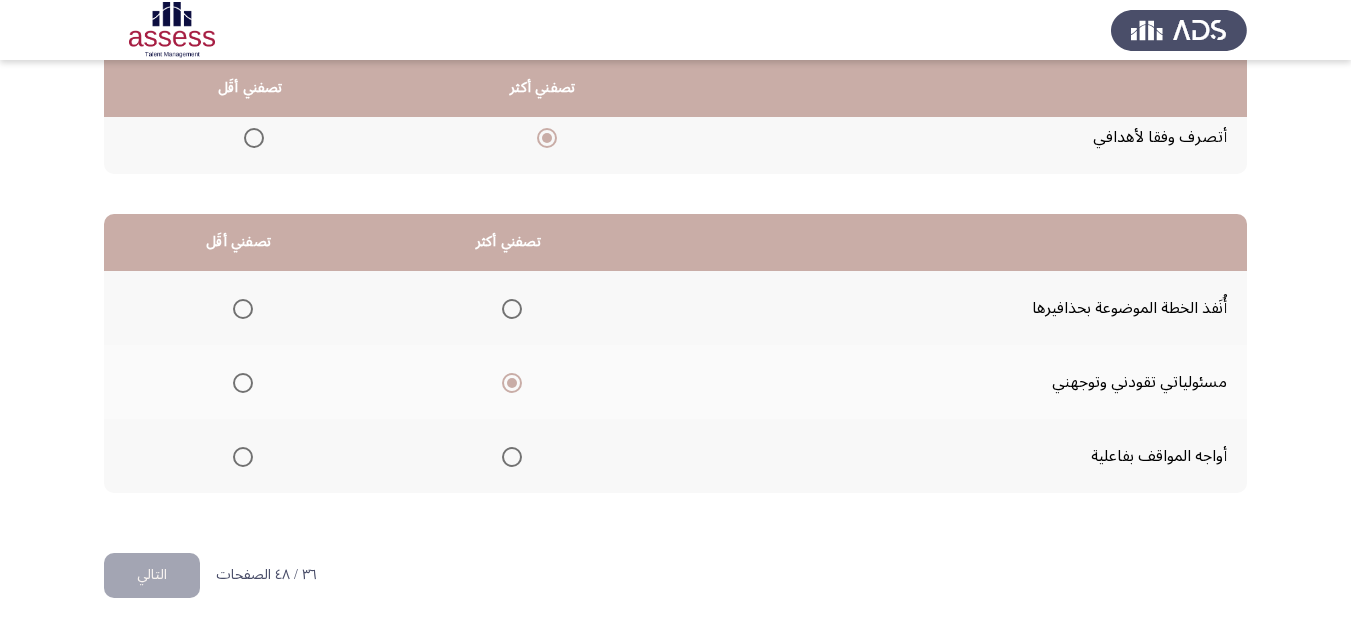 click at bounding box center (243, 457) 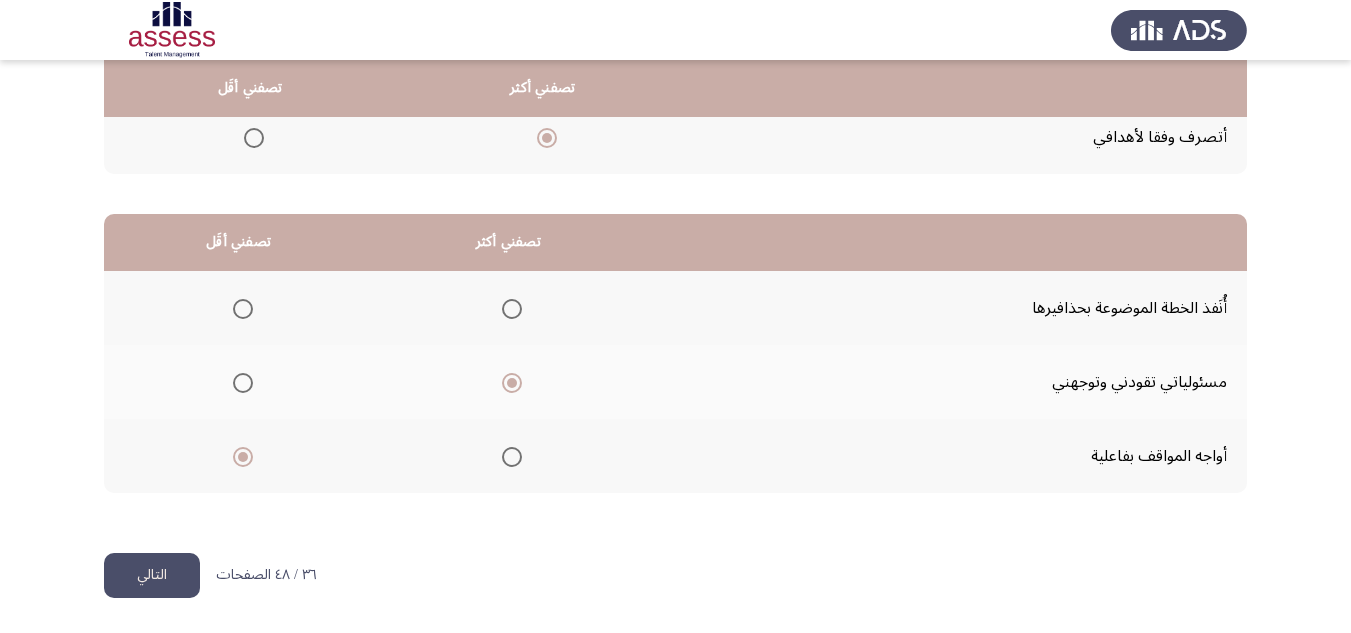 click on "التالي" 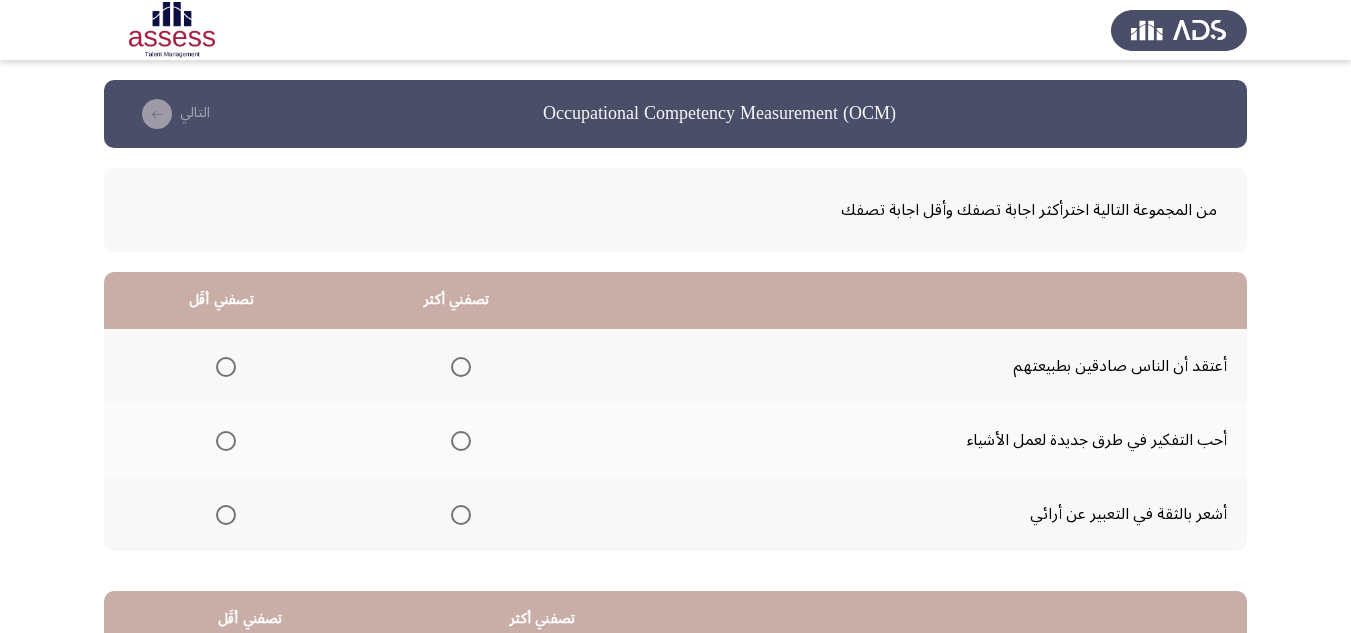 scroll, scrollTop: 100, scrollLeft: 0, axis: vertical 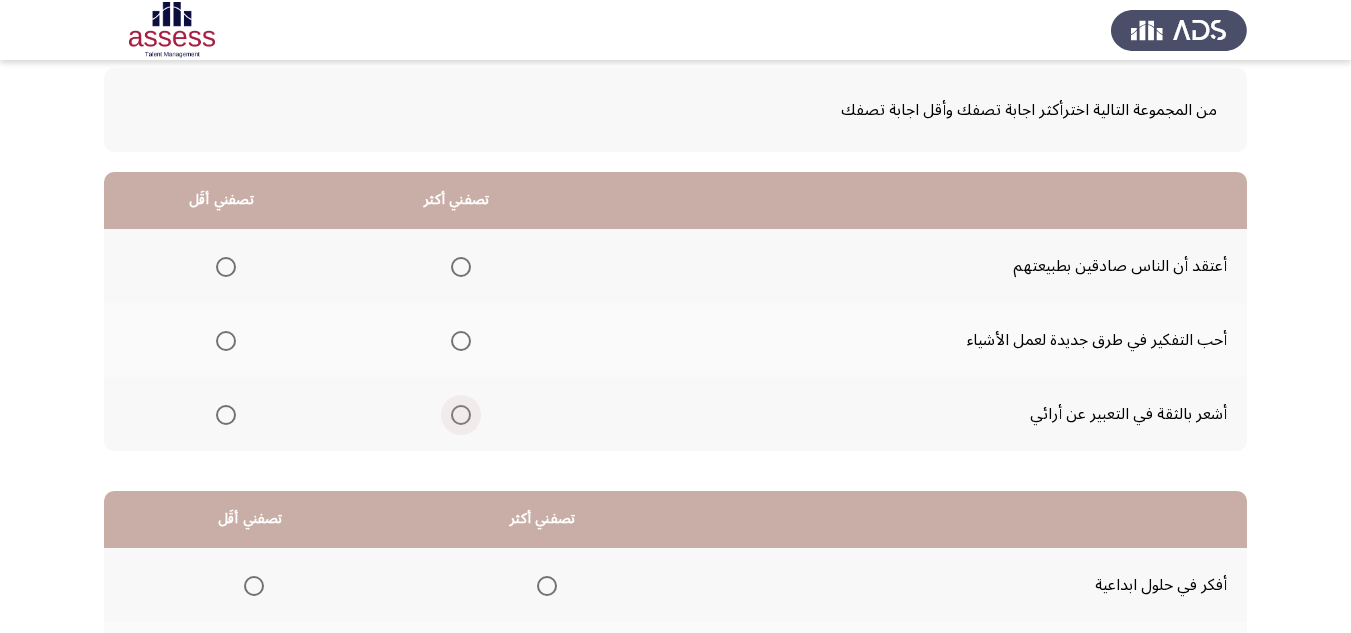 click at bounding box center [461, 415] 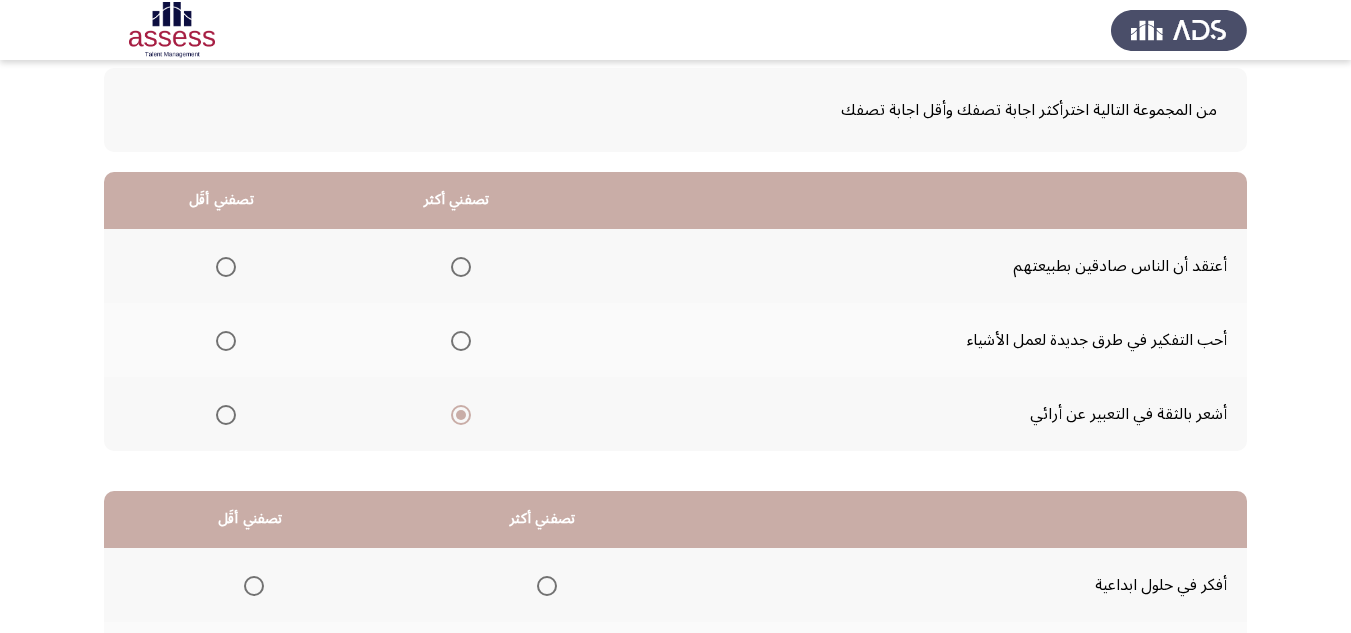 click at bounding box center [226, 267] 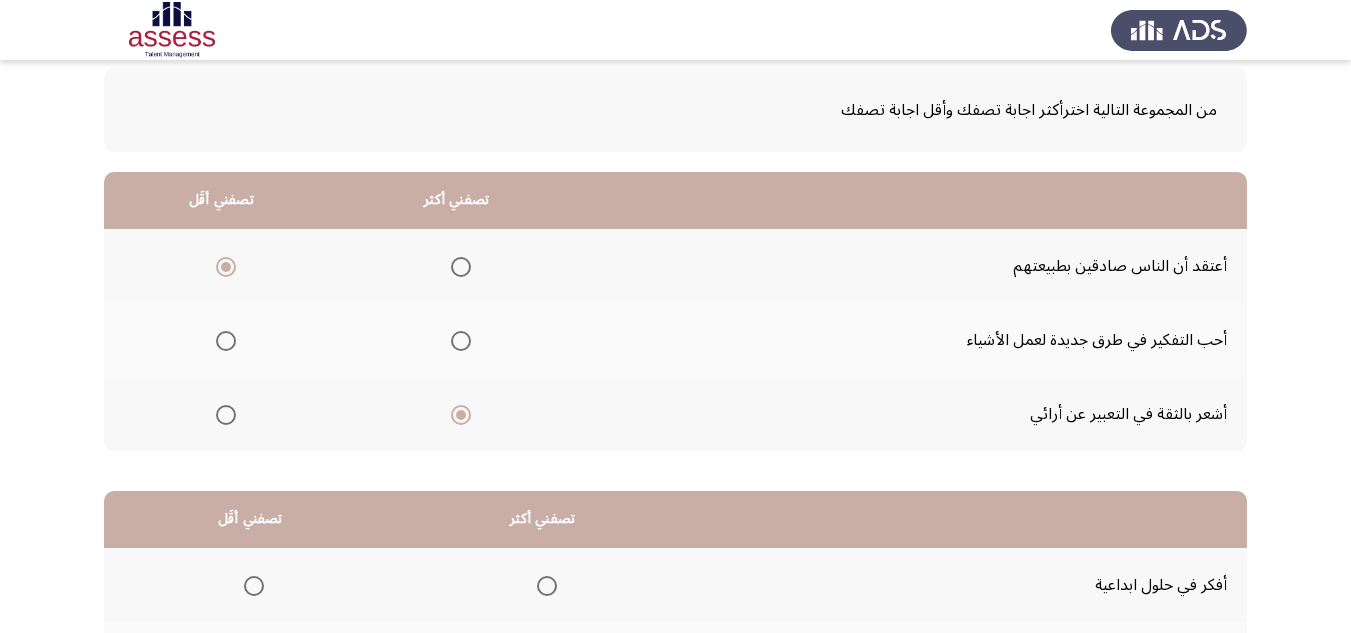 click at bounding box center [461, 341] 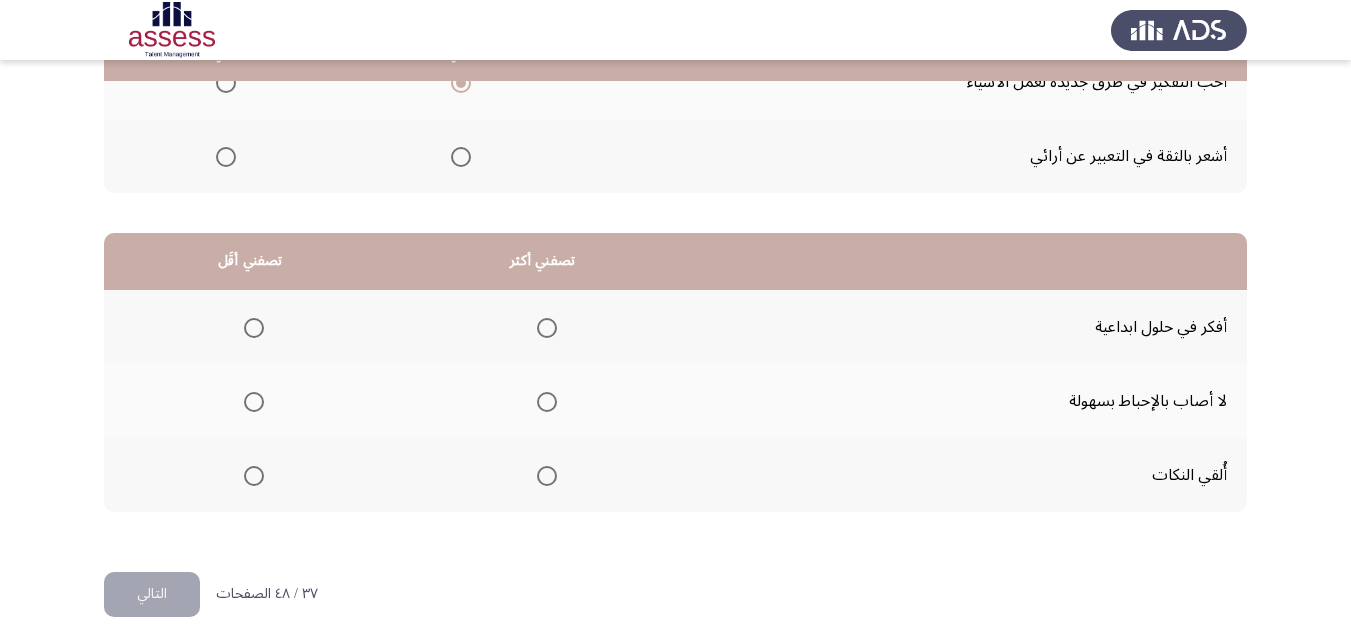 scroll, scrollTop: 377, scrollLeft: 0, axis: vertical 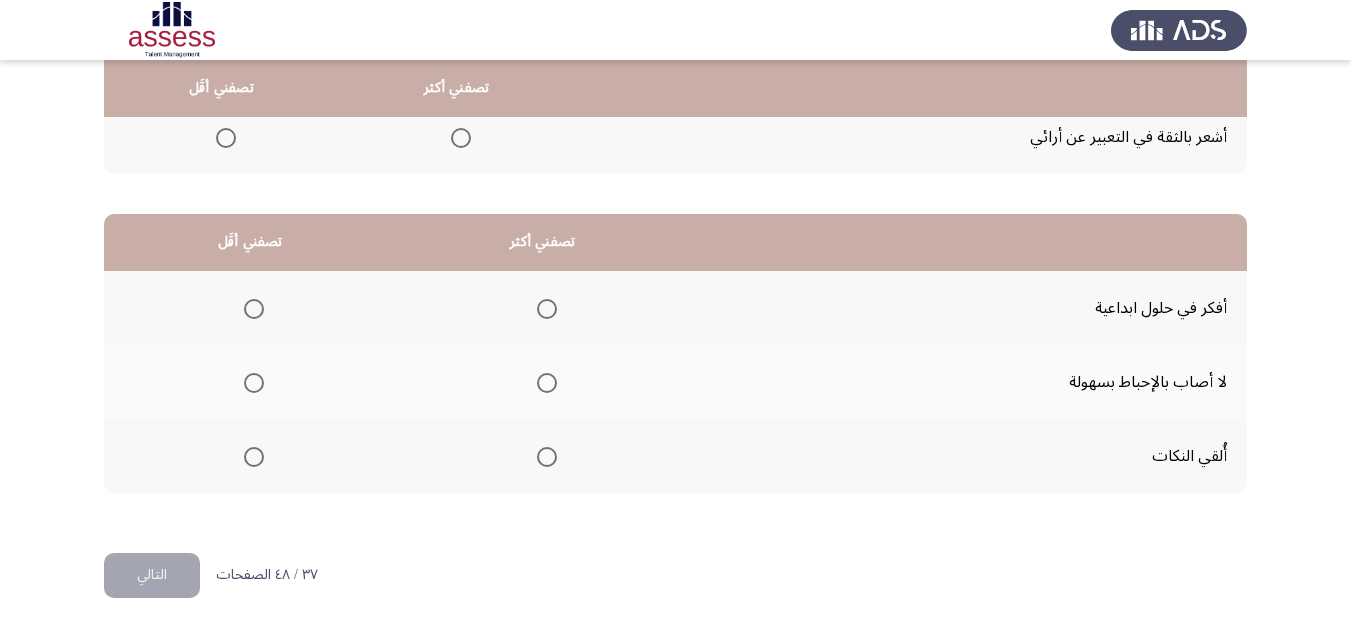 click at bounding box center [254, 457] 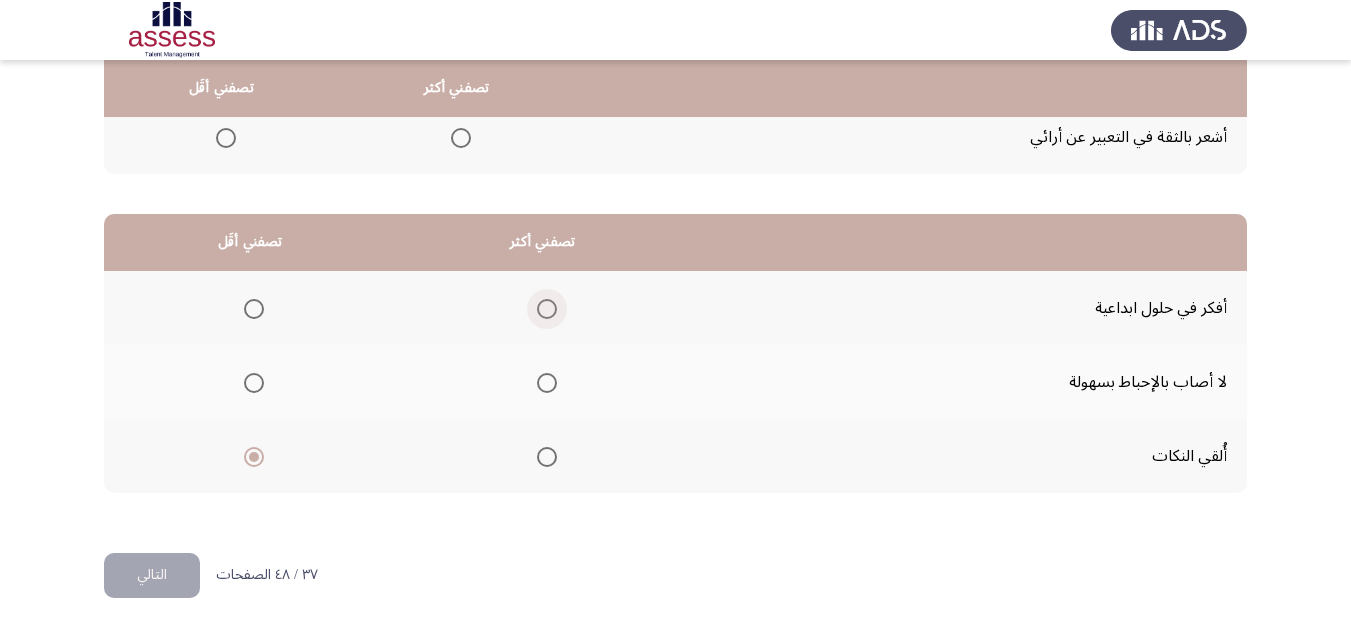 click at bounding box center [547, 309] 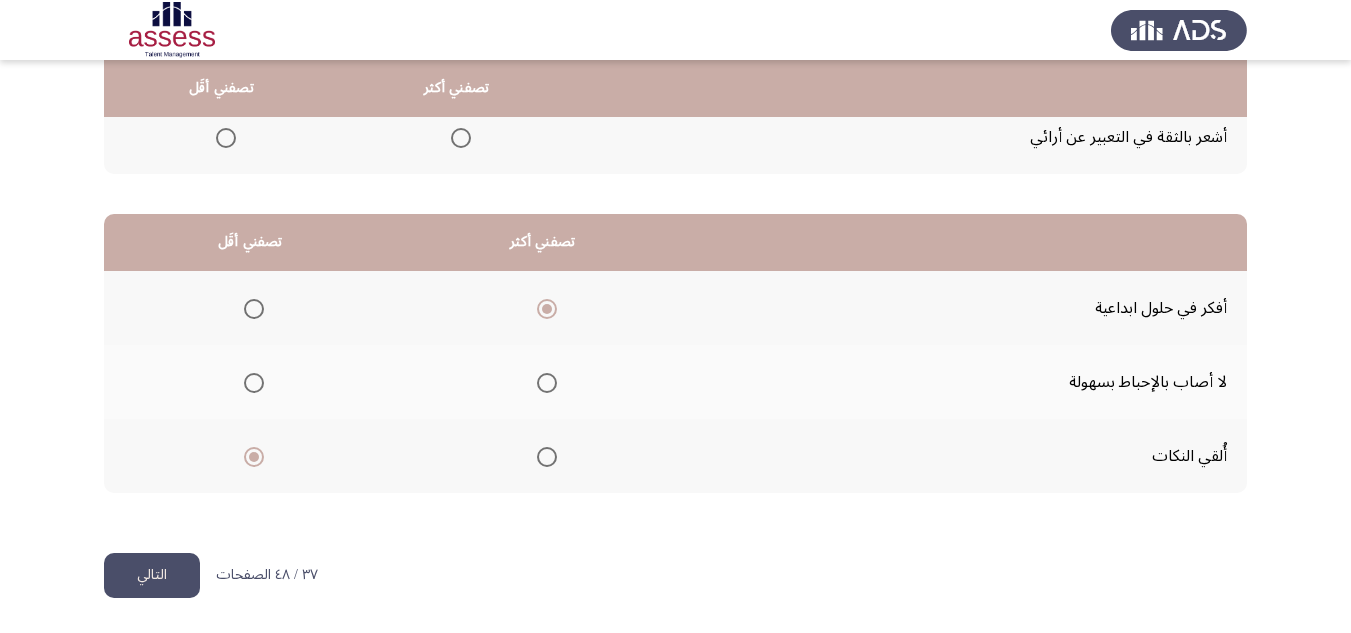 click on "التالي" 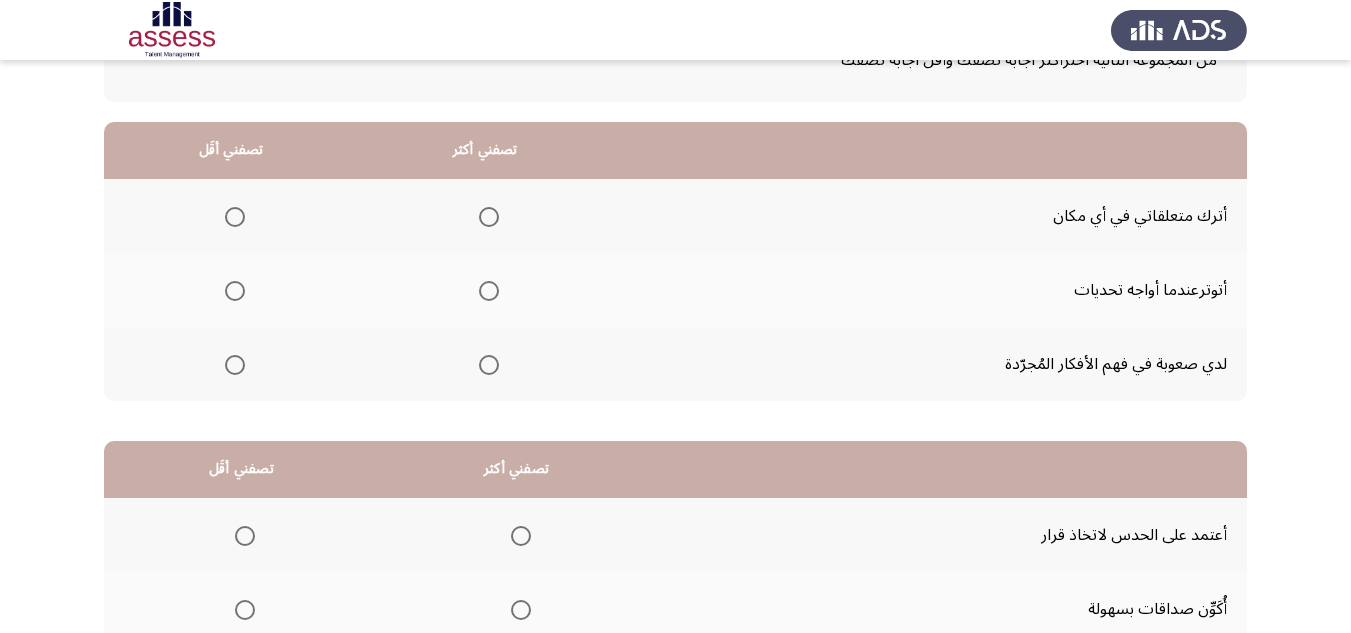 scroll, scrollTop: 200, scrollLeft: 0, axis: vertical 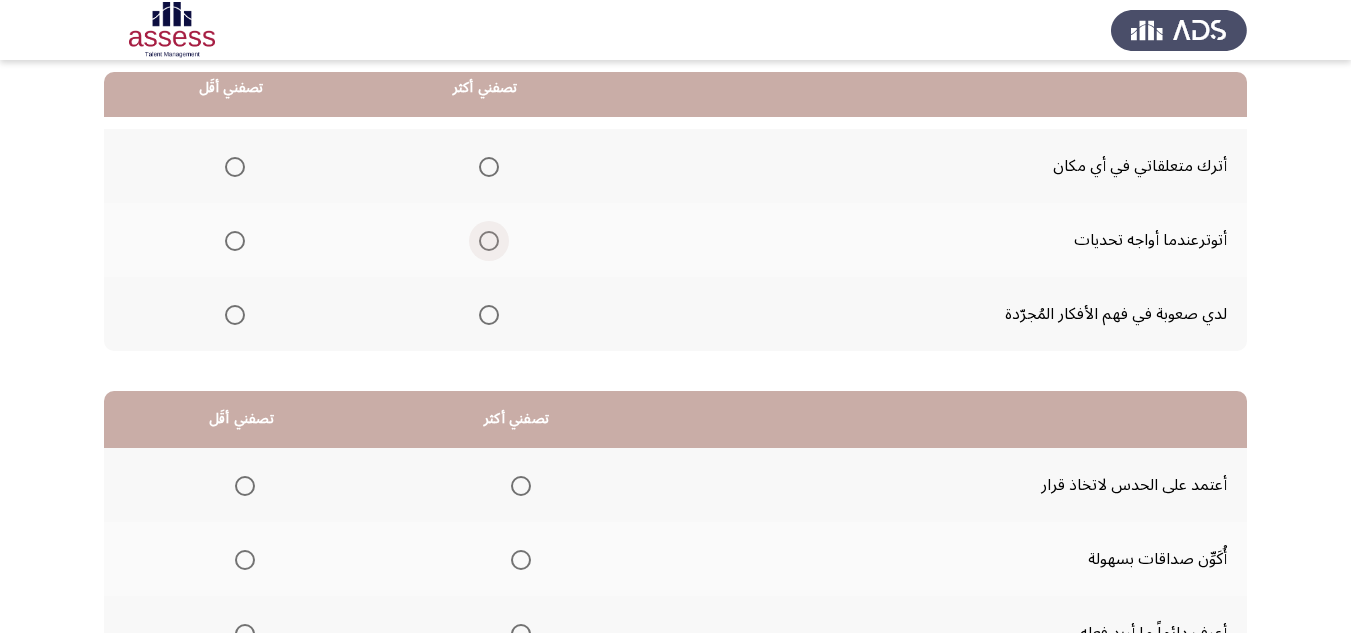 click at bounding box center [489, 241] 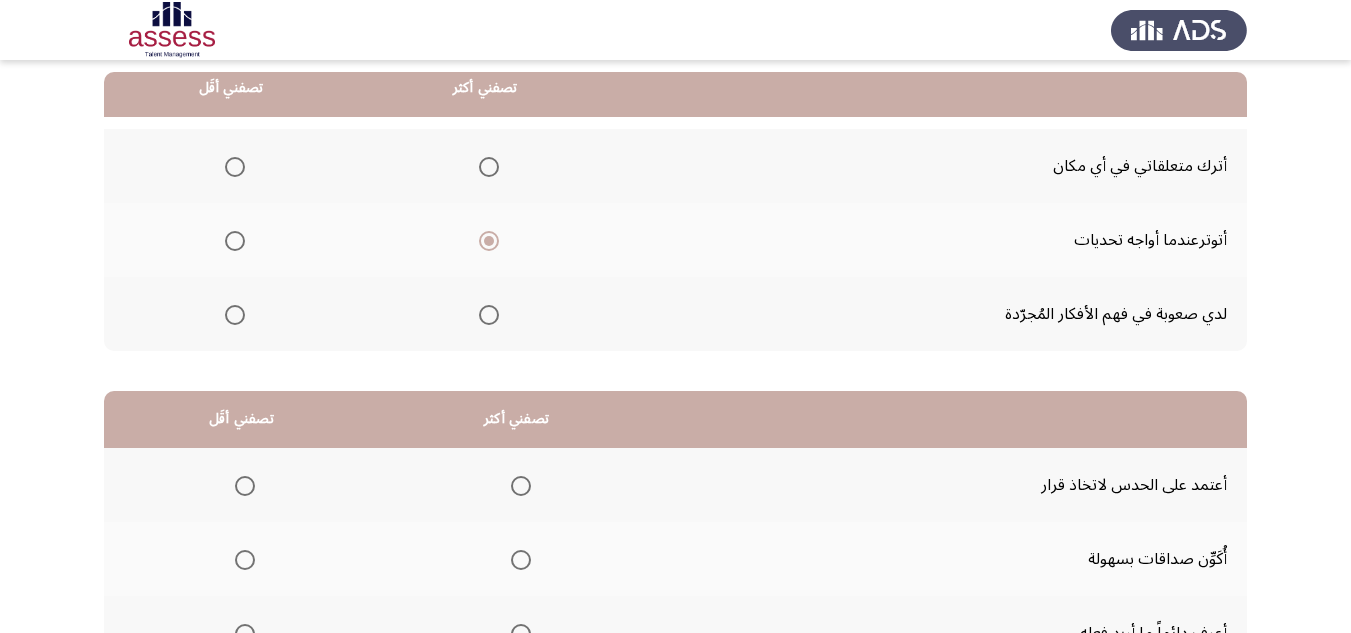 click at bounding box center (235, 315) 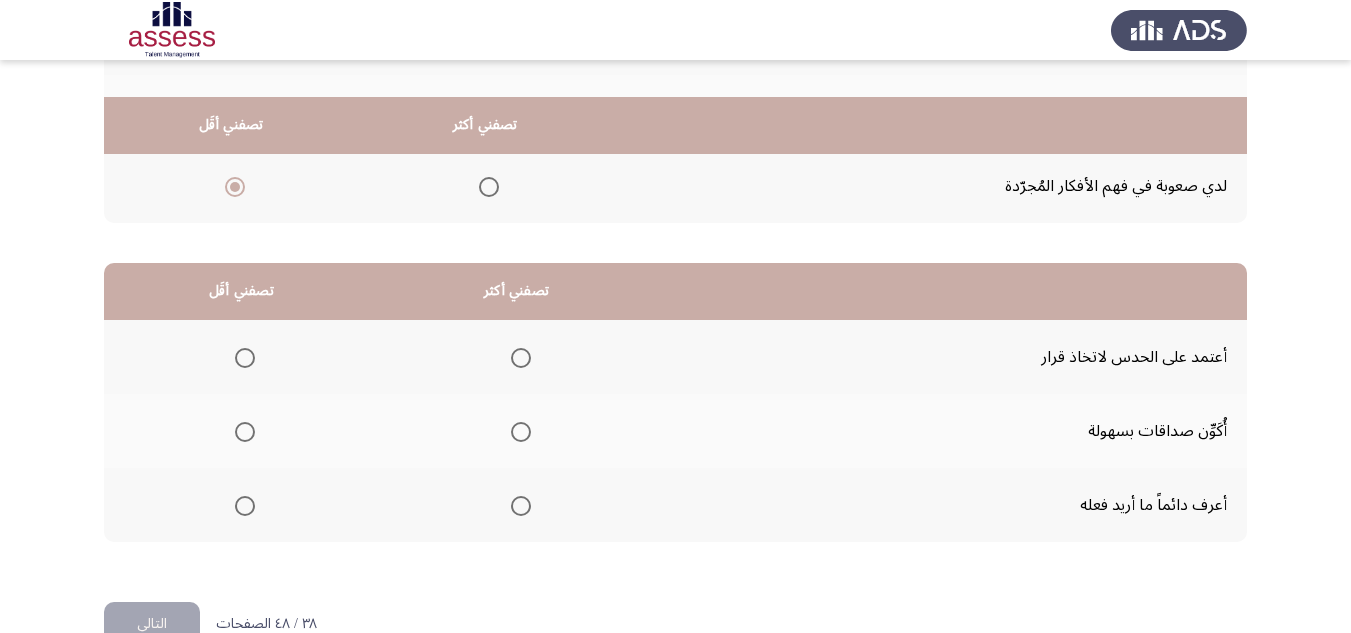 scroll, scrollTop: 377, scrollLeft: 0, axis: vertical 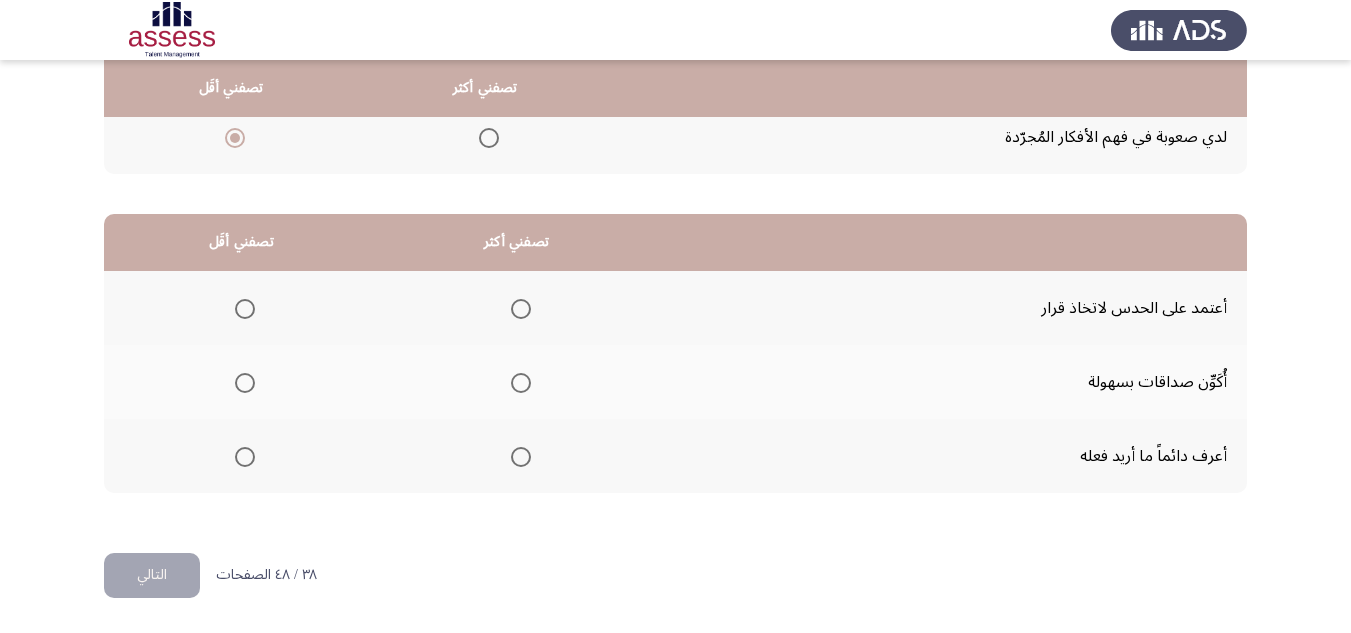 click at bounding box center [521, 457] 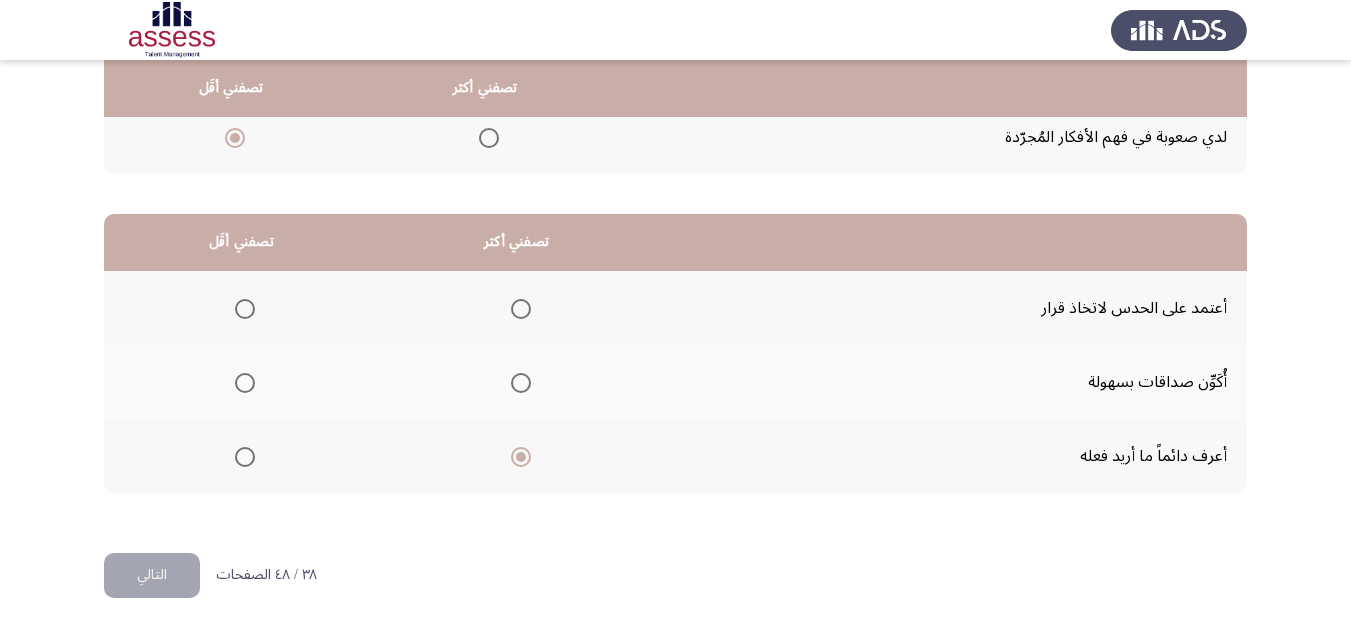 click at bounding box center [245, 309] 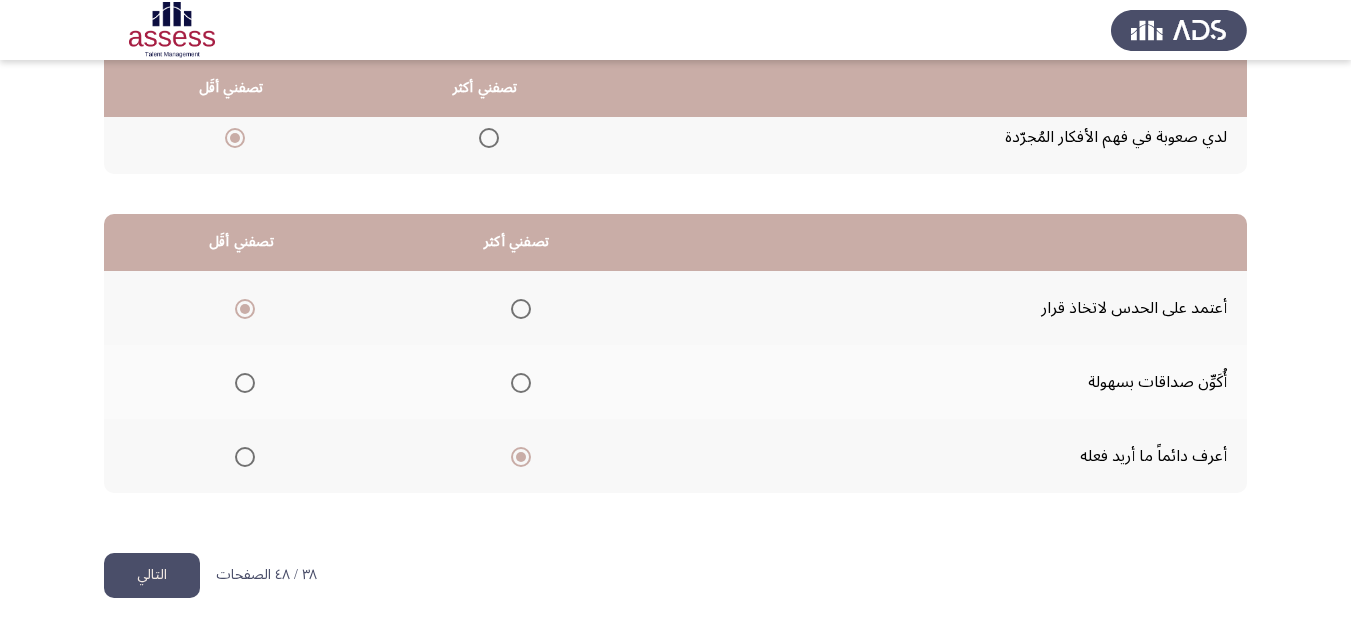 click on "التالي" 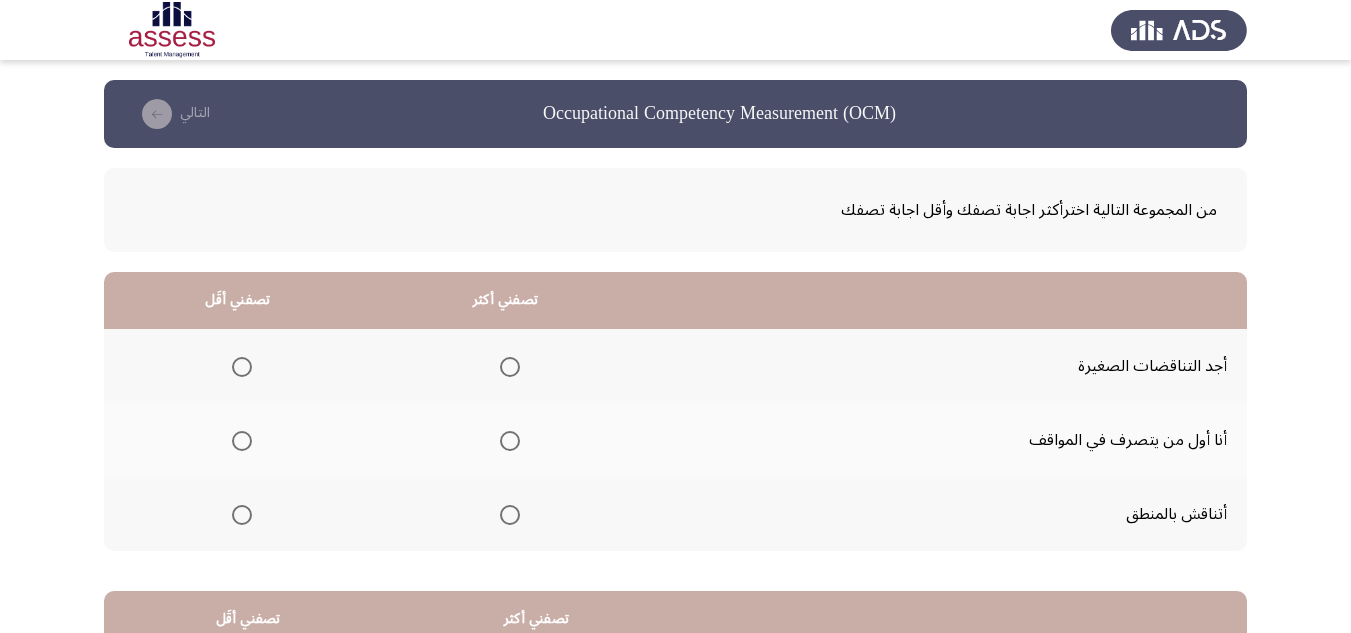 scroll, scrollTop: 100, scrollLeft: 0, axis: vertical 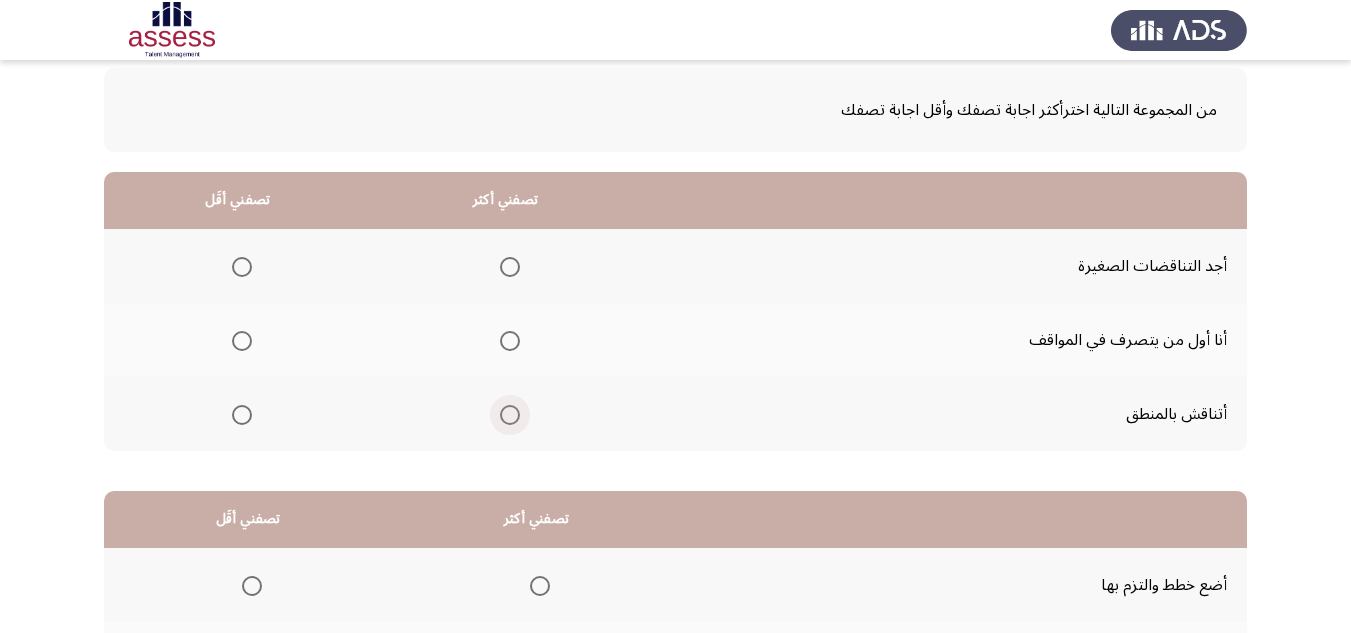 click at bounding box center (510, 415) 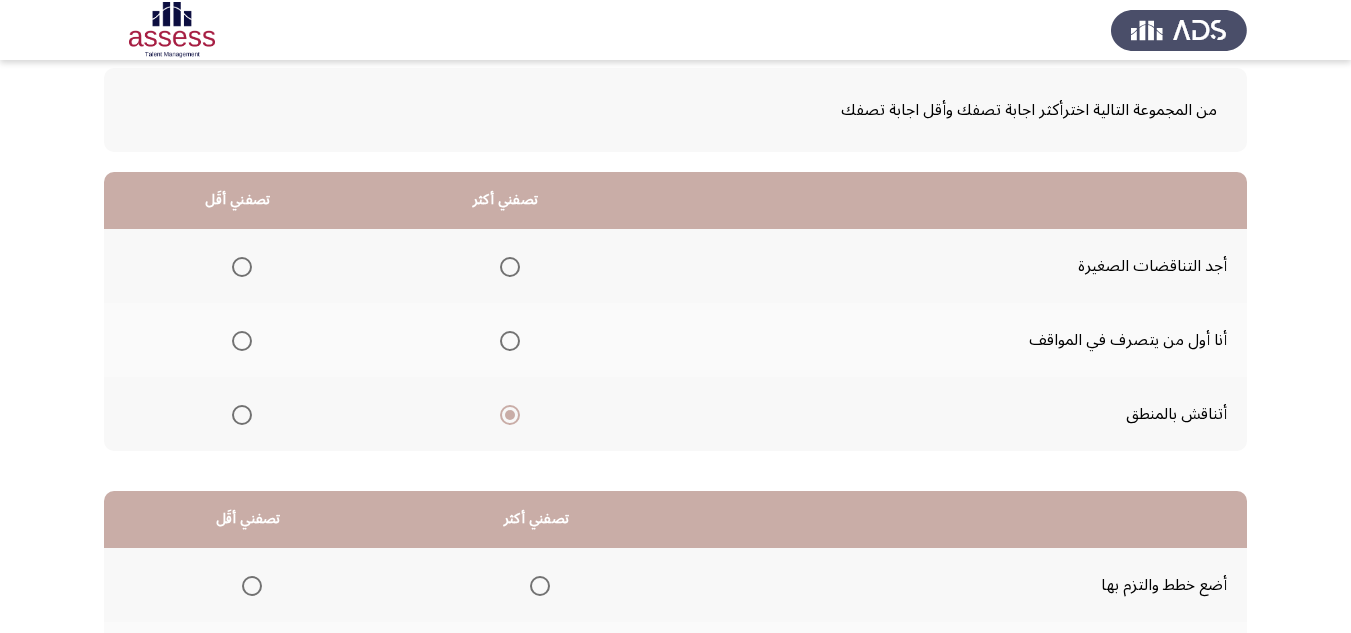 click at bounding box center (242, 267) 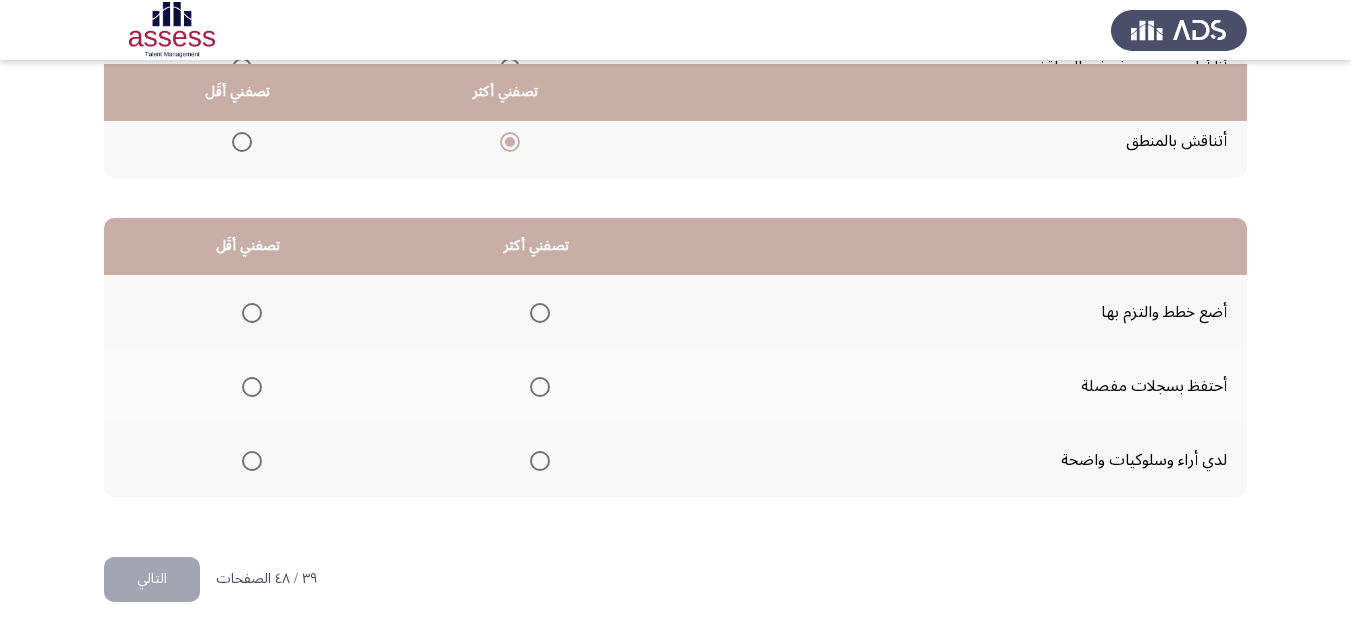 scroll, scrollTop: 377, scrollLeft: 0, axis: vertical 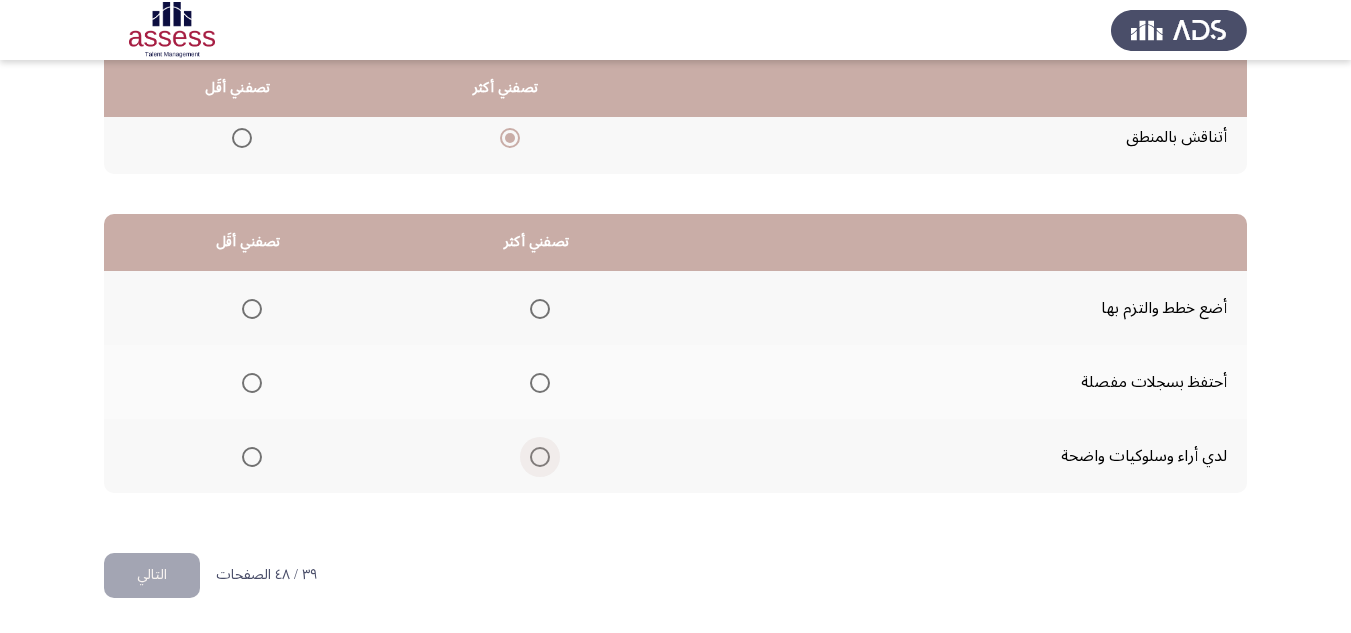 click at bounding box center (540, 457) 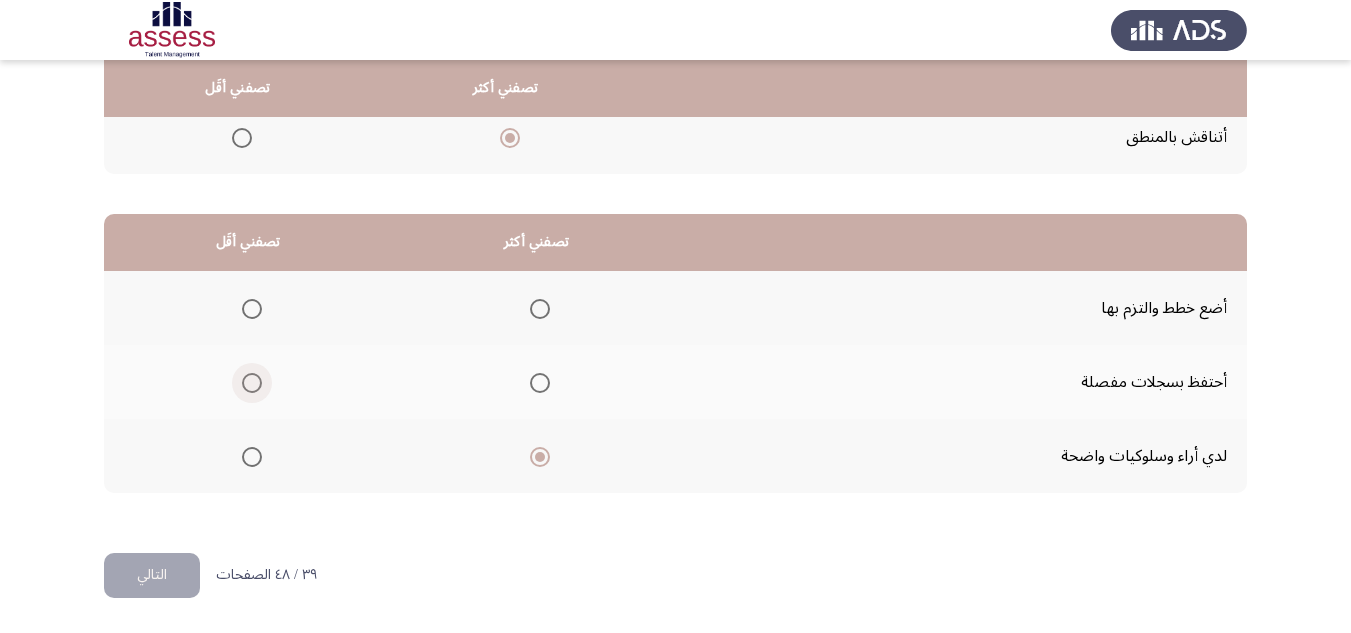 click at bounding box center [252, 383] 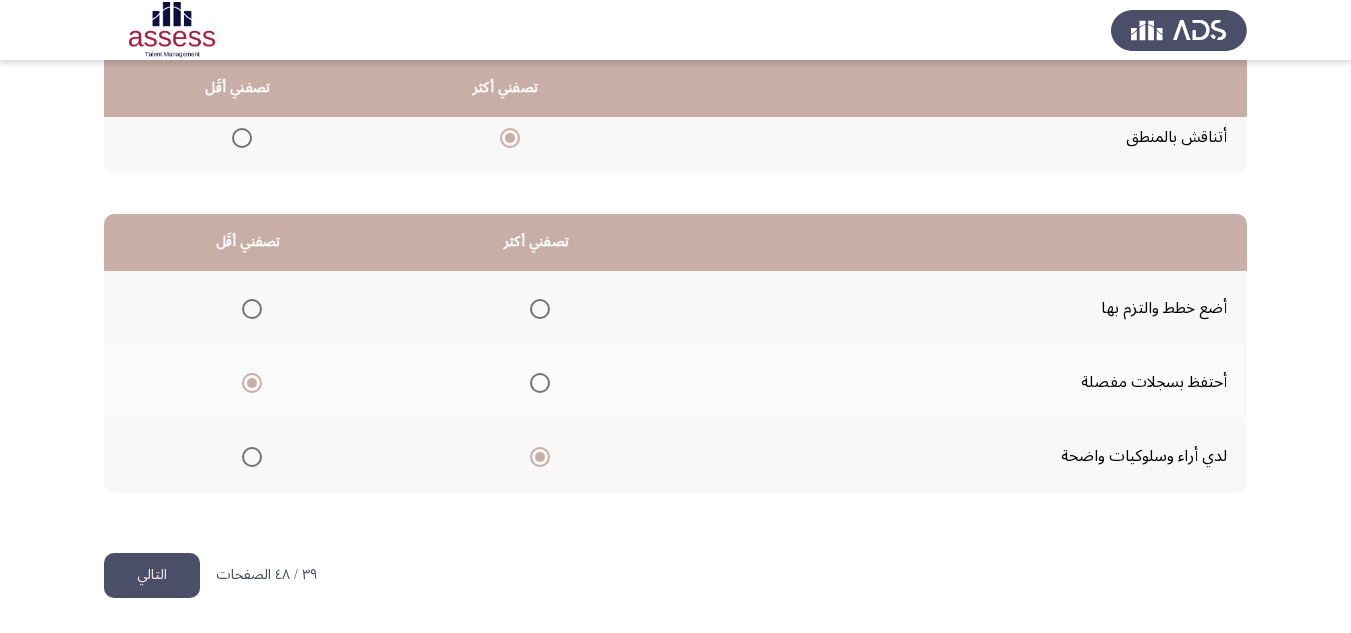 click on "التالي" 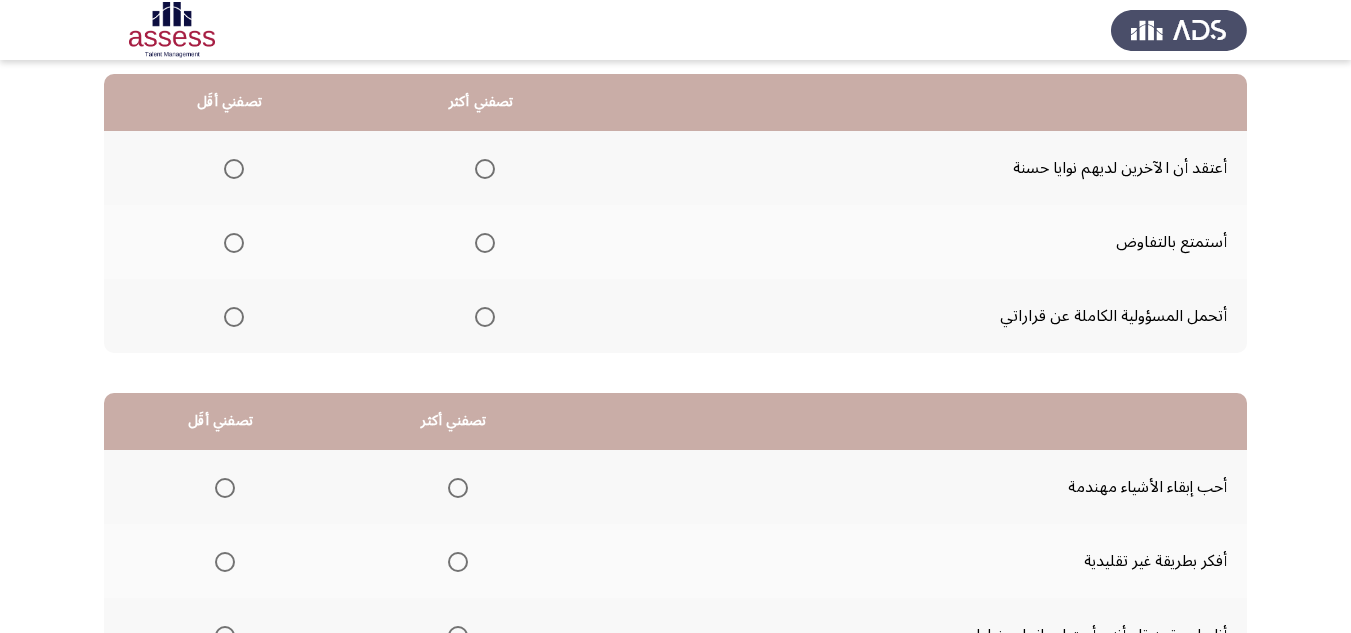 scroll, scrollTop: 200, scrollLeft: 0, axis: vertical 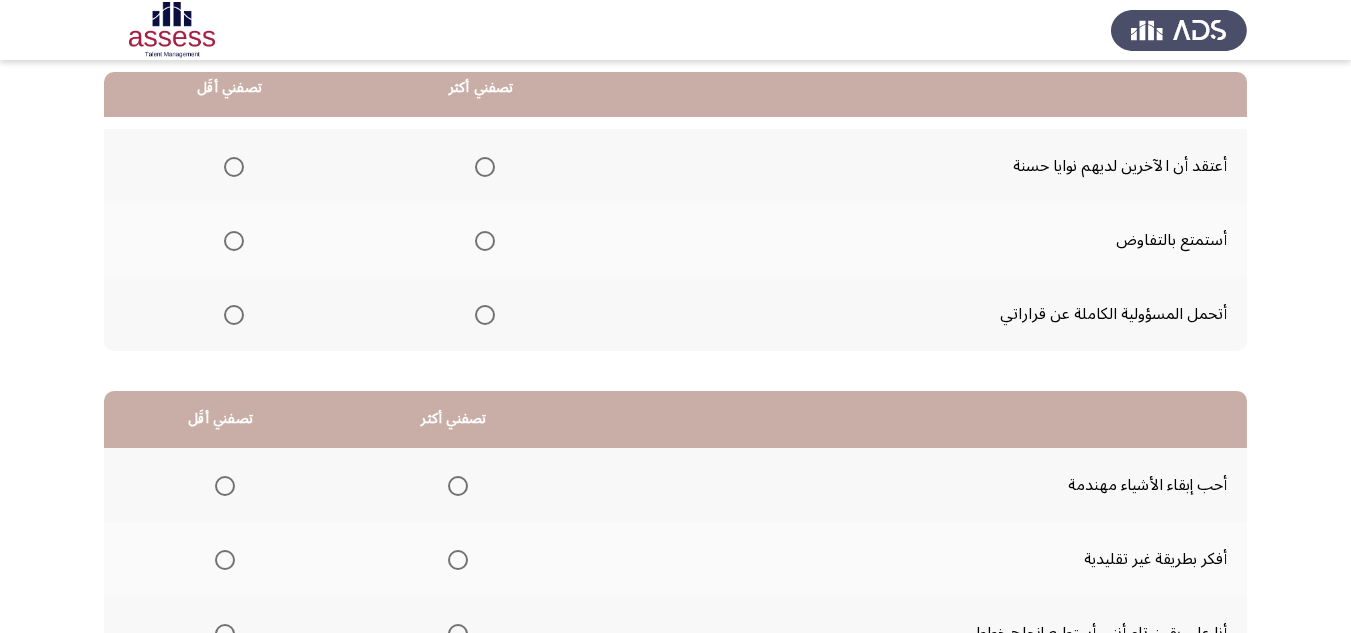click at bounding box center [485, 315] 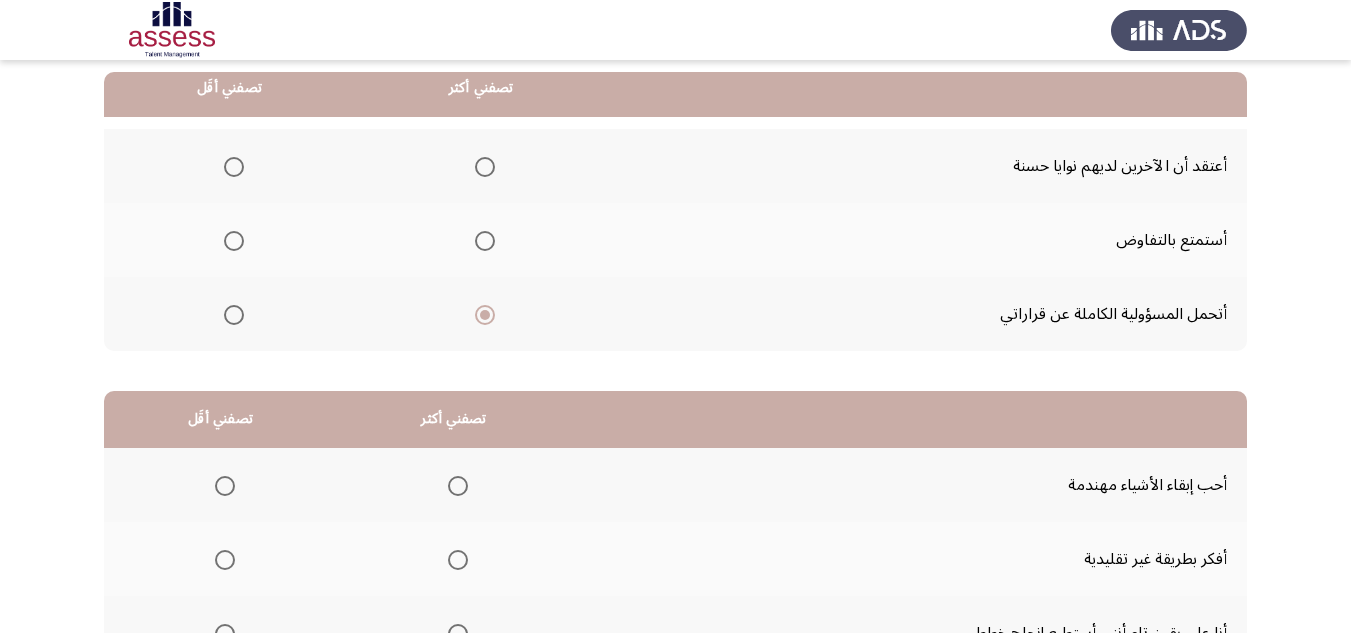 click at bounding box center (234, 167) 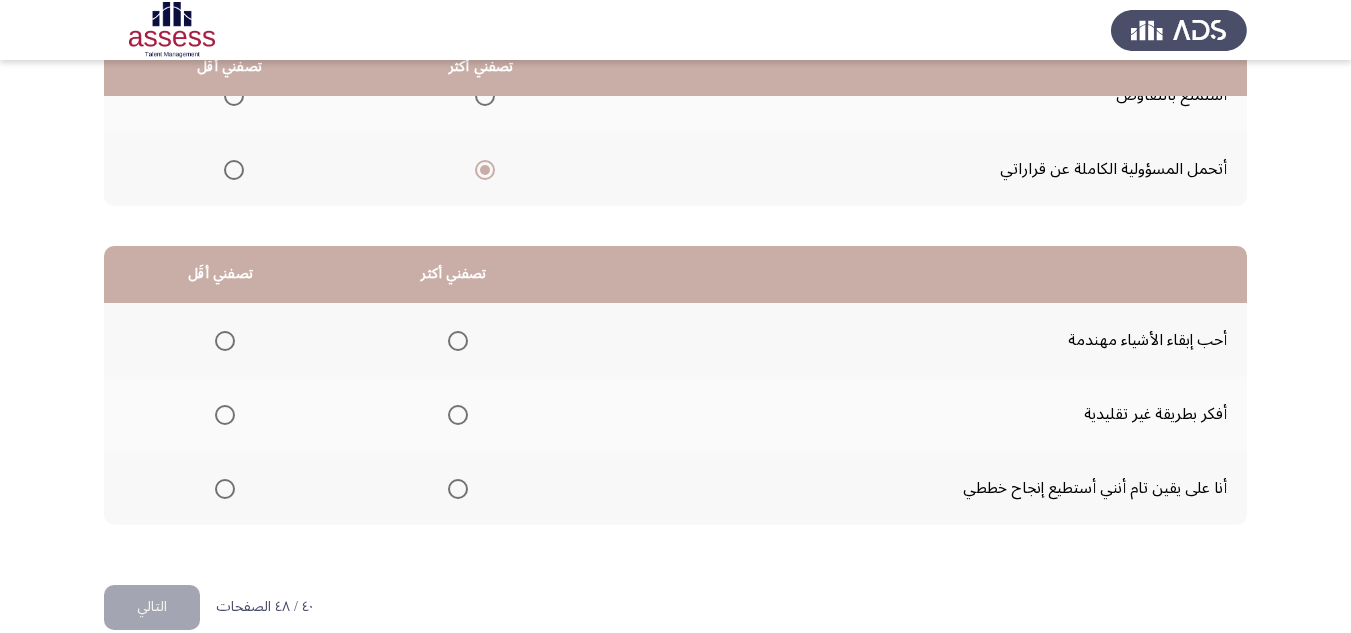 scroll, scrollTop: 377, scrollLeft: 0, axis: vertical 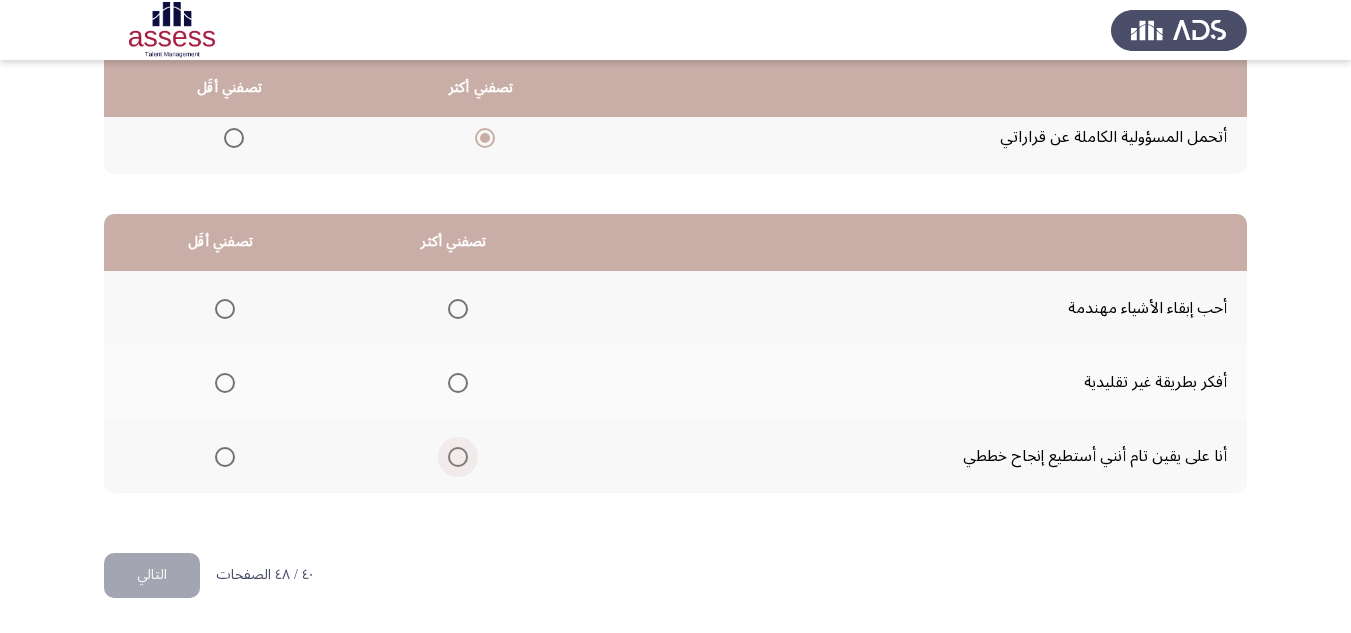 click at bounding box center [458, 457] 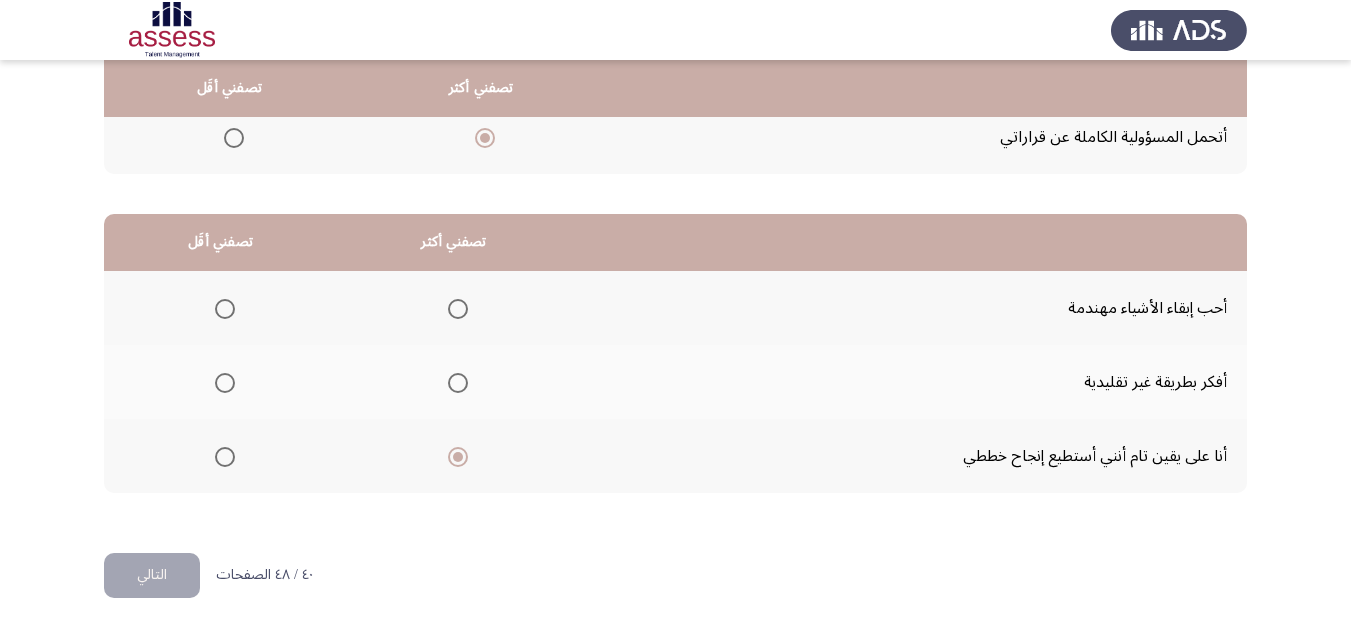 click at bounding box center [225, 309] 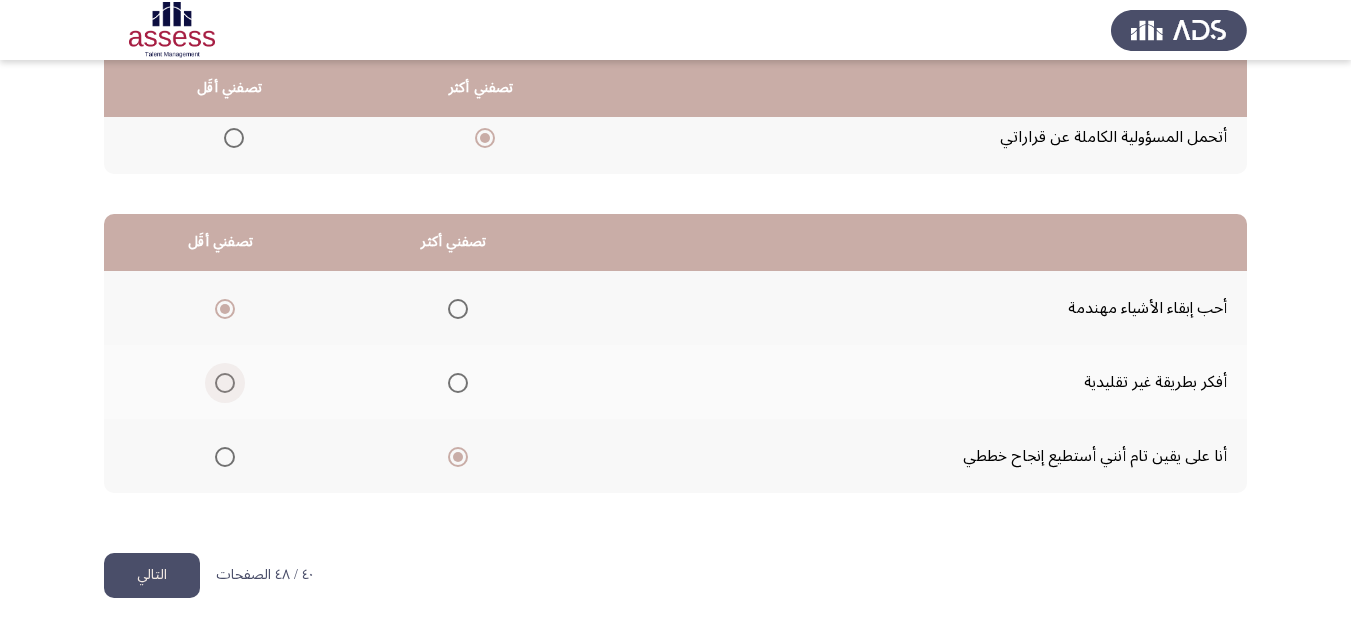 click at bounding box center [225, 383] 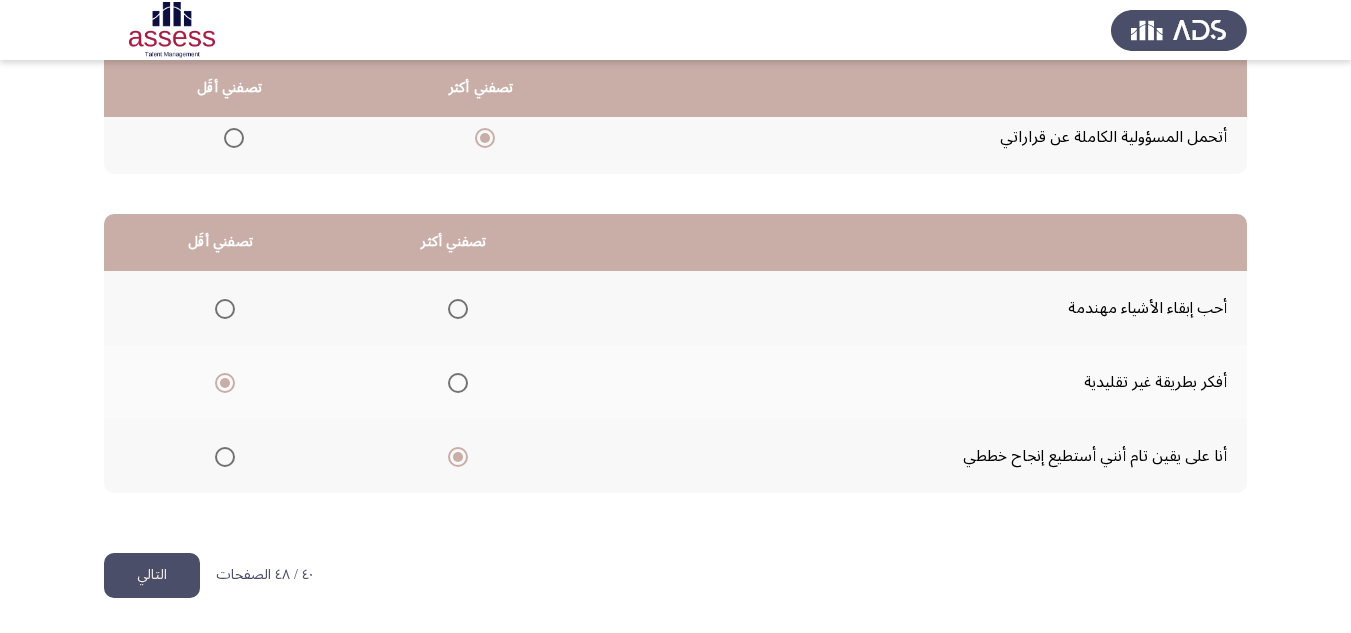click on "التالي" 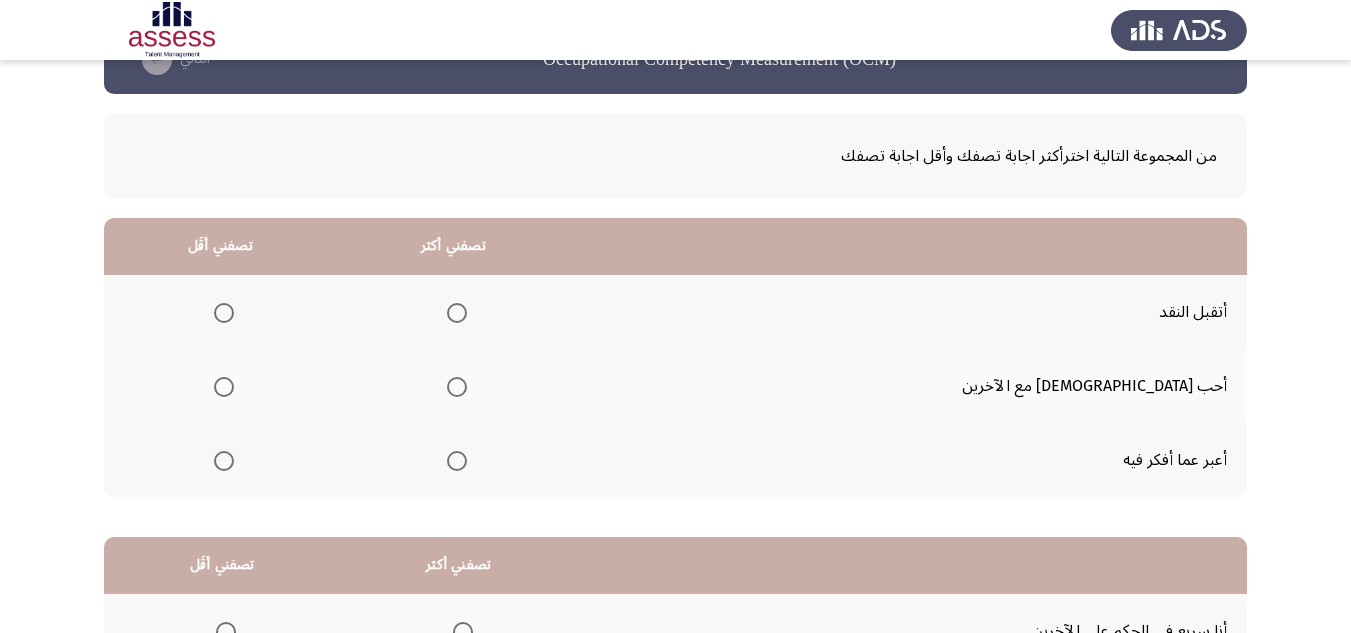 scroll, scrollTop: 100, scrollLeft: 0, axis: vertical 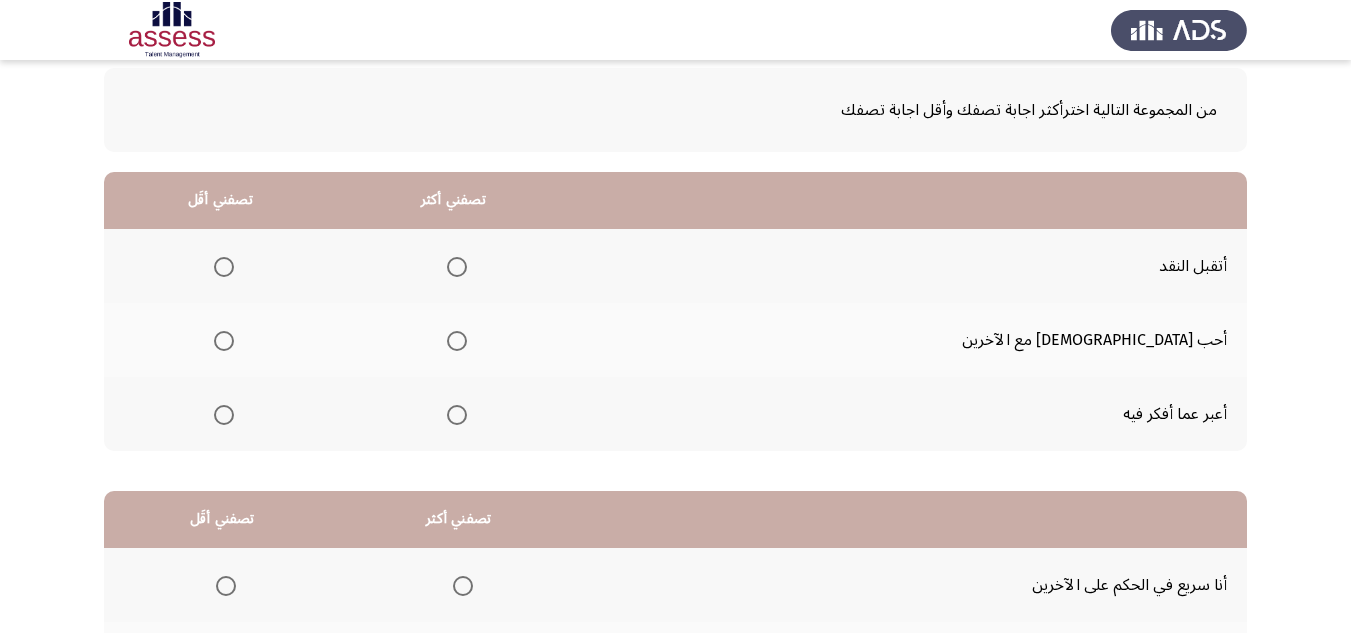 click at bounding box center [457, 267] 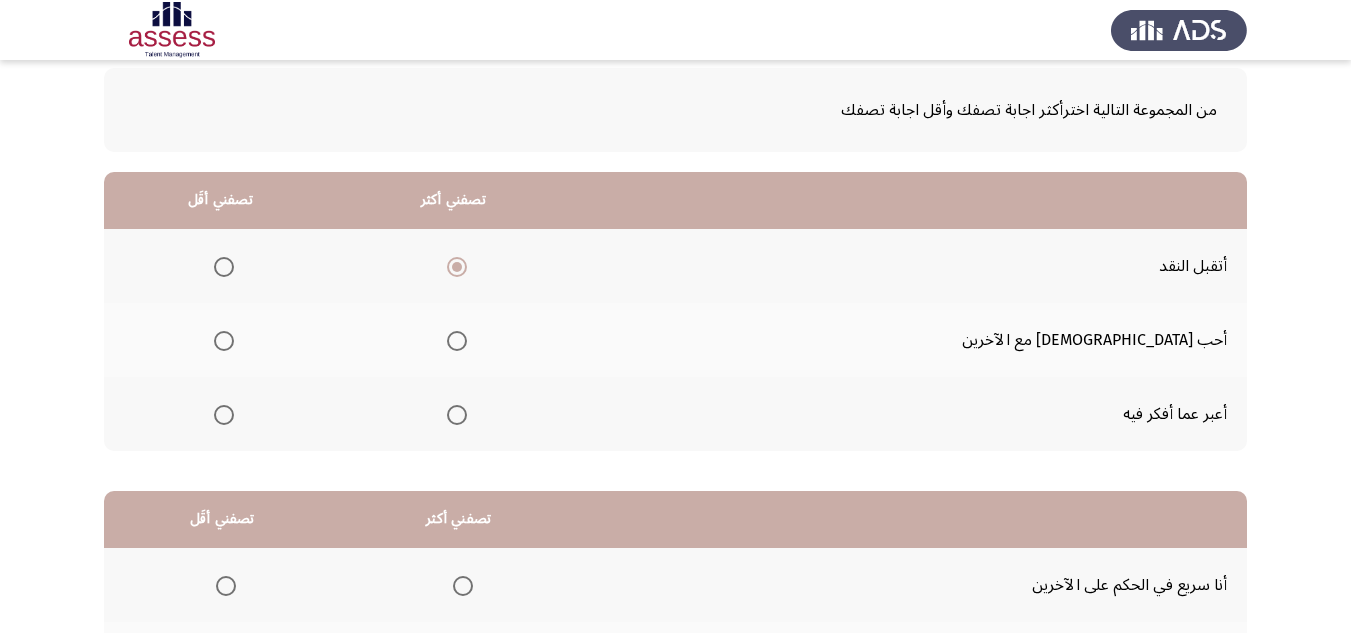 drag, startPoint x: 246, startPoint y: 413, endPoint x: 252, endPoint y: 339, distance: 74.24284 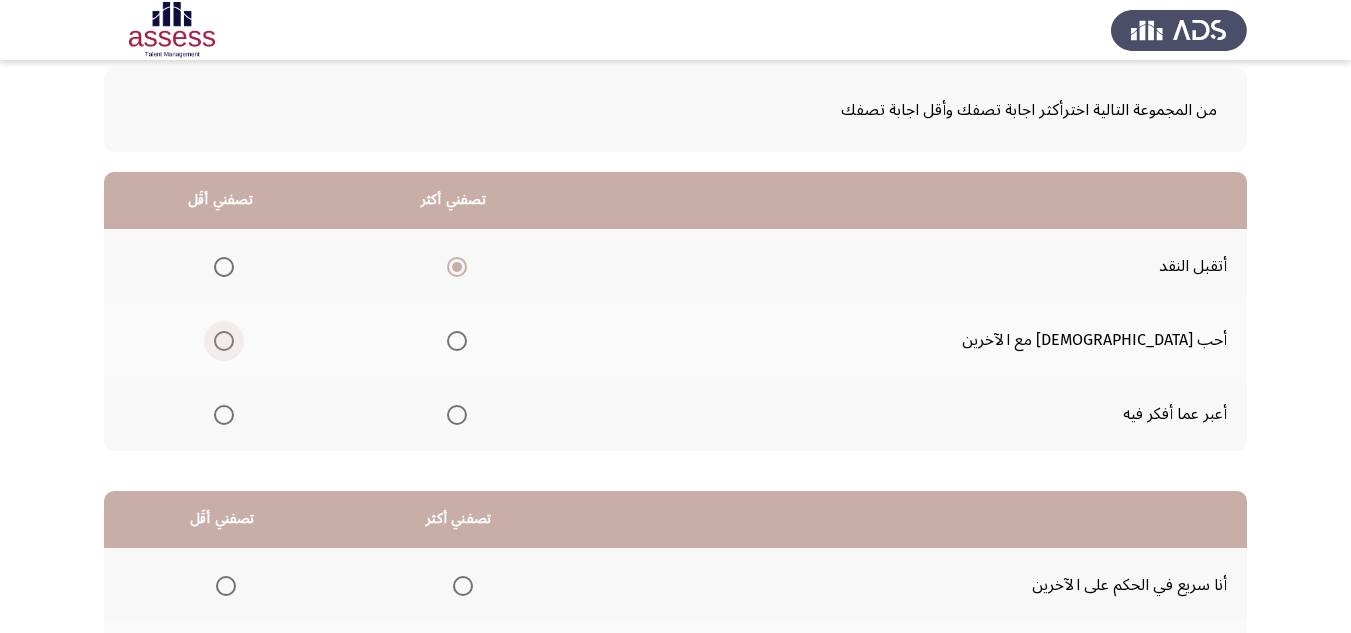 click at bounding box center [224, 341] 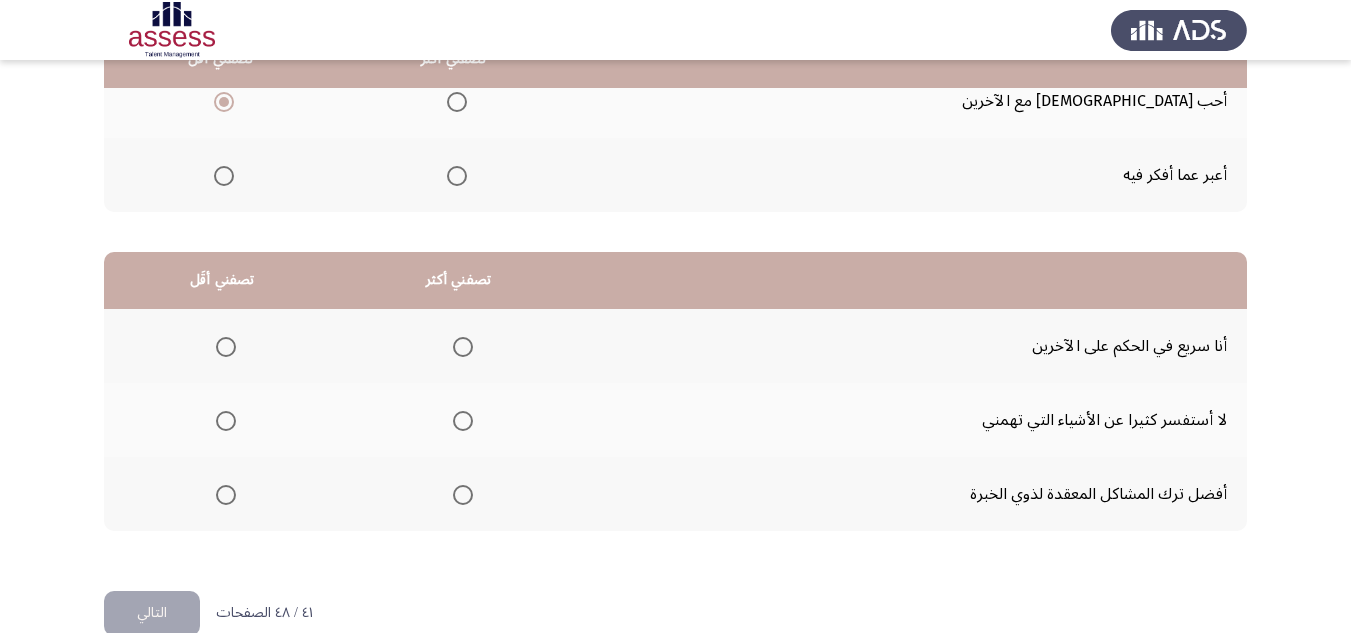scroll, scrollTop: 377, scrollLeft: 0, axis: vertical 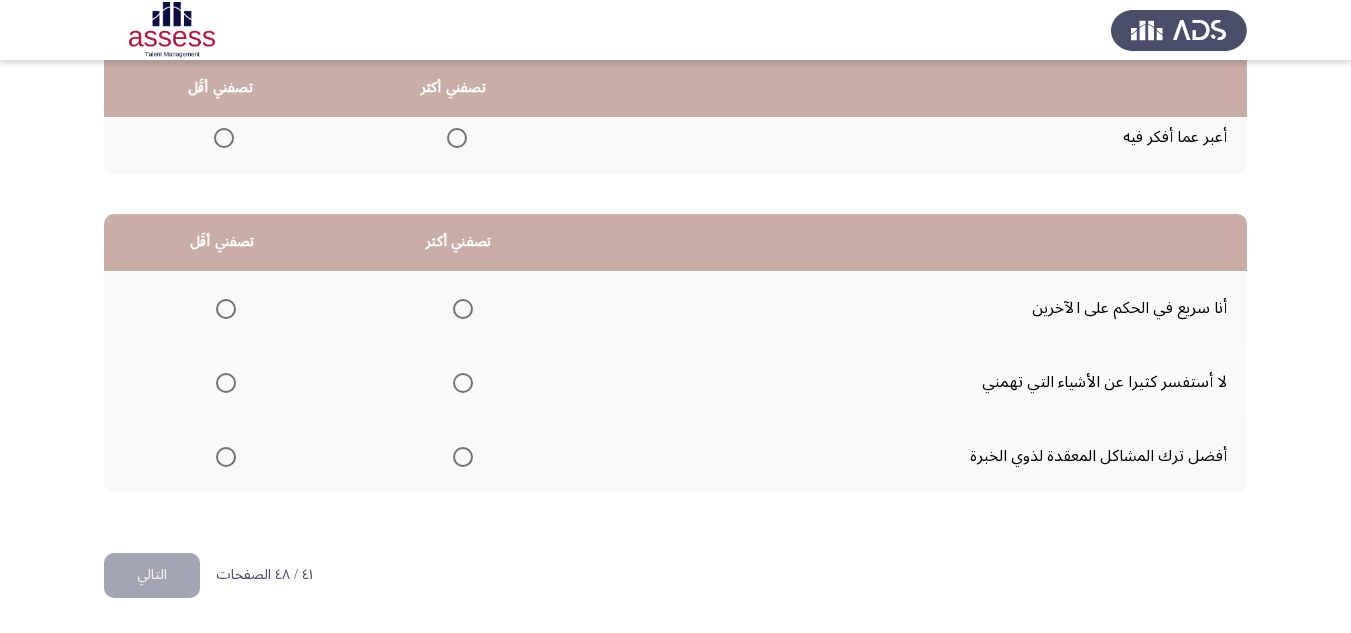click at bounding box center (463, 457) 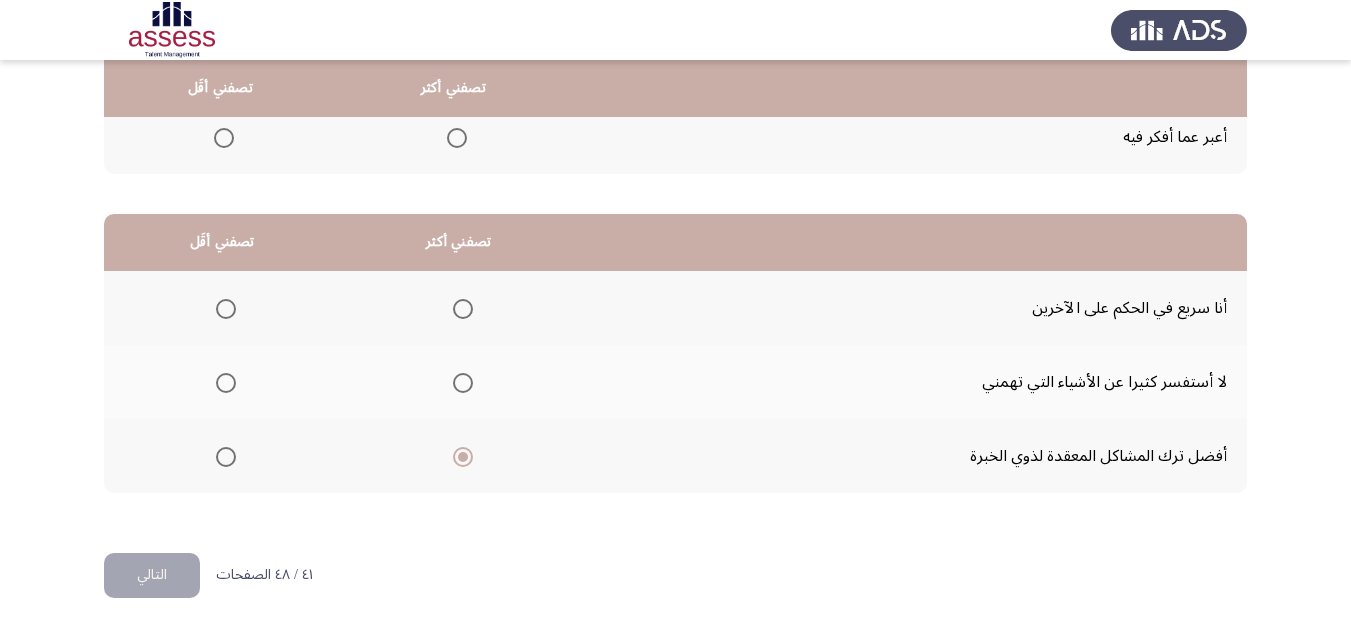 click at bounding box center [226, 383] 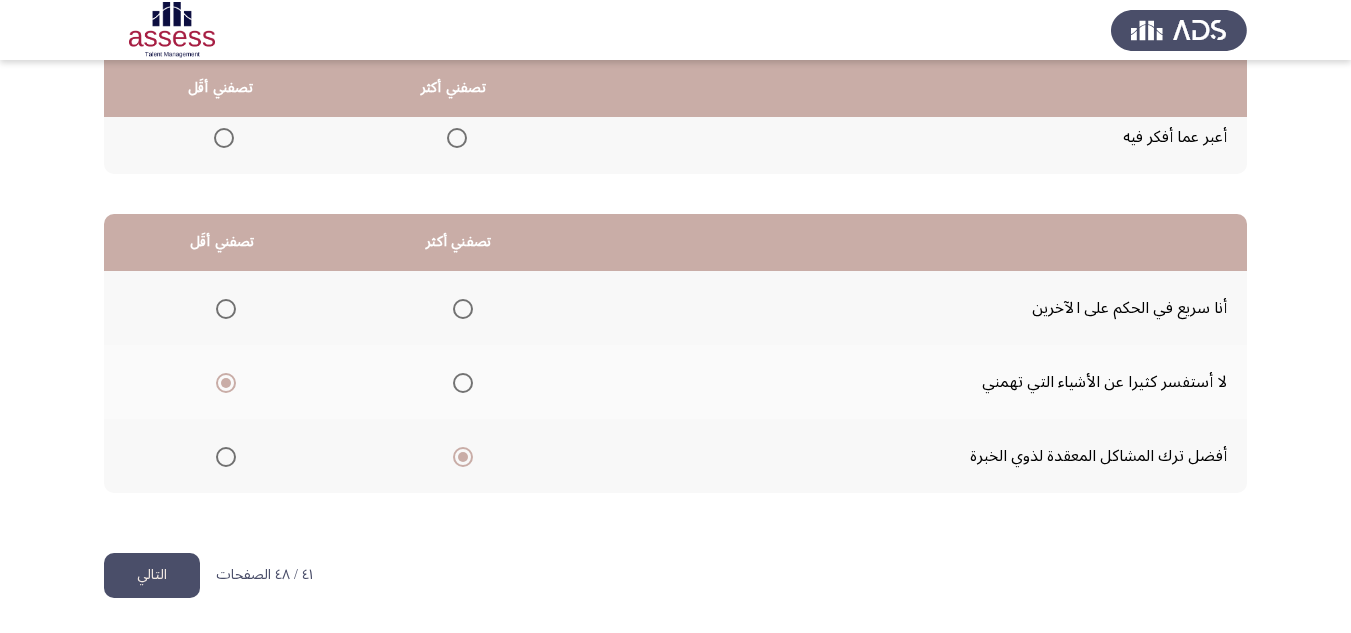 click on "التالي" 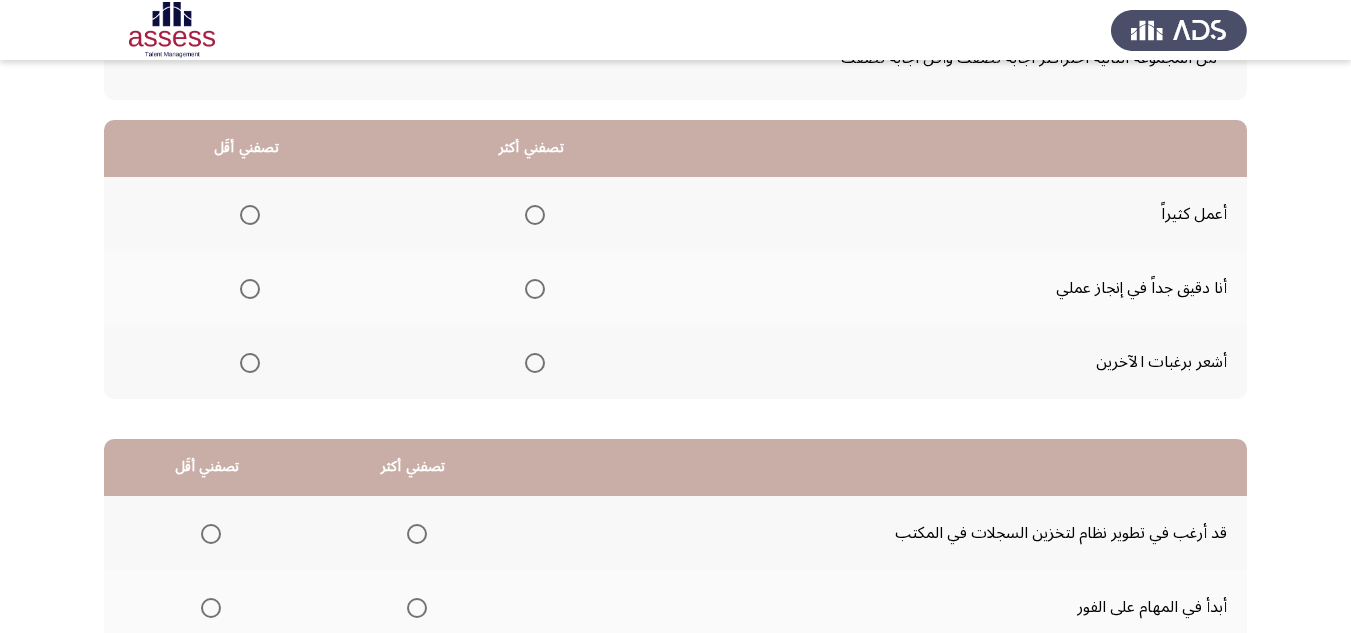 scroll, scrollTop: 200, scrollLeft: 0, axis: vertical 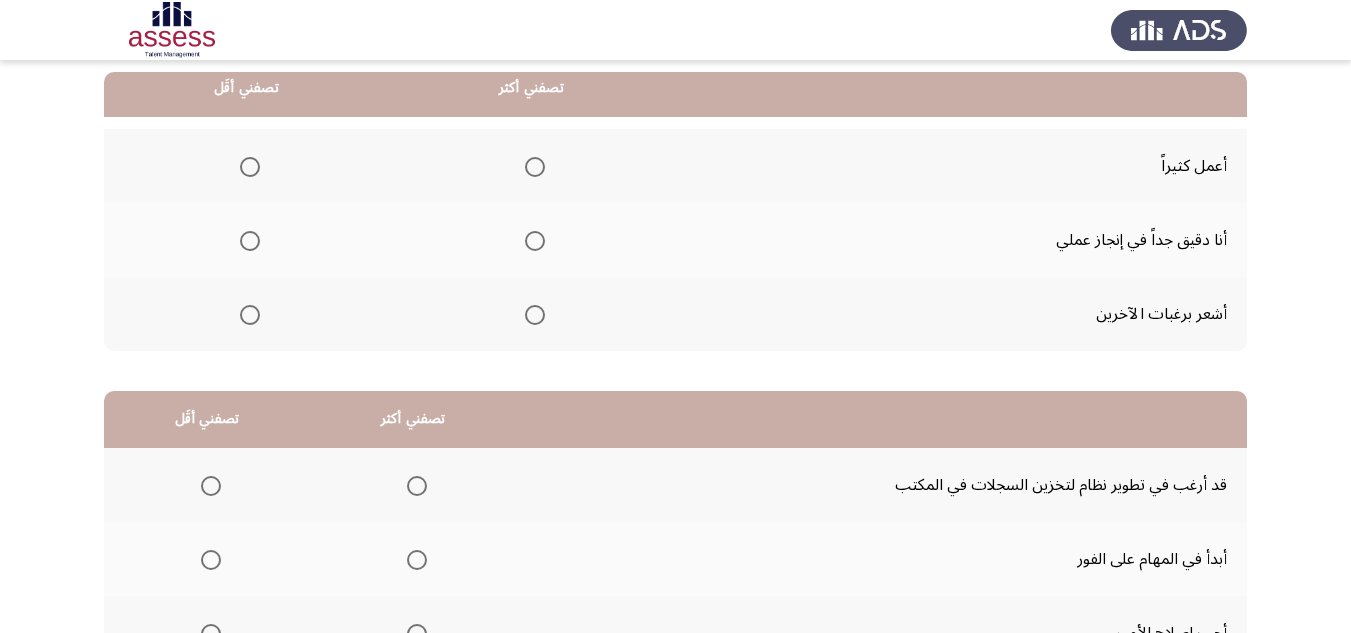 click at bounding box center [535, 241] 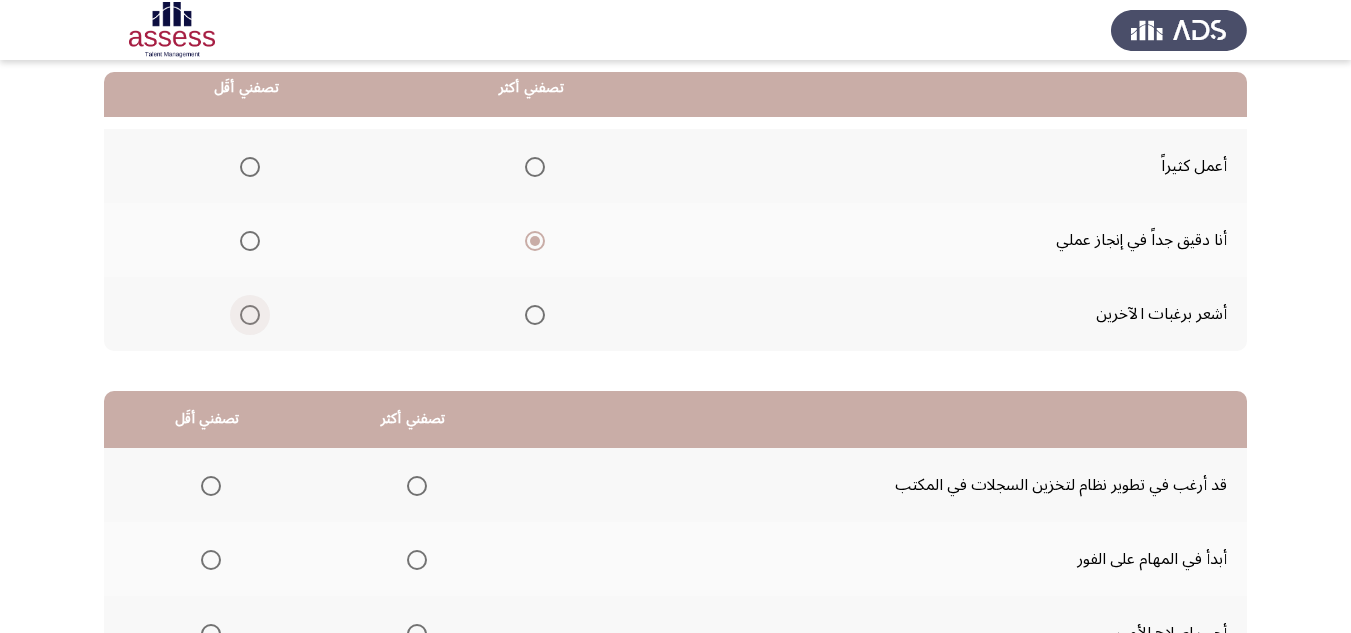 click at bounding box center (250, 315) 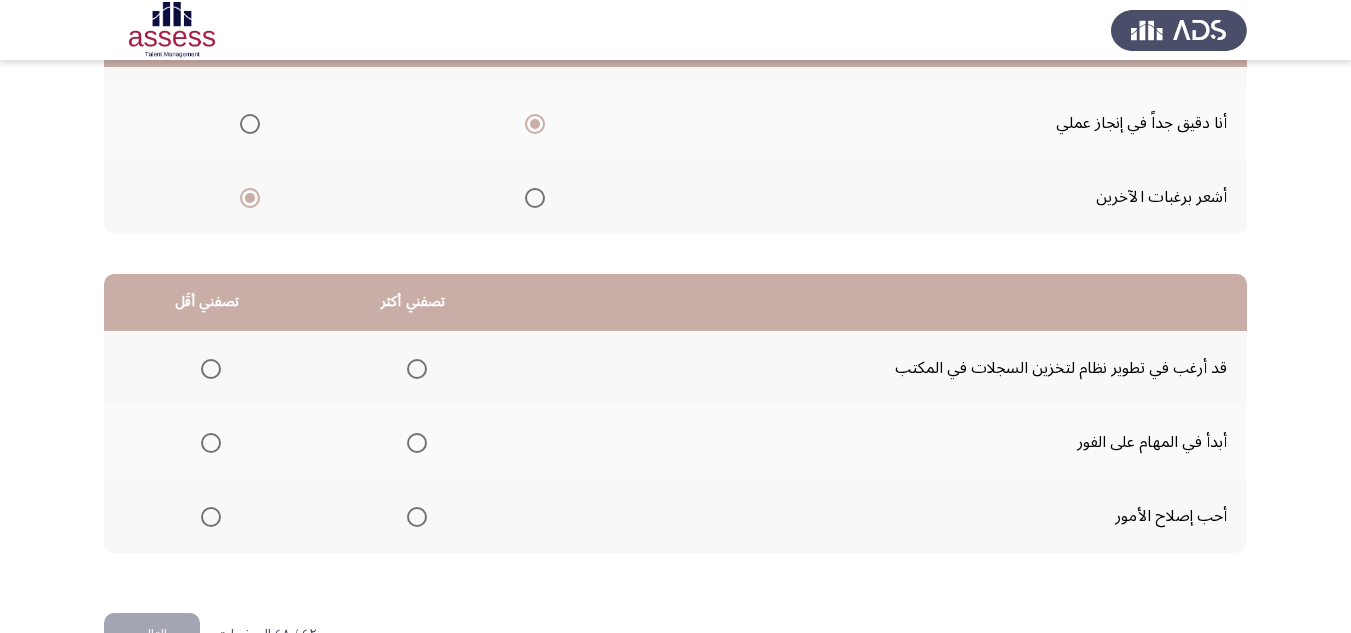 scroll, scrollTop: 377, scrollLeft: 0, axis: vertical 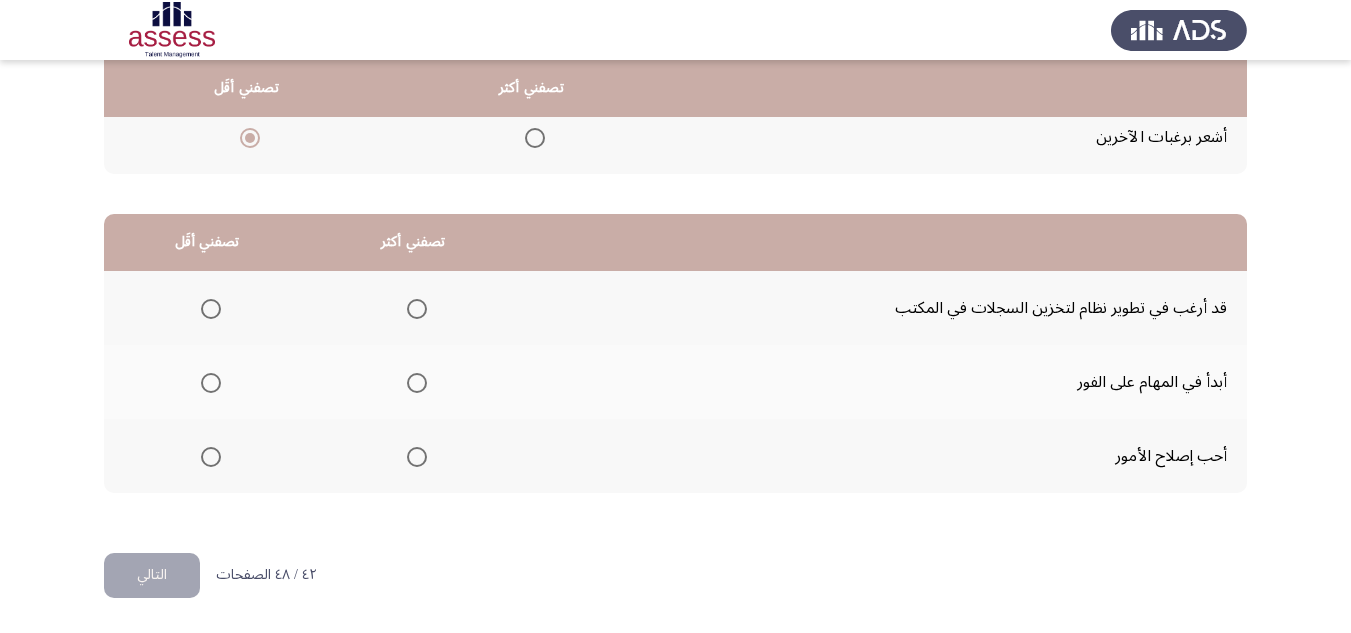 click on "قد أرغب في تطوير نظام لتخزين السجلات في المكتب" 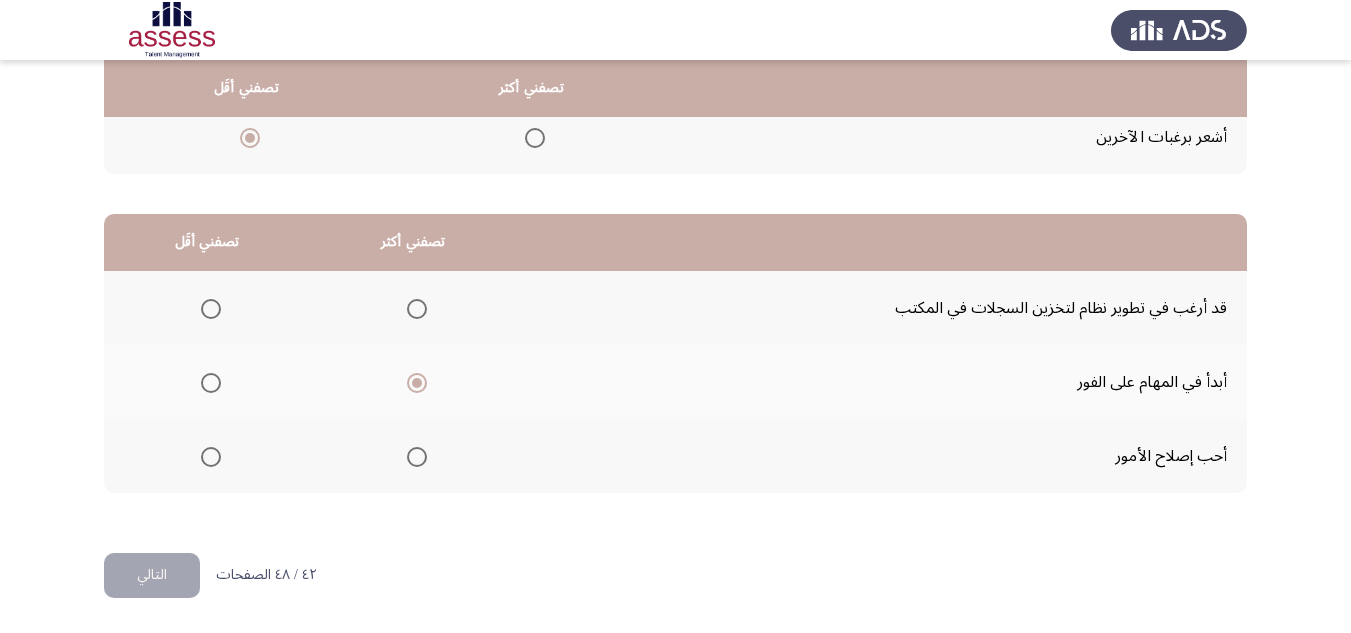 click at bounding box center (211, 309) 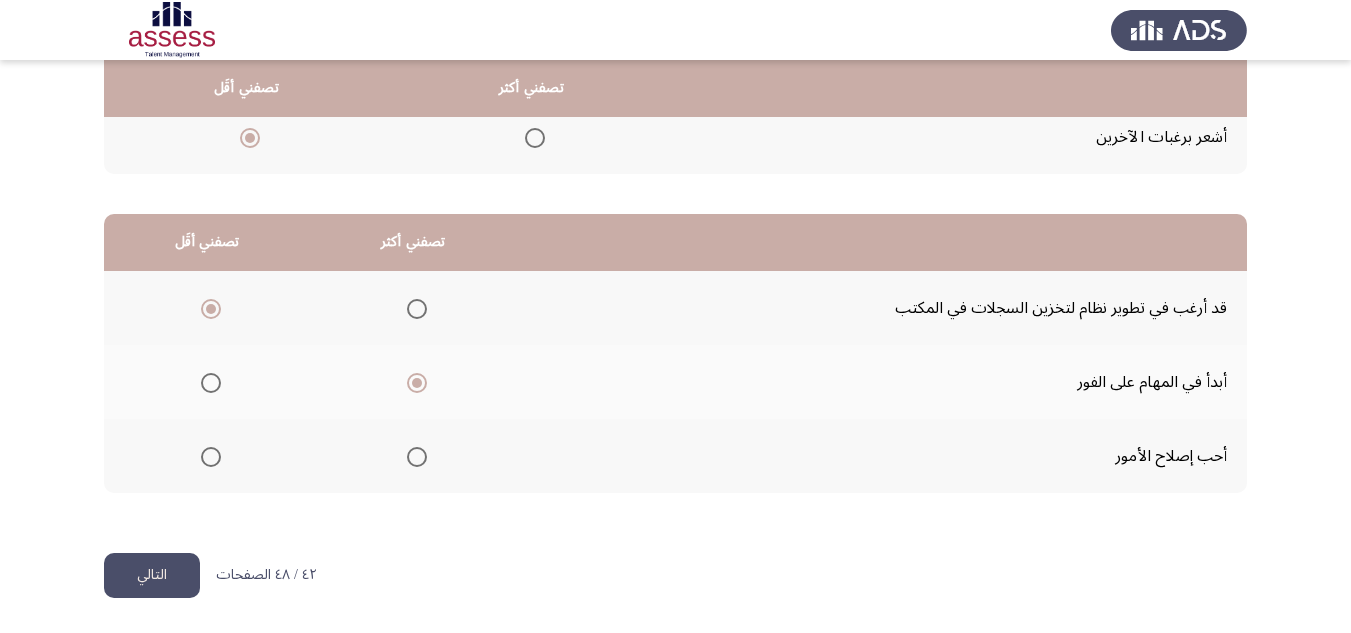 click on "التالي" 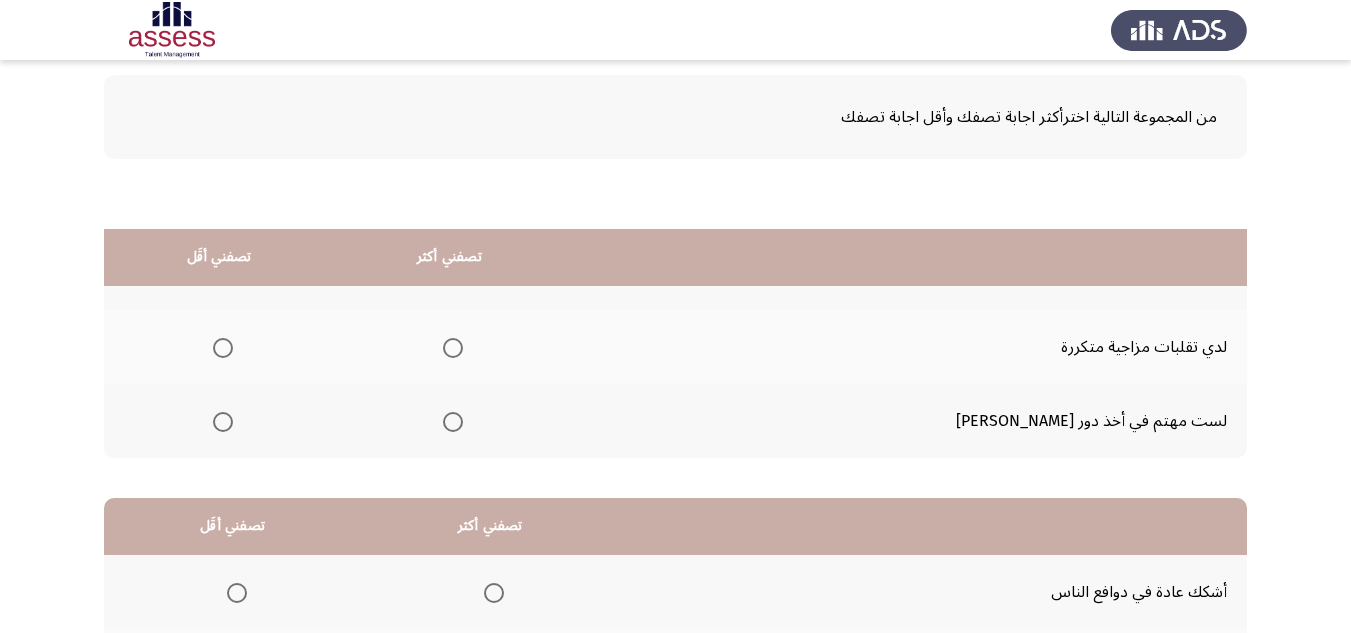 scroll, scrollTop: 77, scrollLeft: 0, axis: vertical 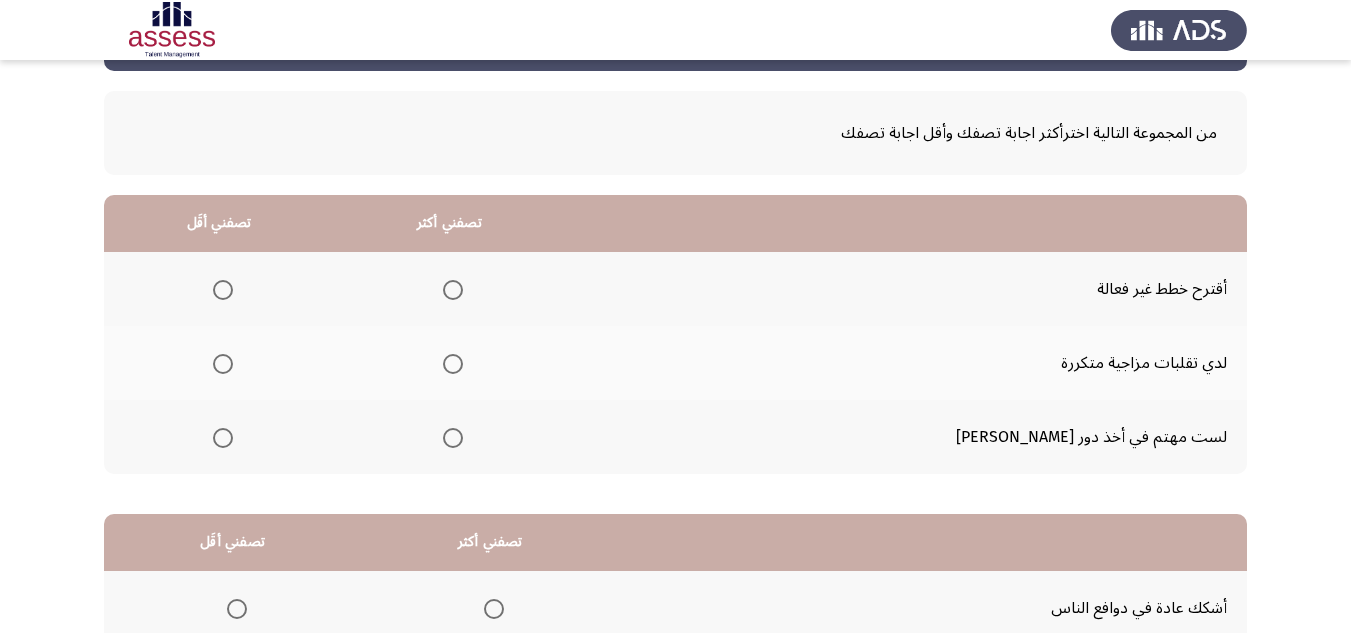 click at bounding box center [453, 290] 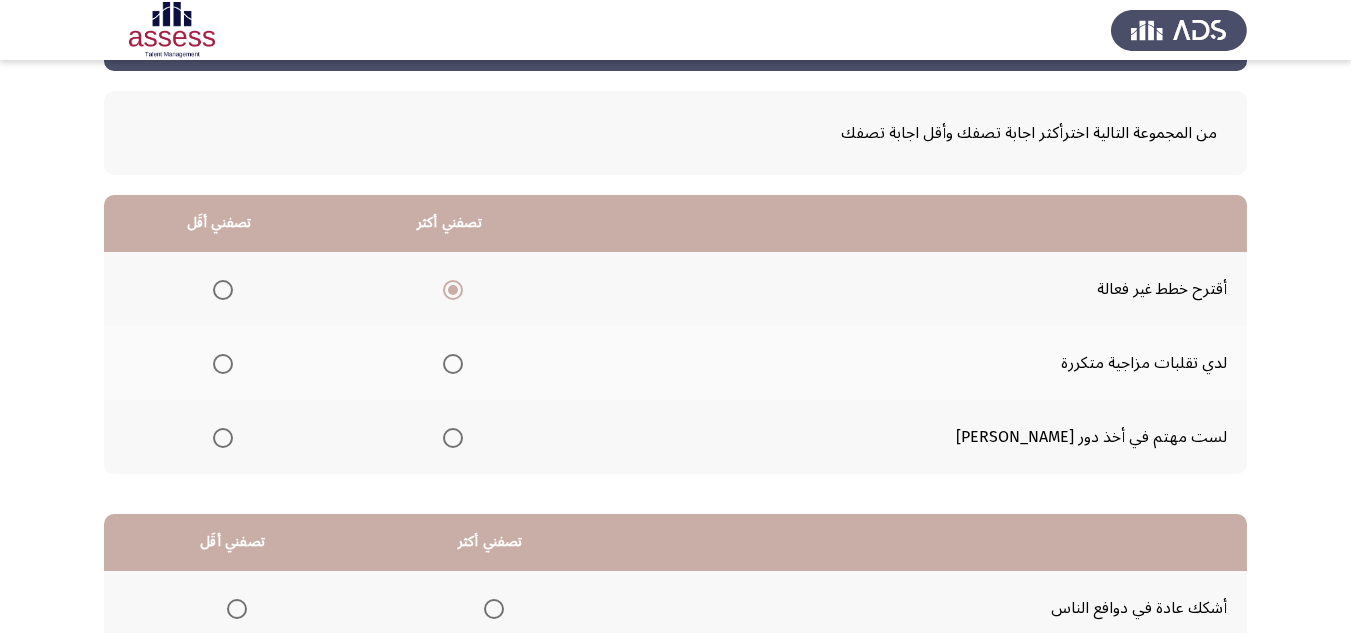 click at bounding box center [223, 364] 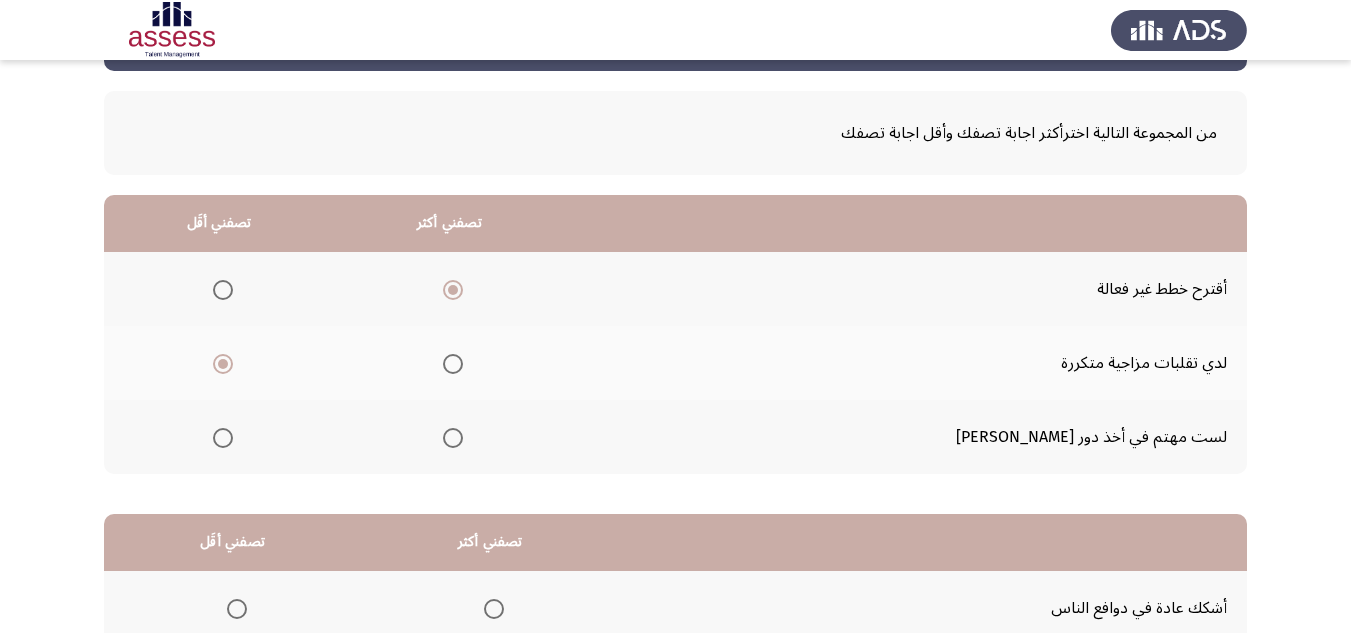 click at bounding box center (453, 438) 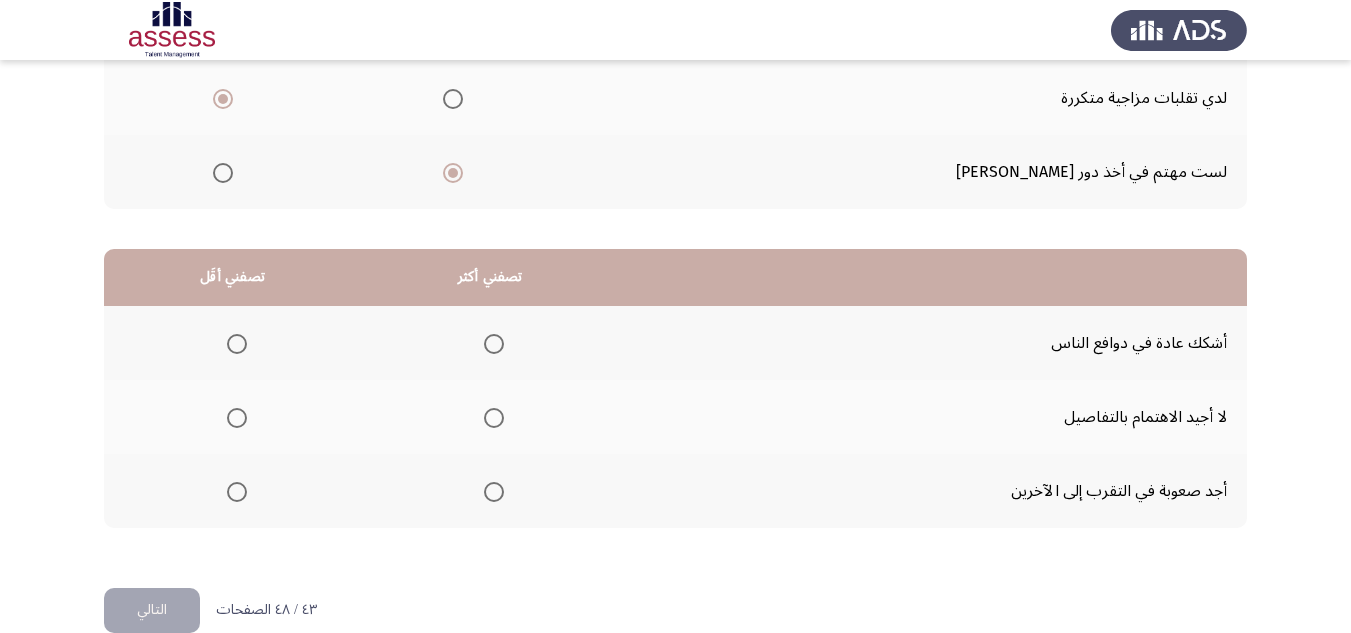 scroll, scrollTop: 377, scrollLeft: 0, axis: vertical 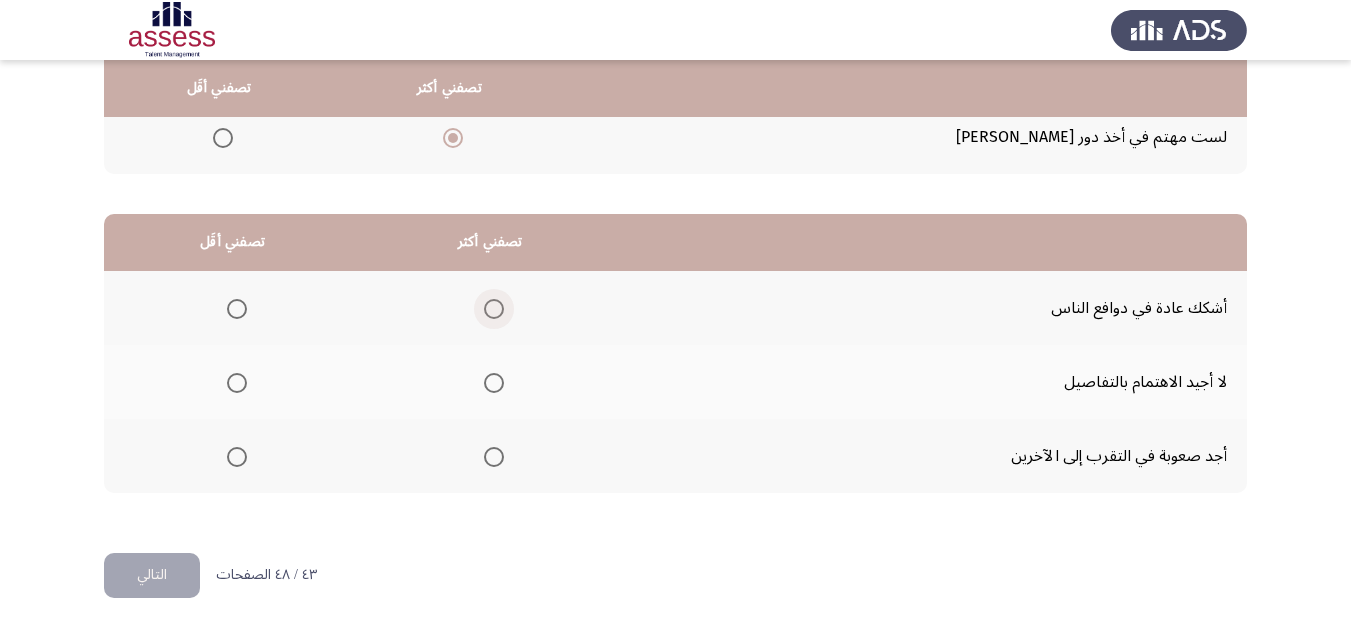 click at bounding box center [494, 309] 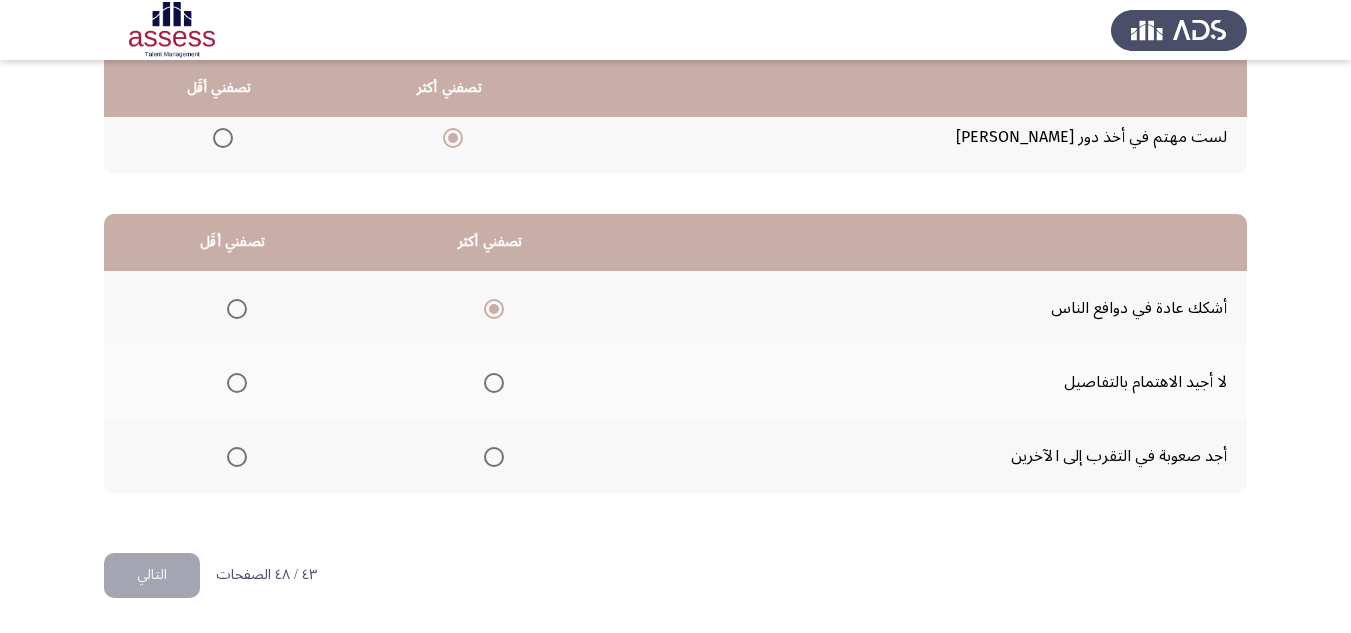 click at bounding box center (237, 383) 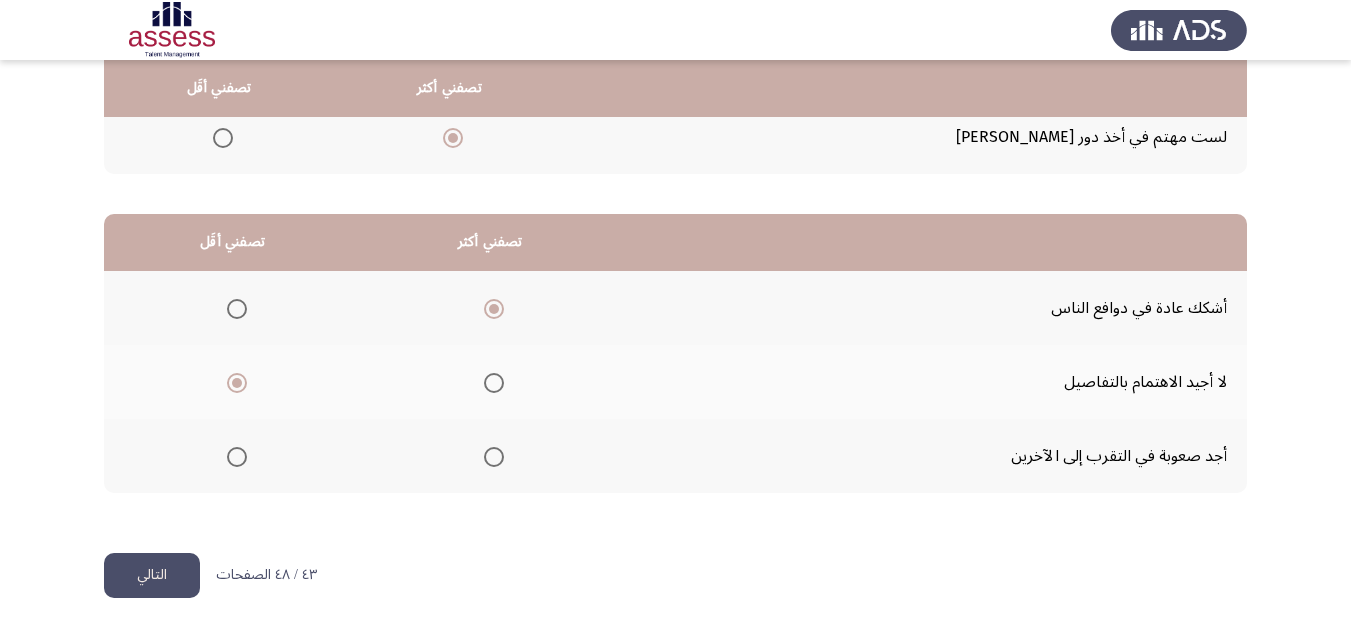 click on "التالي" 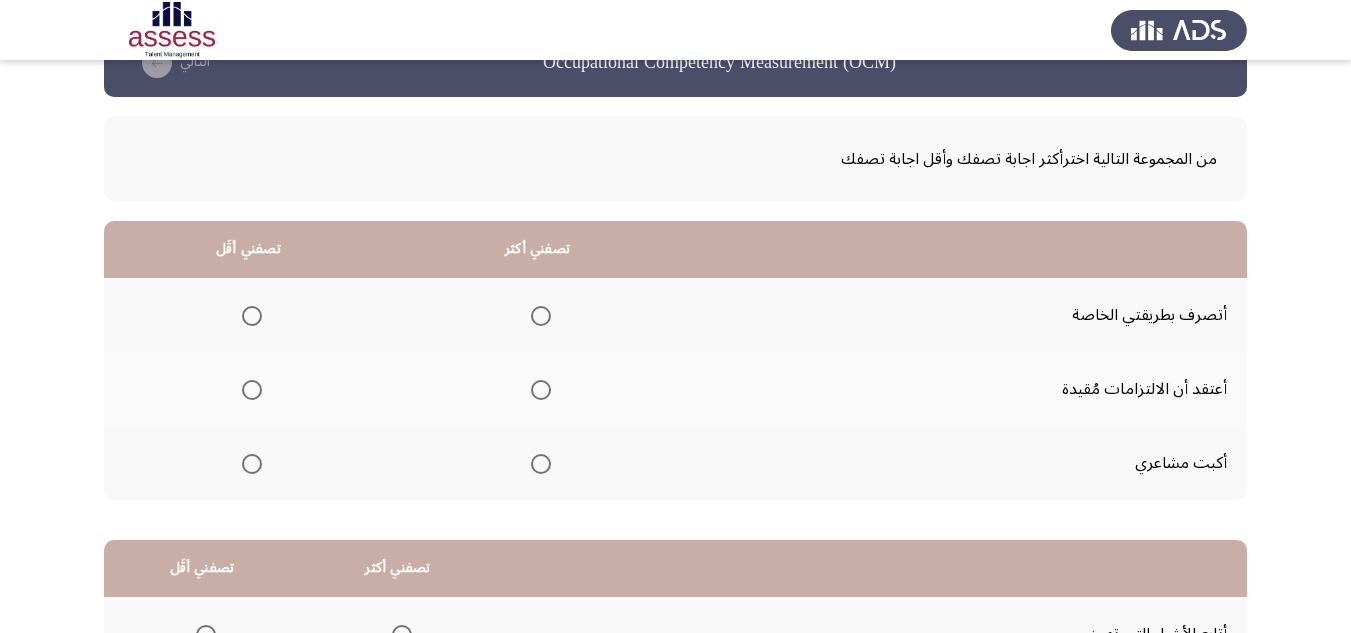 scroll, scrollTop: 100, scrollLeft: 0, axis: vertical 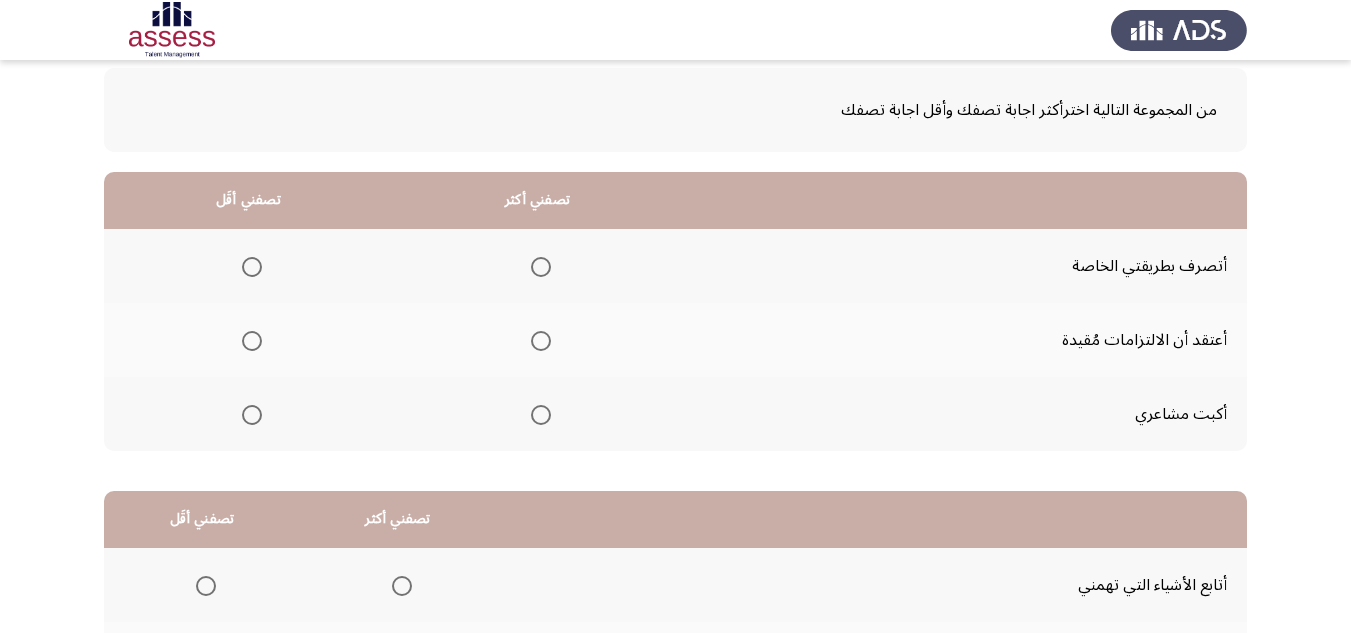 click at bounding box center [252, 341] 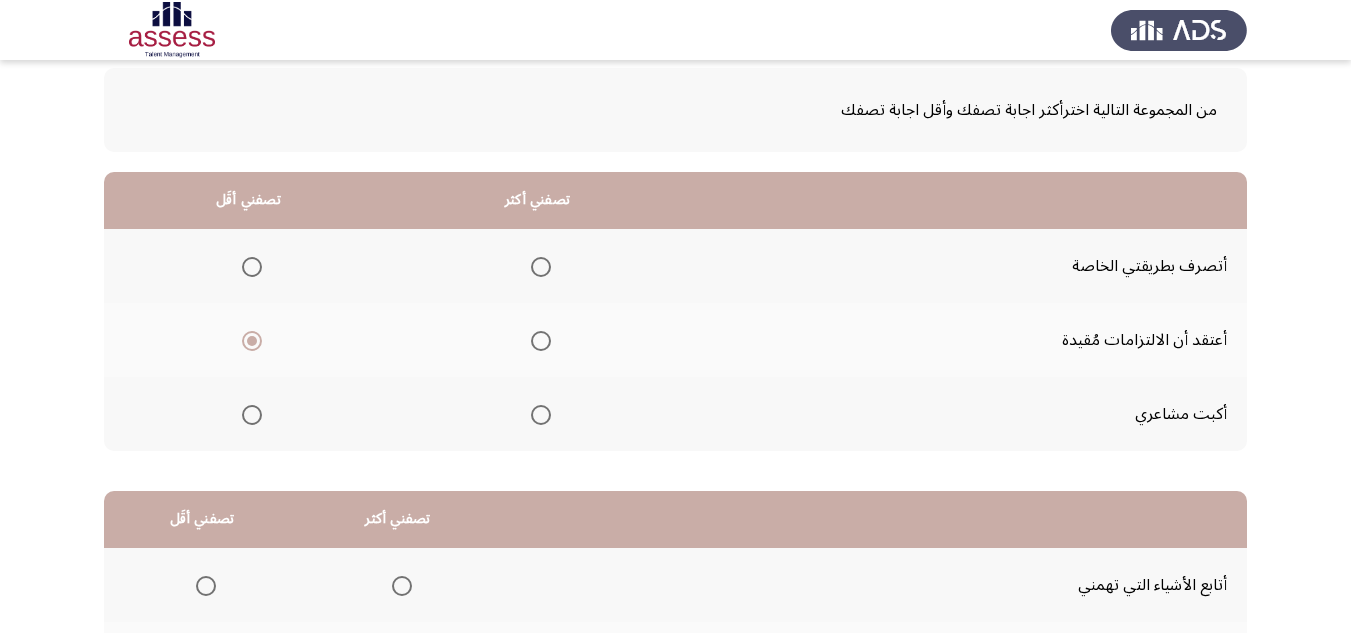 click at bounding box center (541, 415) 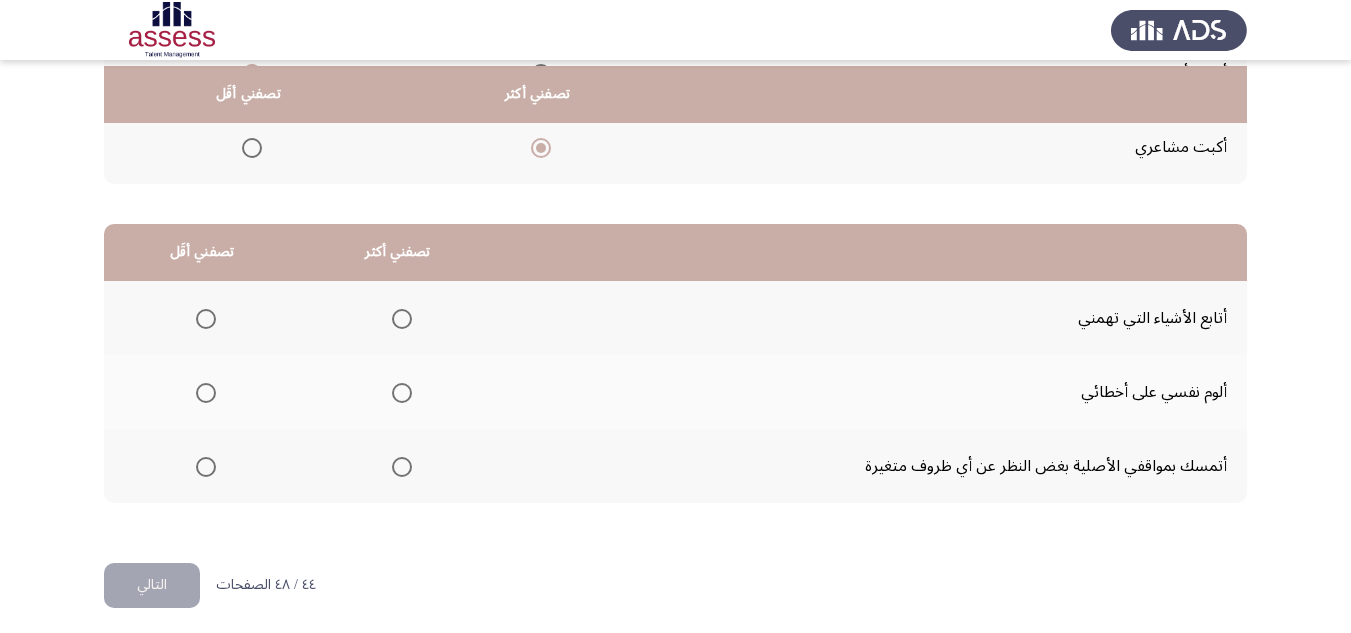scroll, scrollTop: 377, scrollLeft: 0, axis: vertical 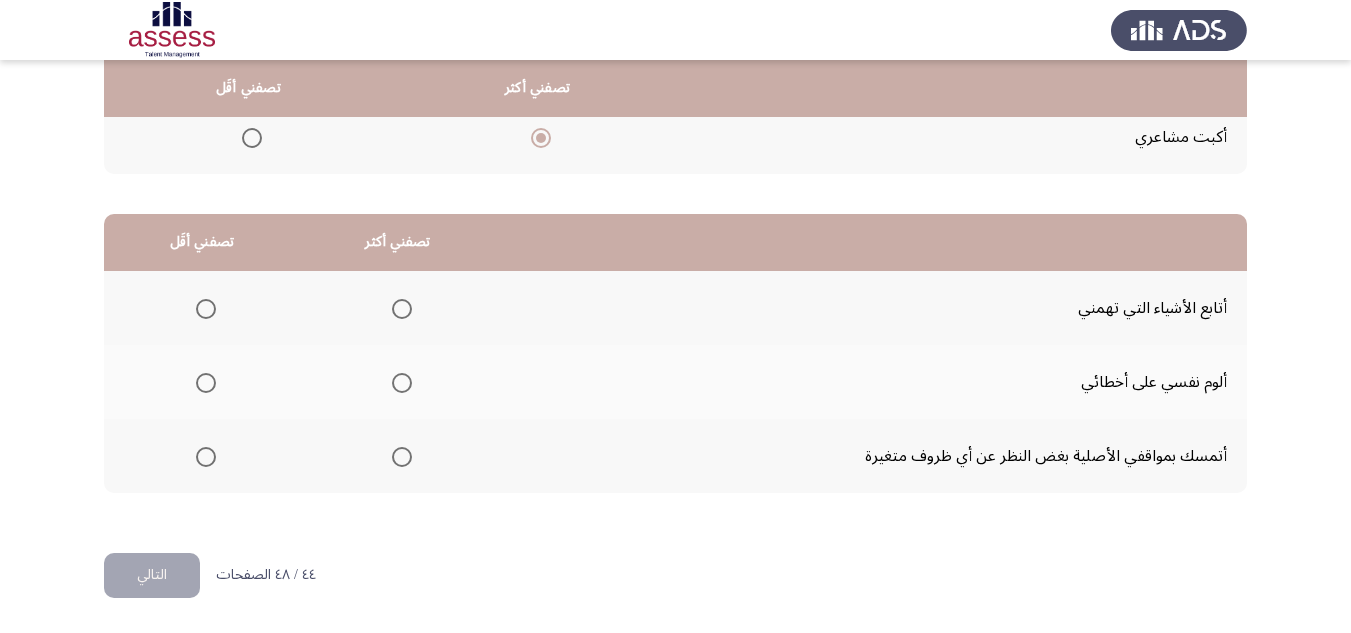 click at bounding box center (402, 383) 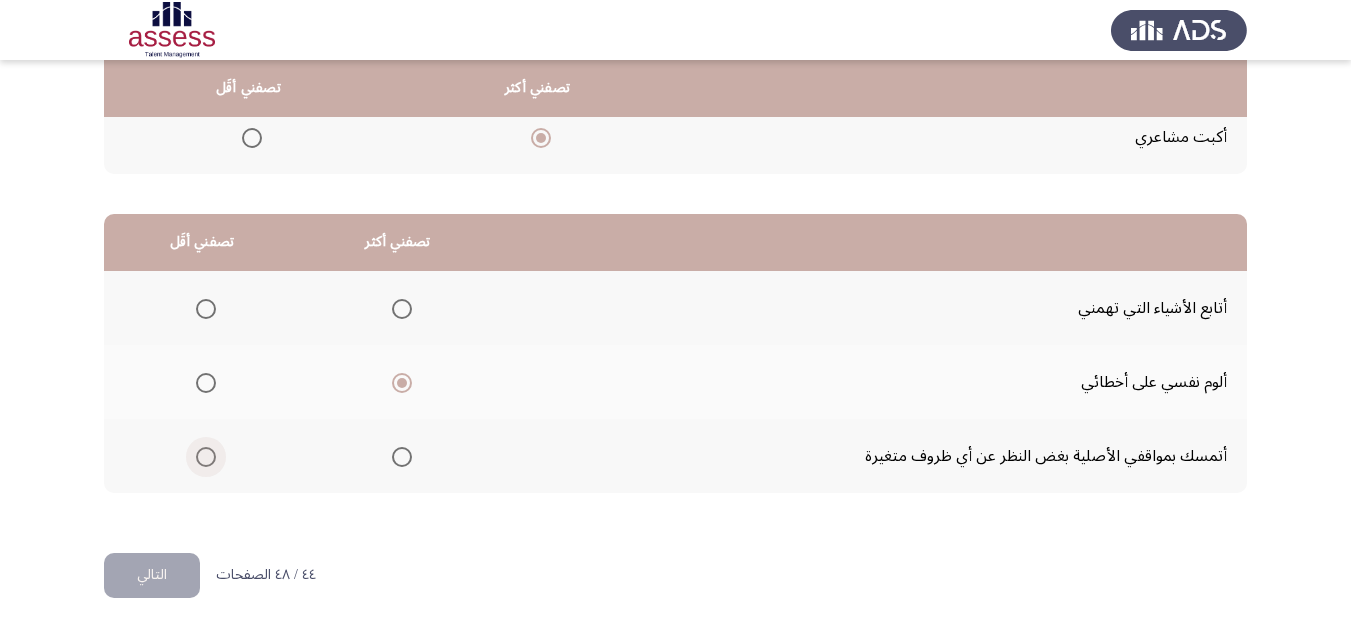 click at bounding box center (206, 457) 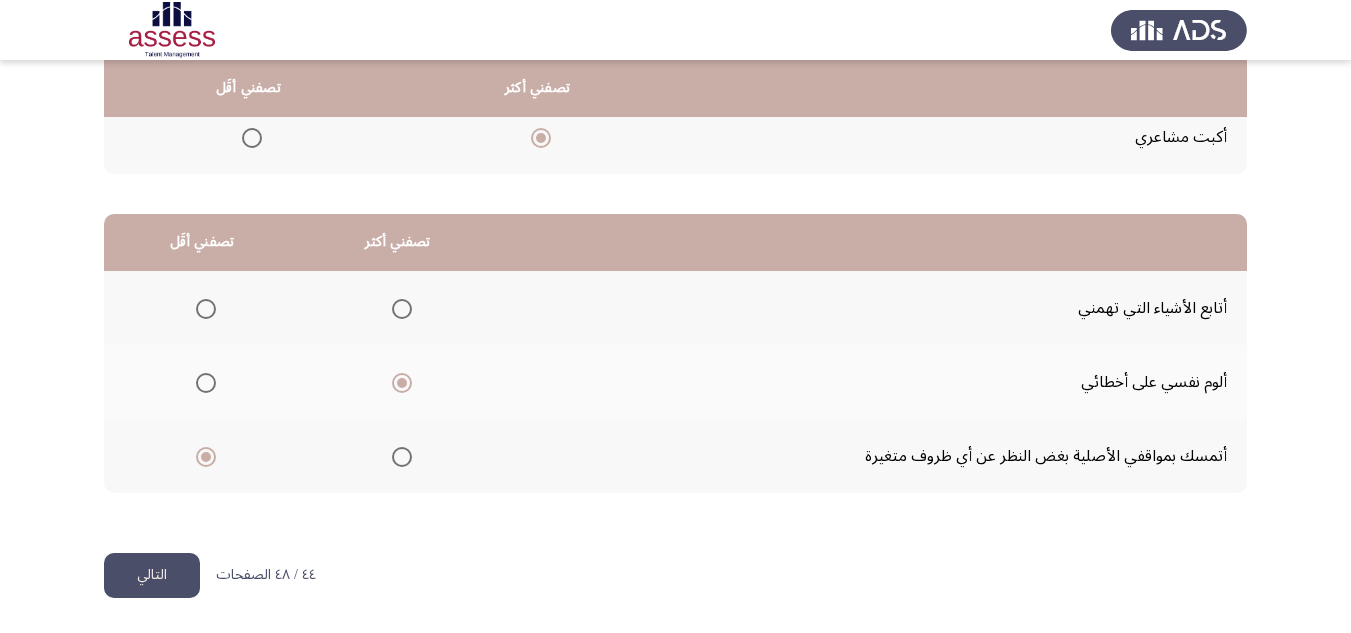 click on "التالي" 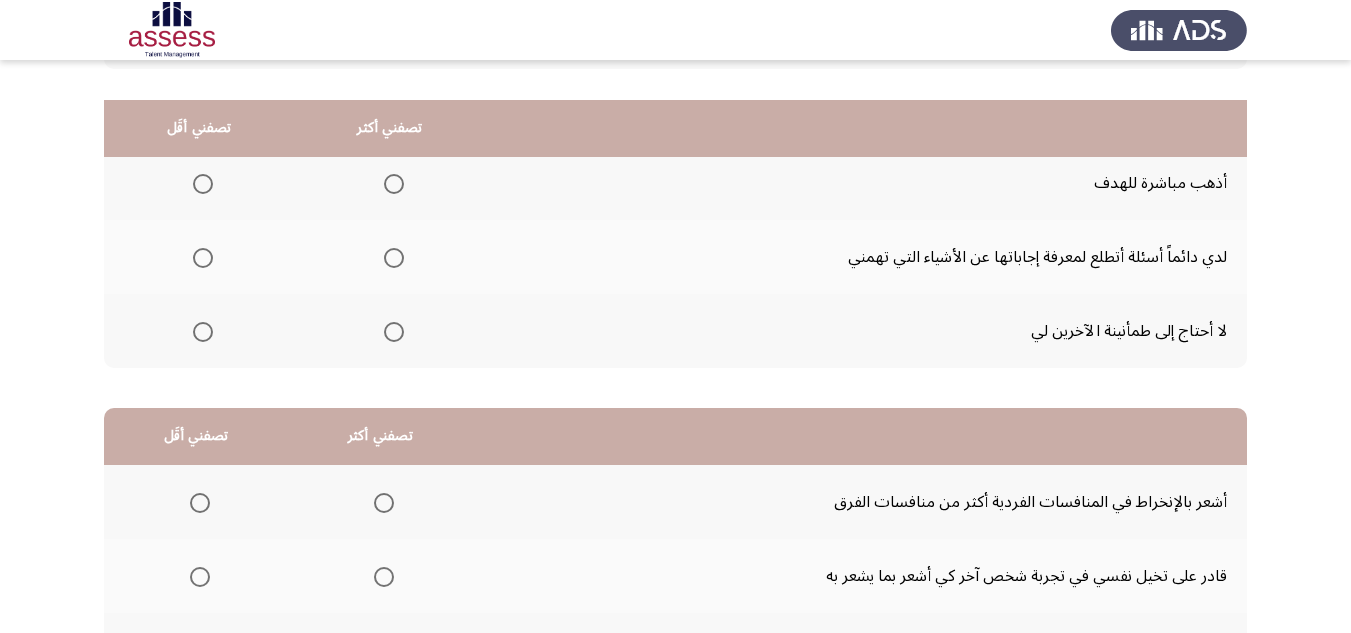 scroll, scrollTop: 177, scrollLeft: 0, axis: vertical 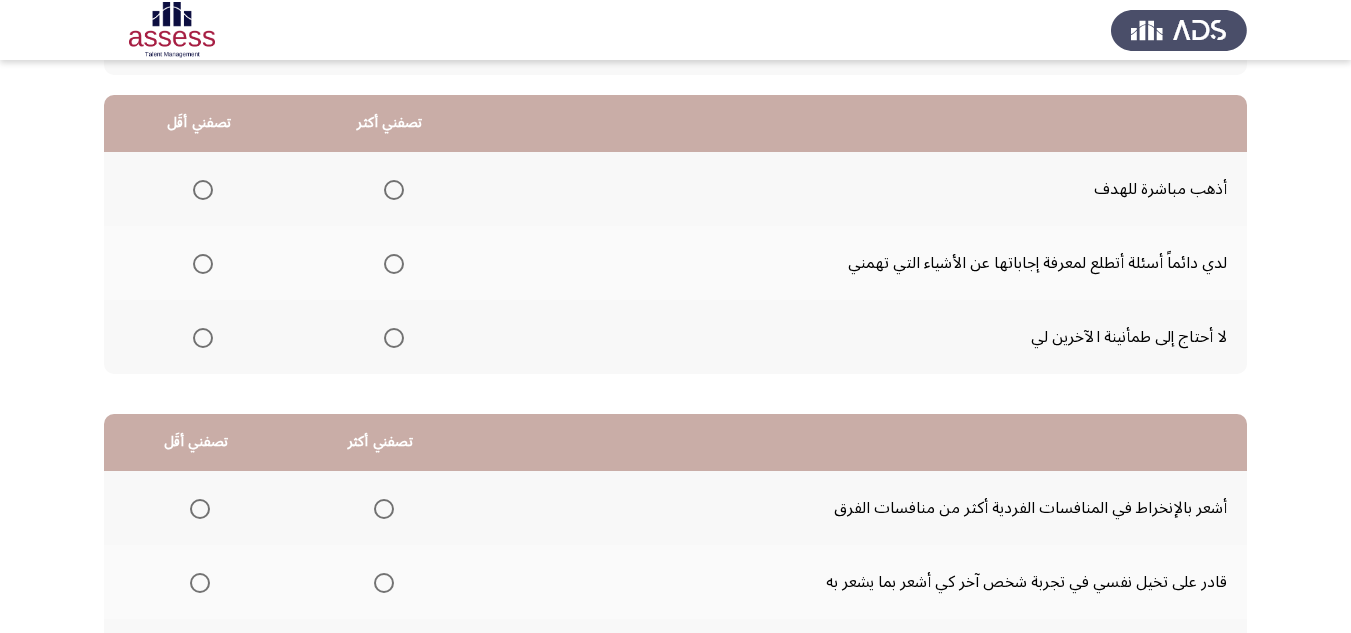 click at bounding box center (203, 338) 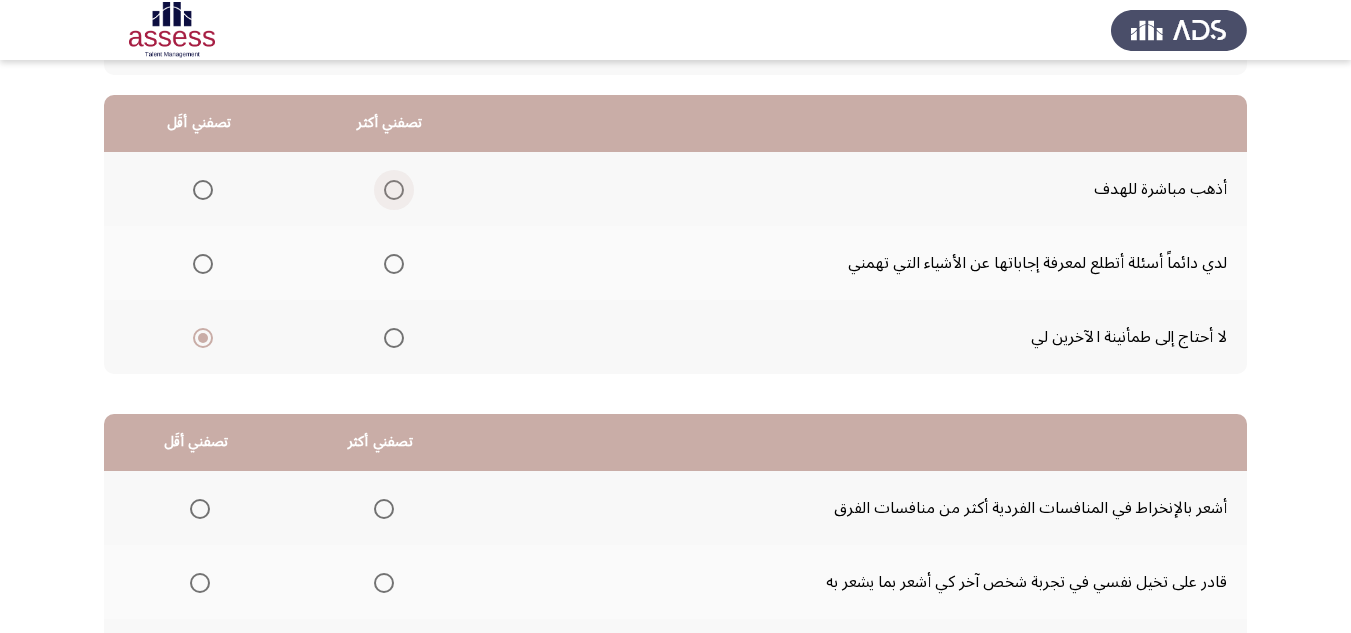 click at bounding box center [394, 190] 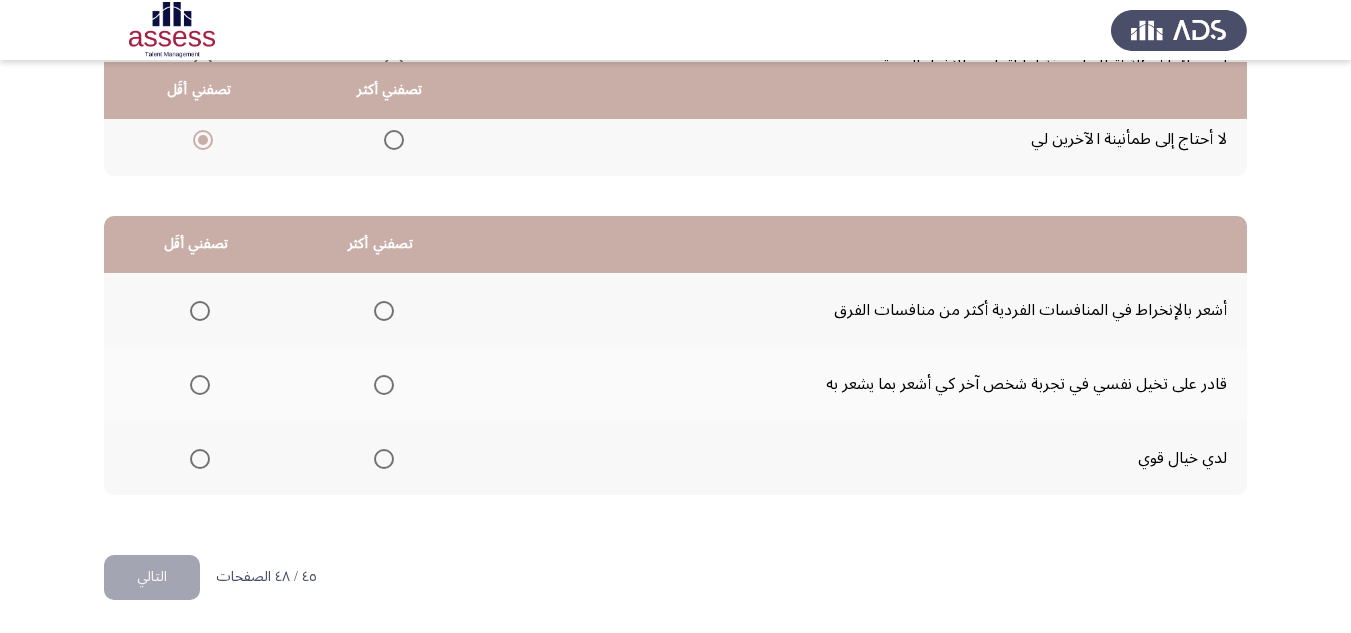 scroll, scrollTop: 377, scrollLeft: 0, axis: vertical 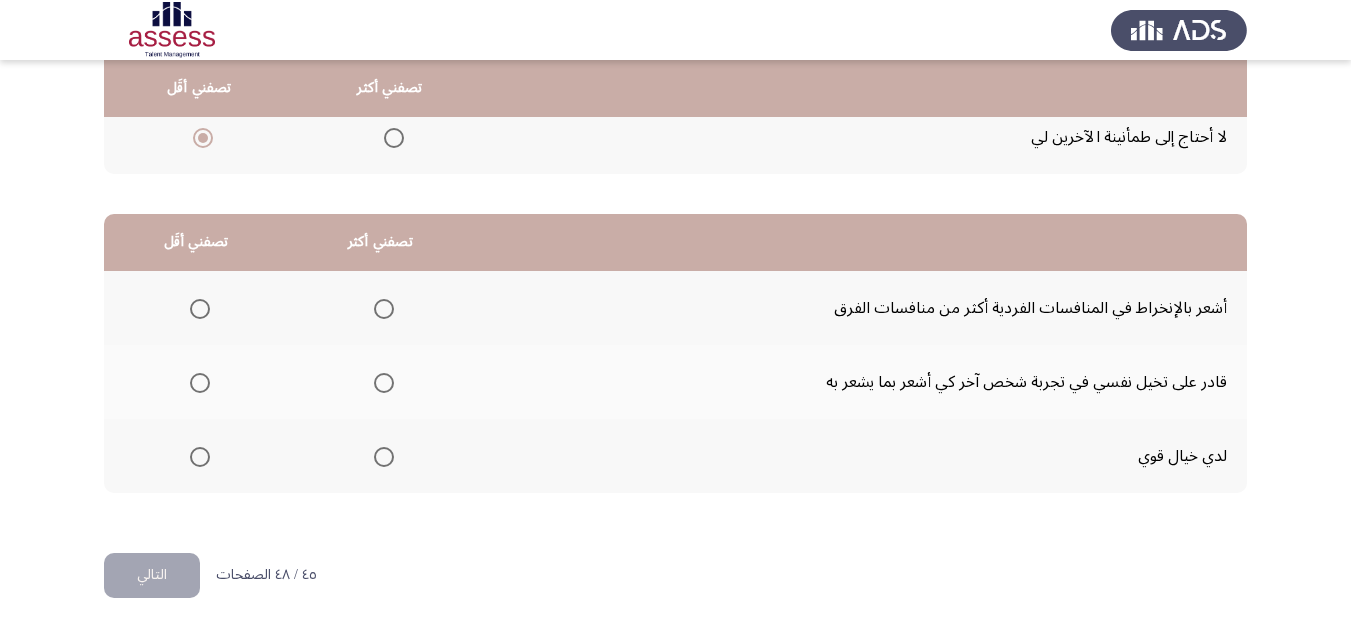click at bounding box center (384, 309) 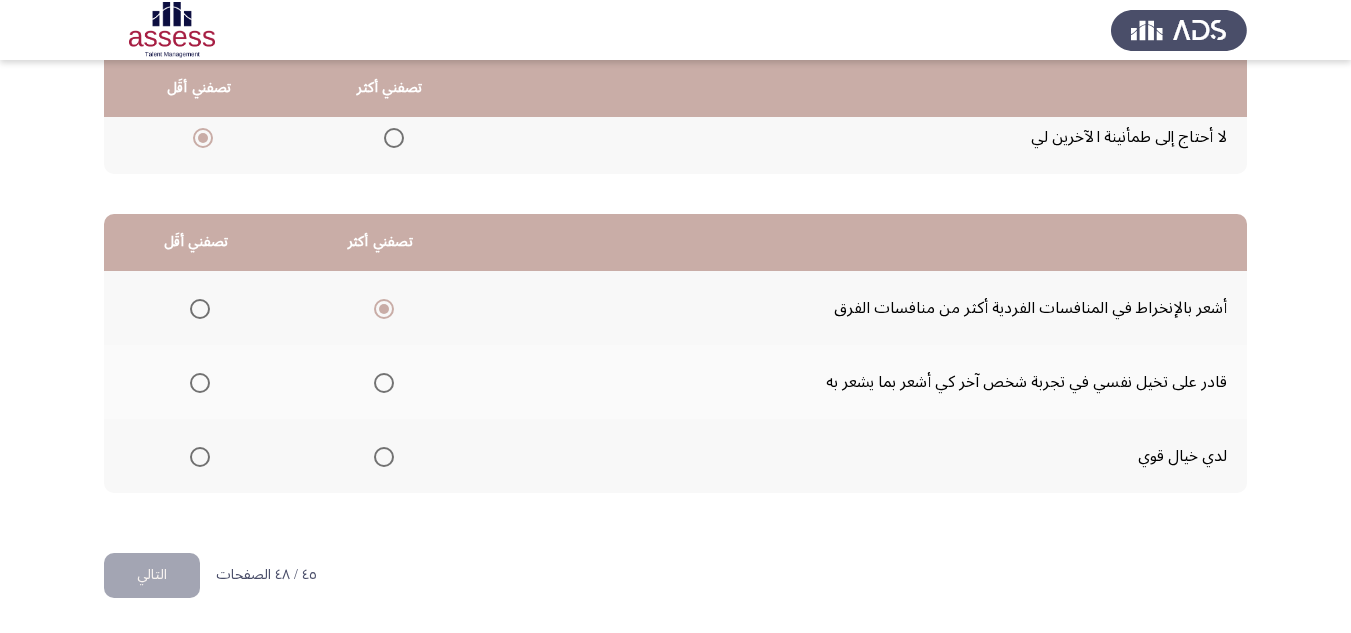 click at bounding box center [200, 457] 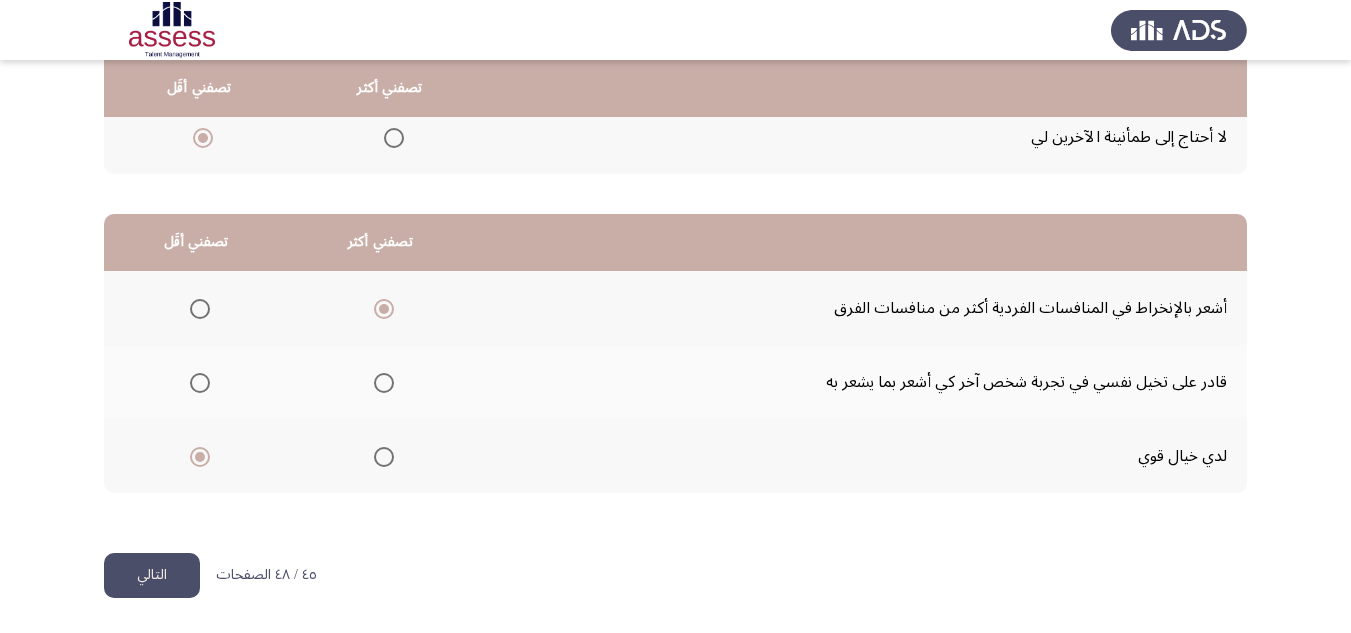 click at bounding box center (384, 383) 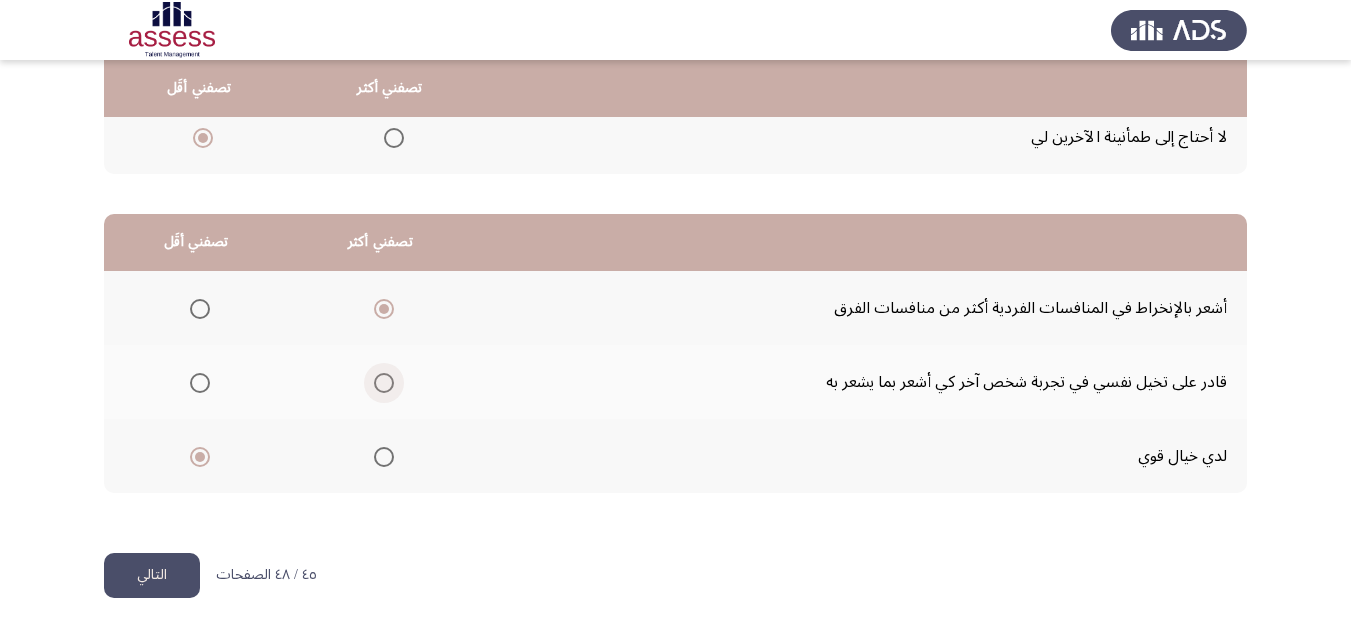 click at bounding box center [384, 383] 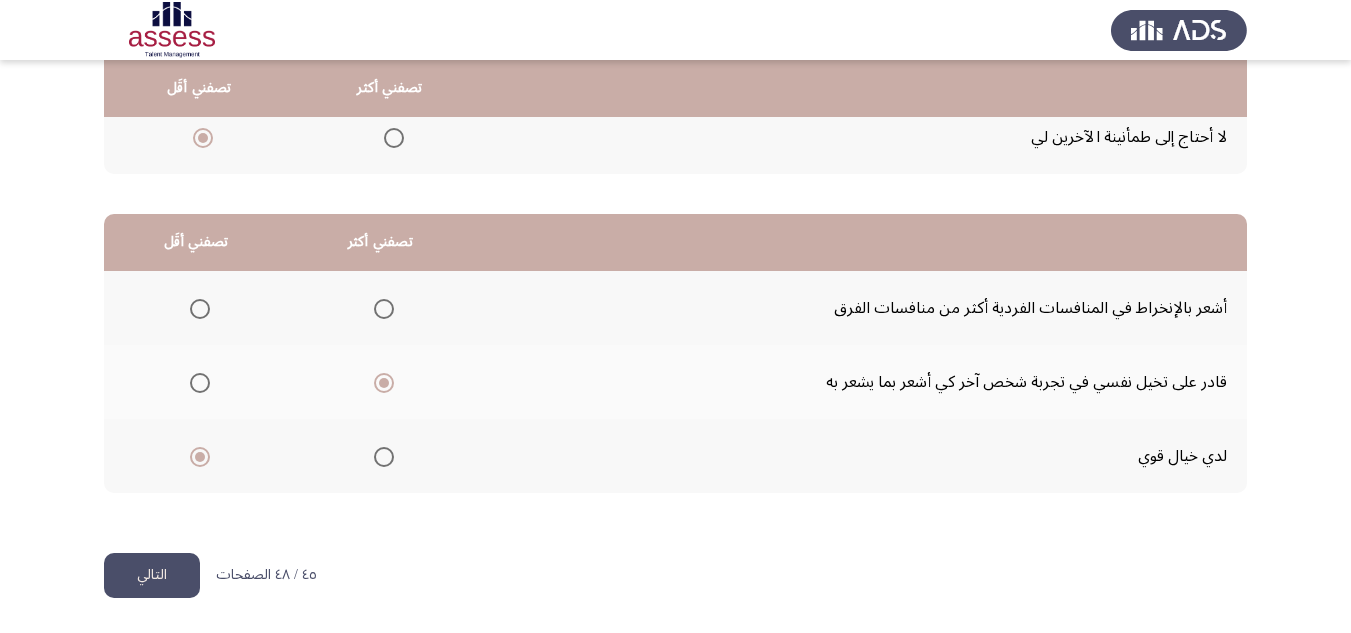 click on "التالي" 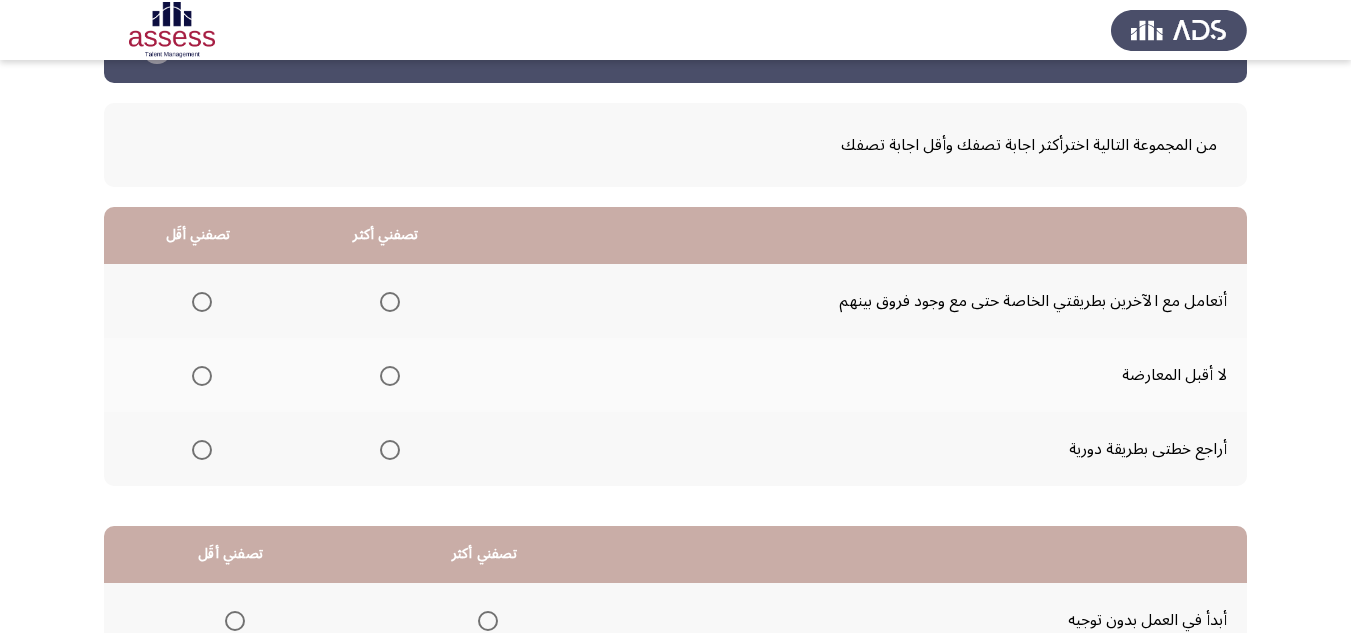 scroll, scrollTop: 100, scrollLeft: 0, axis: vertical 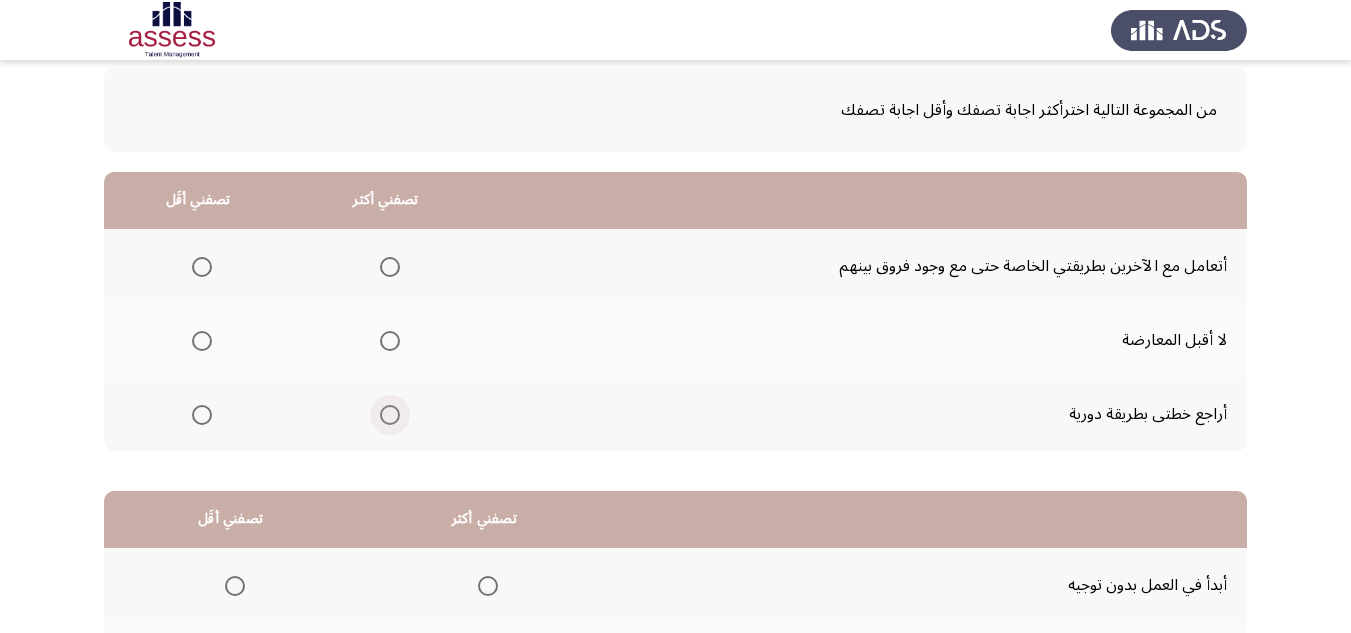 click at bounding box center (390, 415) 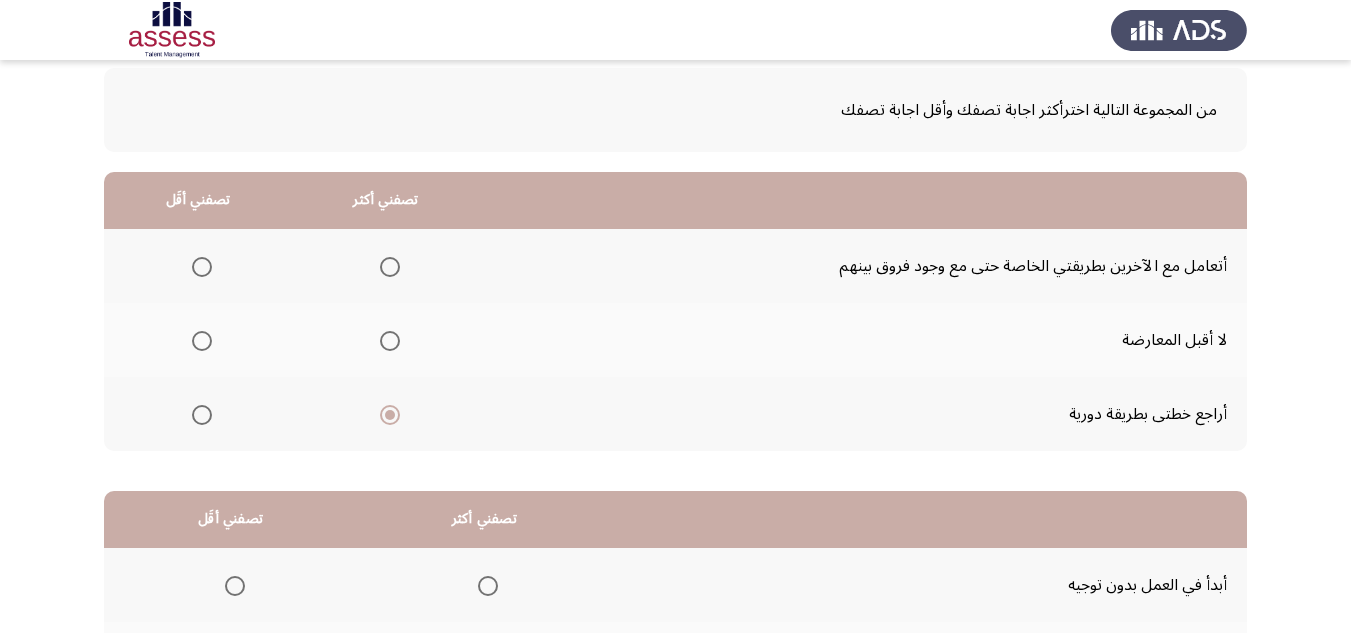 click at bounding box center [202, 341] 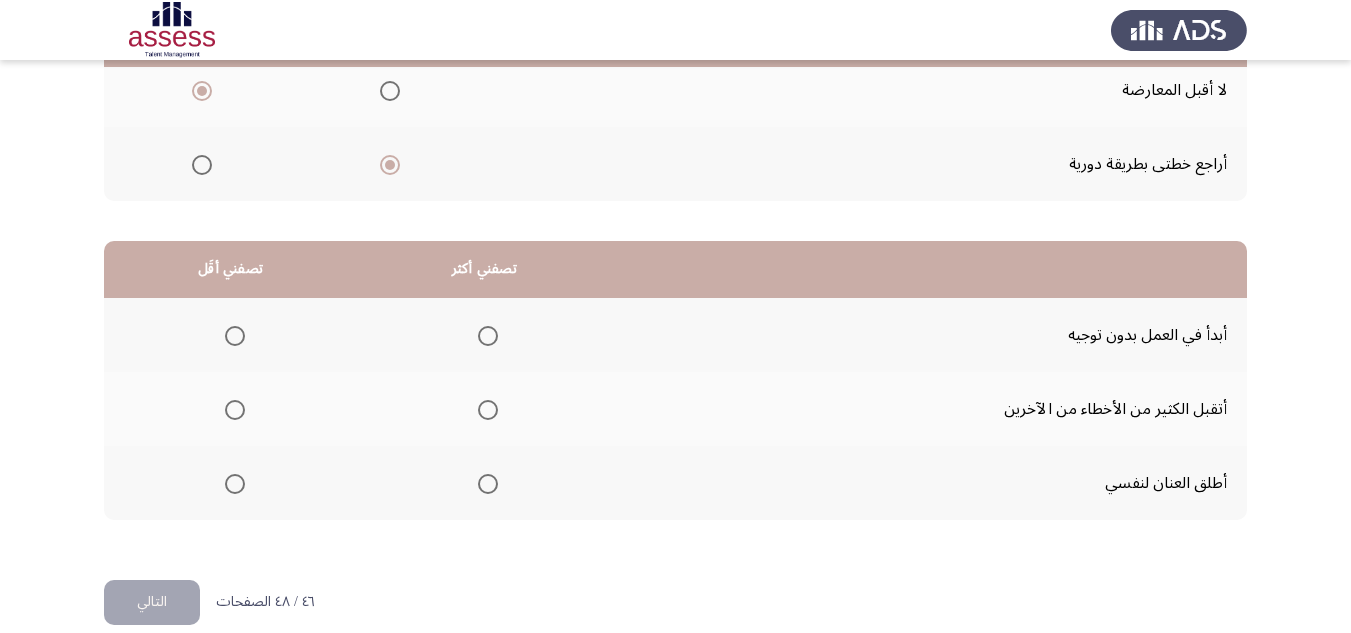 scroll, scrollTop: 377, scrollLeft: 0, axis: vertical 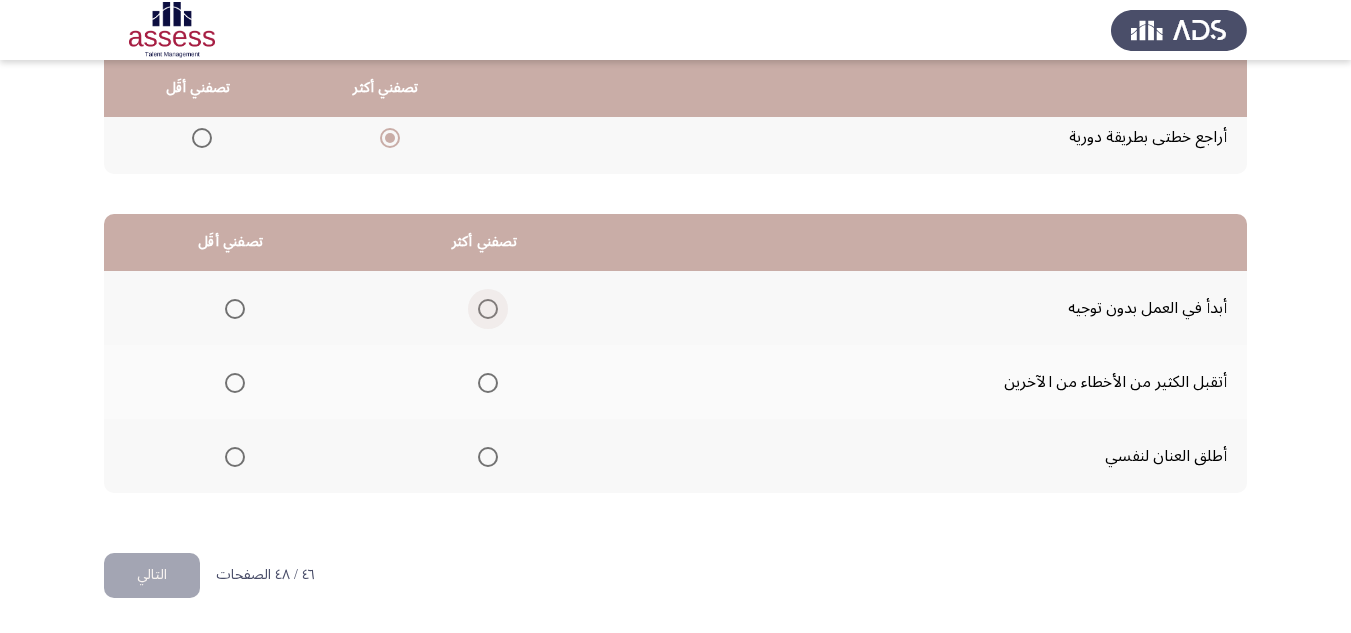 click at bounding box center [488, 309] 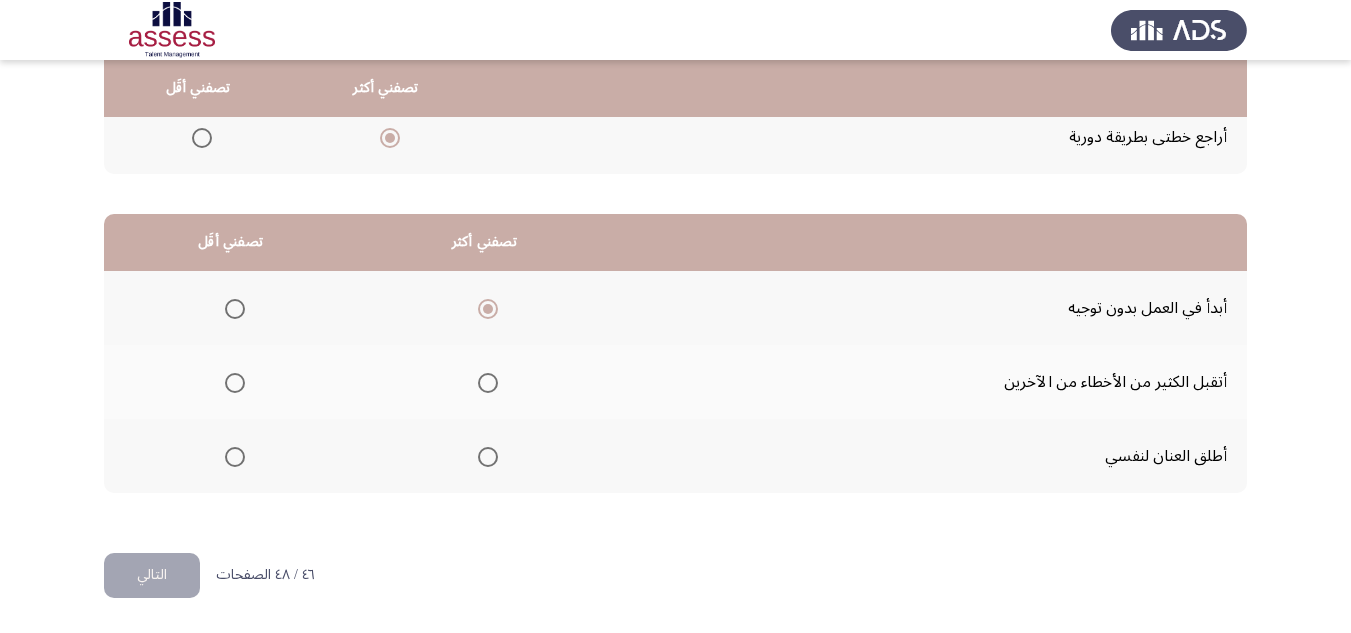 click at bounding box center [235, 457] 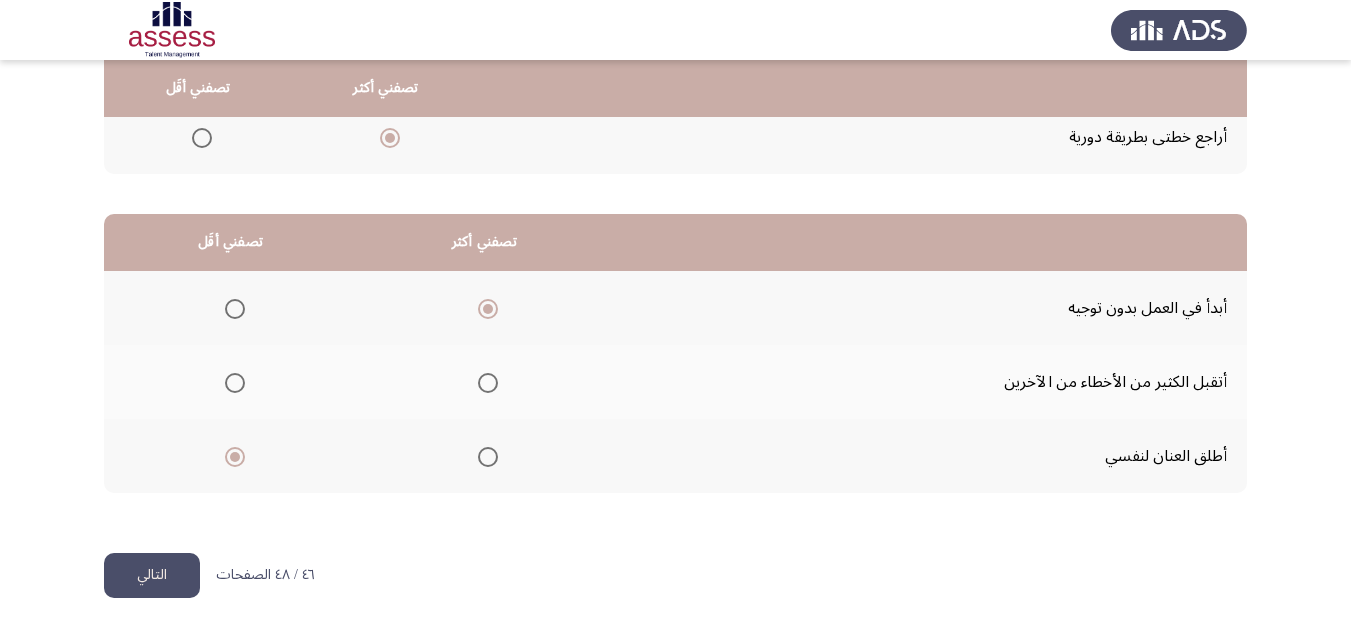 click on "التالي" 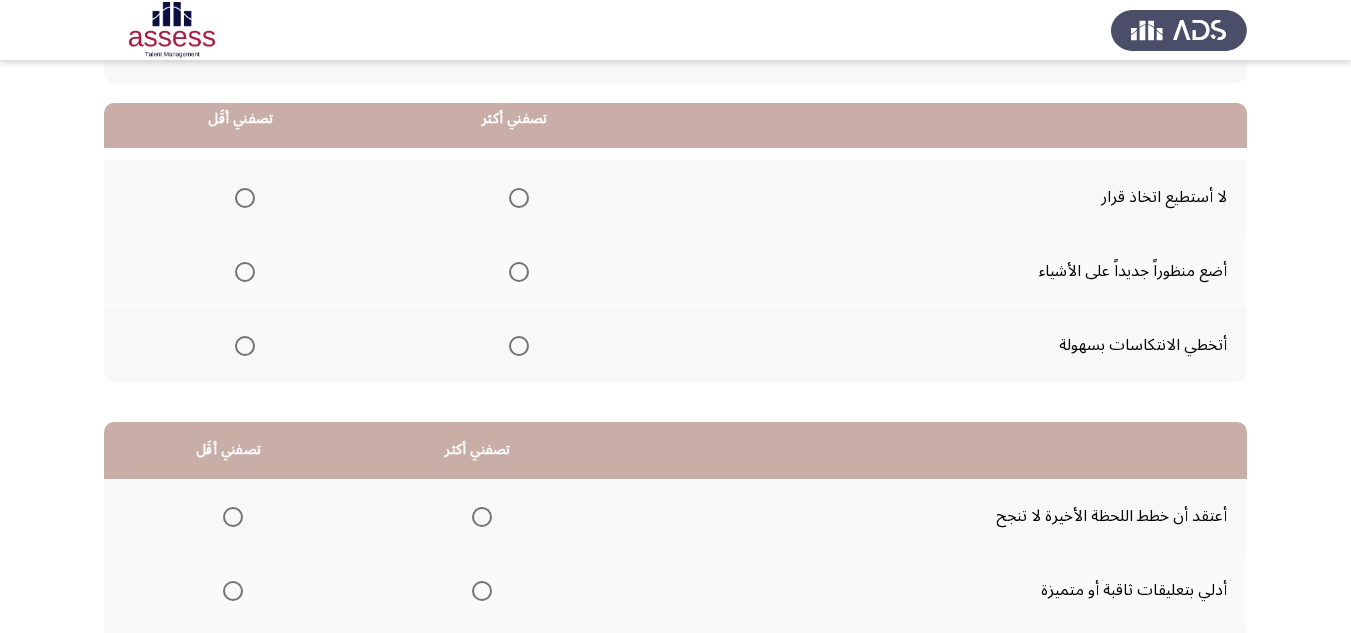 scroll, scrollTop: 200, scrollLeft: 0, axis: vertical 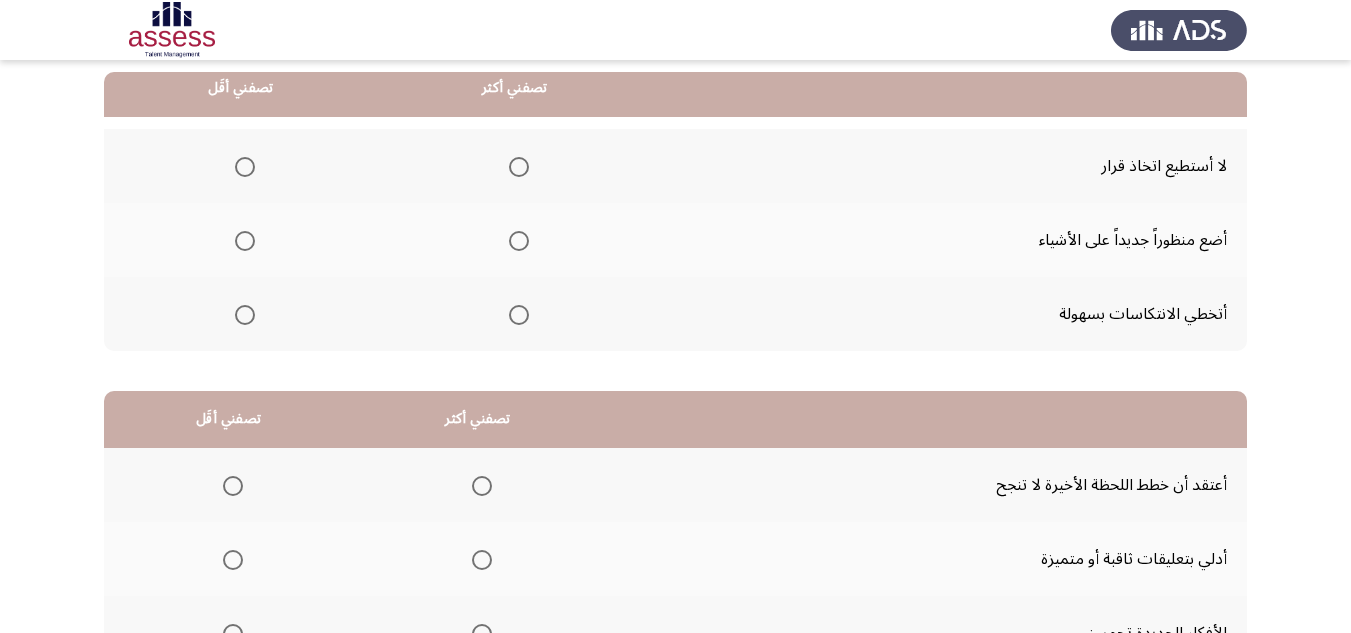 click at bounding box center (245, 167) 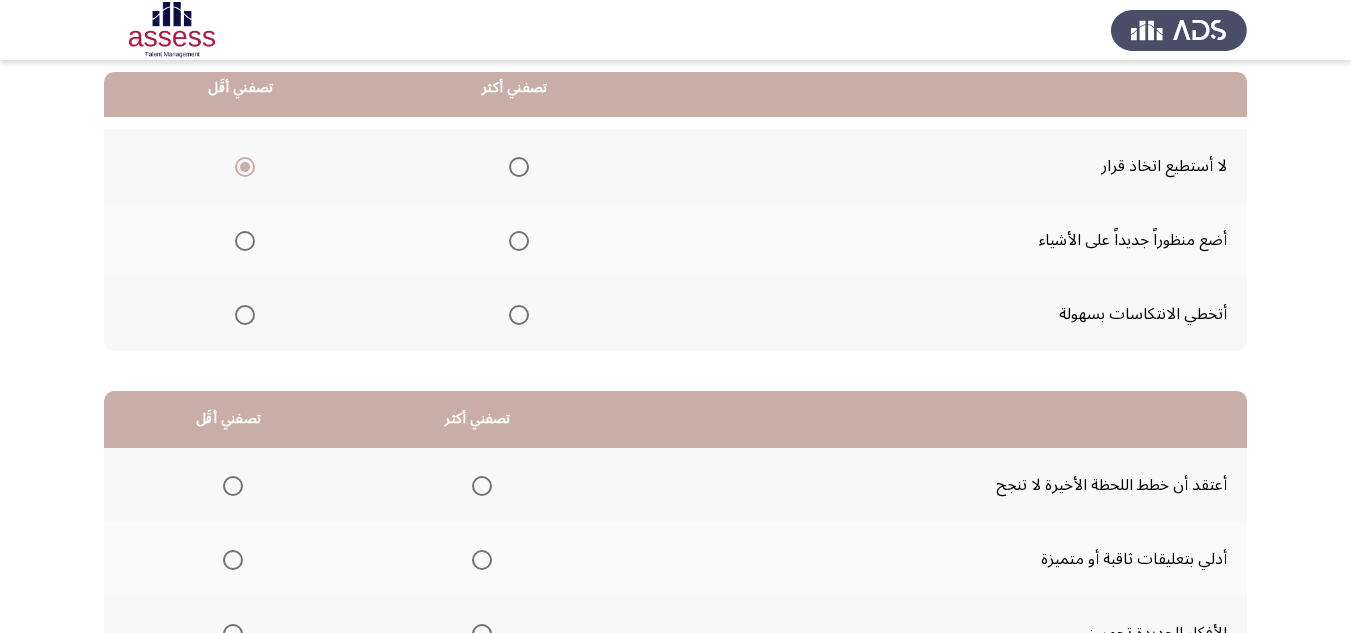 click 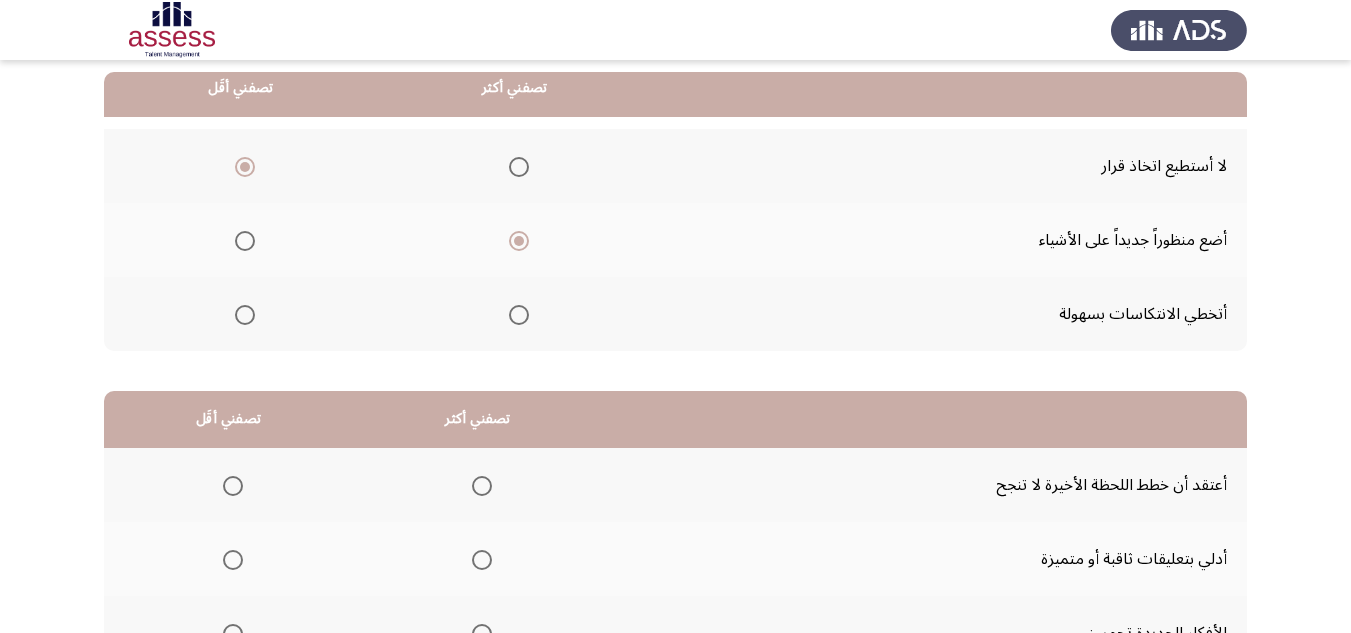 click at bounding box center [519, 315] 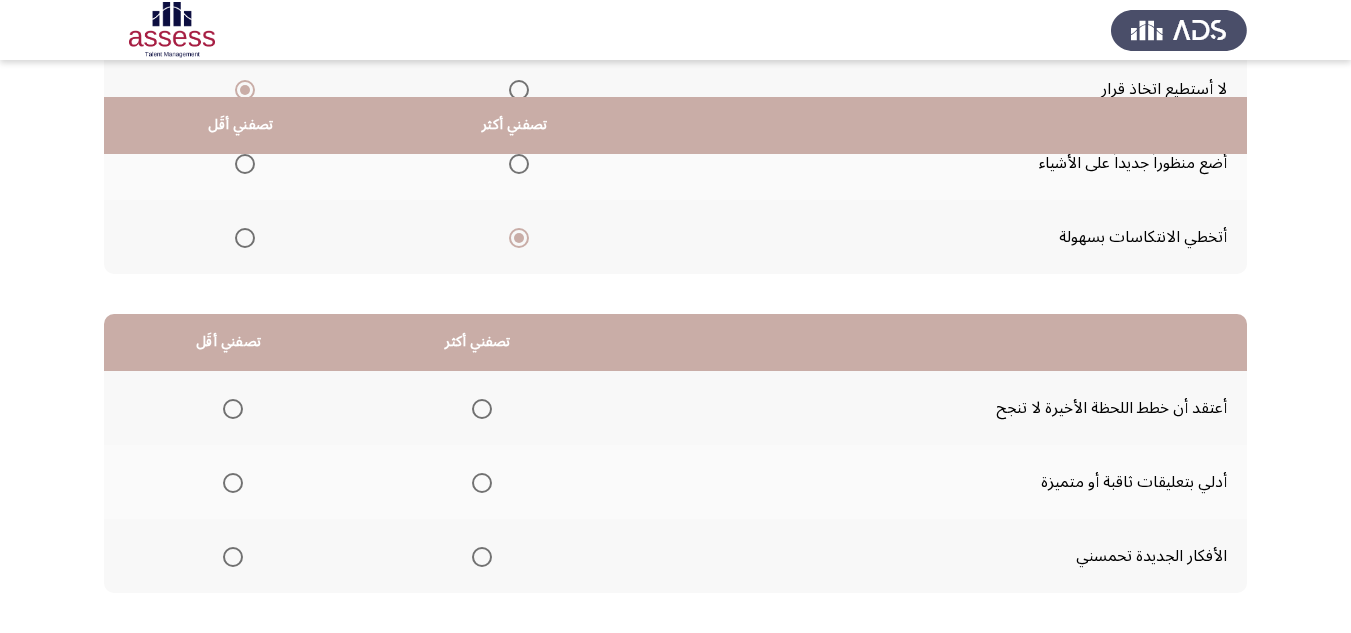 scroll, scrollTop: 377, scrollLeft: 0, axis: vertical 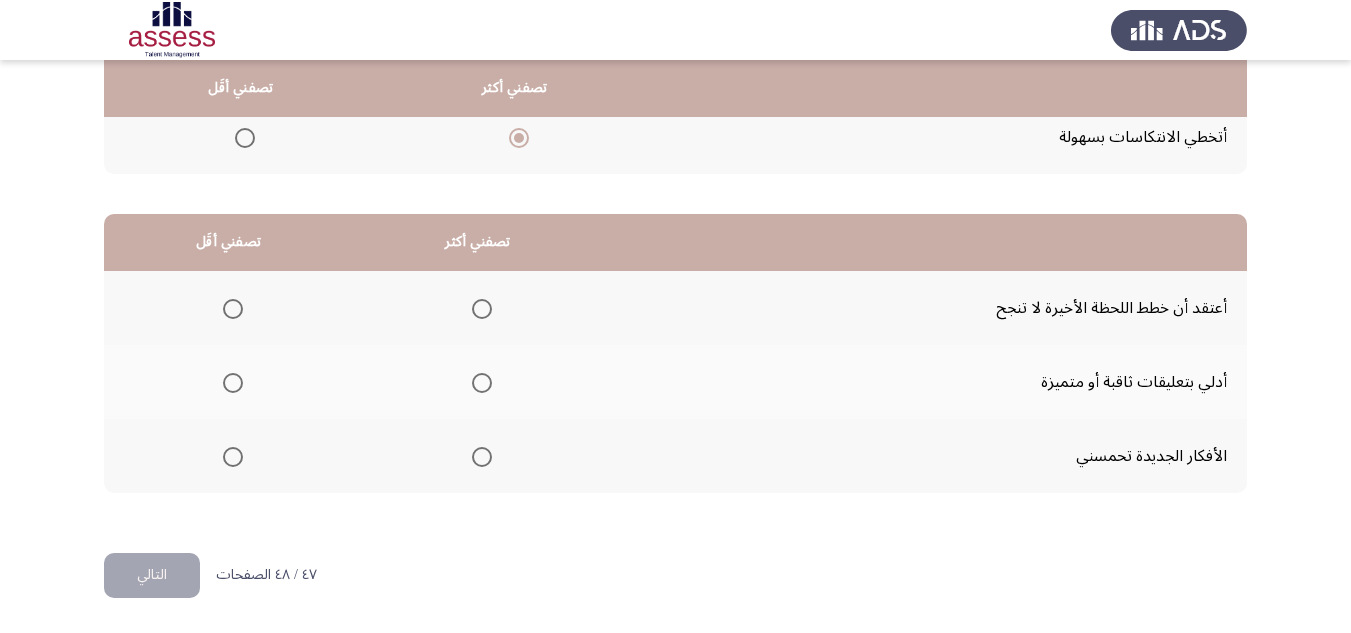 click at bounding box center [482, 383] 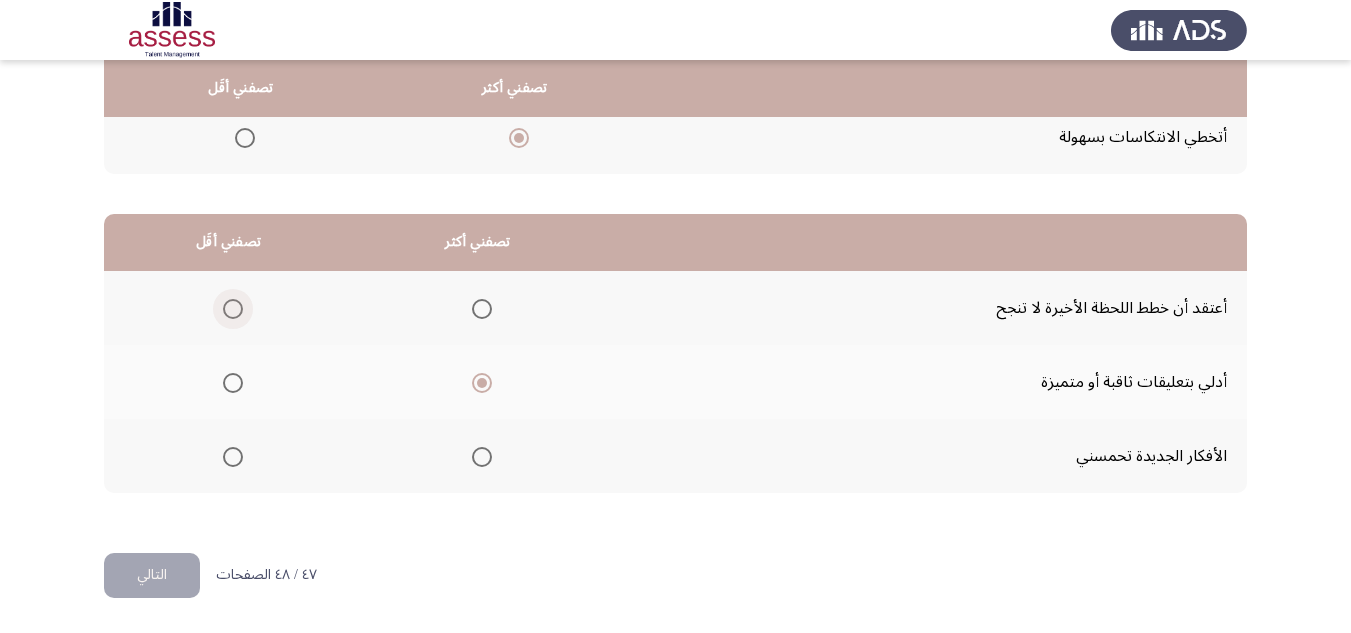 click at bounding box center (233, 309) 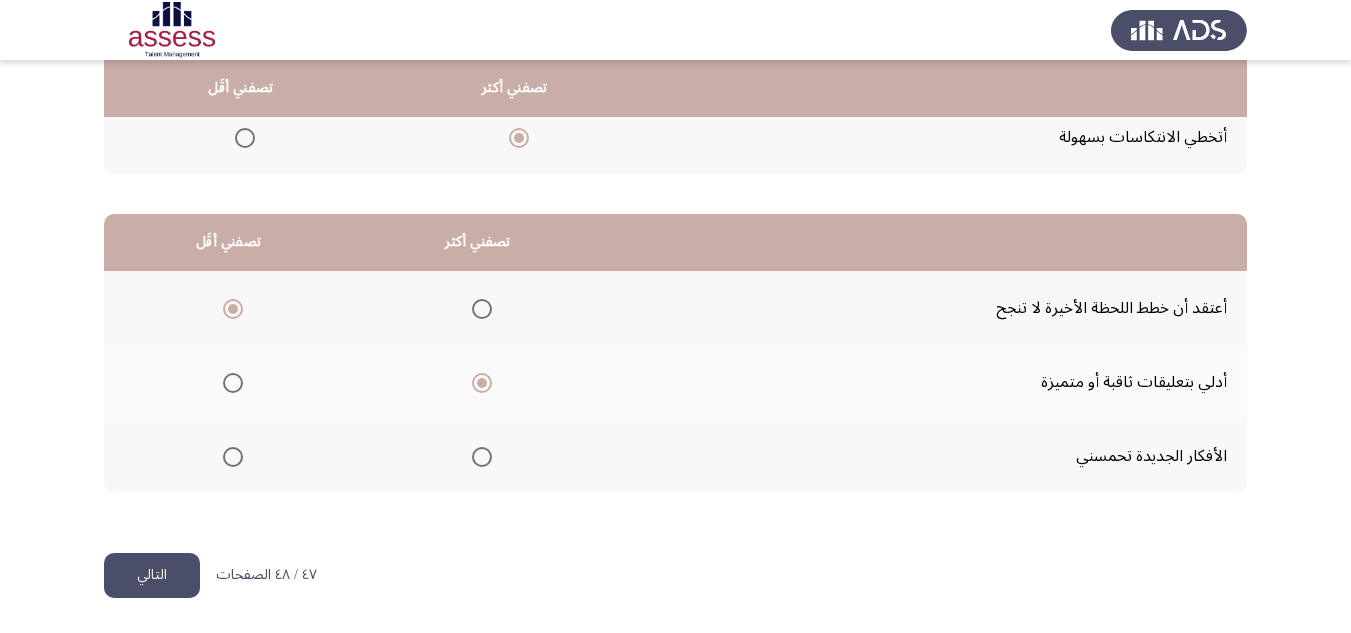 click on "التالي" 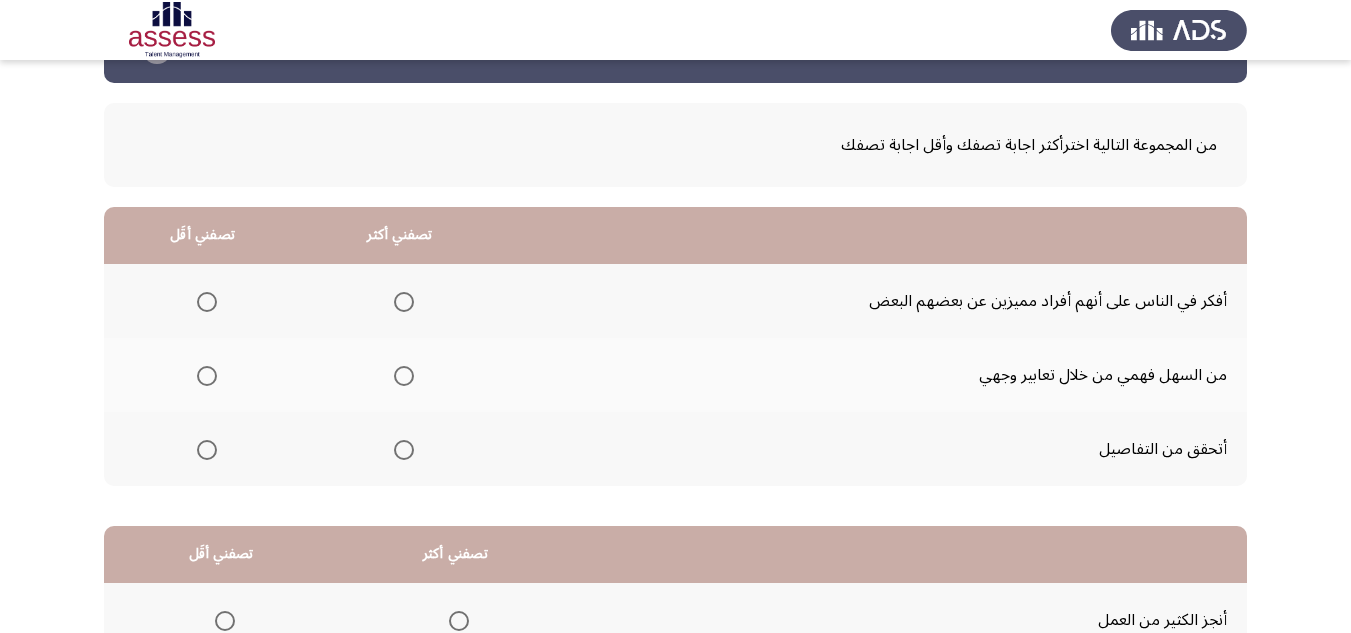 scroll, scrollTop: 100, scrollLeft: 0, axis: vertical 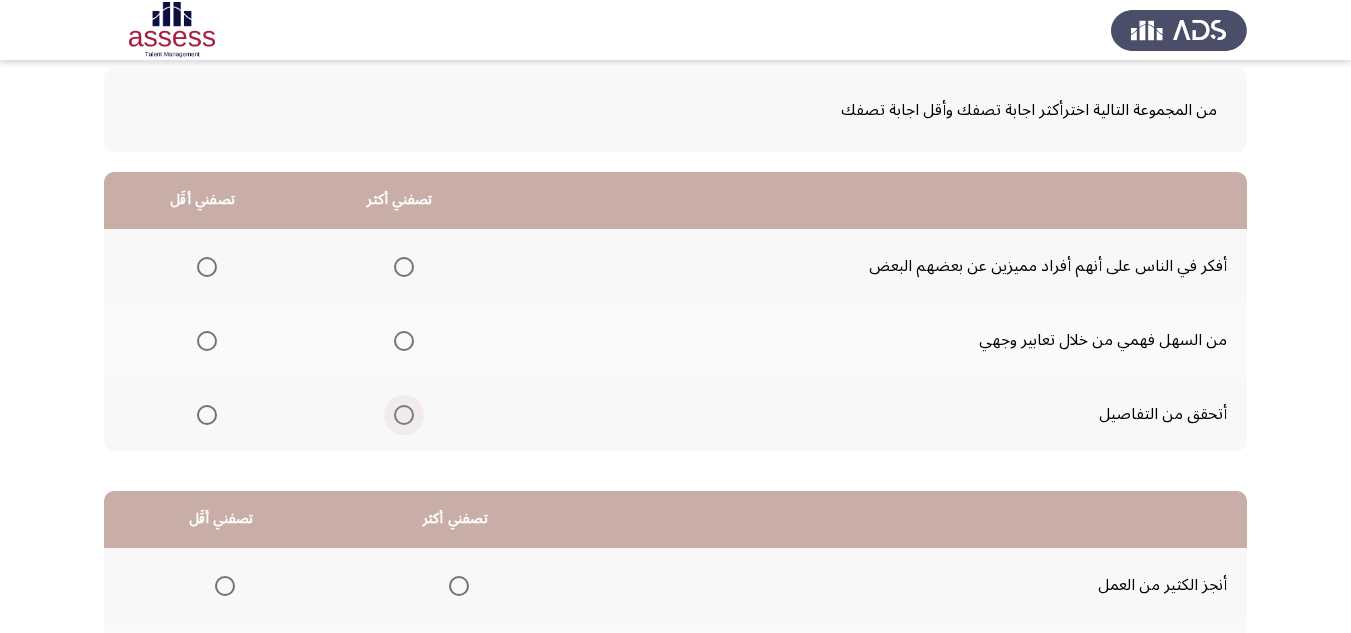 click at bounding box center (404, 415) 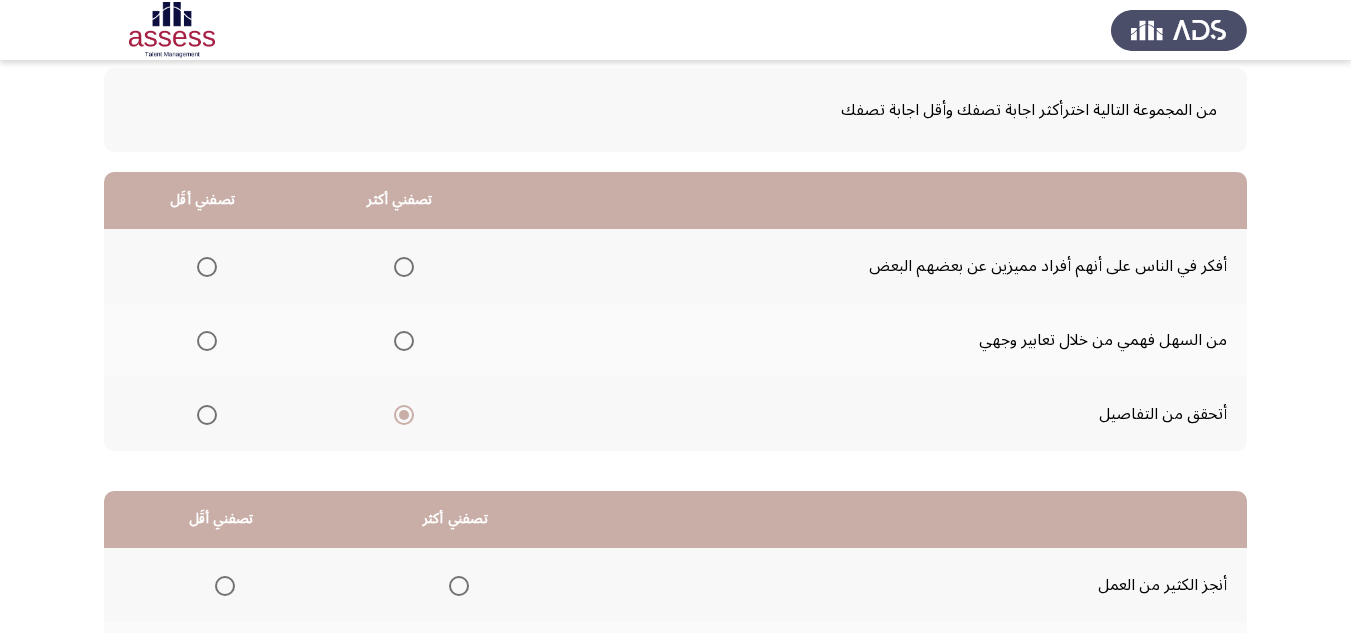click at bounding box center [207, 341] 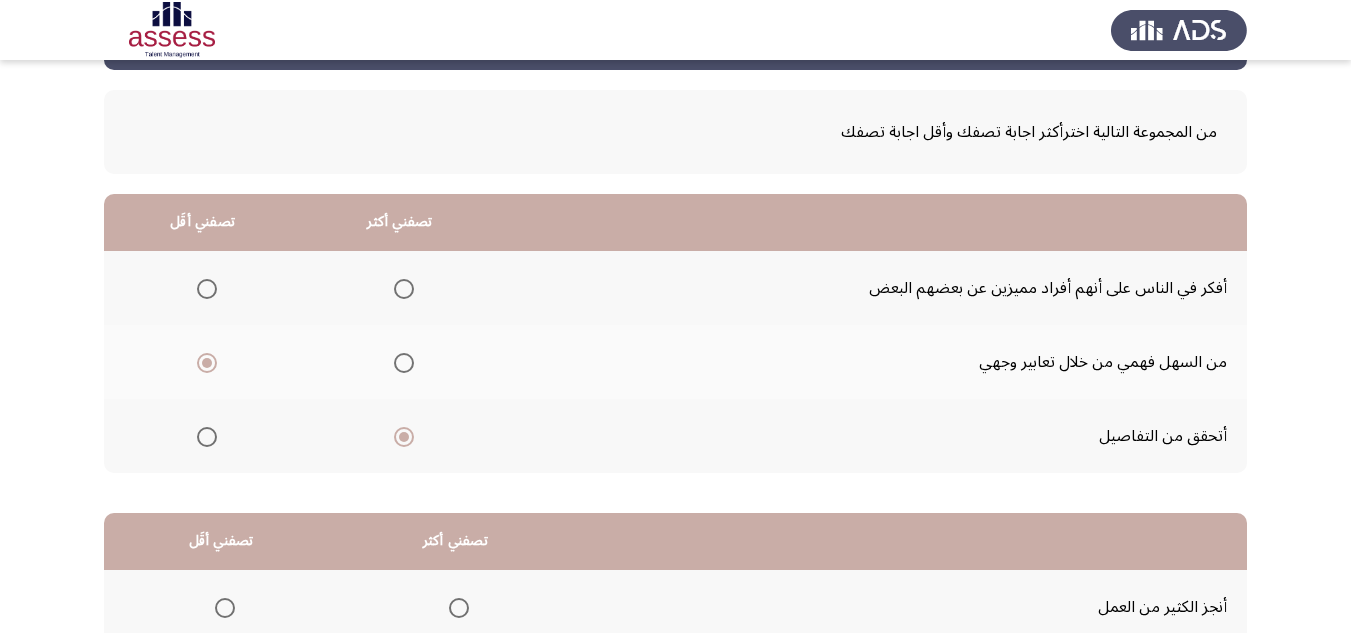 scroll, scrollTop: 77, scrollLeft: 0, axis: vertical 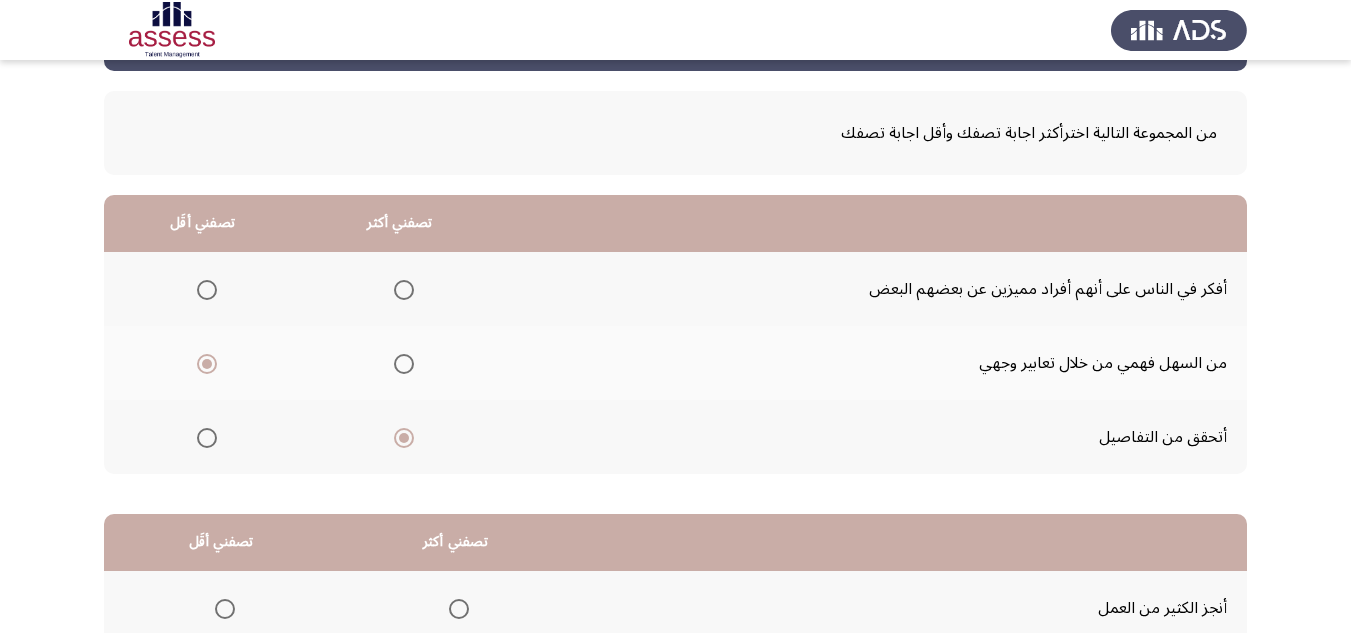 click at bounding box center [207, 290] 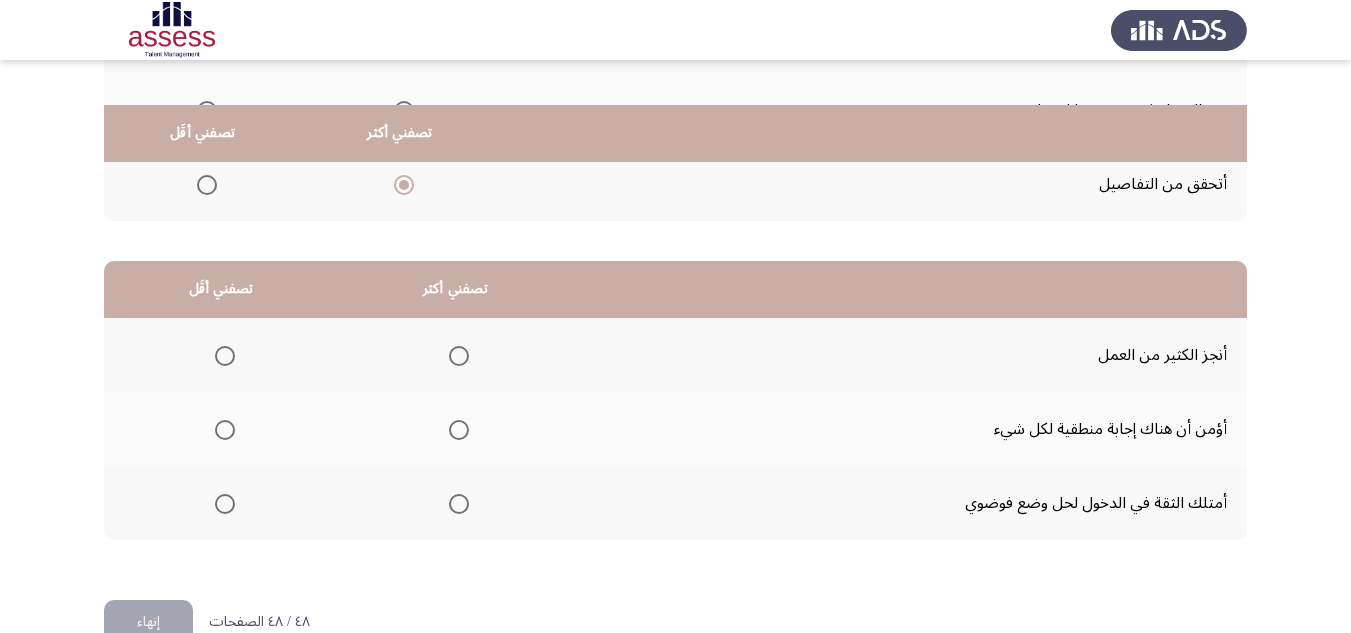 scroll, scrollTop: 377, scrollLeft: 0, axis: vertical 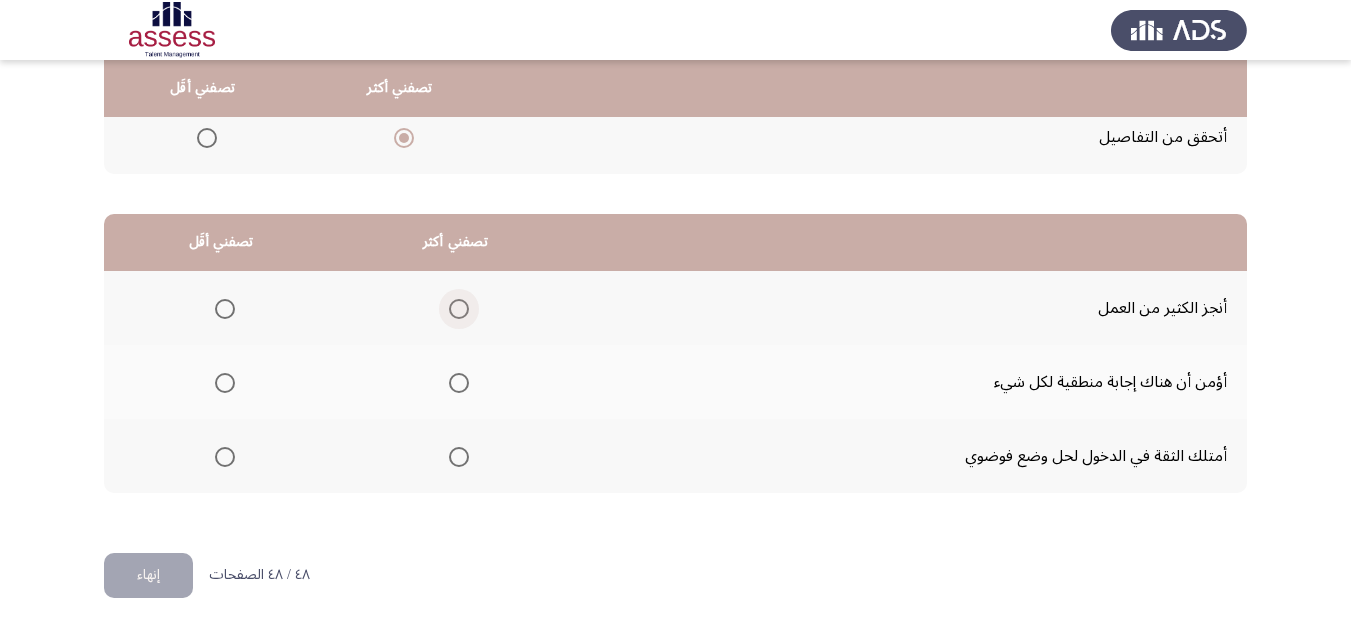 click at bounding box center (459, 309) 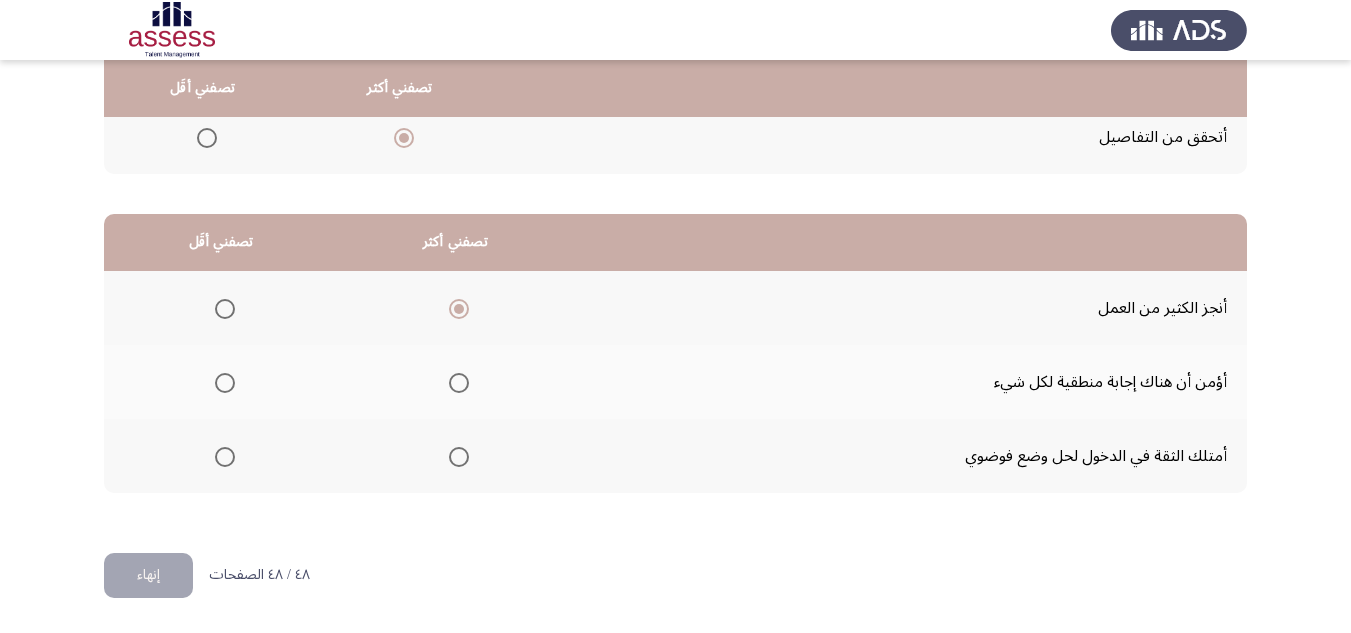 click at bounding box center [225, 383] 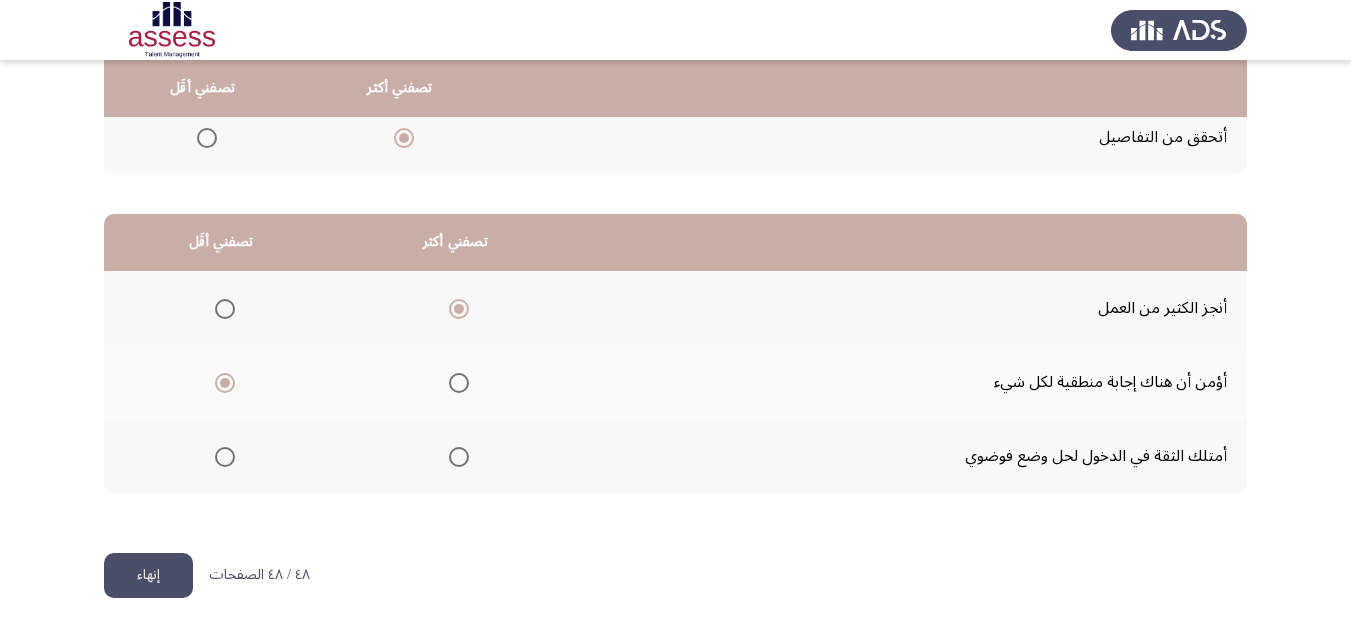 click on "إنهاء" 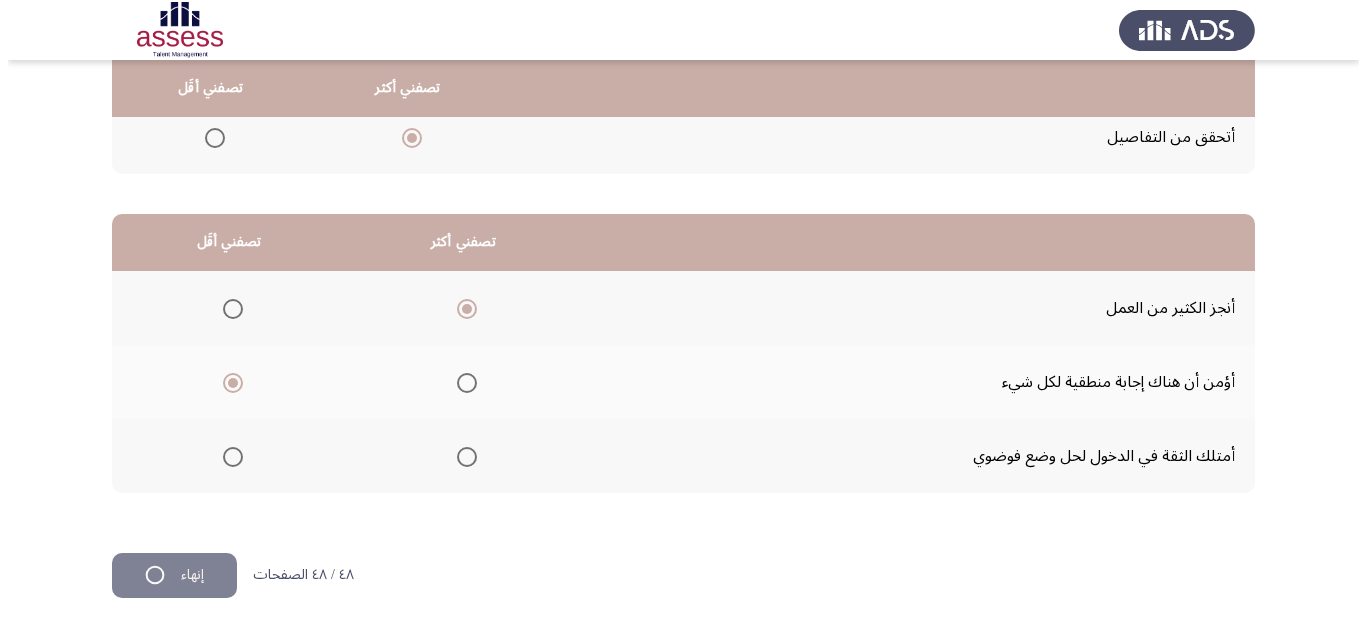 scroll, scrollTop: 0, scrollLeft: 0, axis: both 